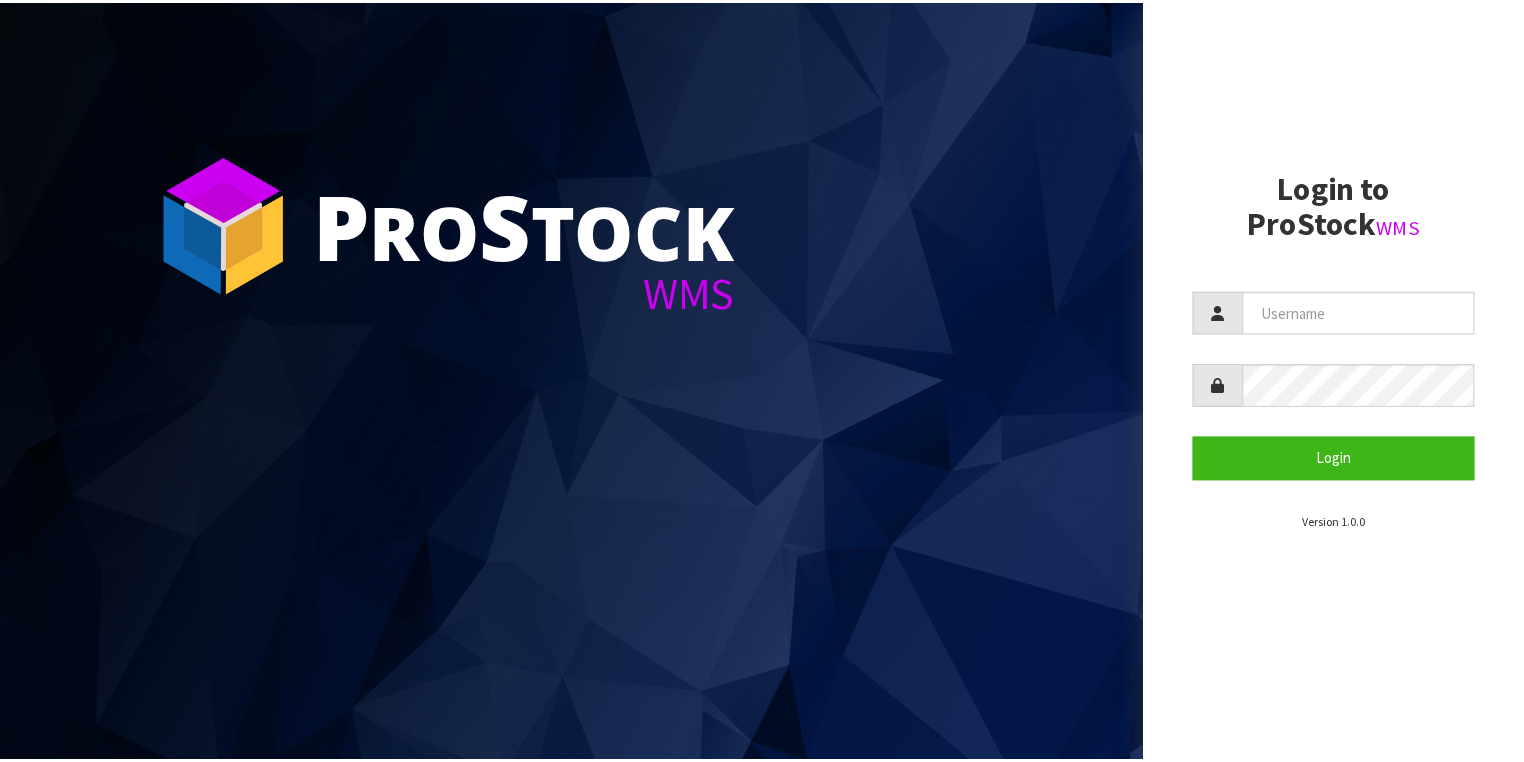 scroll, scrollTop: 0, scrollLeft: 0, axis: both 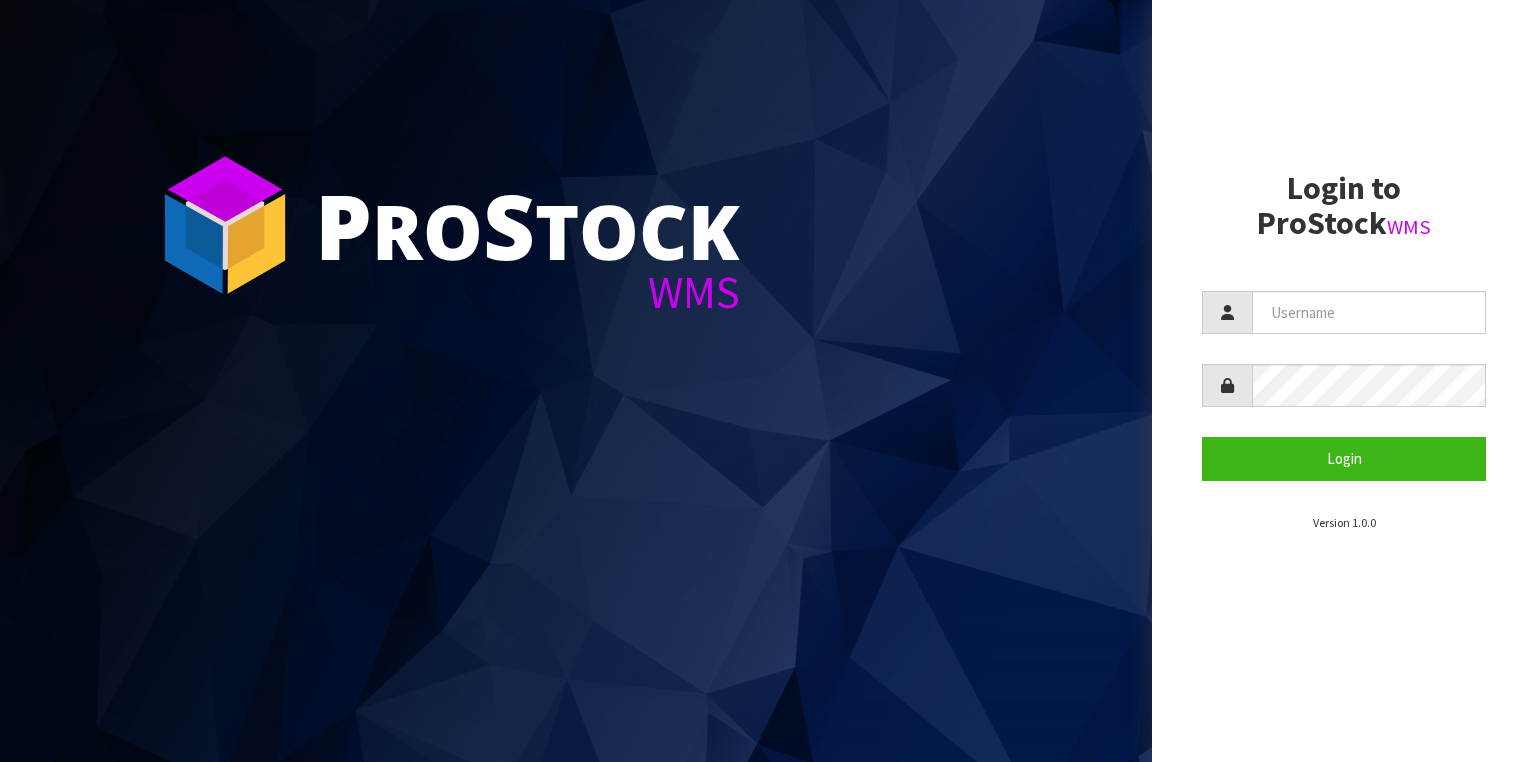 drag, startPoint x: 547, startPoint y: 196, endPoint x: 672, endPoint y: 199, distance: 125.035995 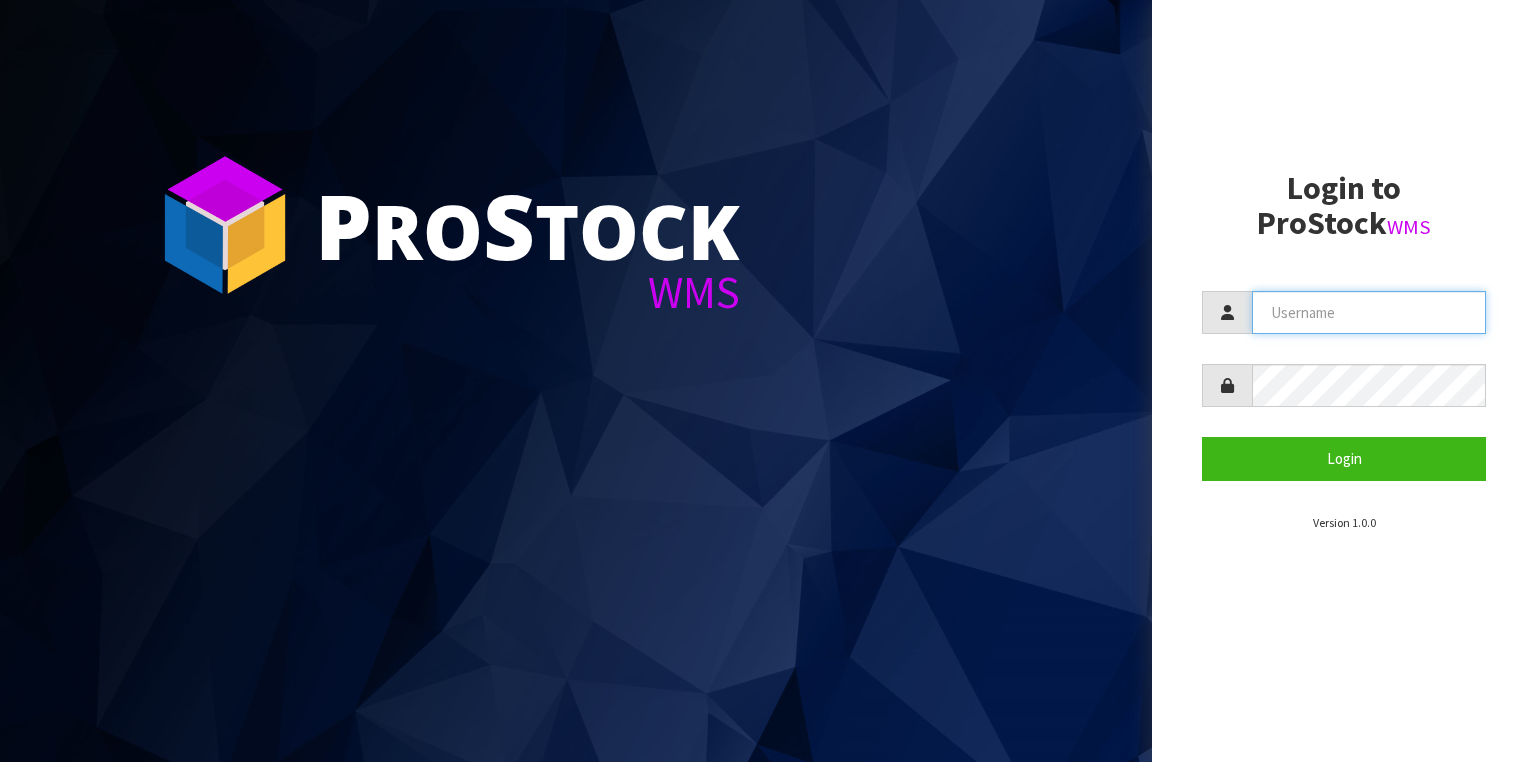 click at bounding box center [1369, 312] 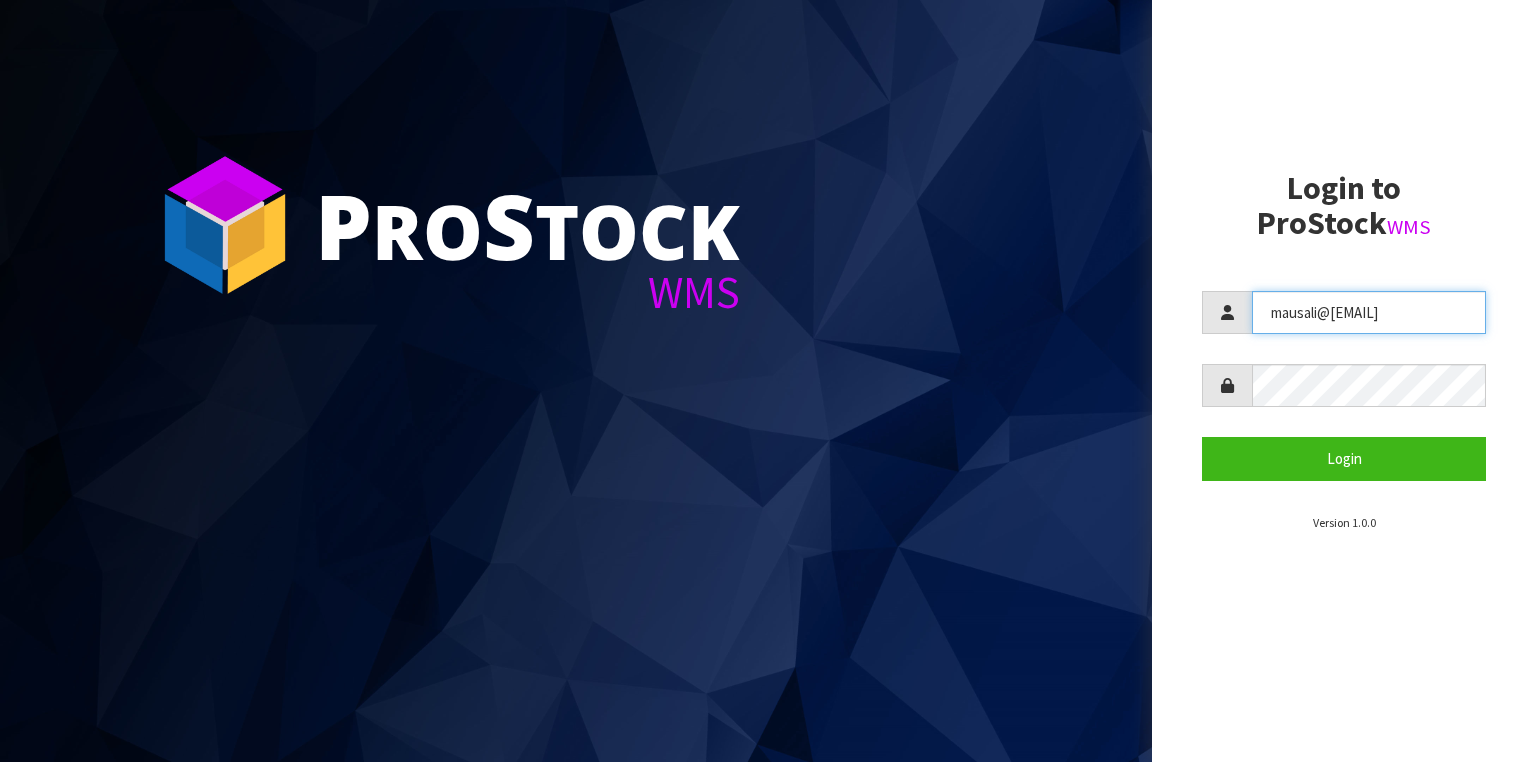 type on "mausali@[EMAIL]" 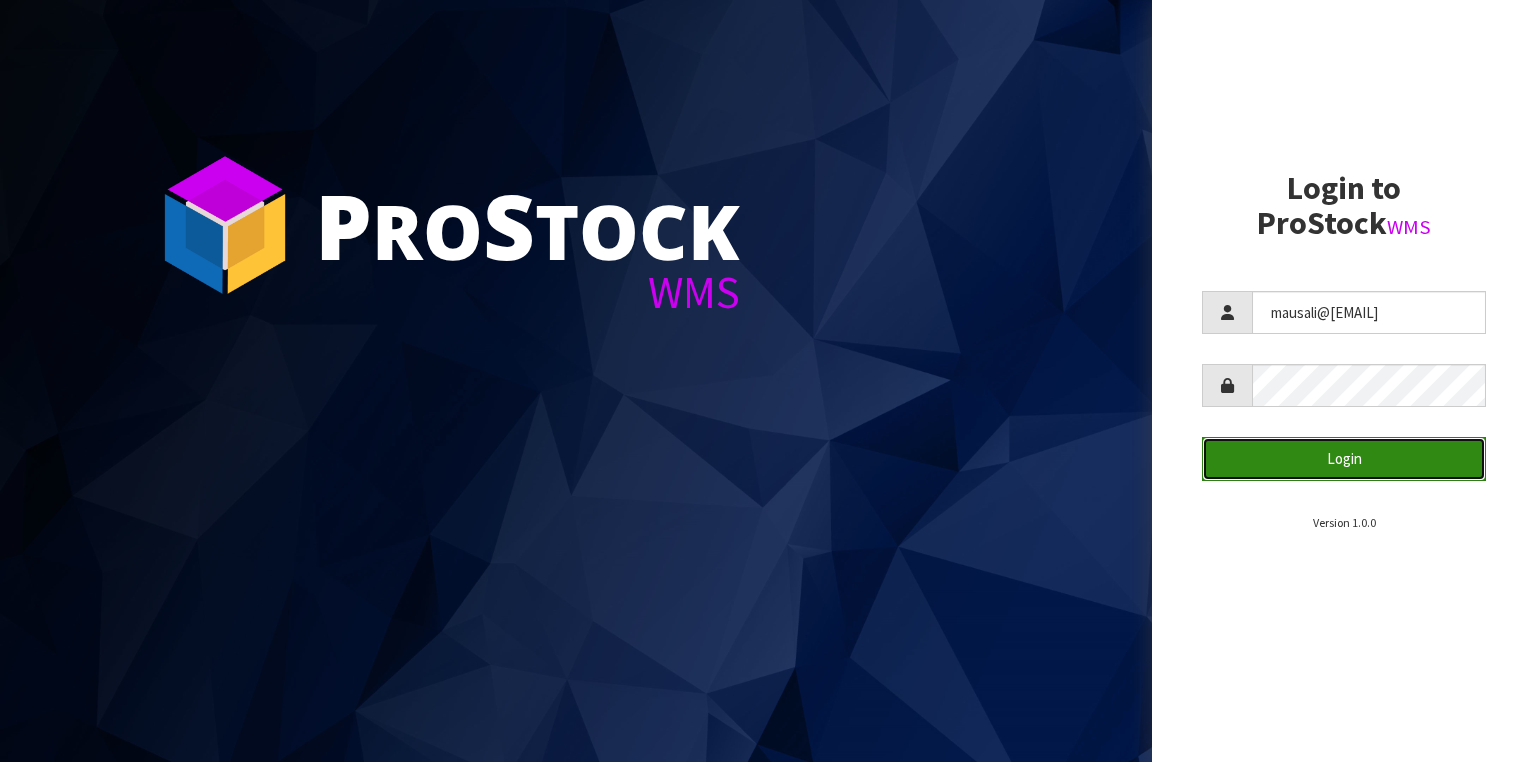 click on "Login" at bounding box center (1344, 458) 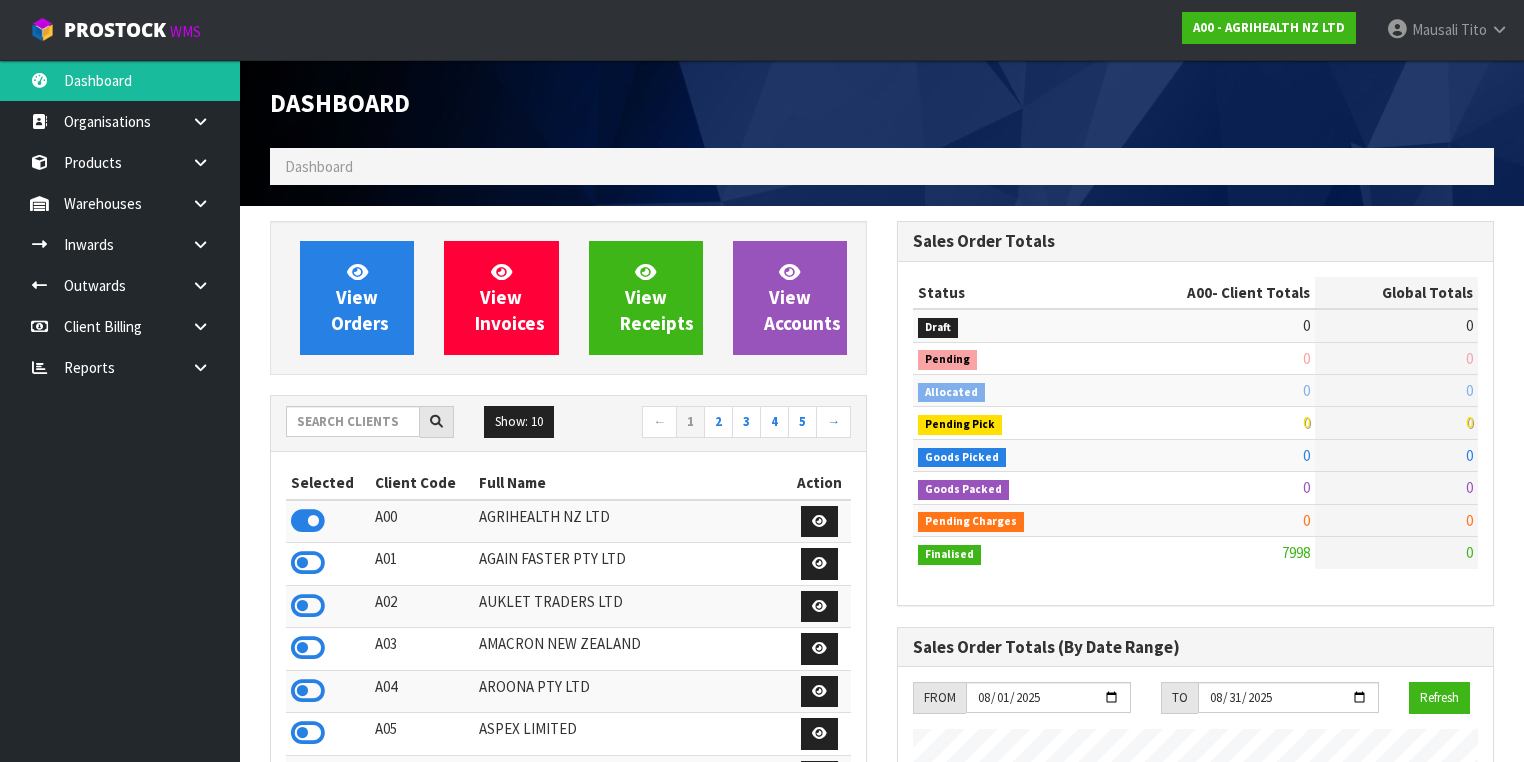scroll, scrollTop: 998491, scrollLeft: 999372, axis: both 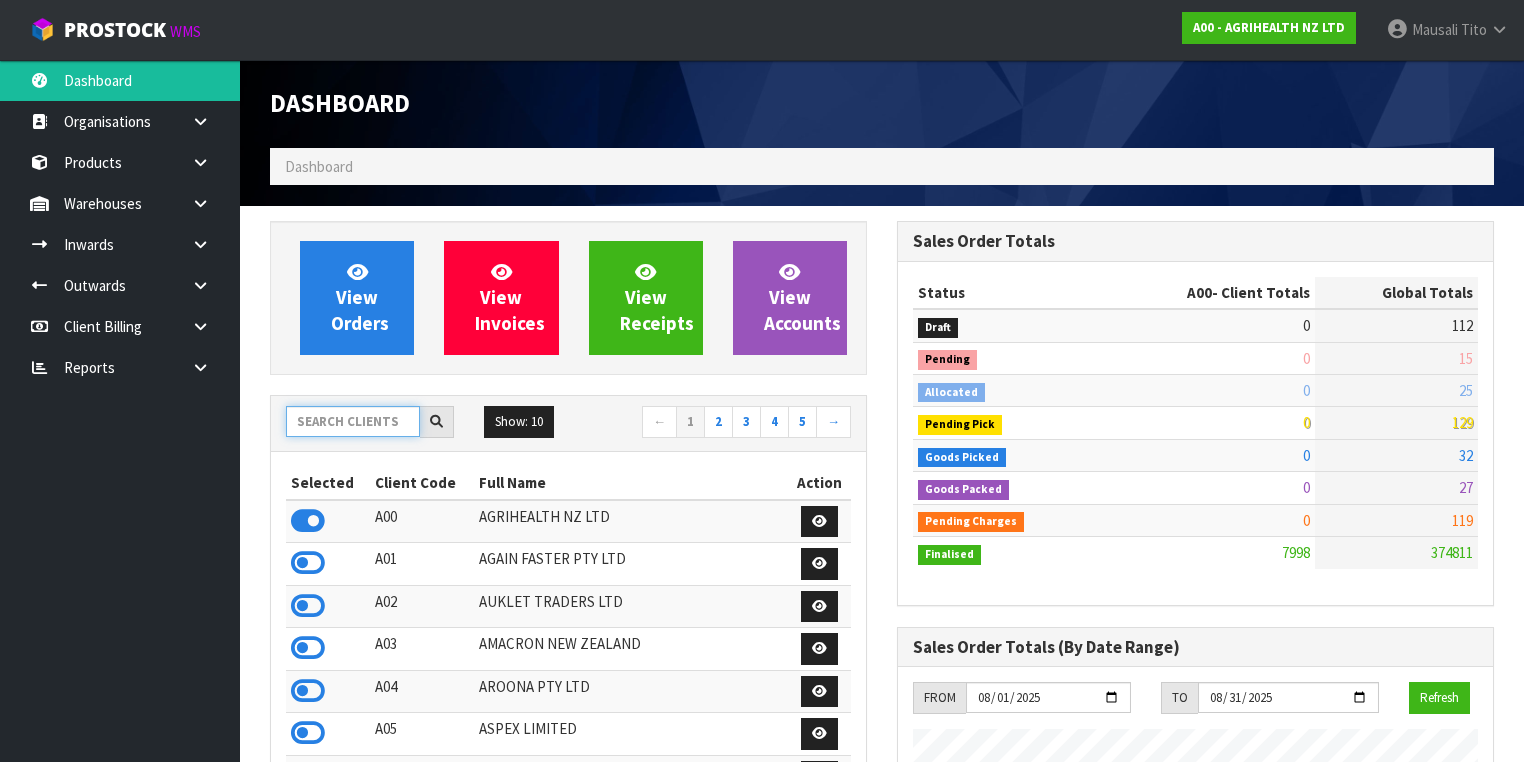 click at bounding box center (353, 421) 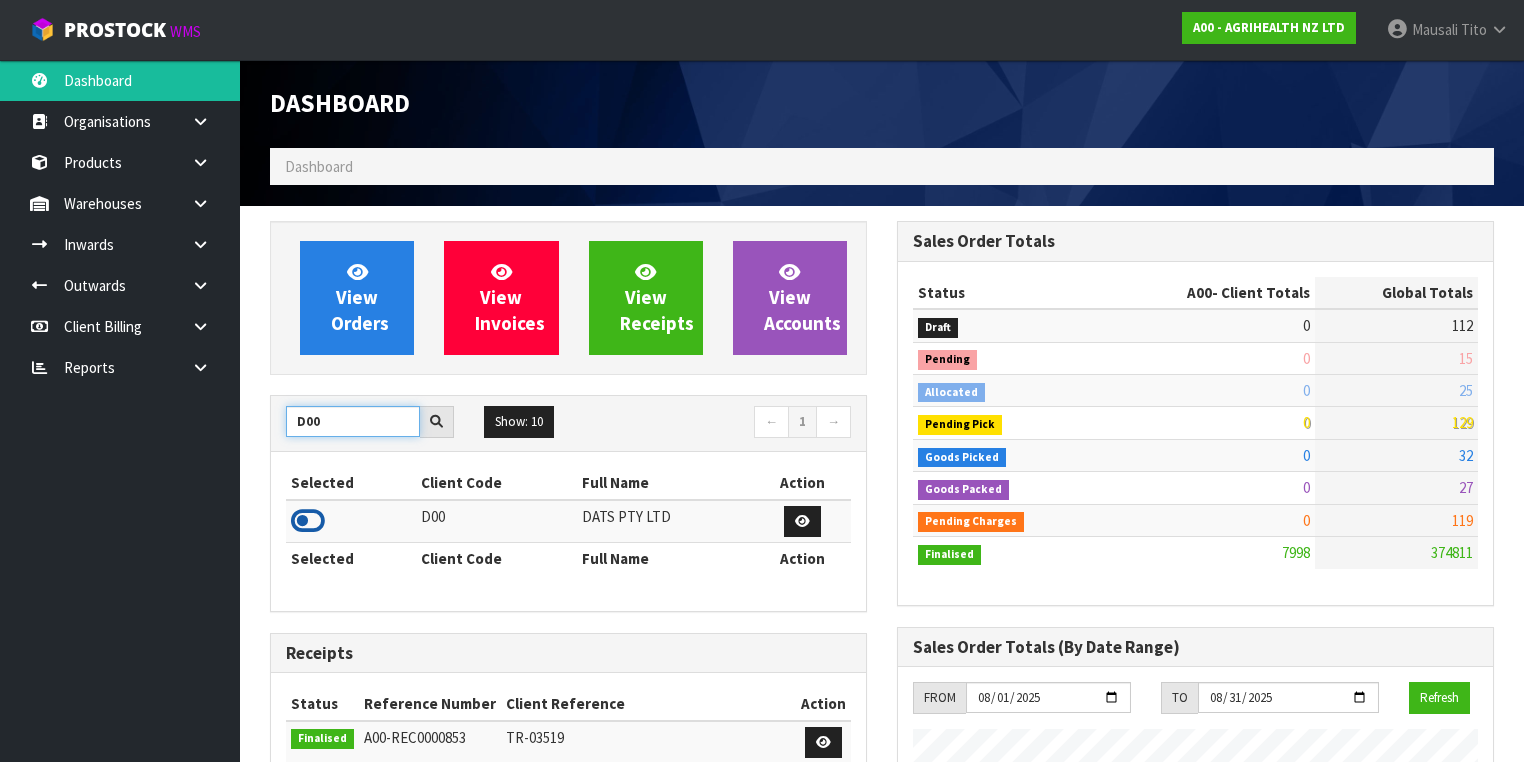 type on "D00" 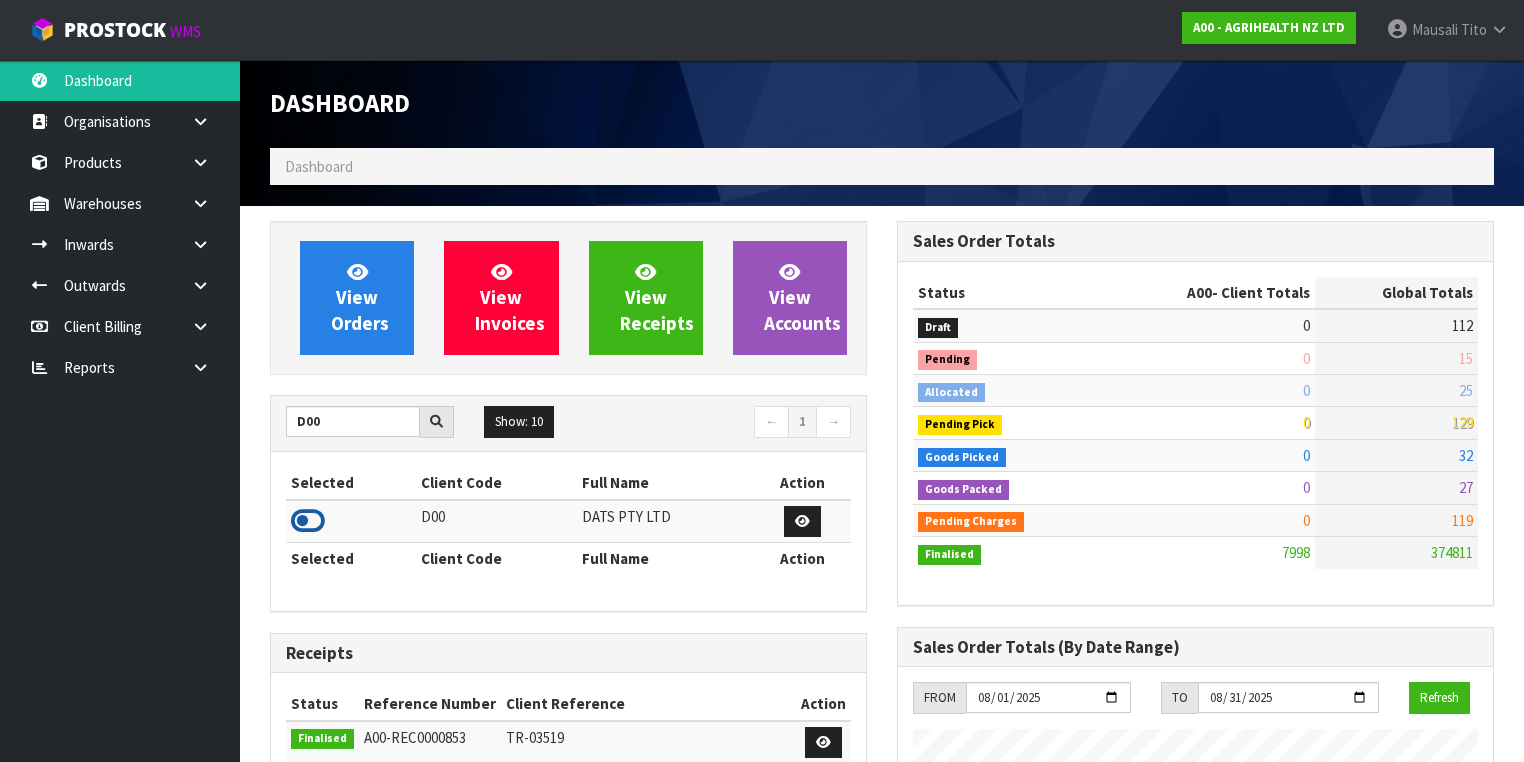 click at bounding box center (308, 521) 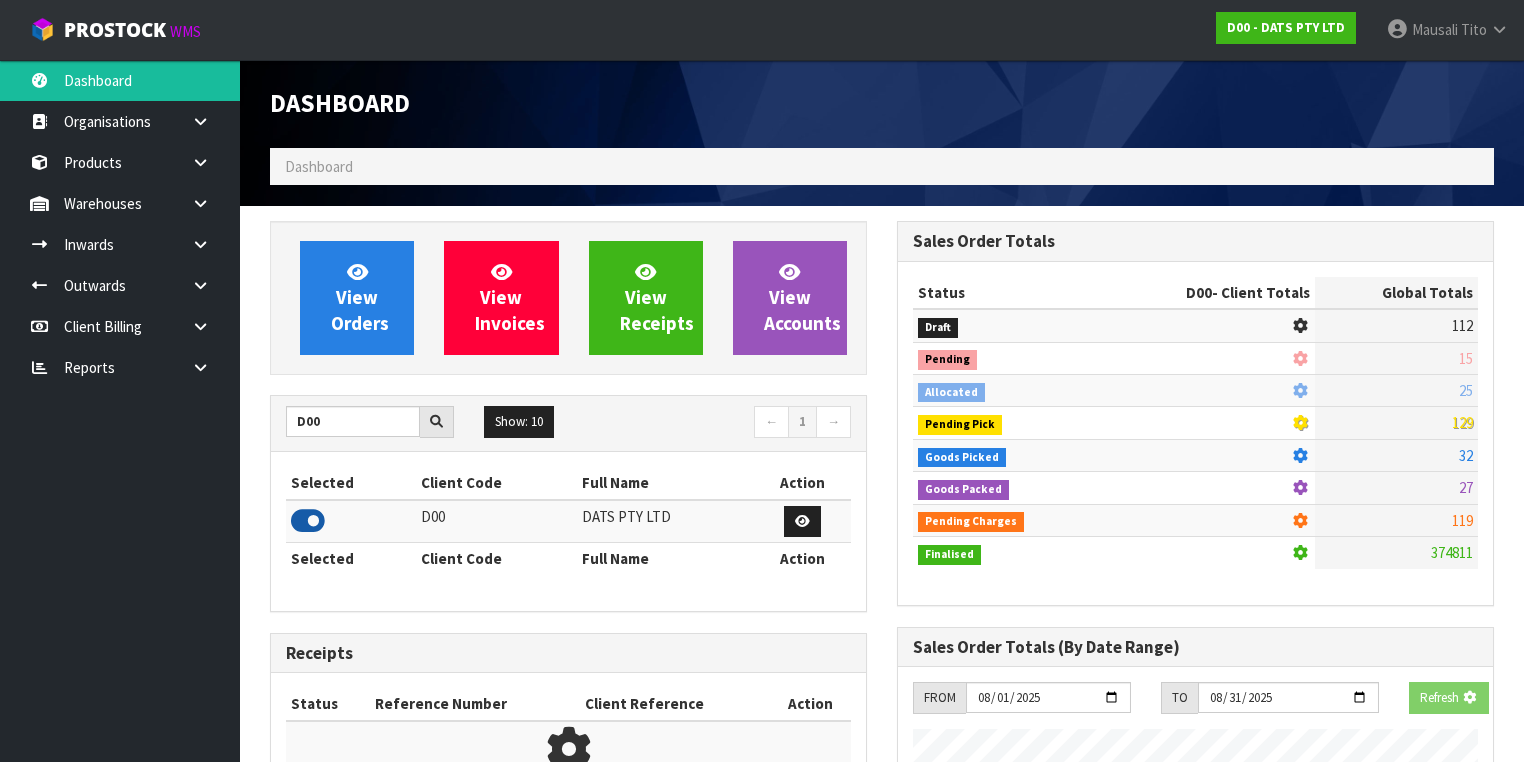 scroll, scrollTop: 1242, scrollLeft: 627, axis: both 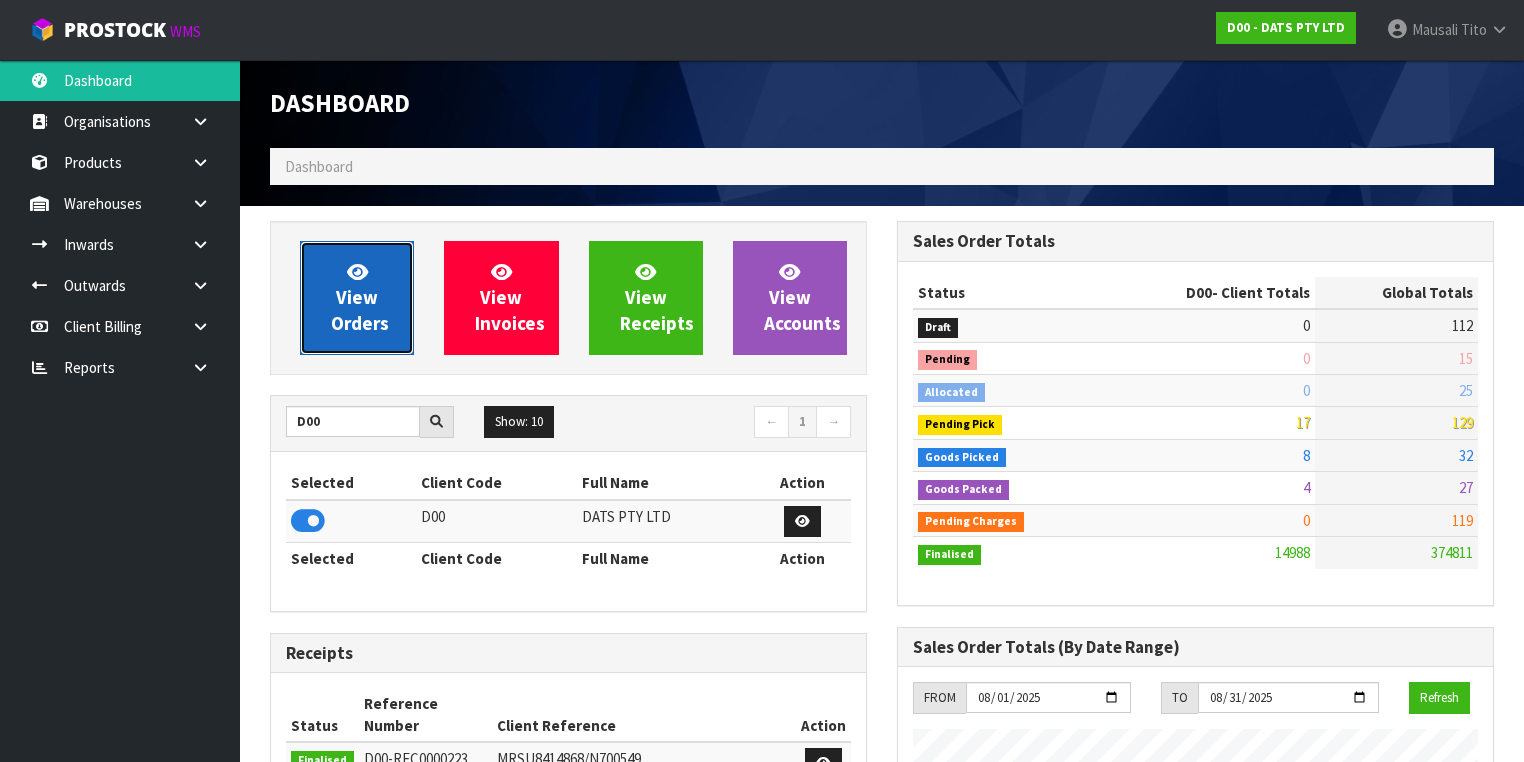click on "View
Orders" at bounding box center (360, 297) 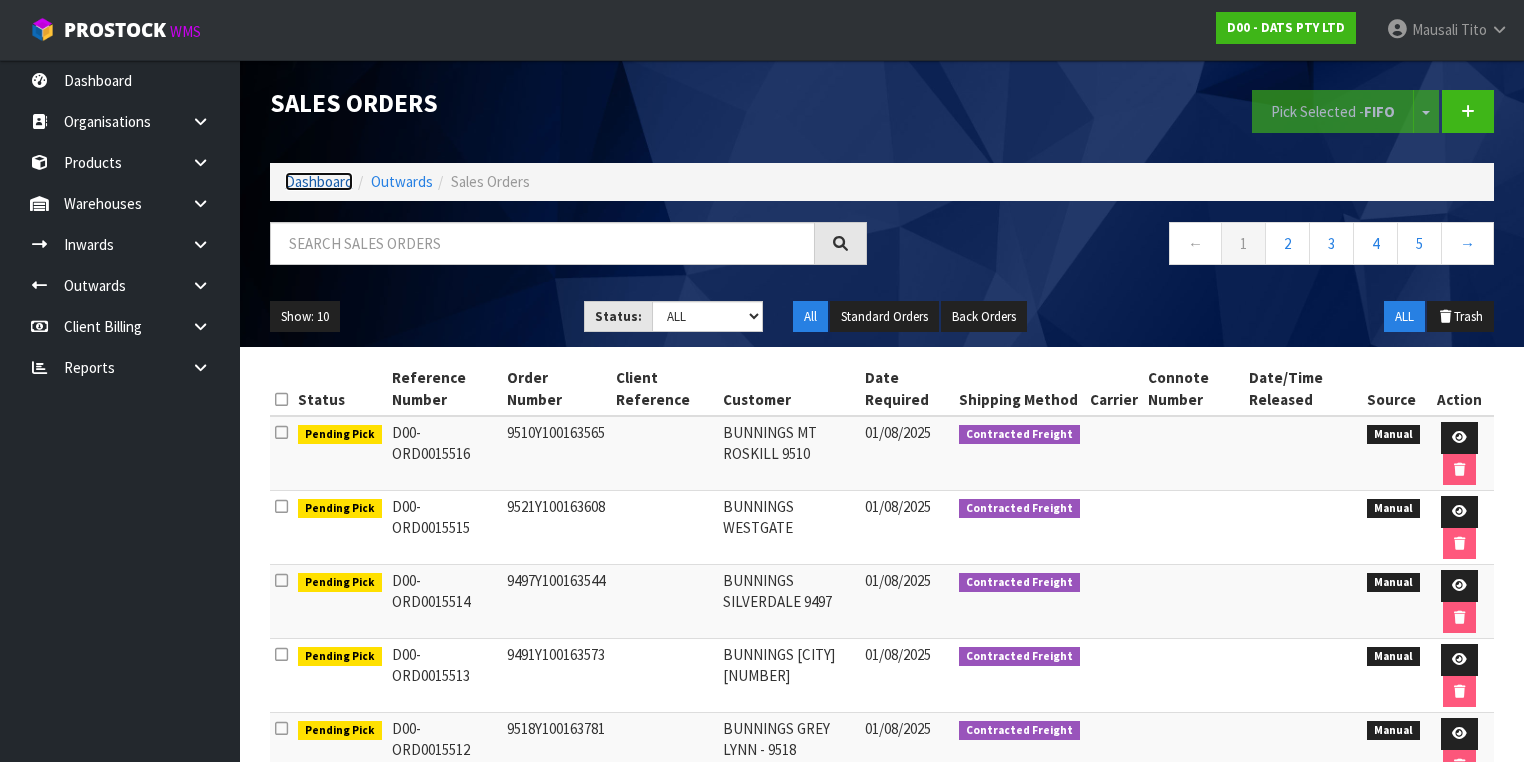 click on "Dashboard" at bounding box center [319, 181] 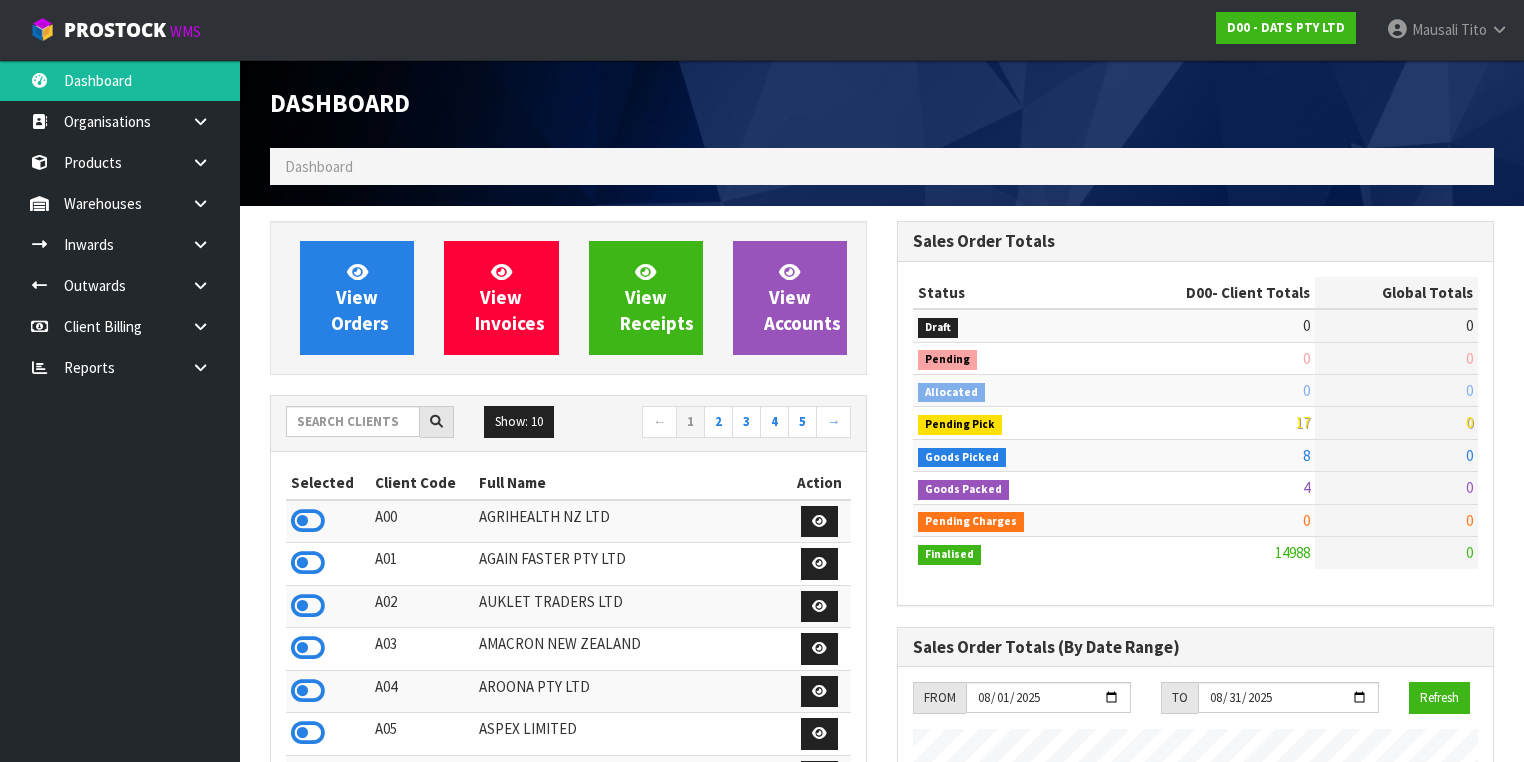 scroll, scrollTop: 998756, scrollLeft: 999372, axis: both 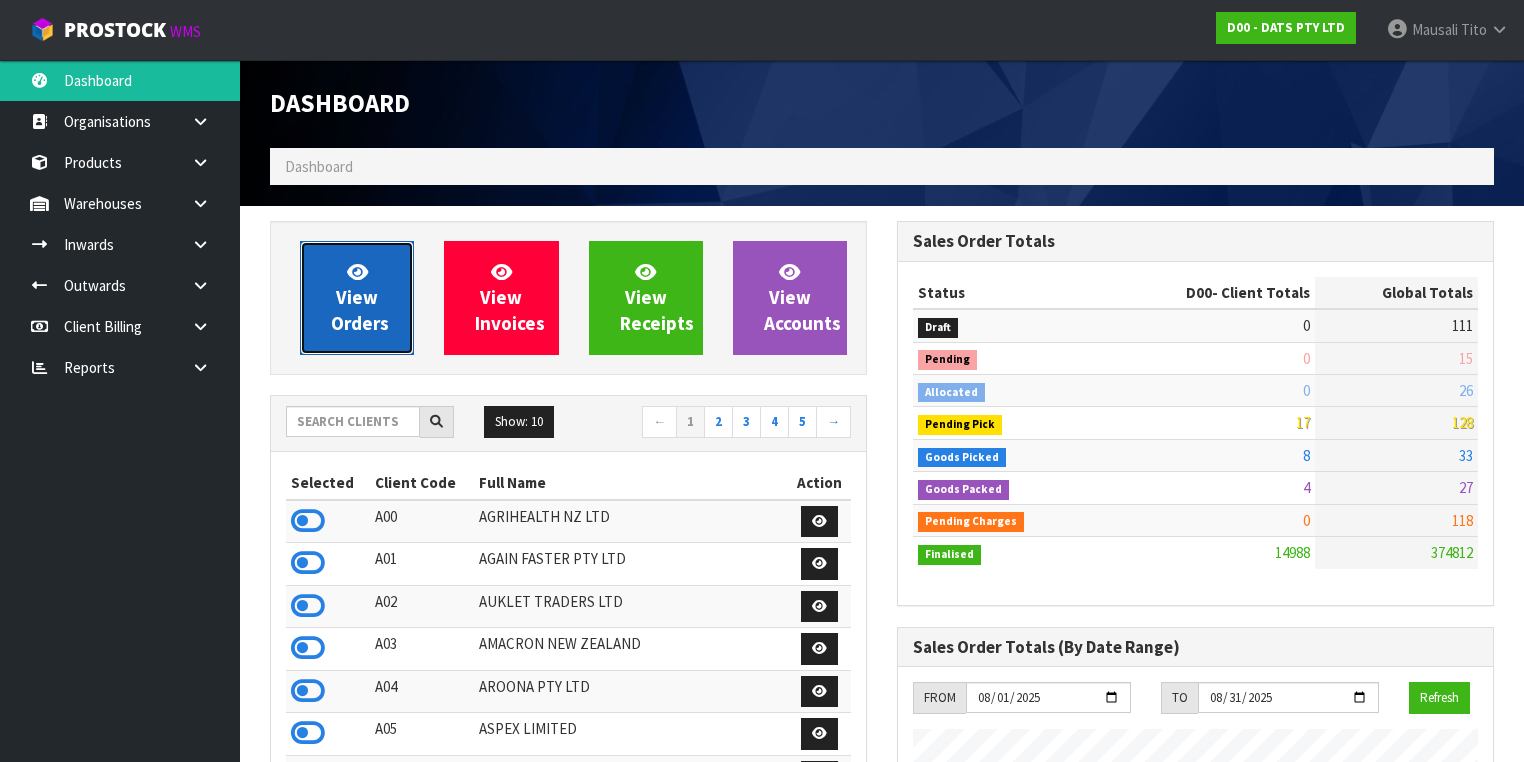 click on "View
Orders" at bounding box center [360, 297] 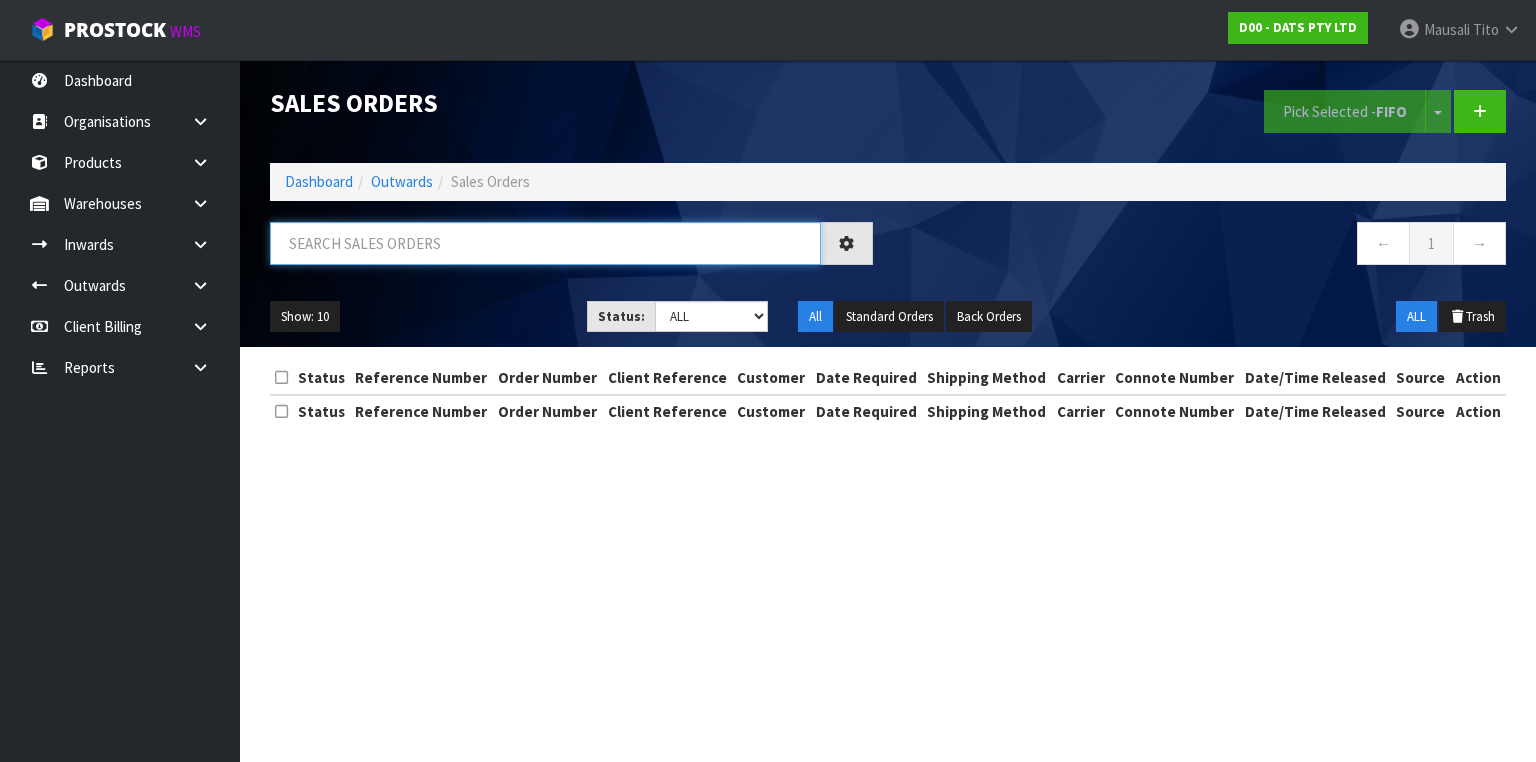 click at bounding box center [545, 243] 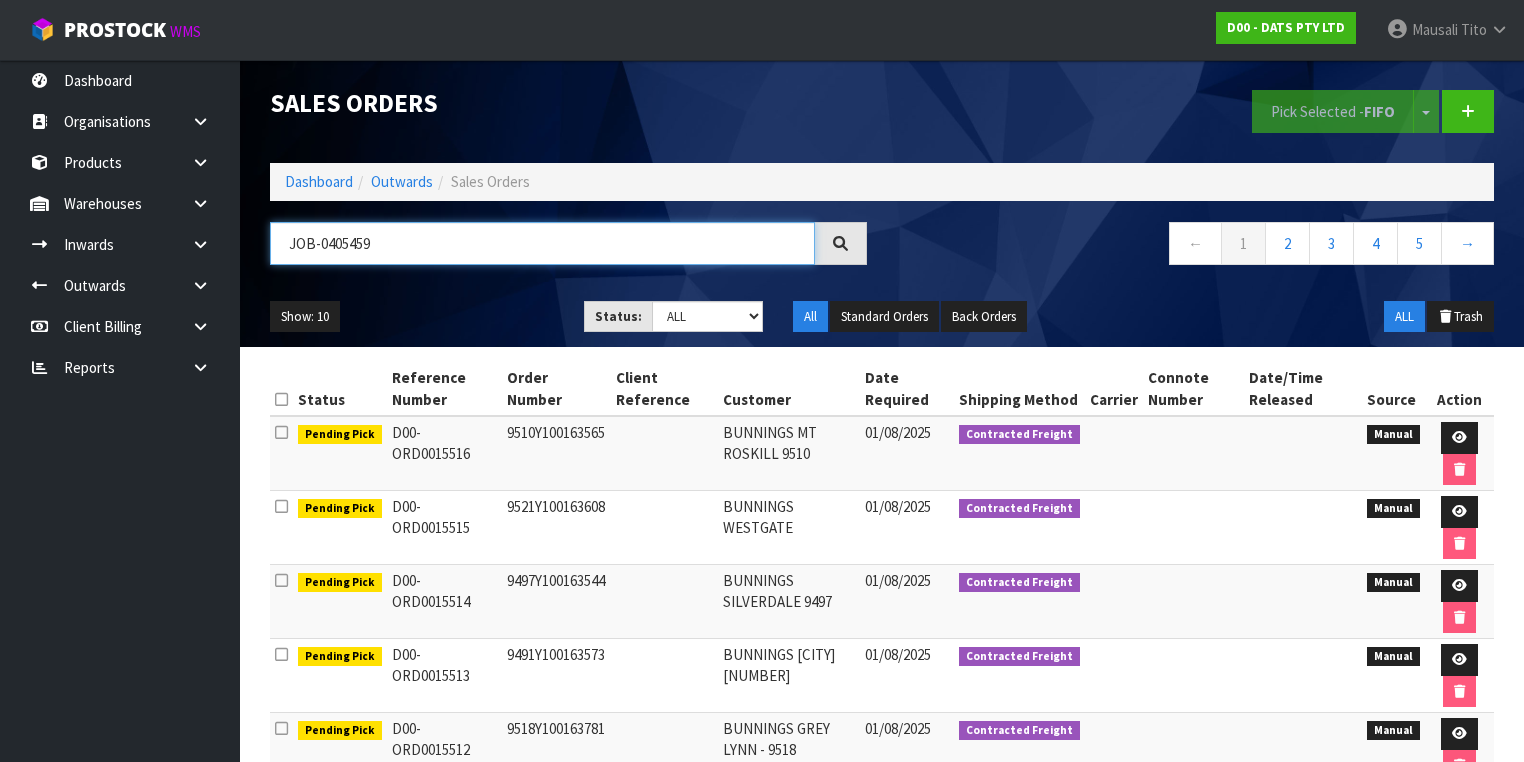 type on "JOB-0405459" 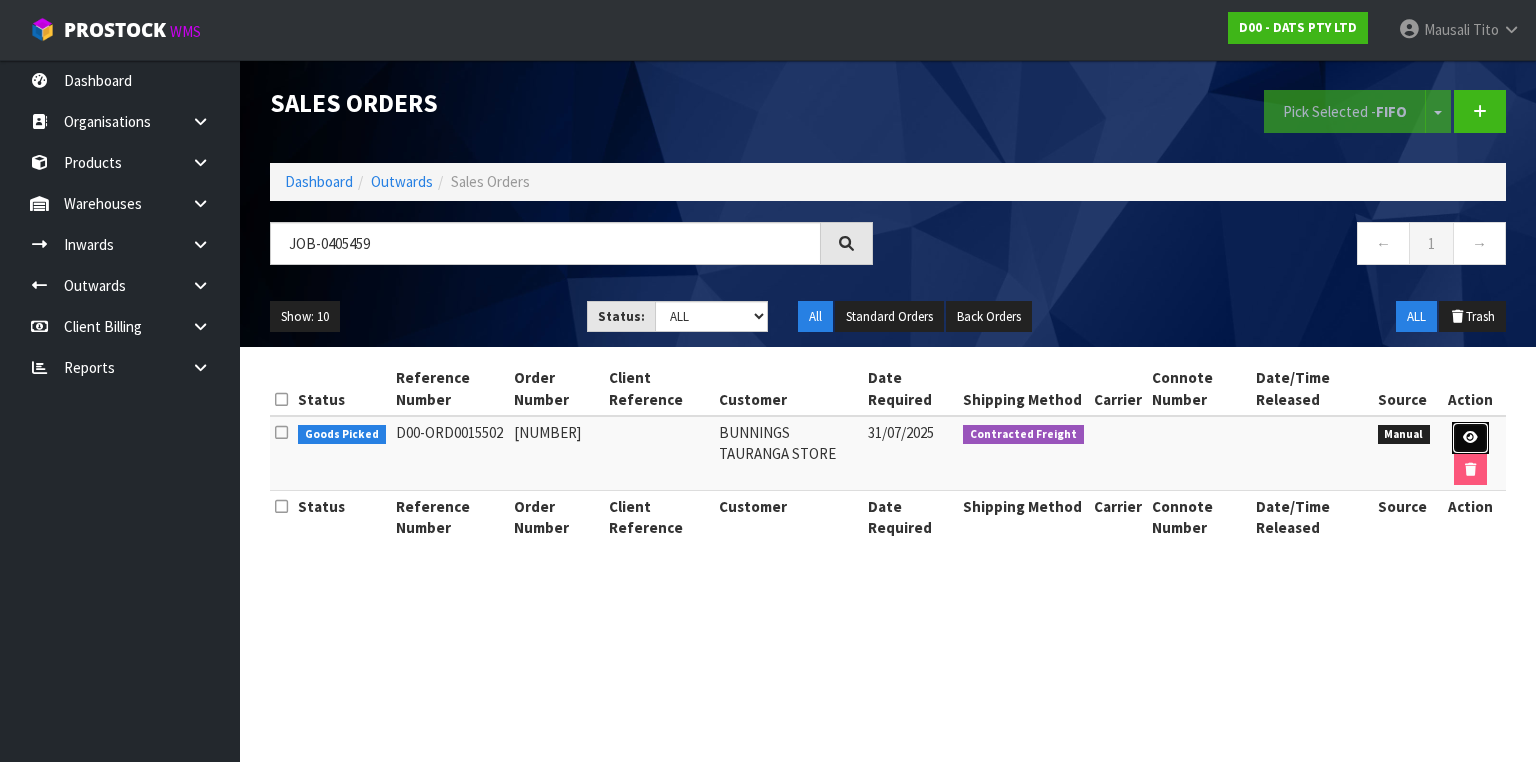 click at bounding box center (1470, 437) 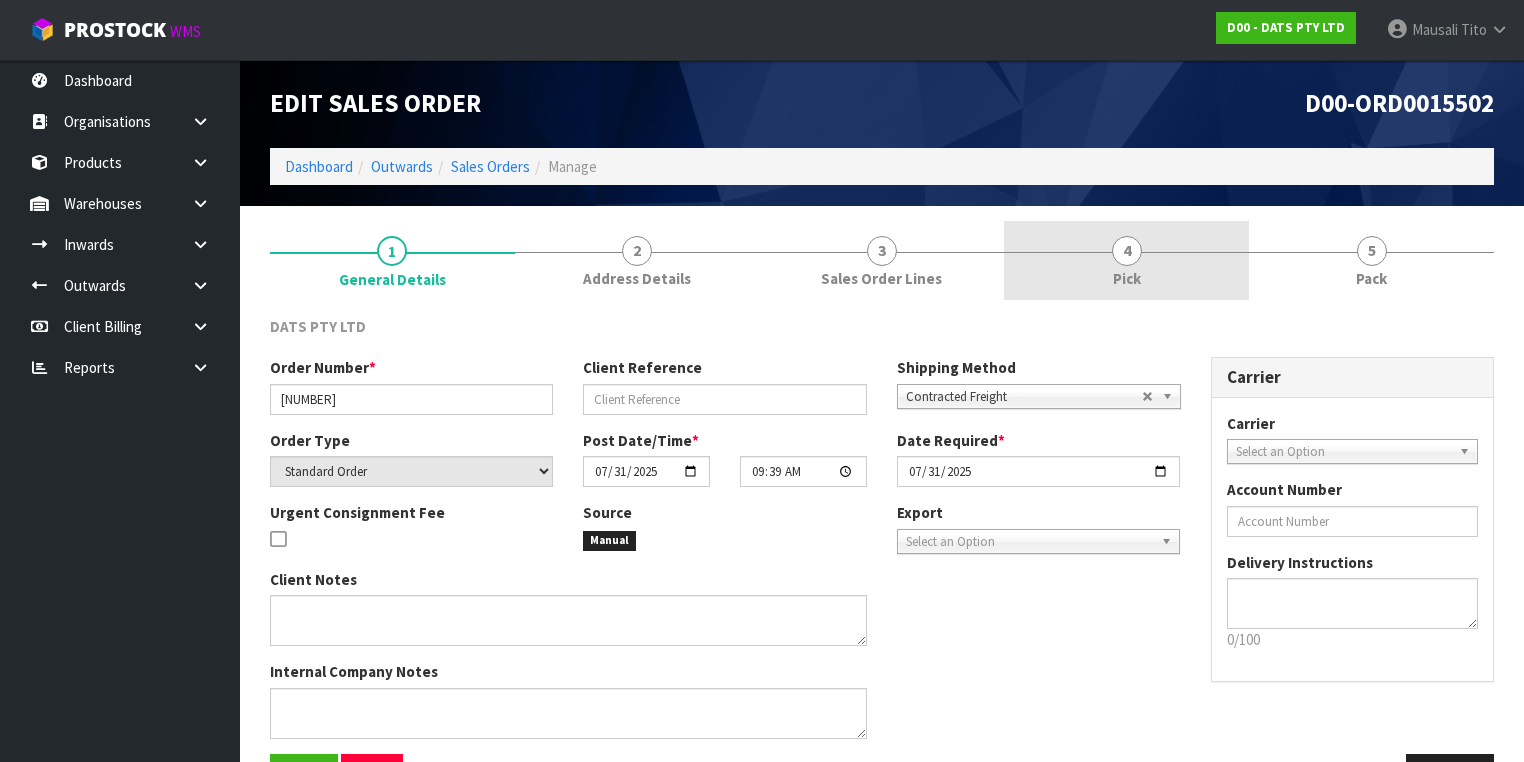 click on "4
Pick" at bounding box center (1126, 260) 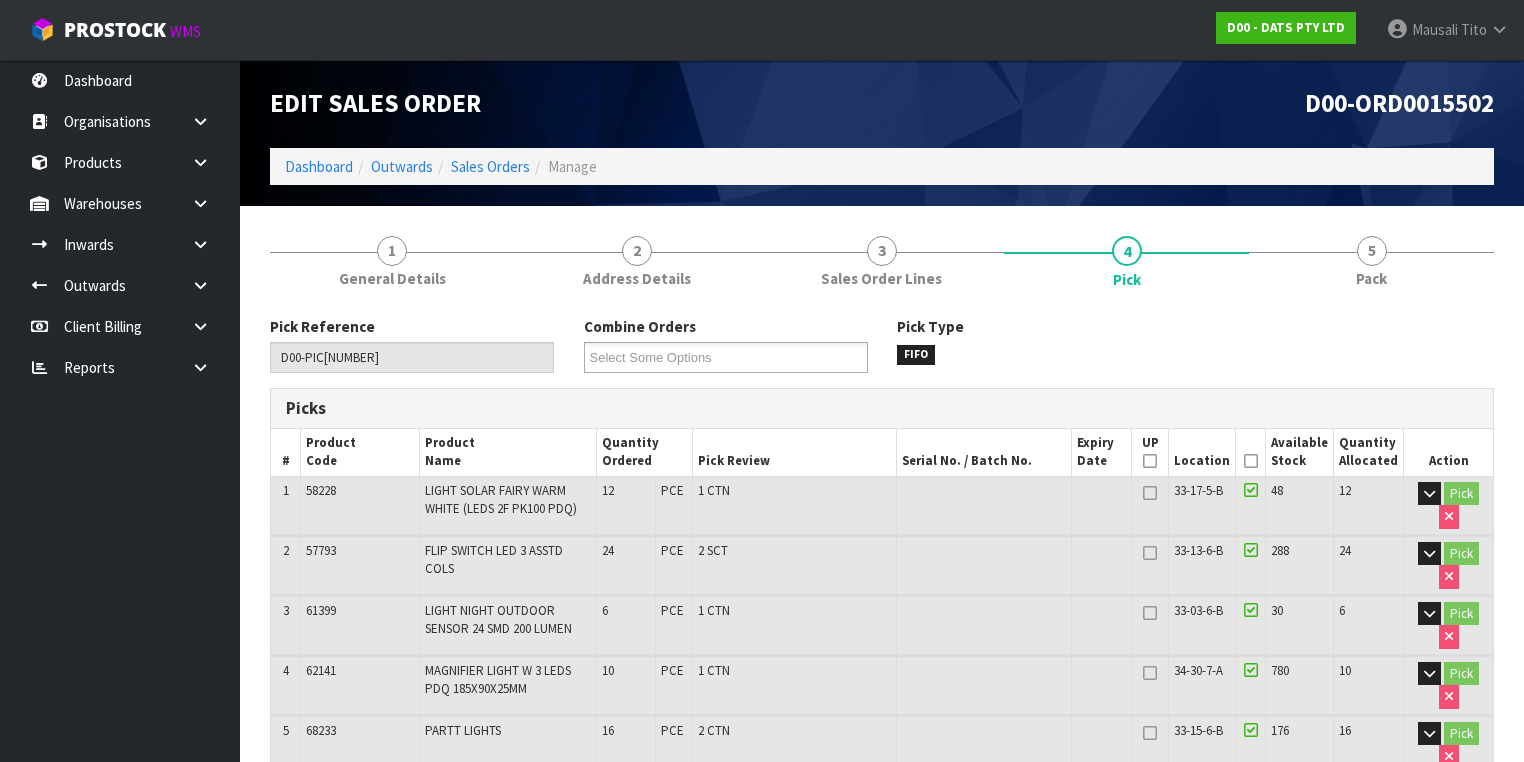 click at bounding box center (1251, 461) 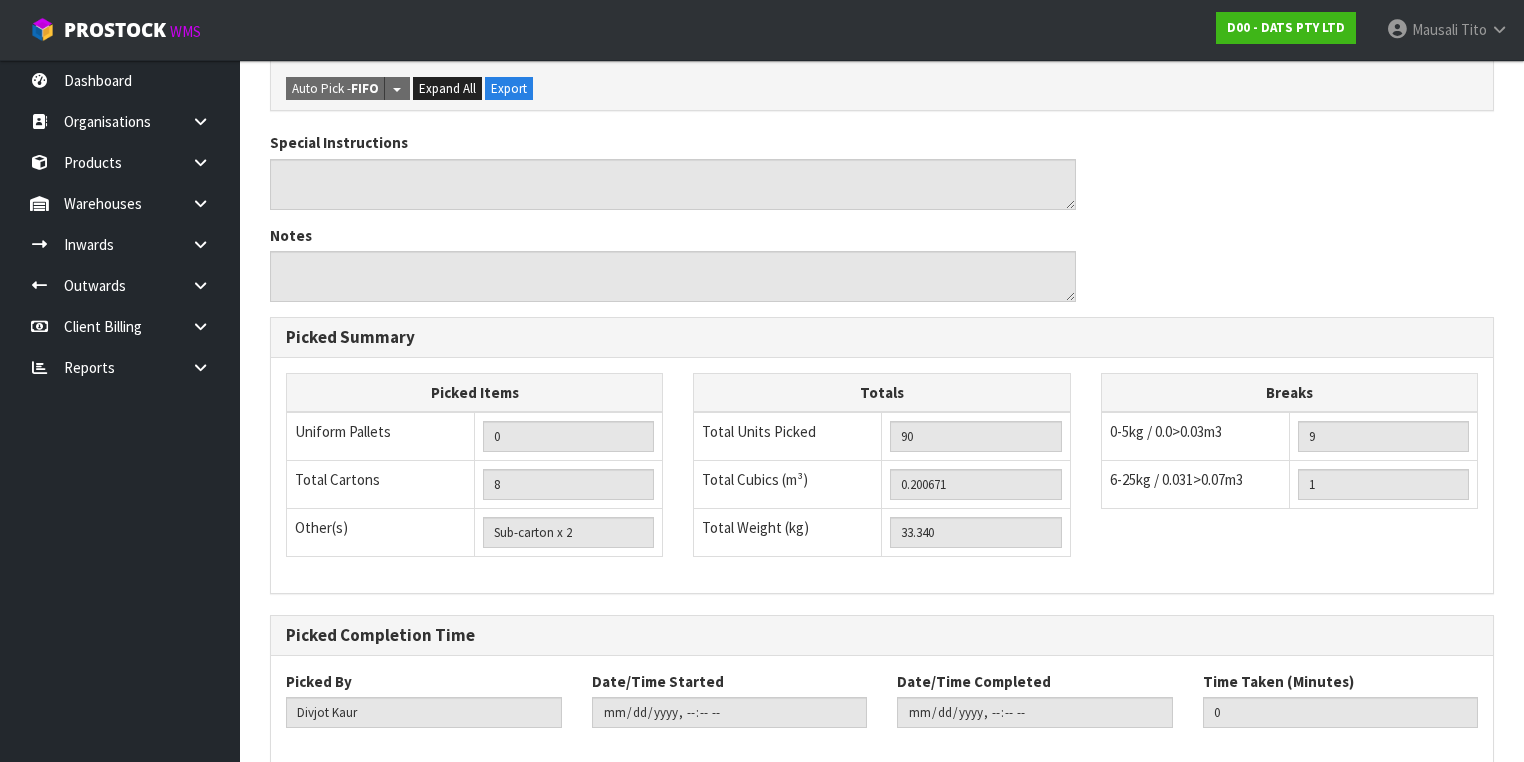 scroll, scrollTop: 1052, scrollLeft: 0, axis: vertical 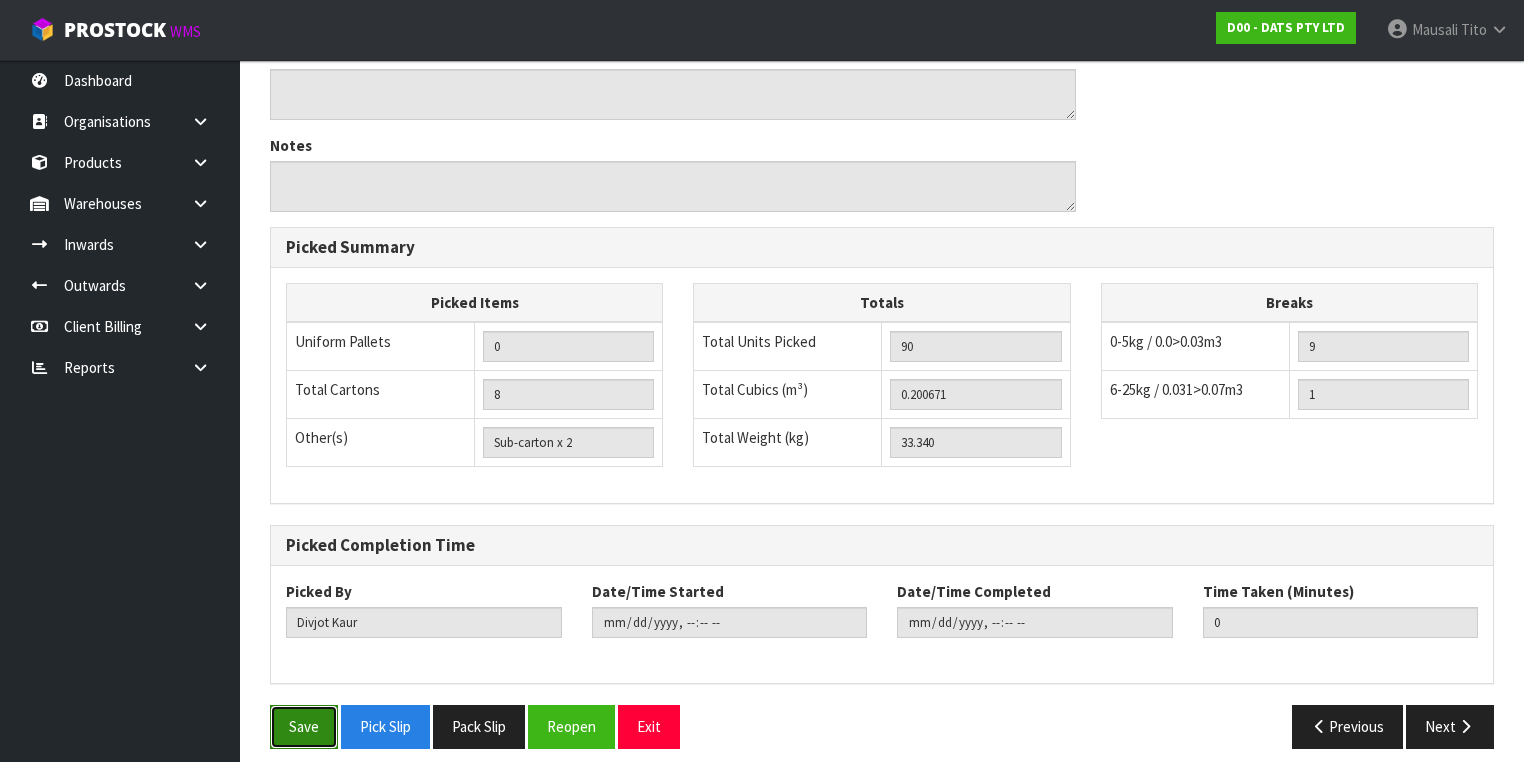 click on "Save" at bounding box center (304, 726) 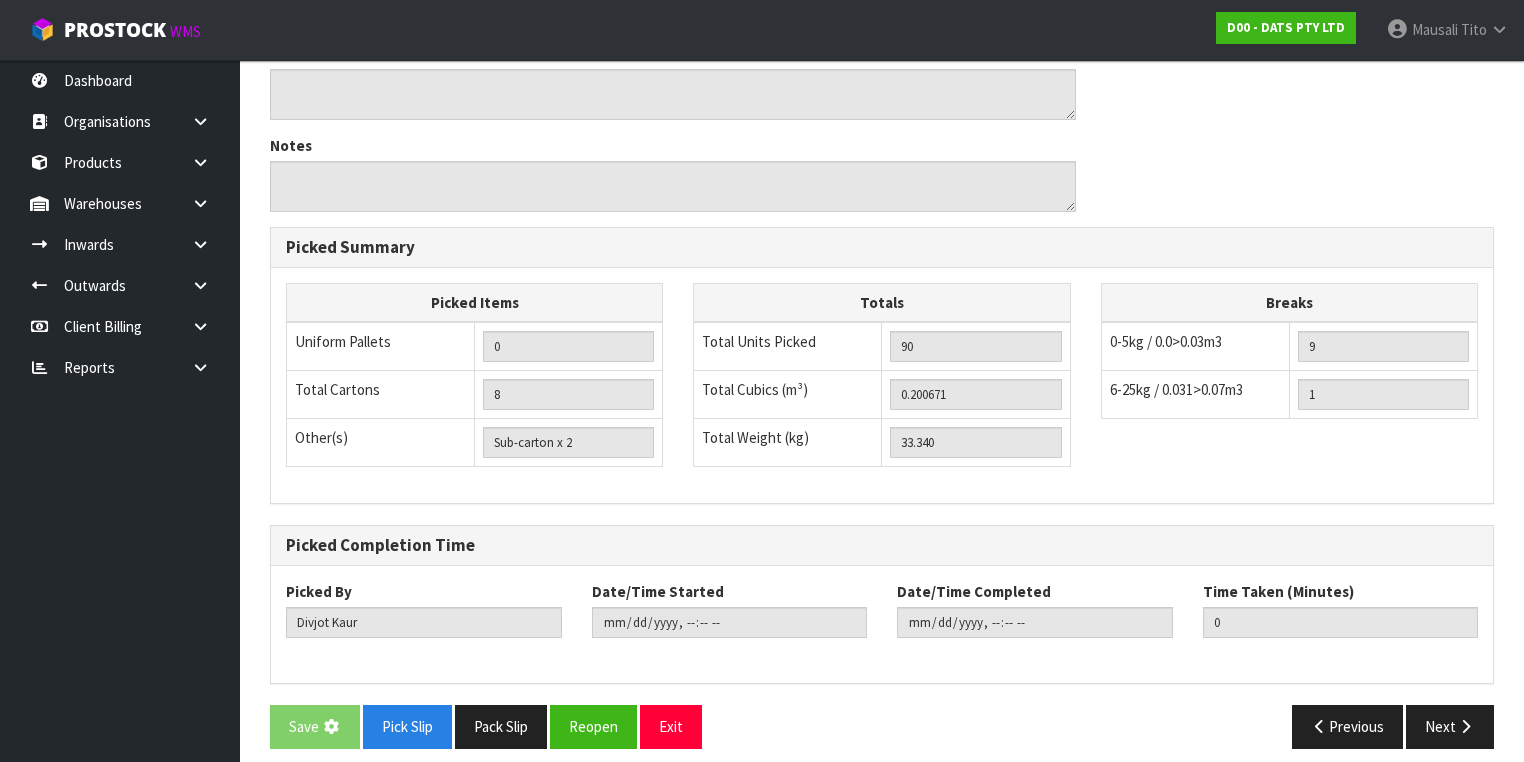 scroll, scrollTop: 0, scrollLeft: 0, axis: both 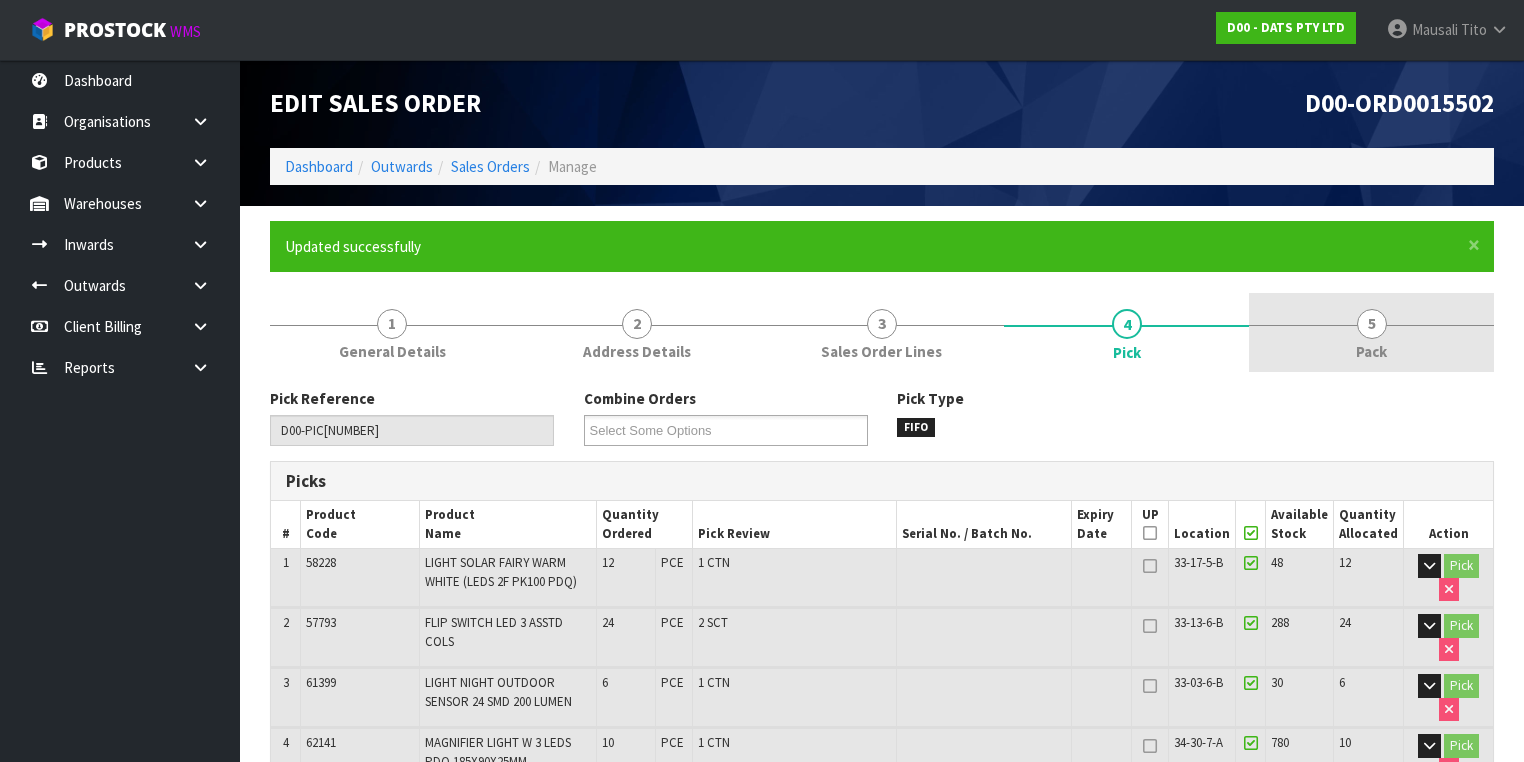 type on "Mausali Tito" 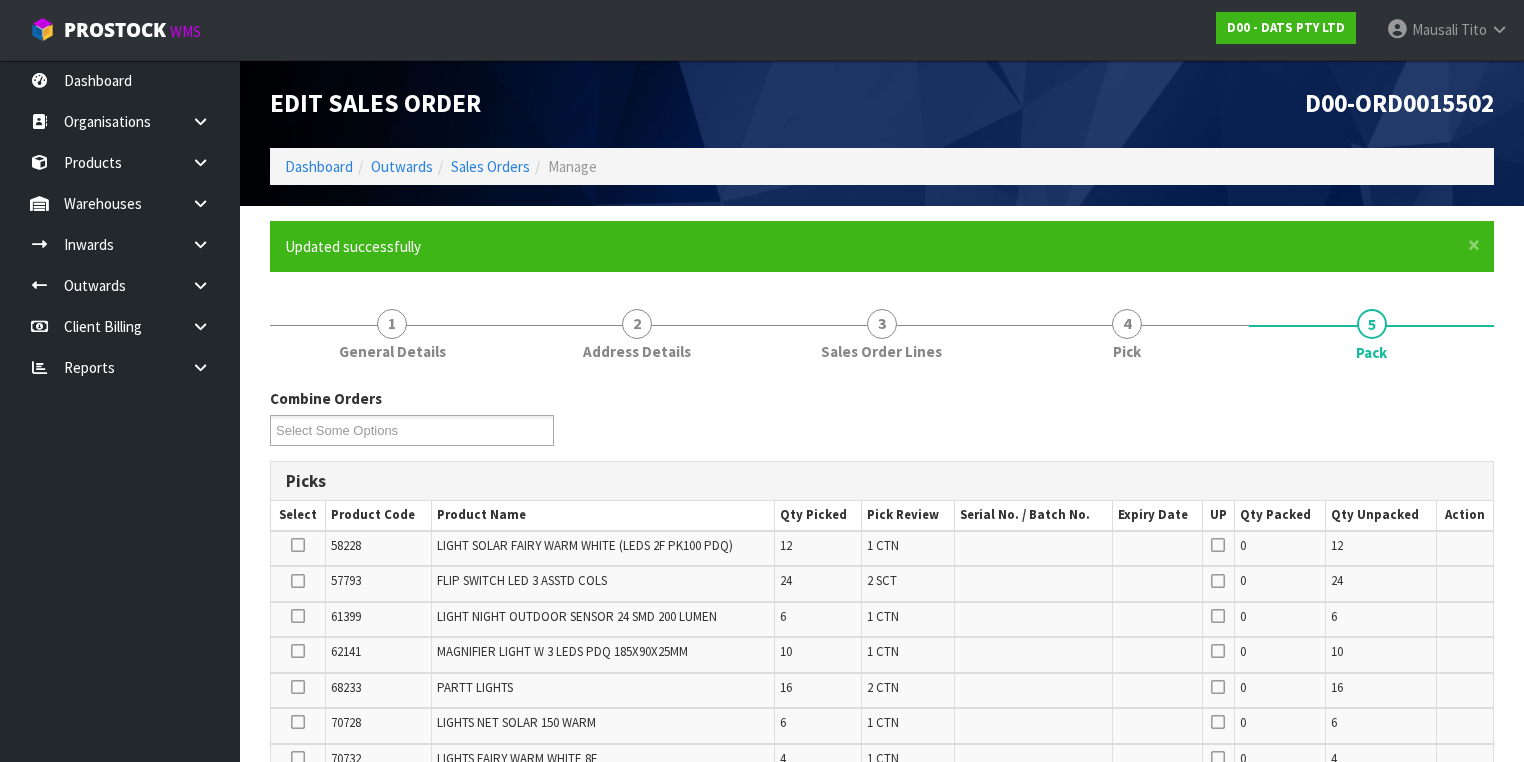 scroll, scrollTop: 400, scrollLeft: 0, axis: vertical 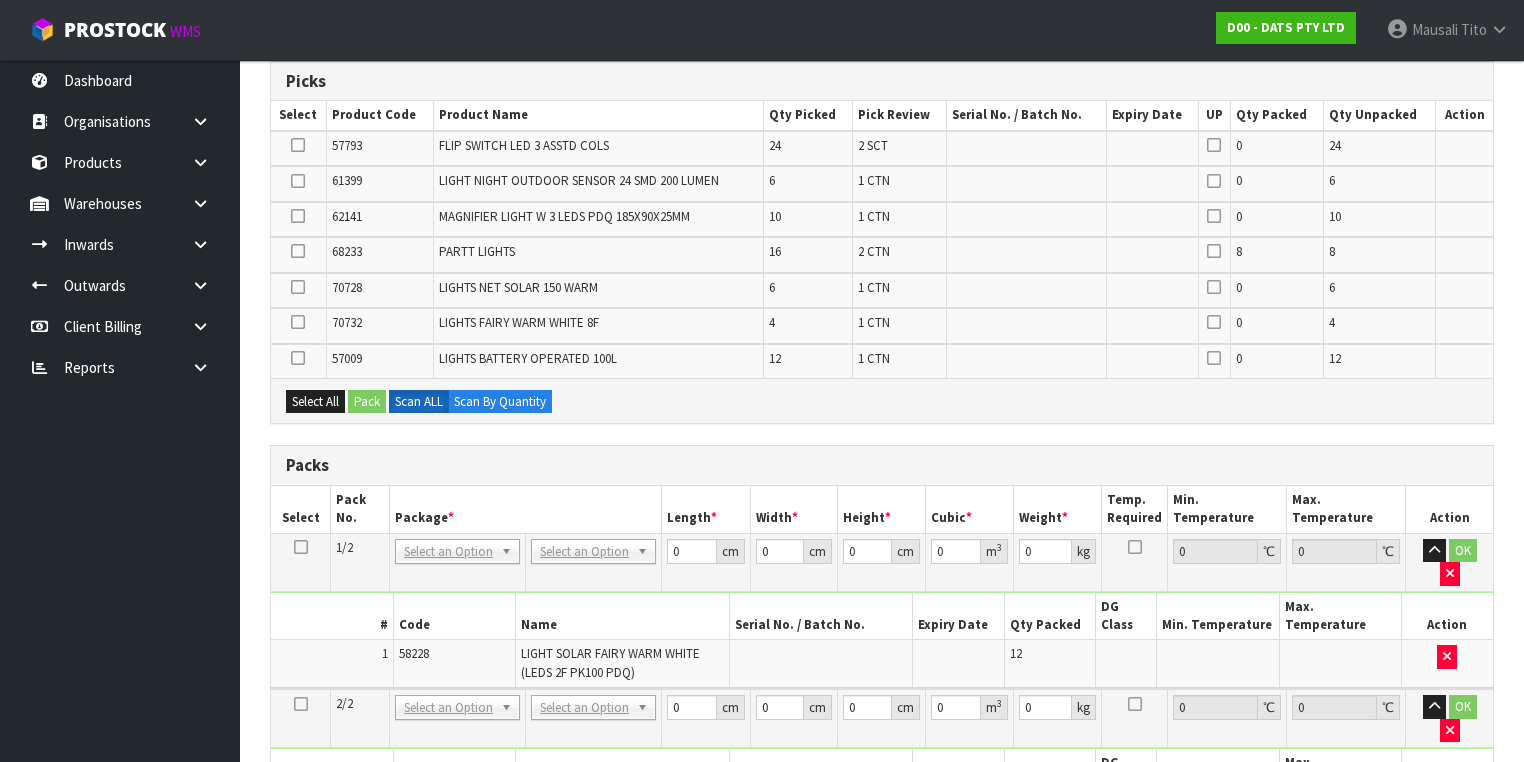 click at bounding box center [301, 704] 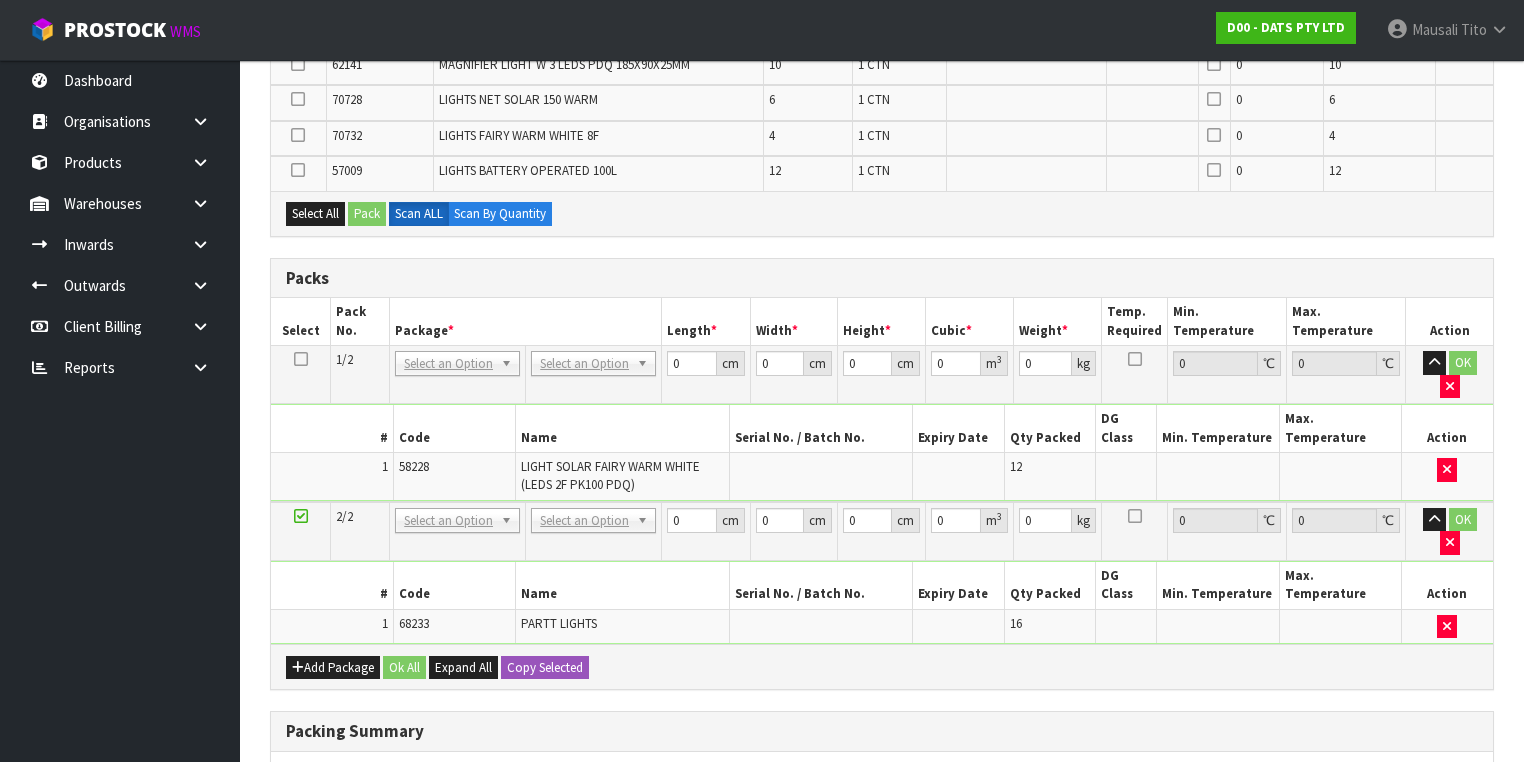 scroll, scrollTop: 560, scrollLeft: 0, axis: vertical 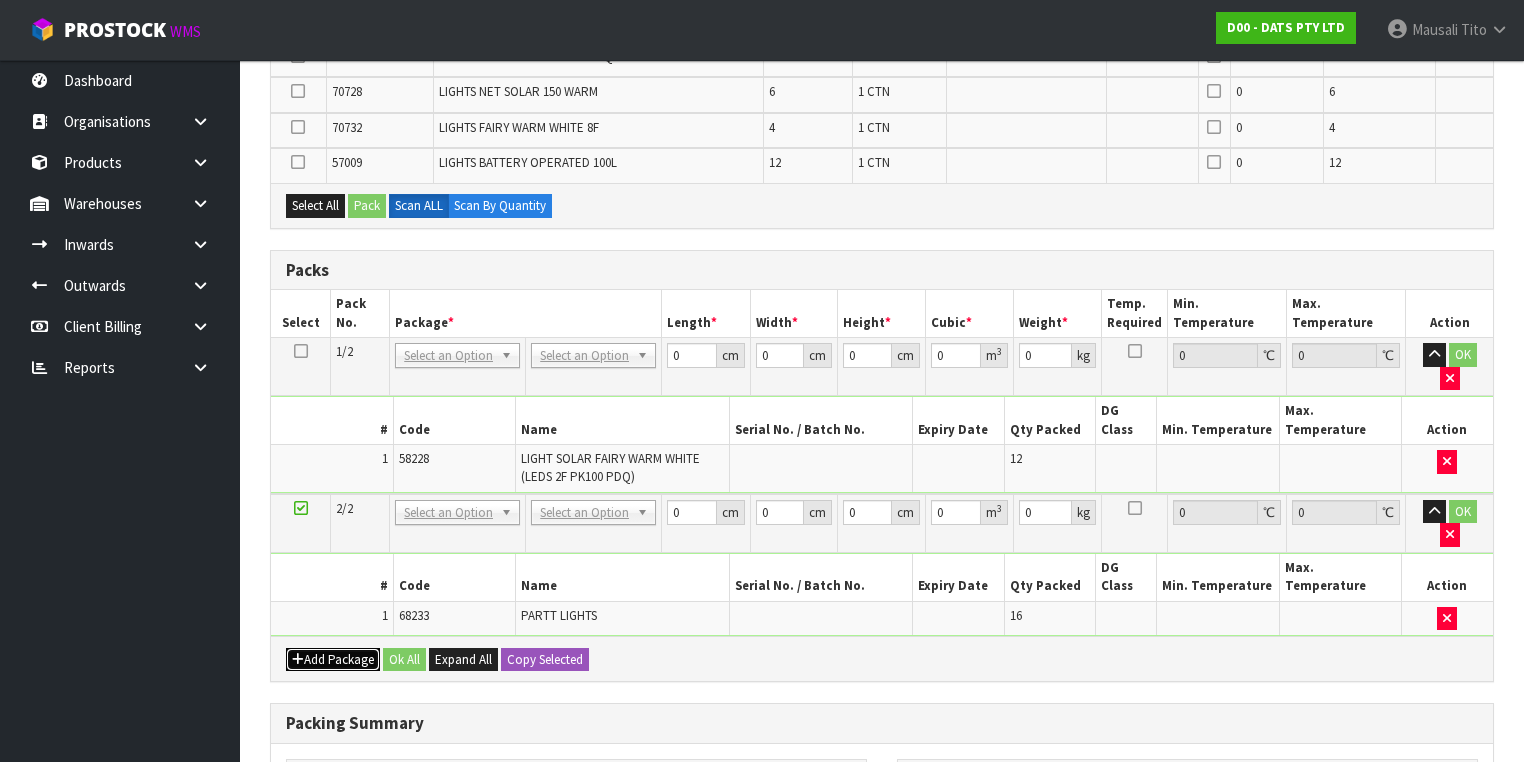 click on "Add Package" at bounding box center (333, 660) 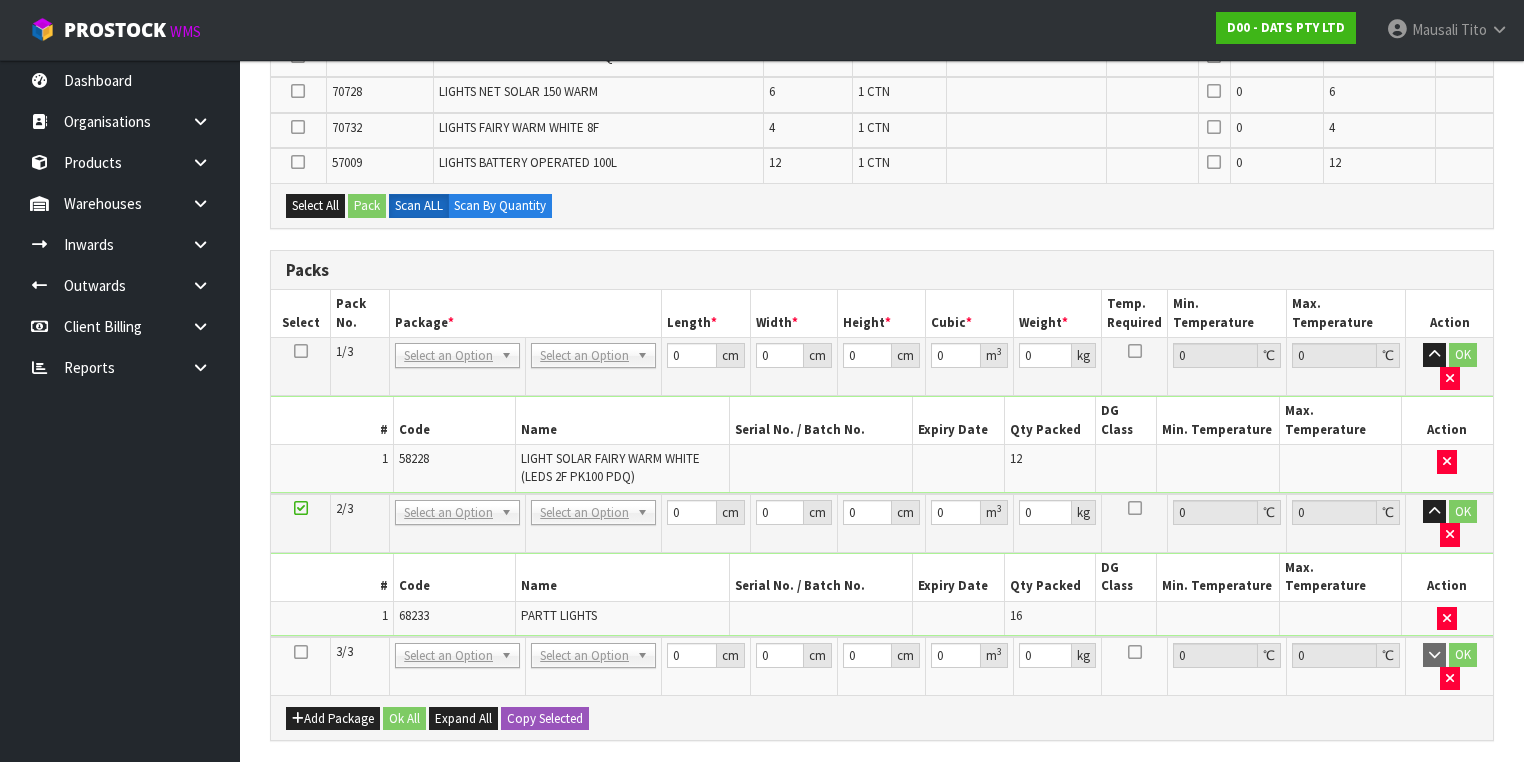 click at bounding box center (301, 652) 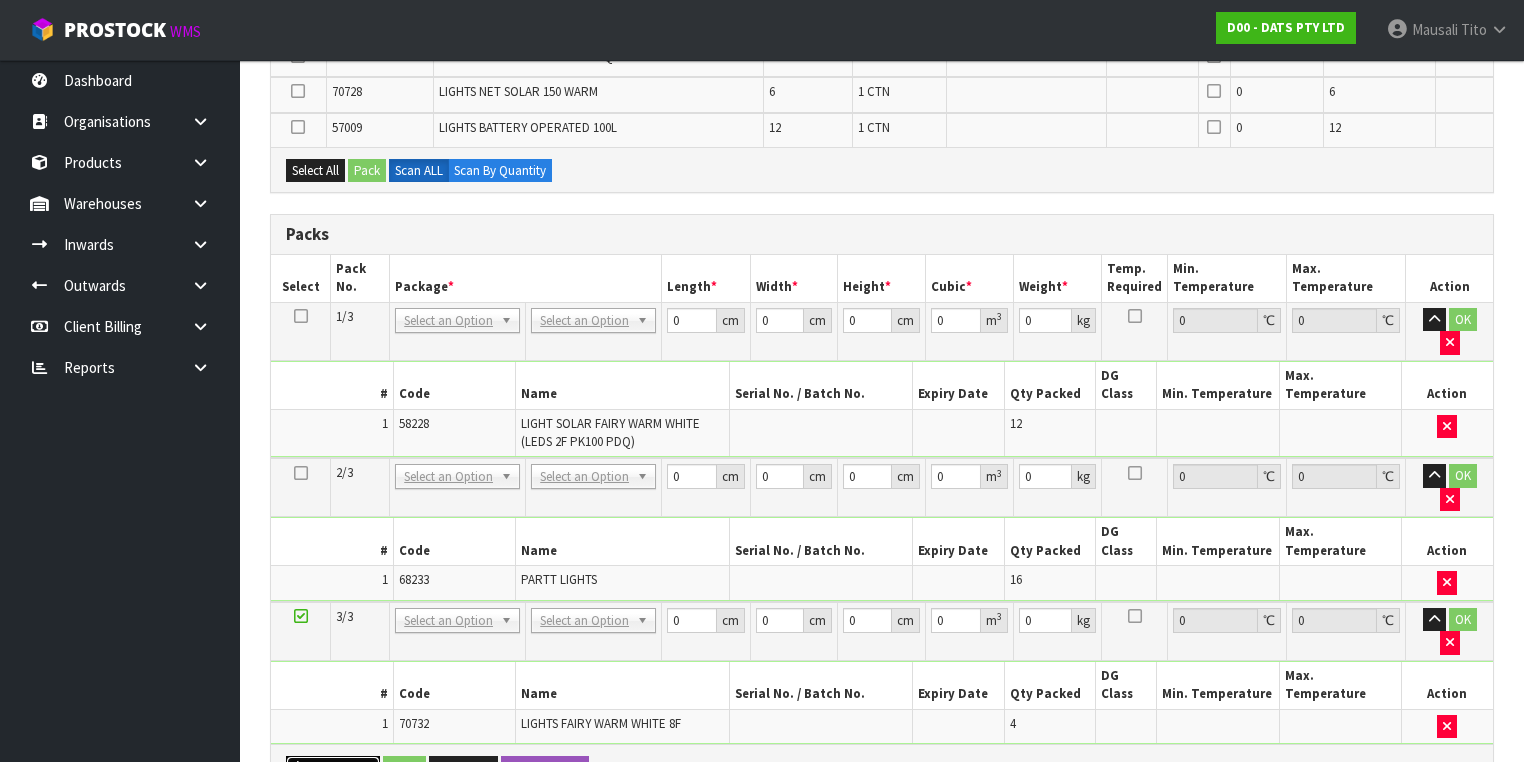 click on "Add Package" at bounding box center [333, 768] 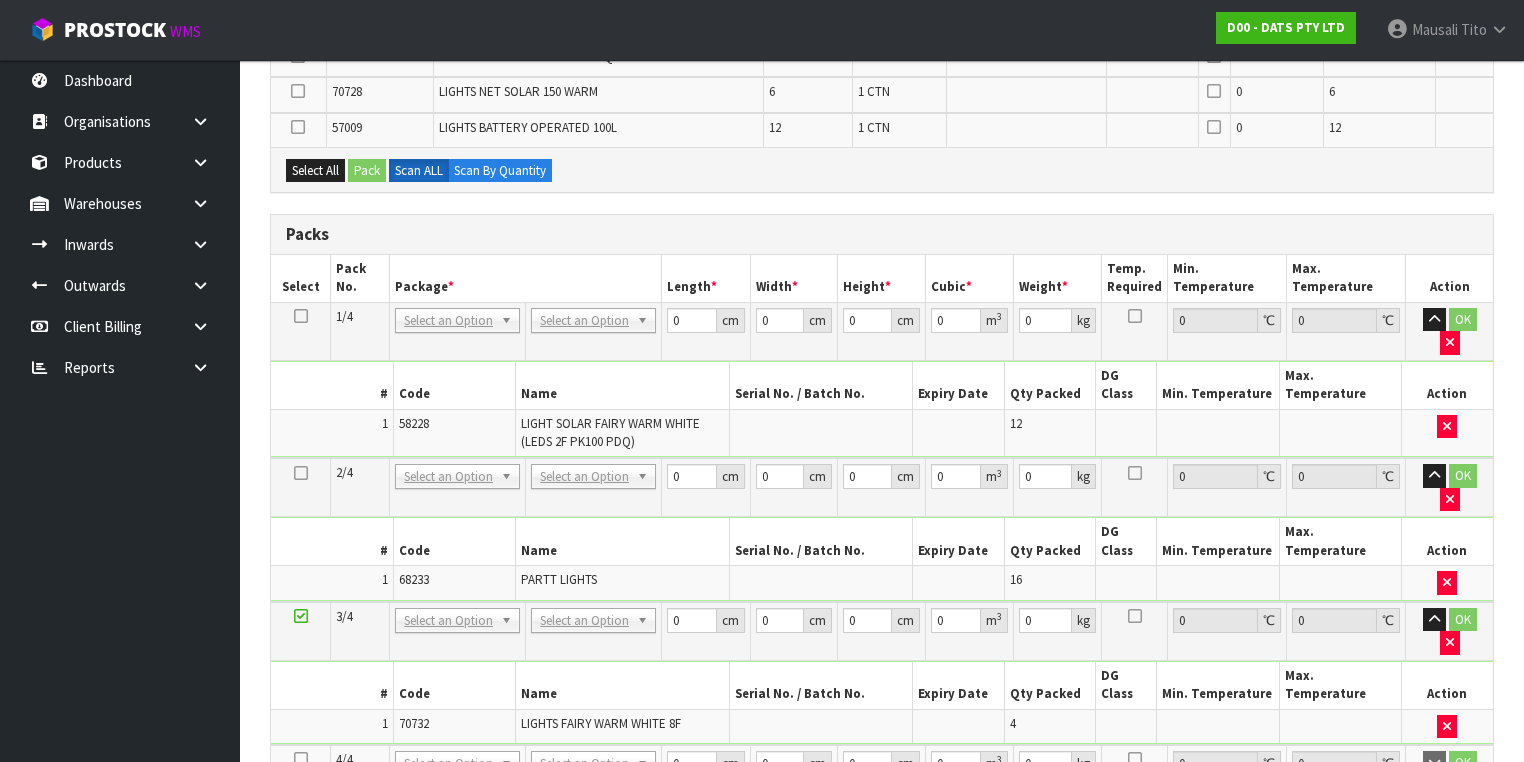 click at bounding box center [301, 759] 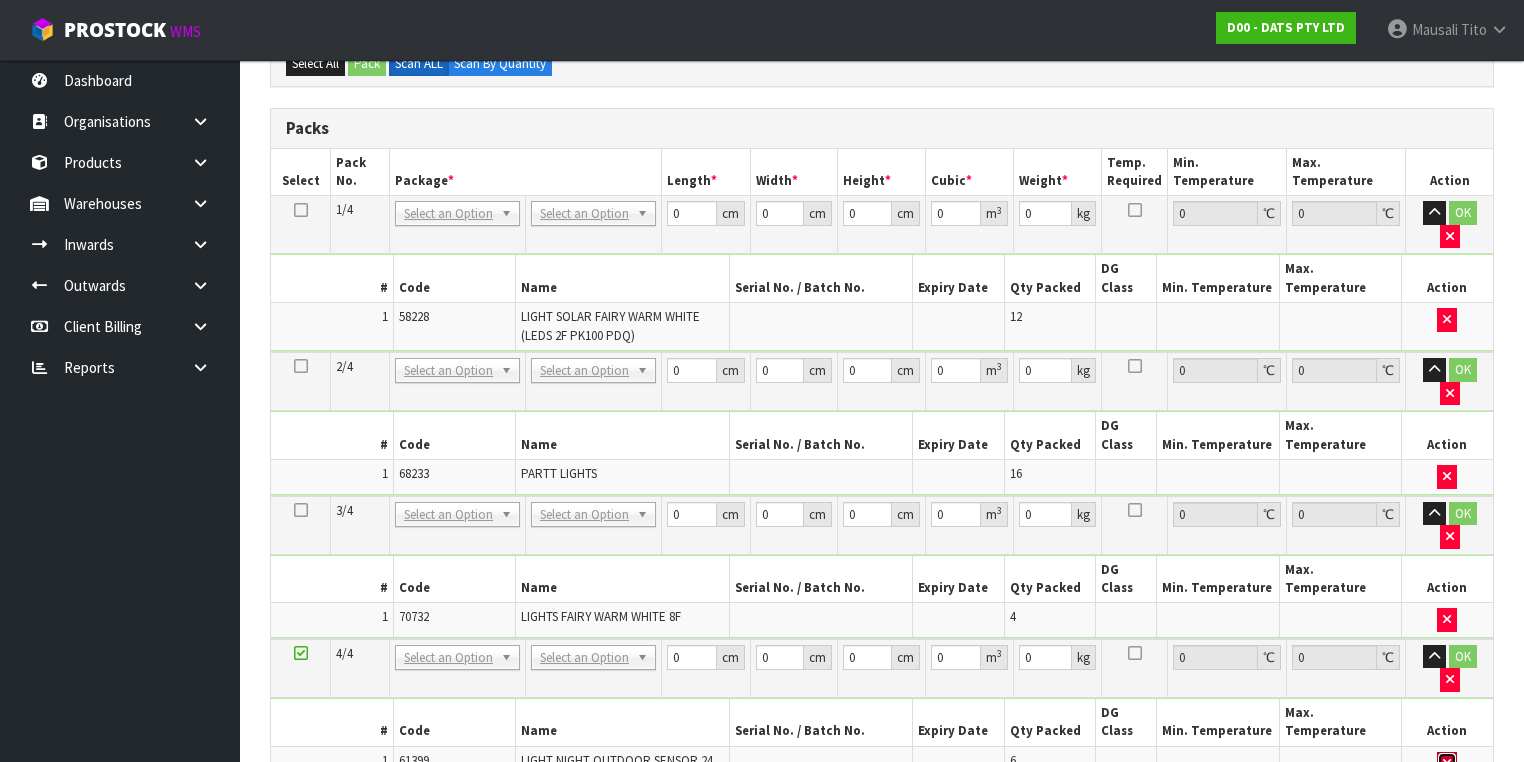 click at bounding box center (1447, 763) 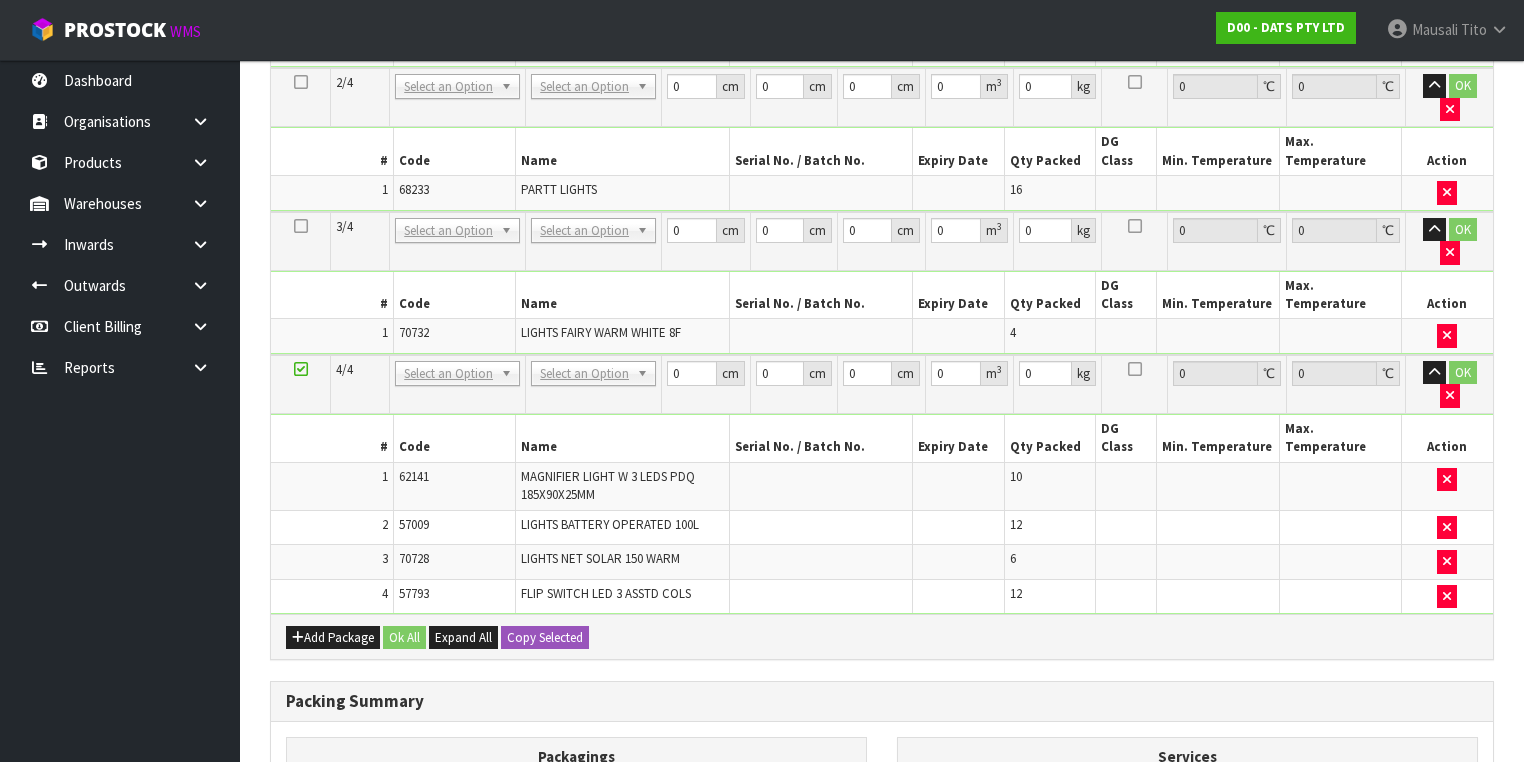 scroll, scrollTop: 810, scrollLeft: 0, axis: vertical 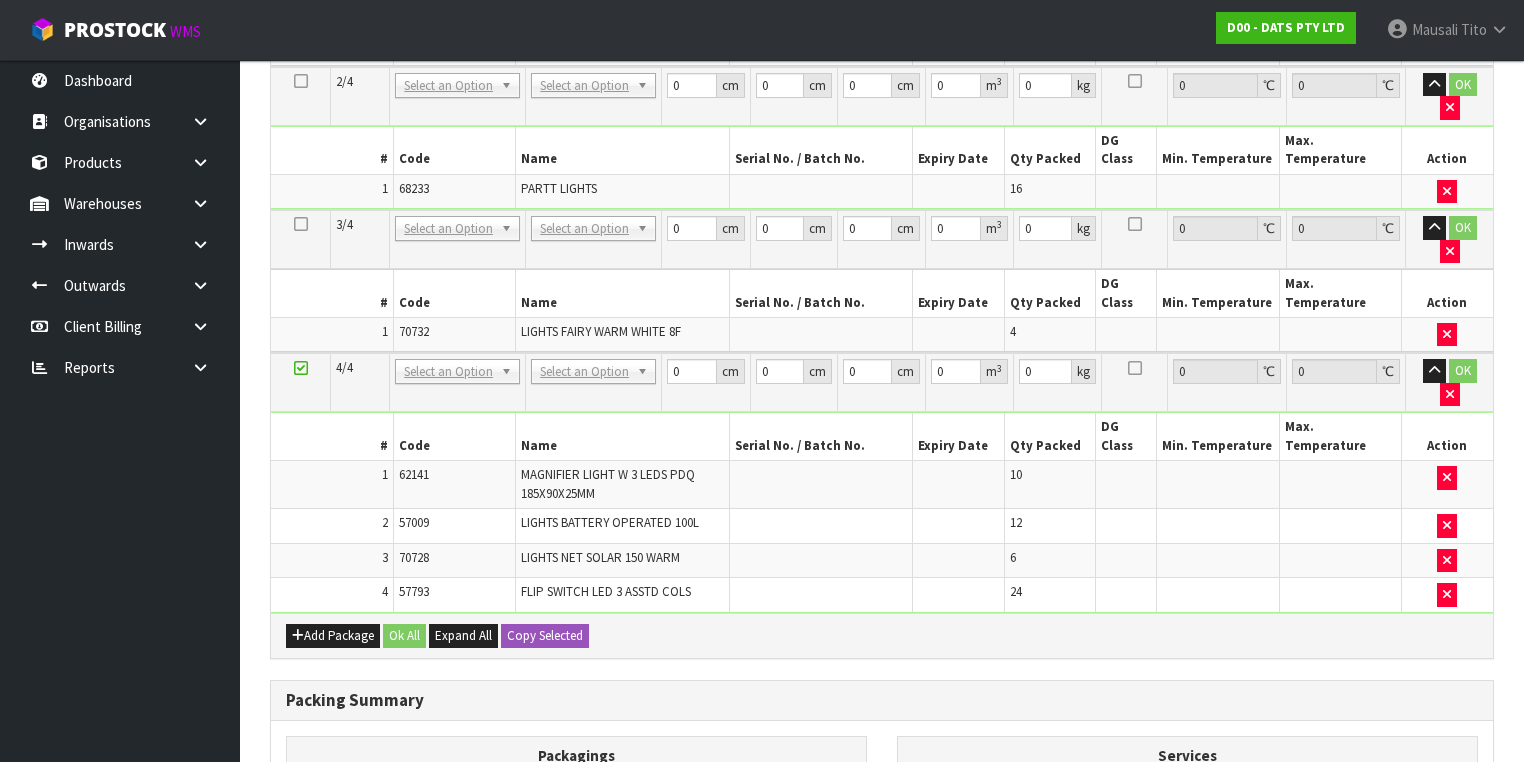 click at bounding box center (301, 368) 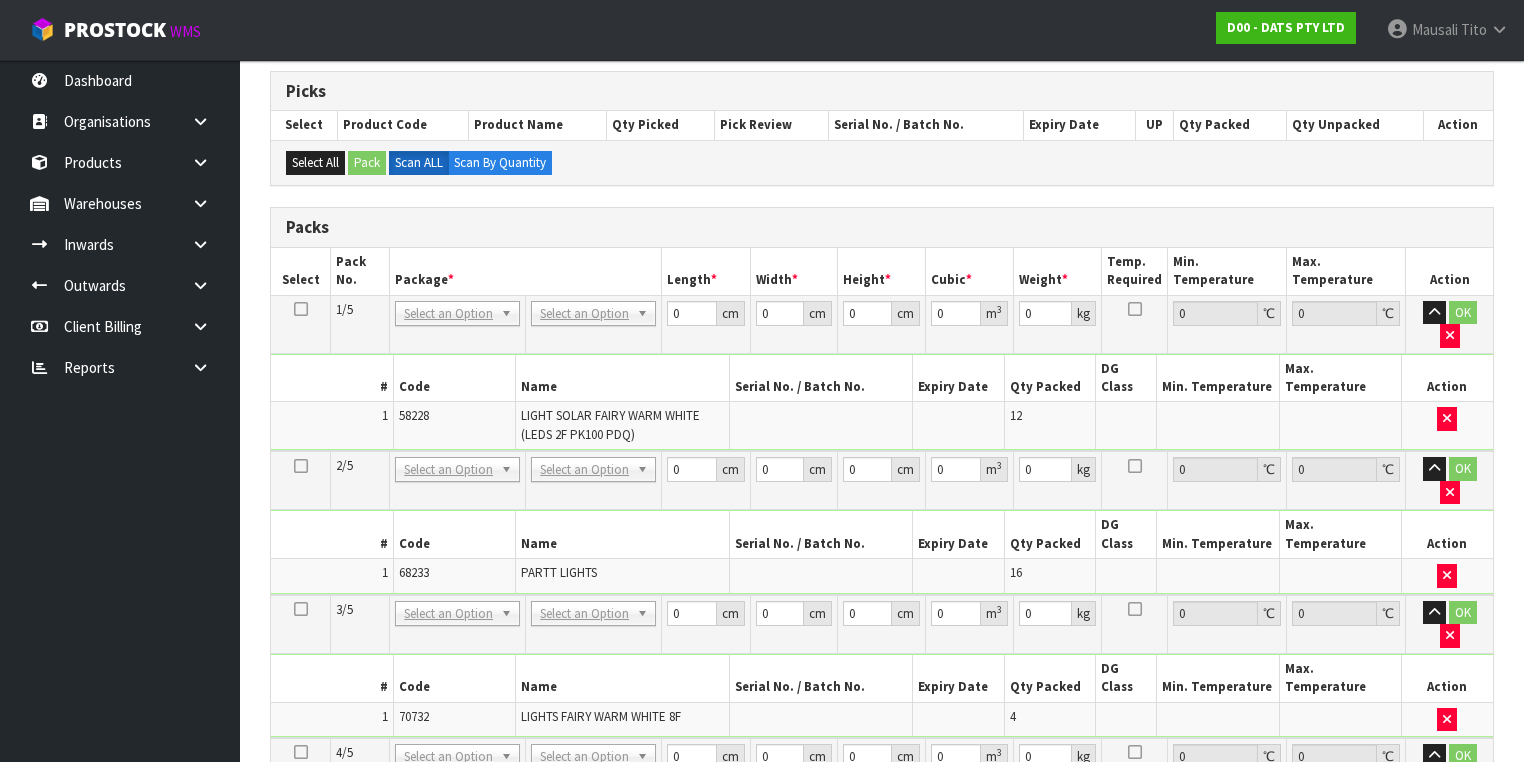 scroll, scrollTop: 375, scrollLeft: 0, axis: vertical 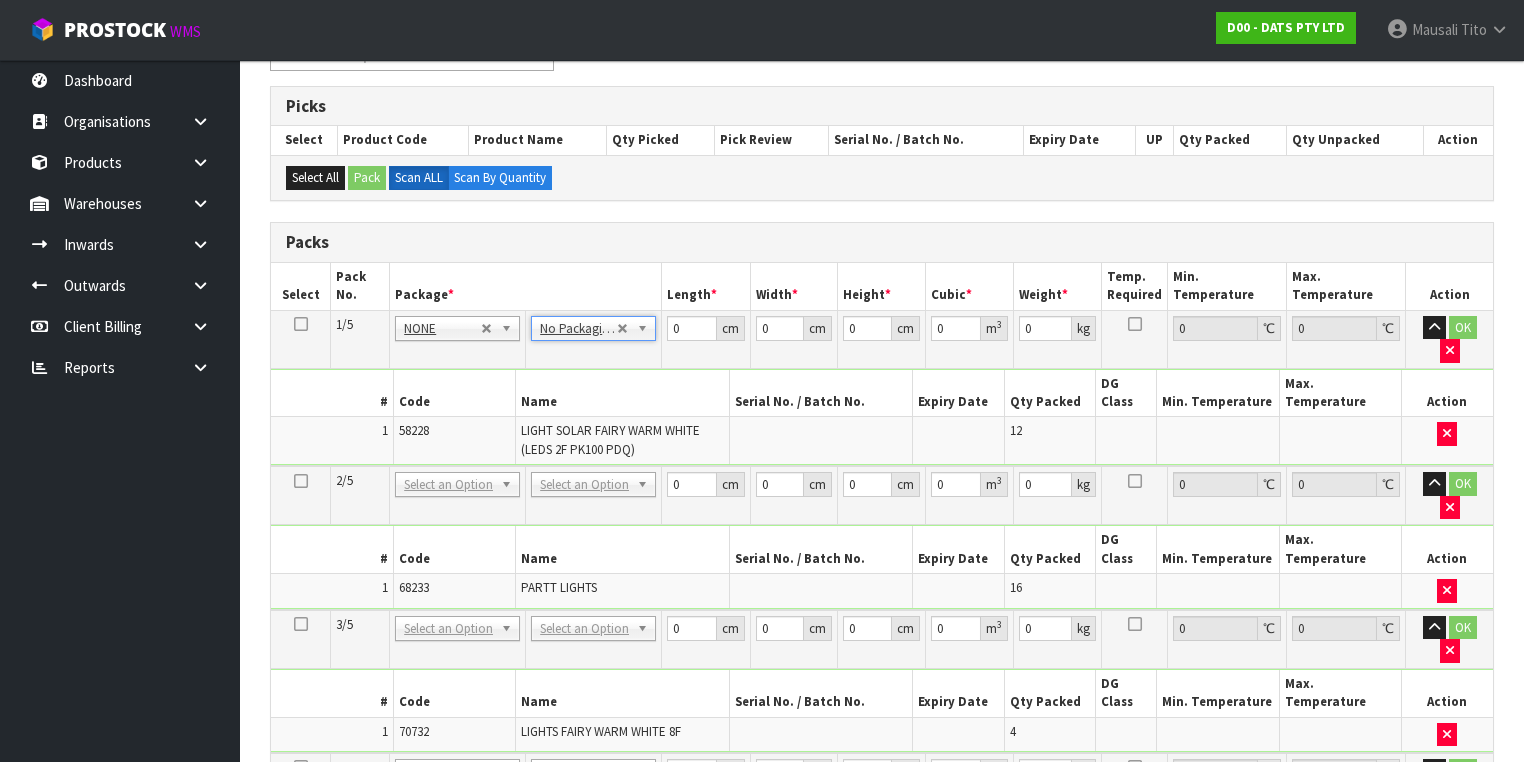 drag, startPoint x: 579, startPoint y: 440, endPoint x: 592, endPoint y: 467, distance: 29.966648 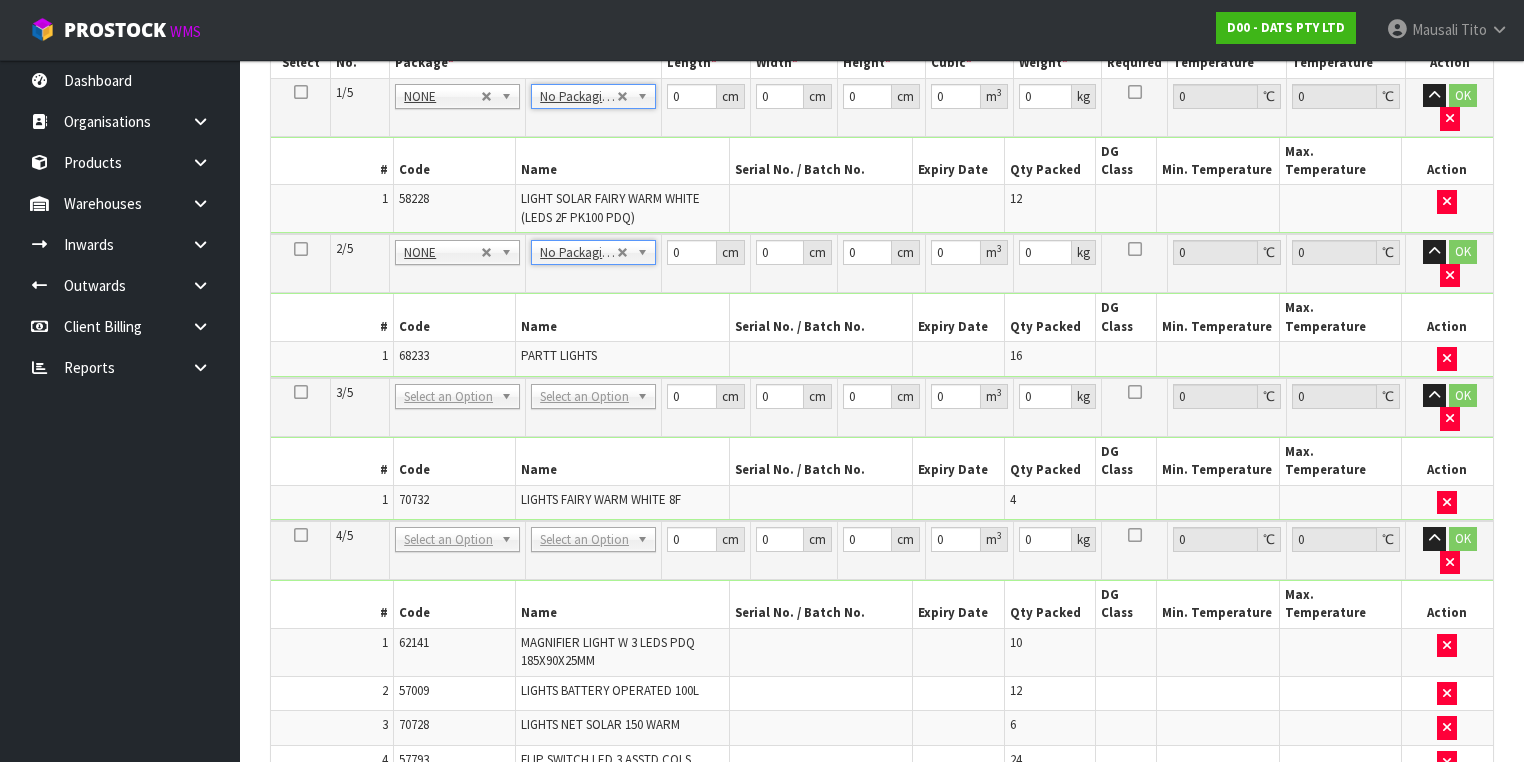 scroll, scrollTop: 615, scrollLeft: 0, axis: vertical 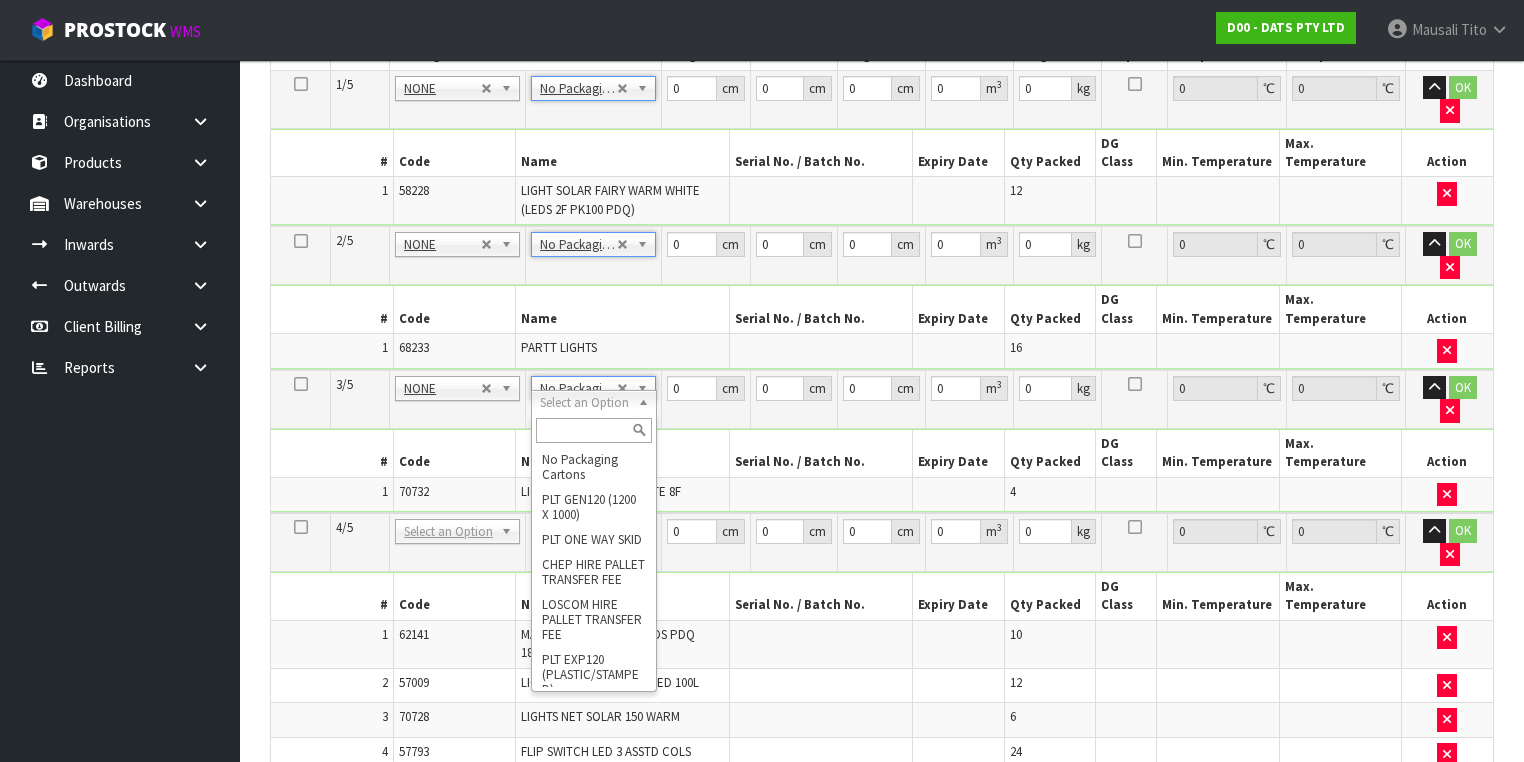 click on "#" at bounding box center (332, 856) 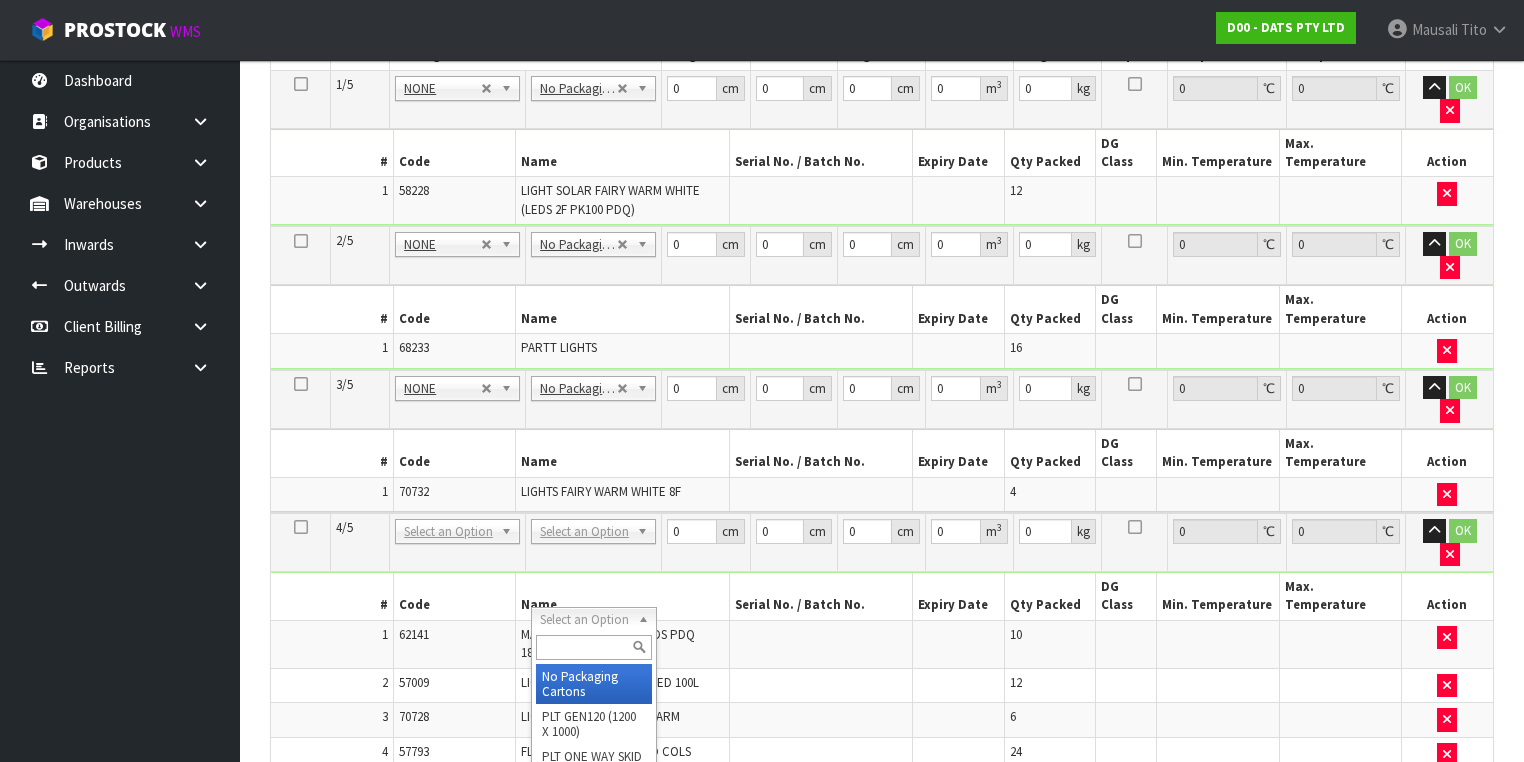 type on "4" 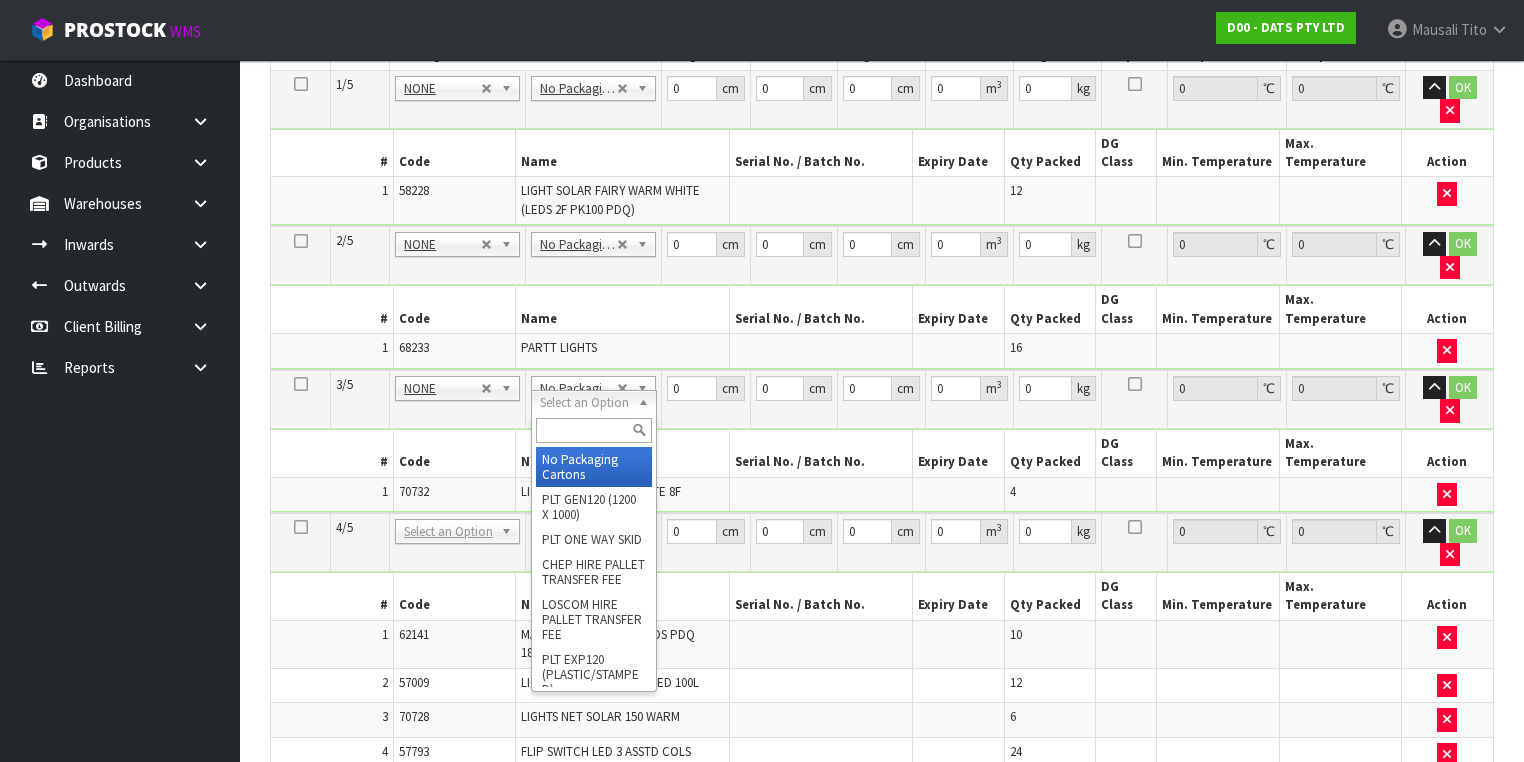 click at bounding box center (593, 430) 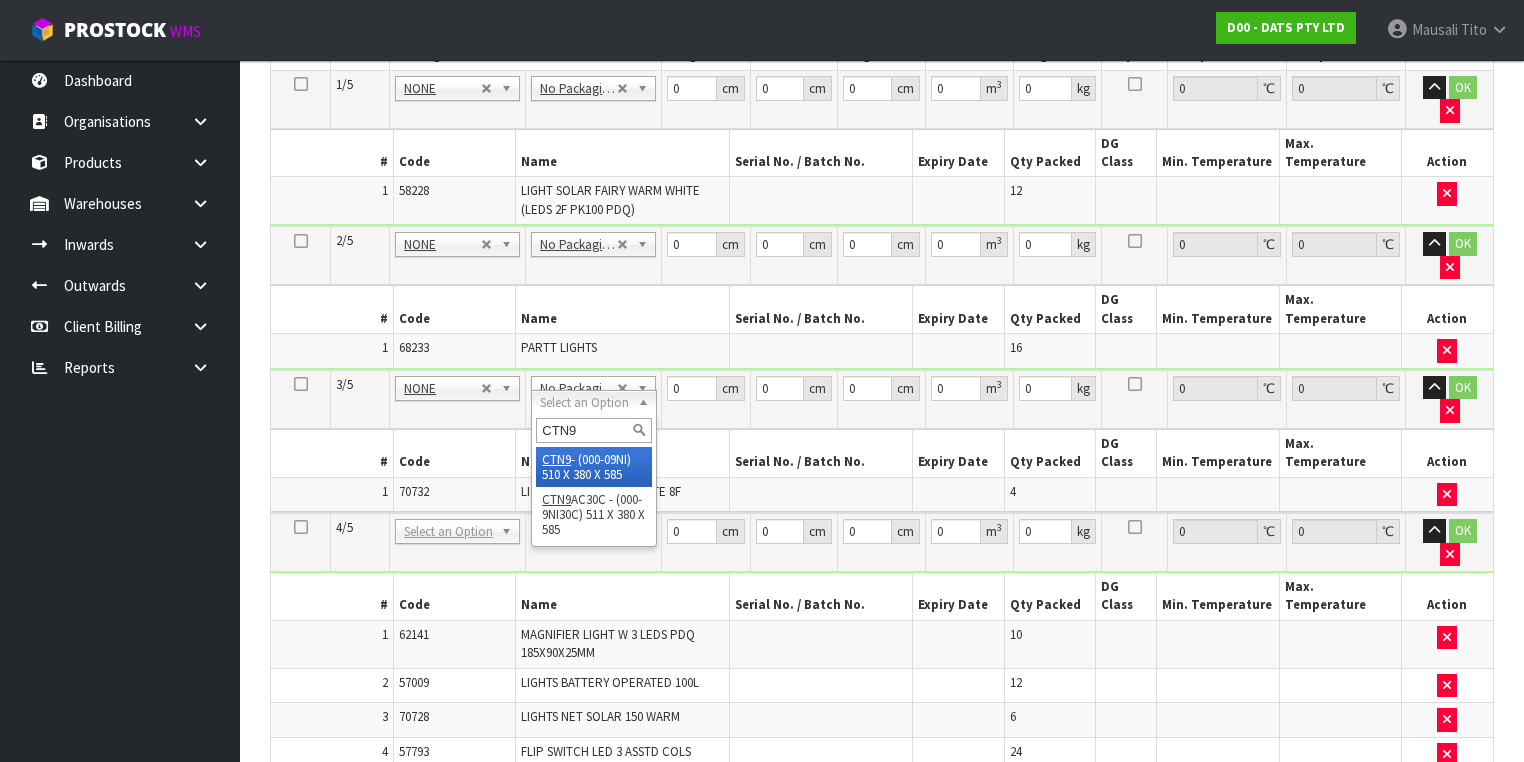 type on "CTN9" 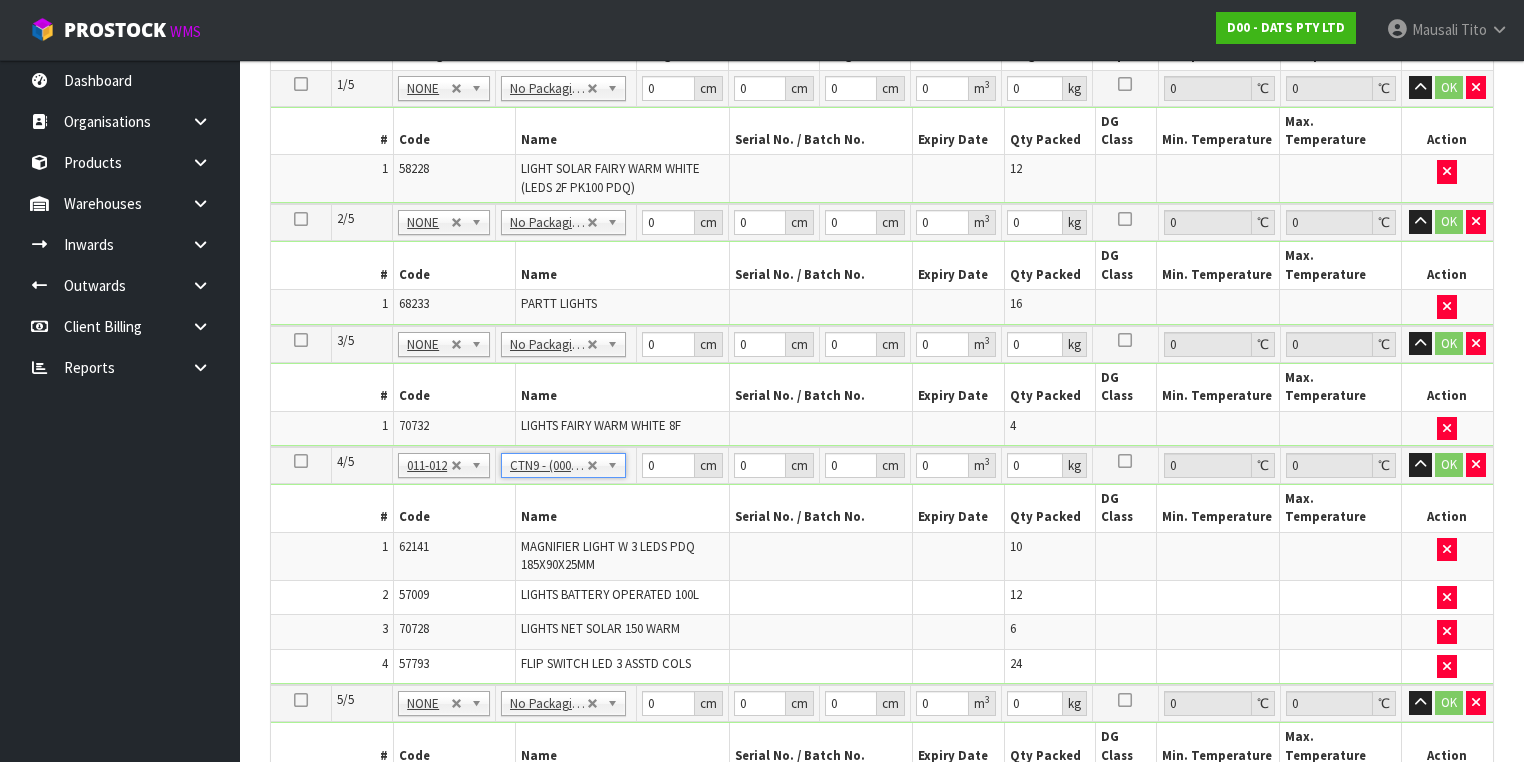 type on "51" 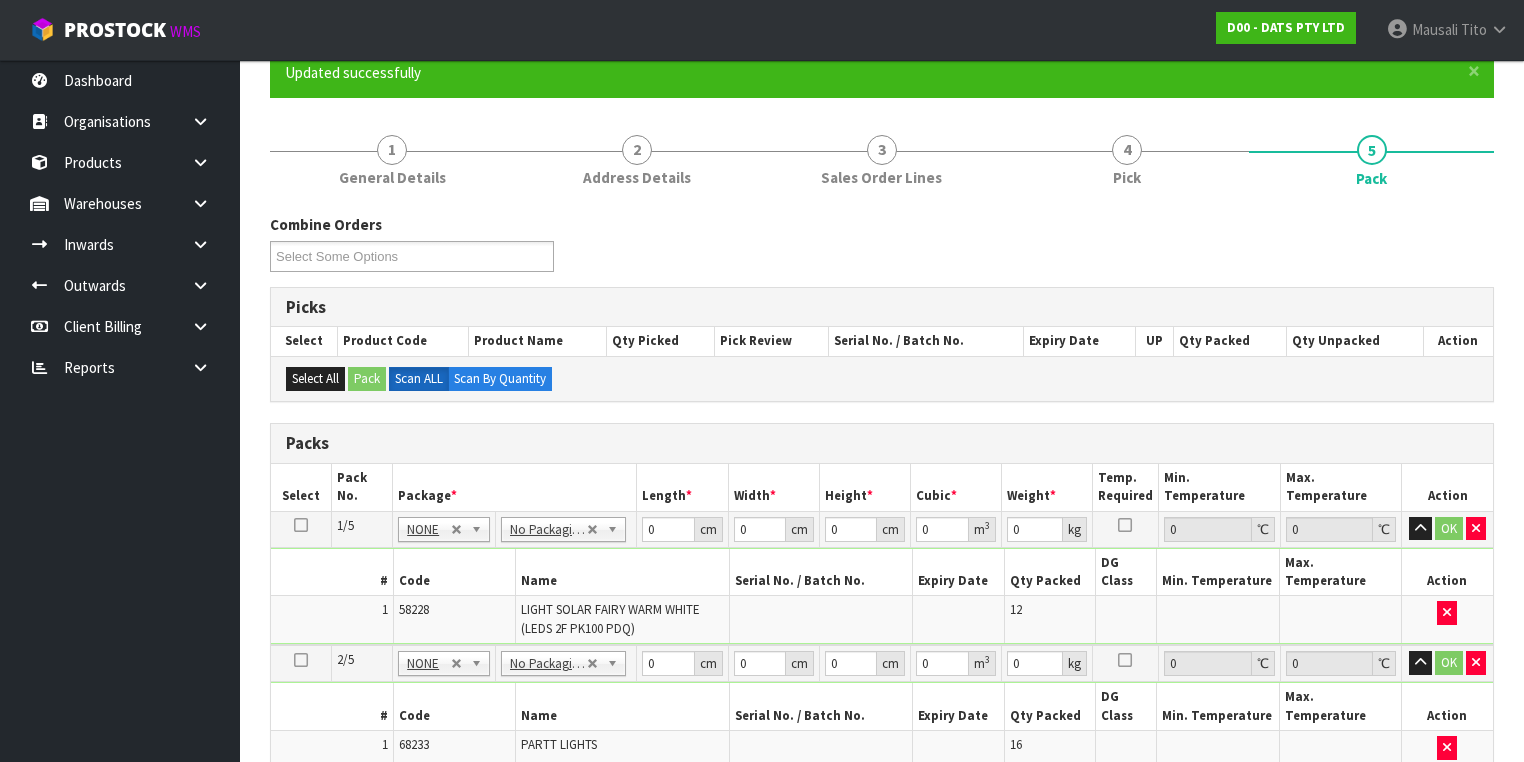 scroll, scrollTop: 135, scrollLeft: 0, axis: vertical 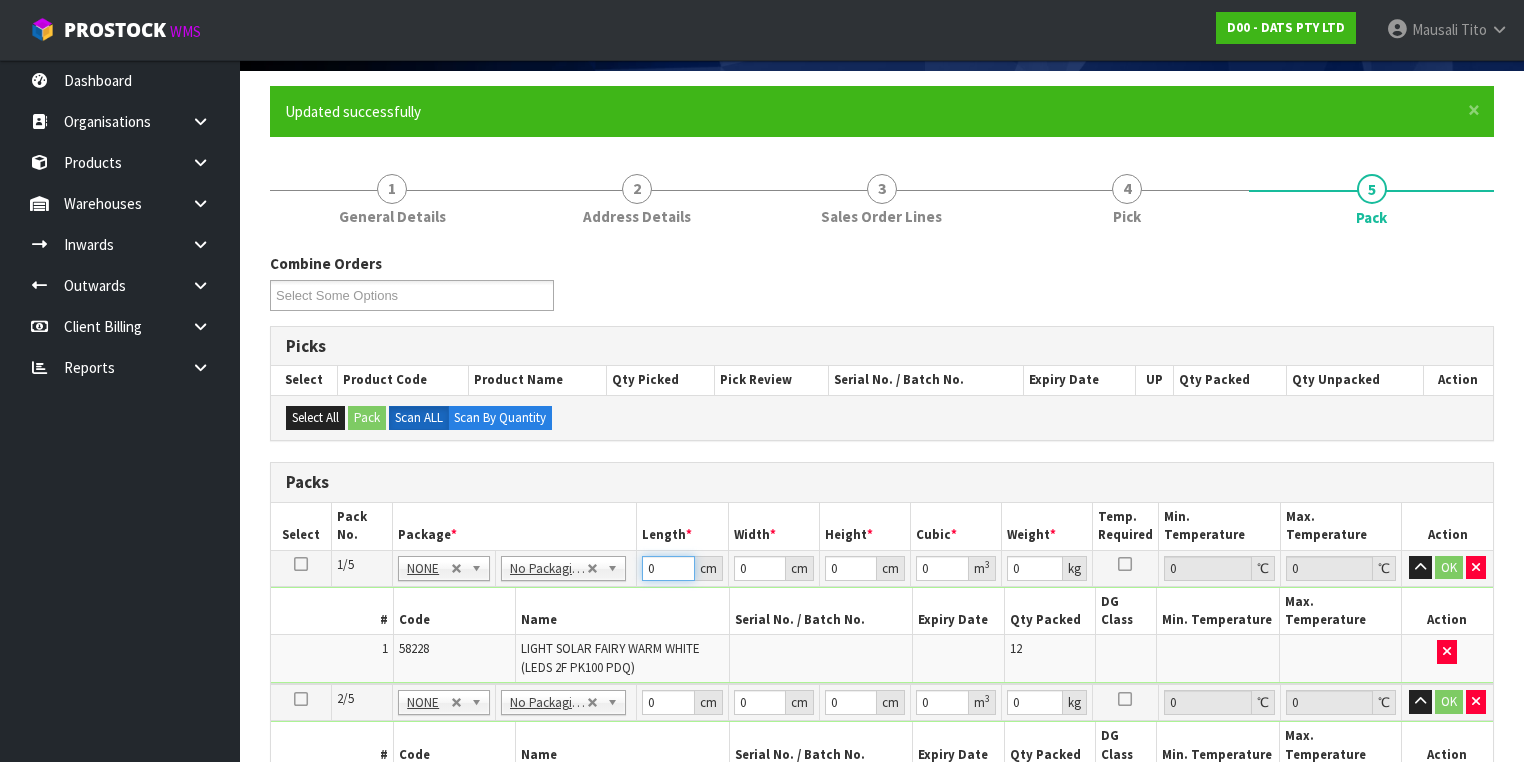 drag, startPoint x: 661, startPoint y: 566, endPoint x: 644, endPoint y: 569, distance: 17.262676 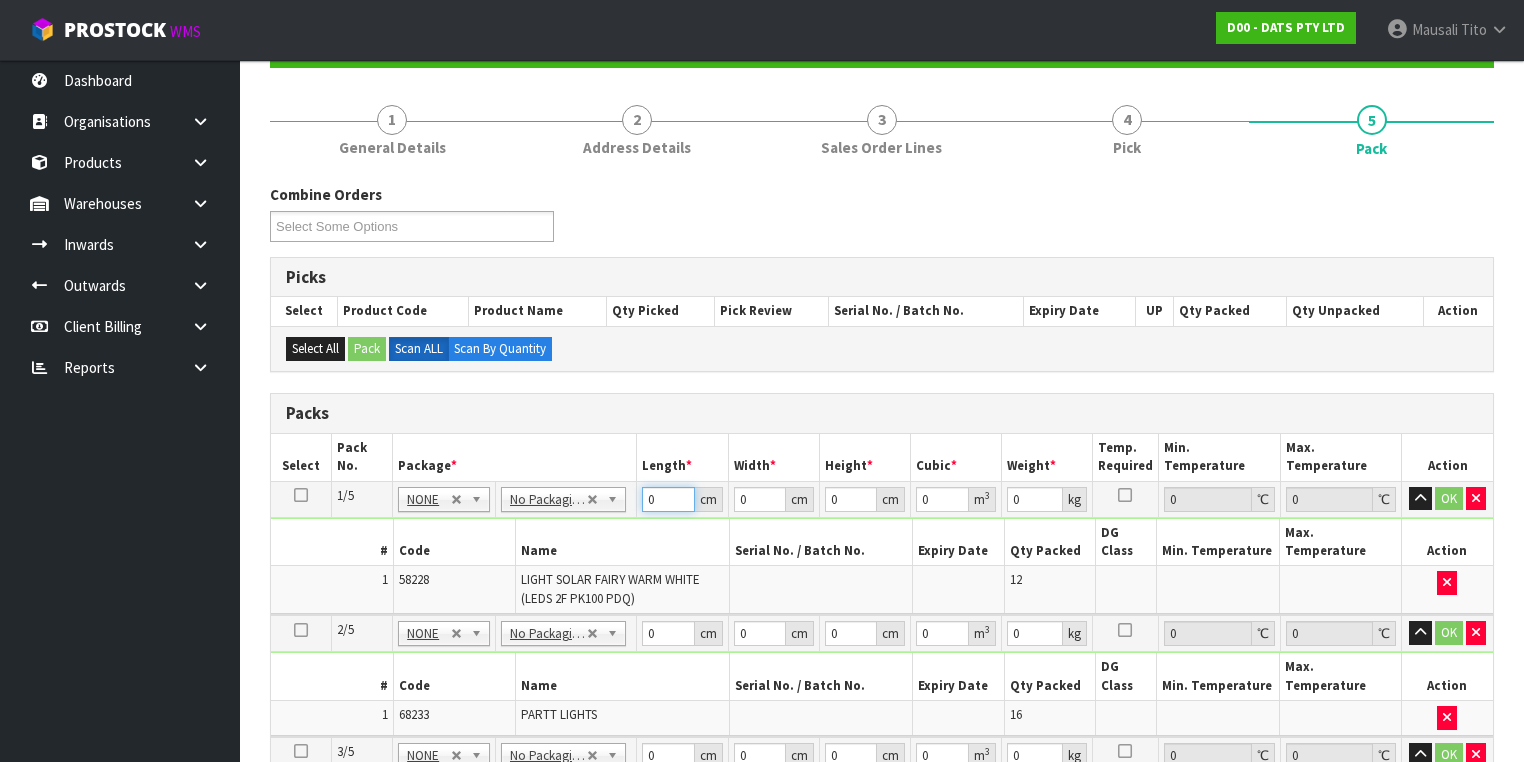 scroll, scrollTop: 295, scrollLeft: 0, axis: vertical 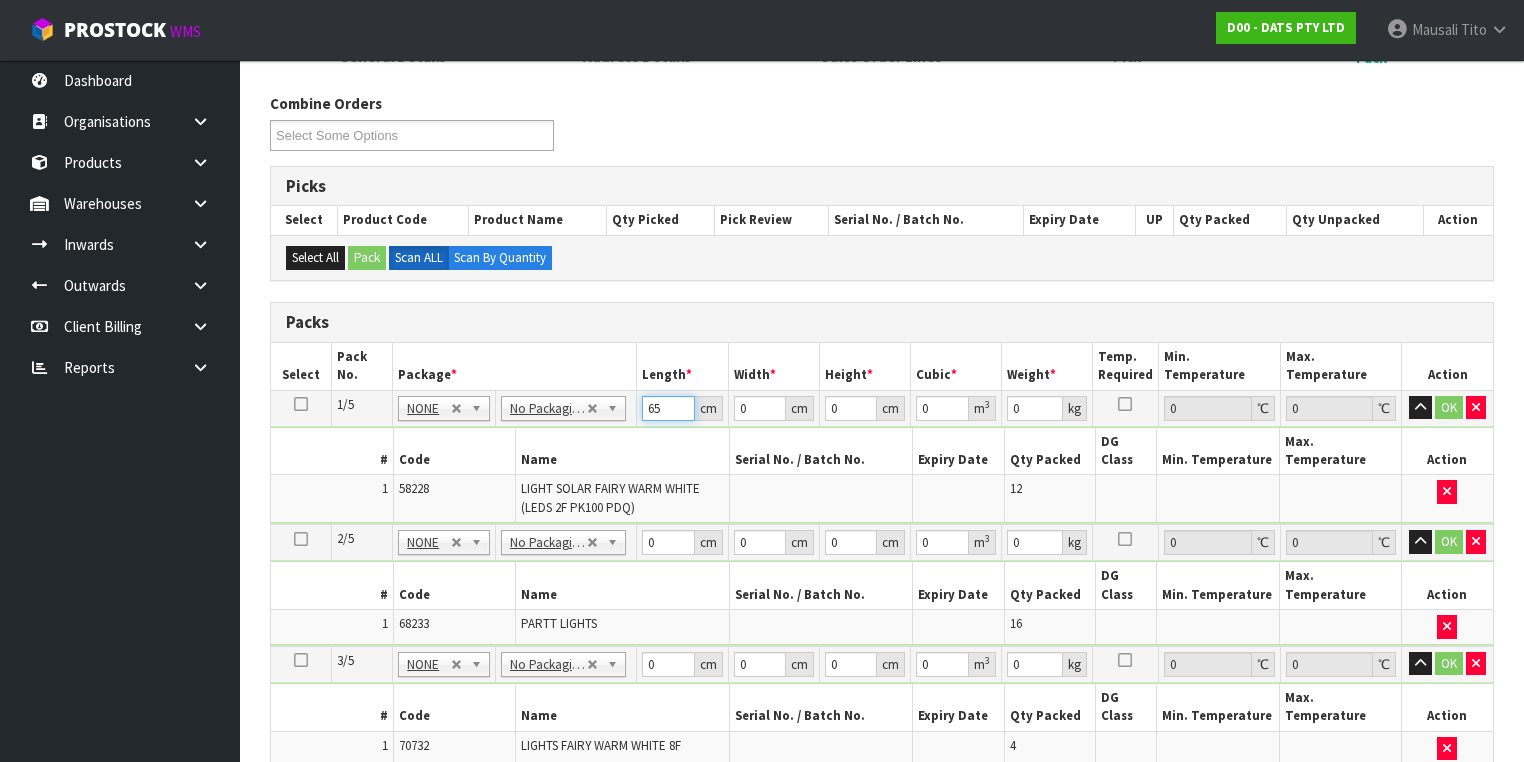 type on "65" 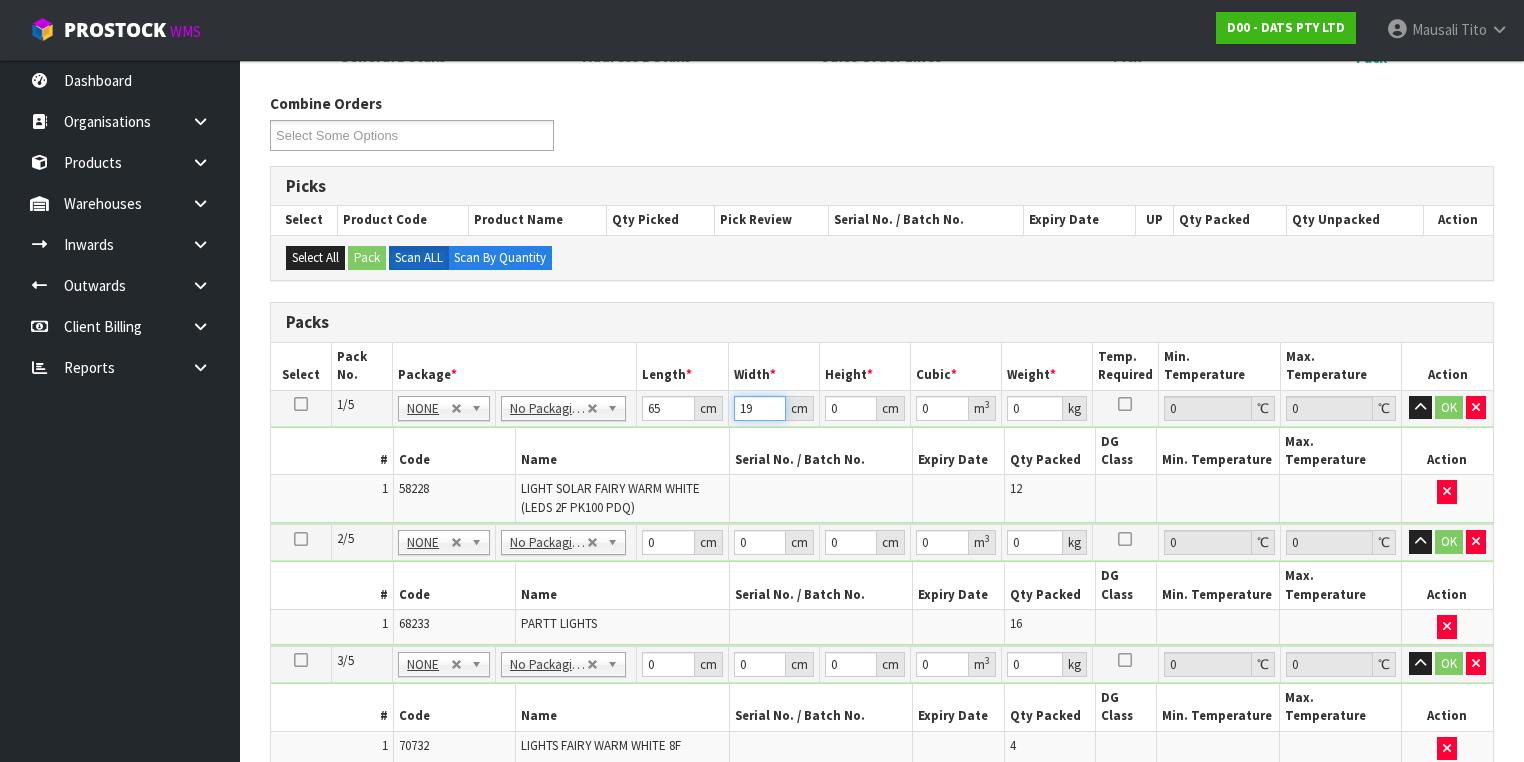 type on "19" 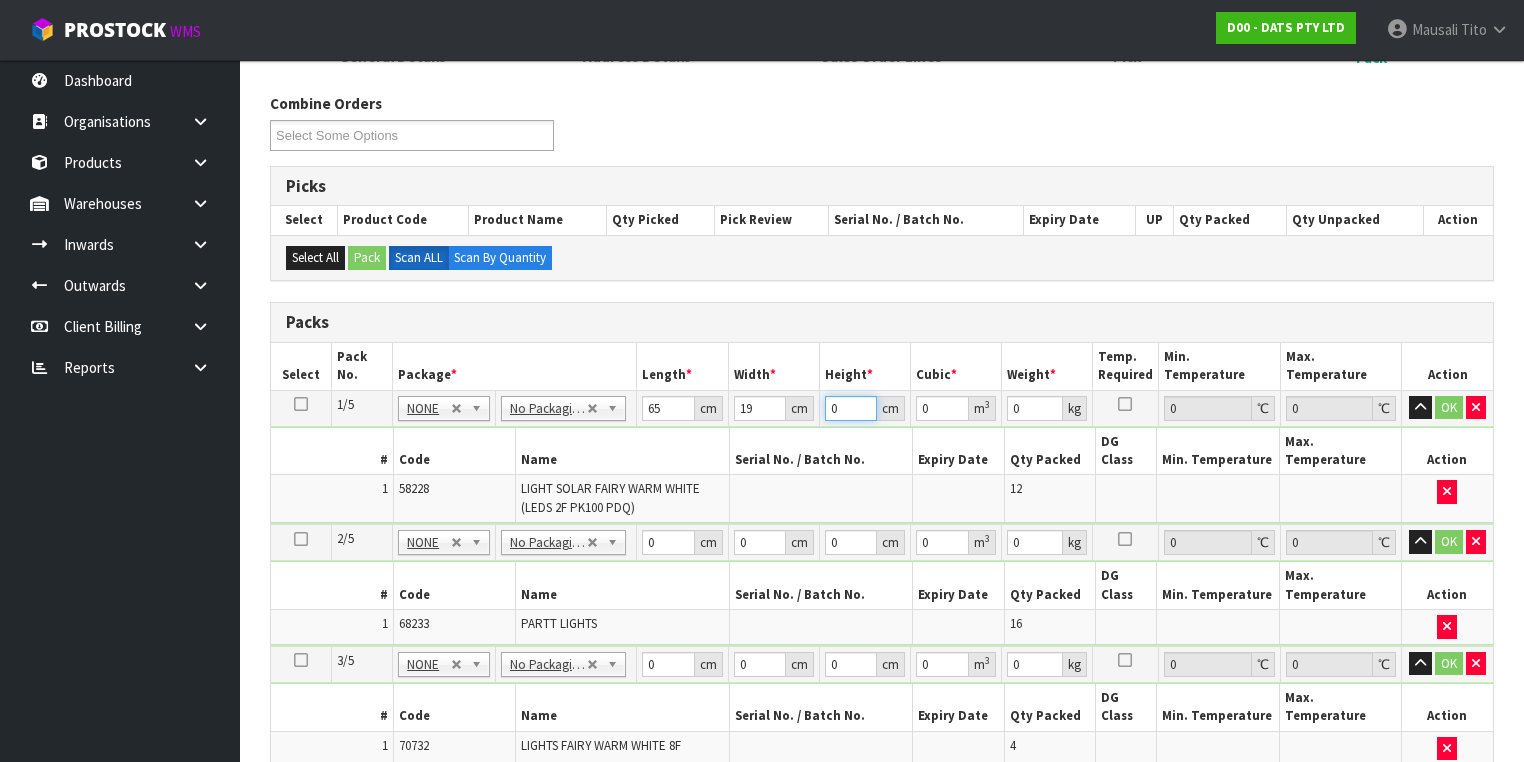 type on "1" 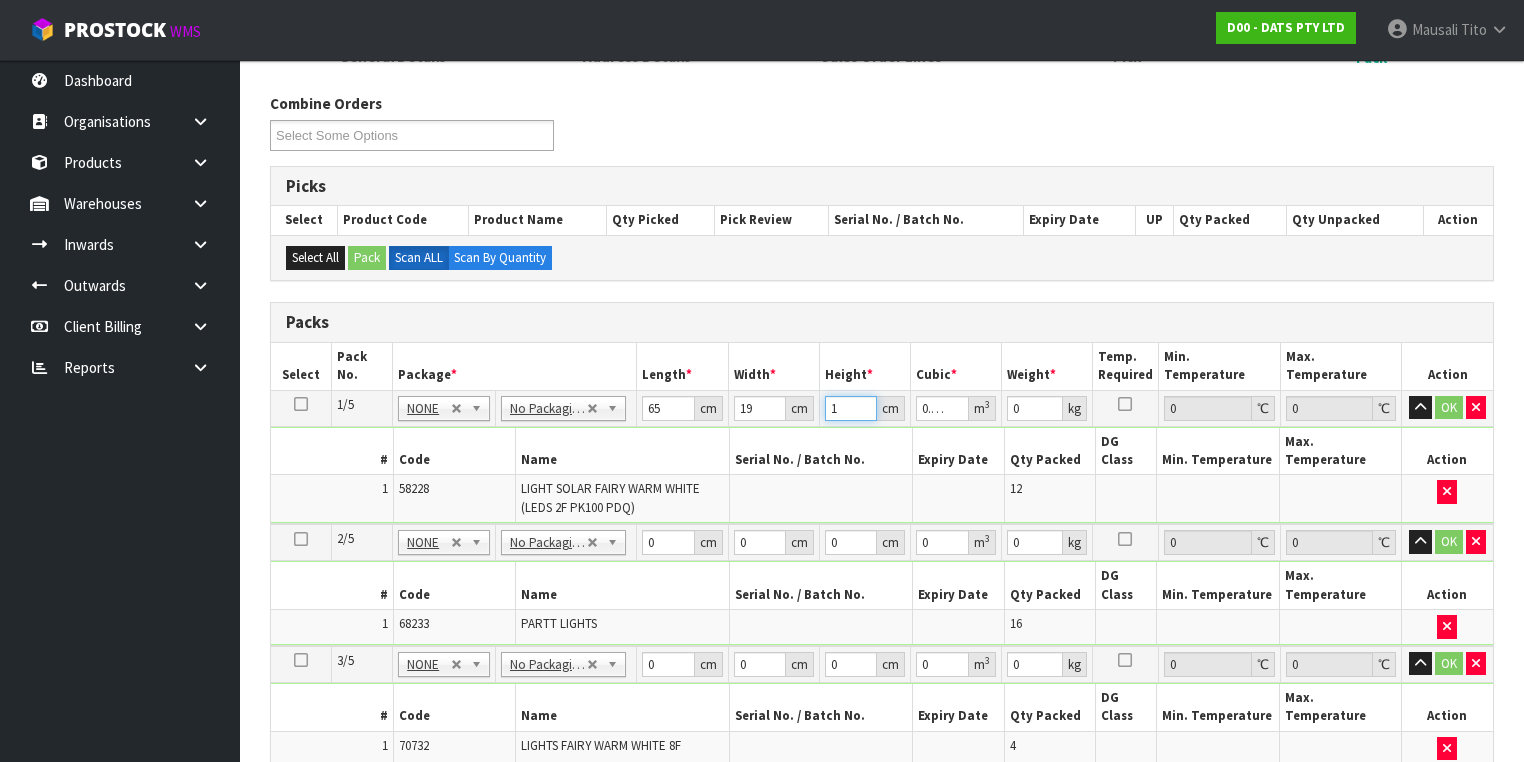 type on "17" 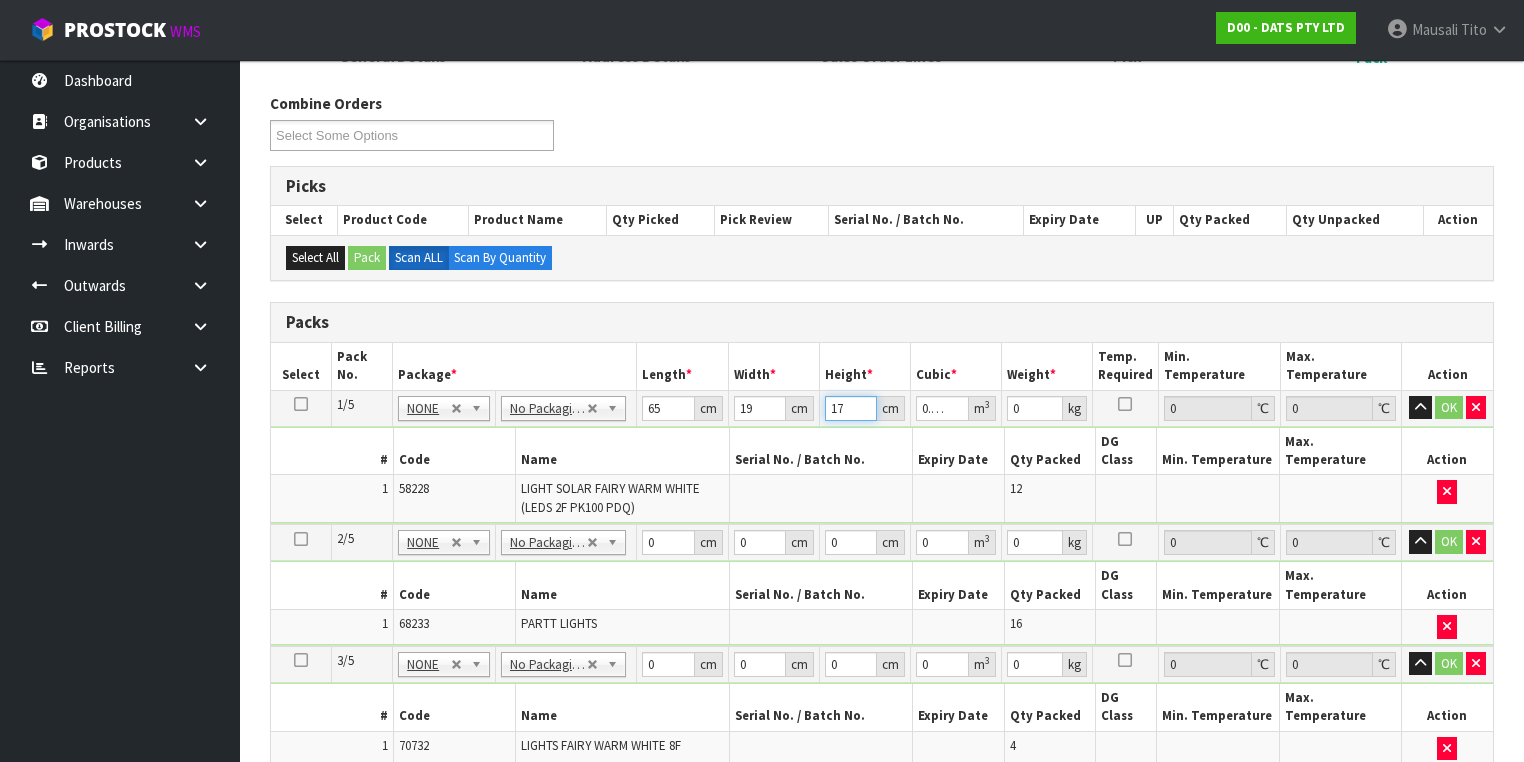 type on "17" 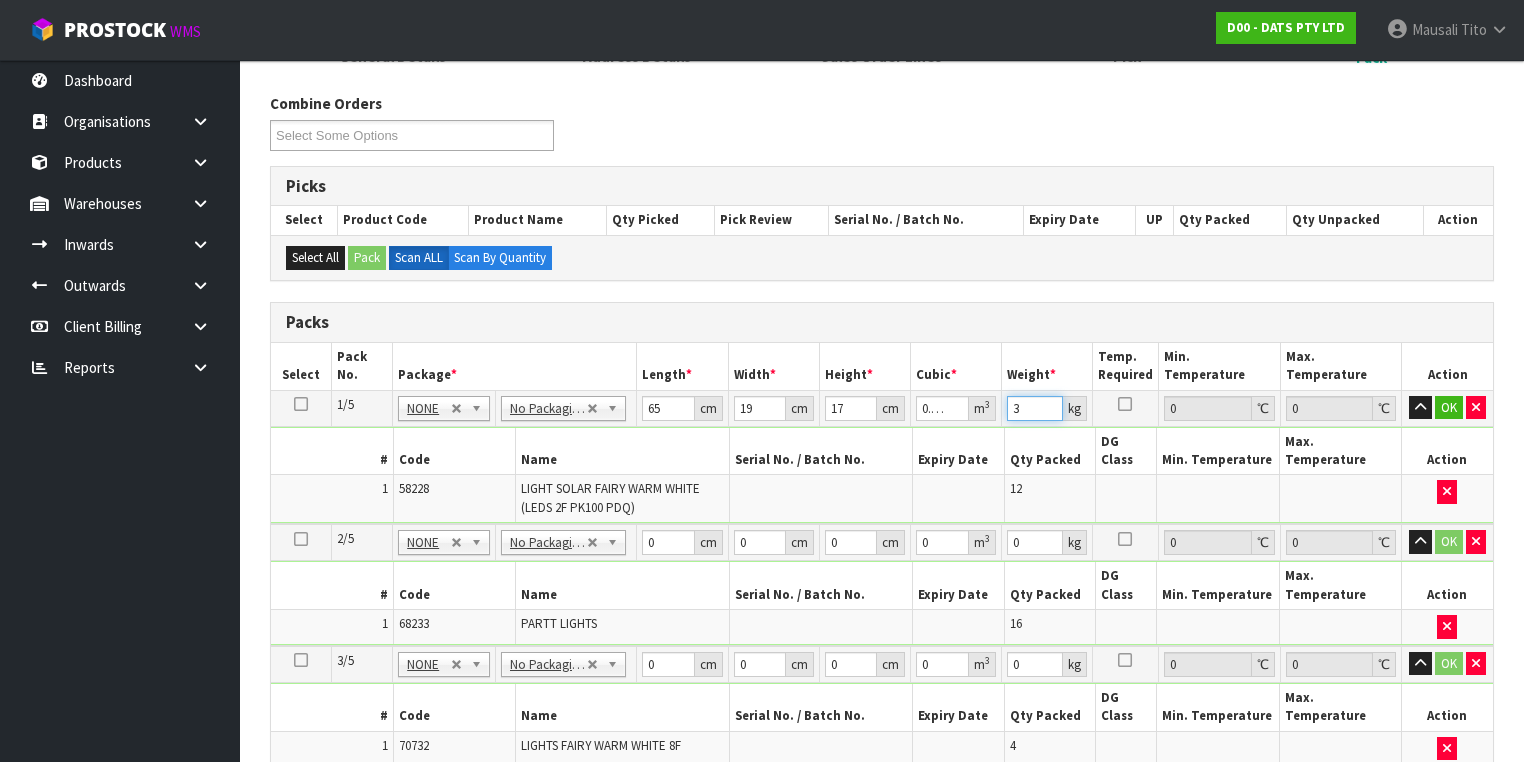 type on "3" 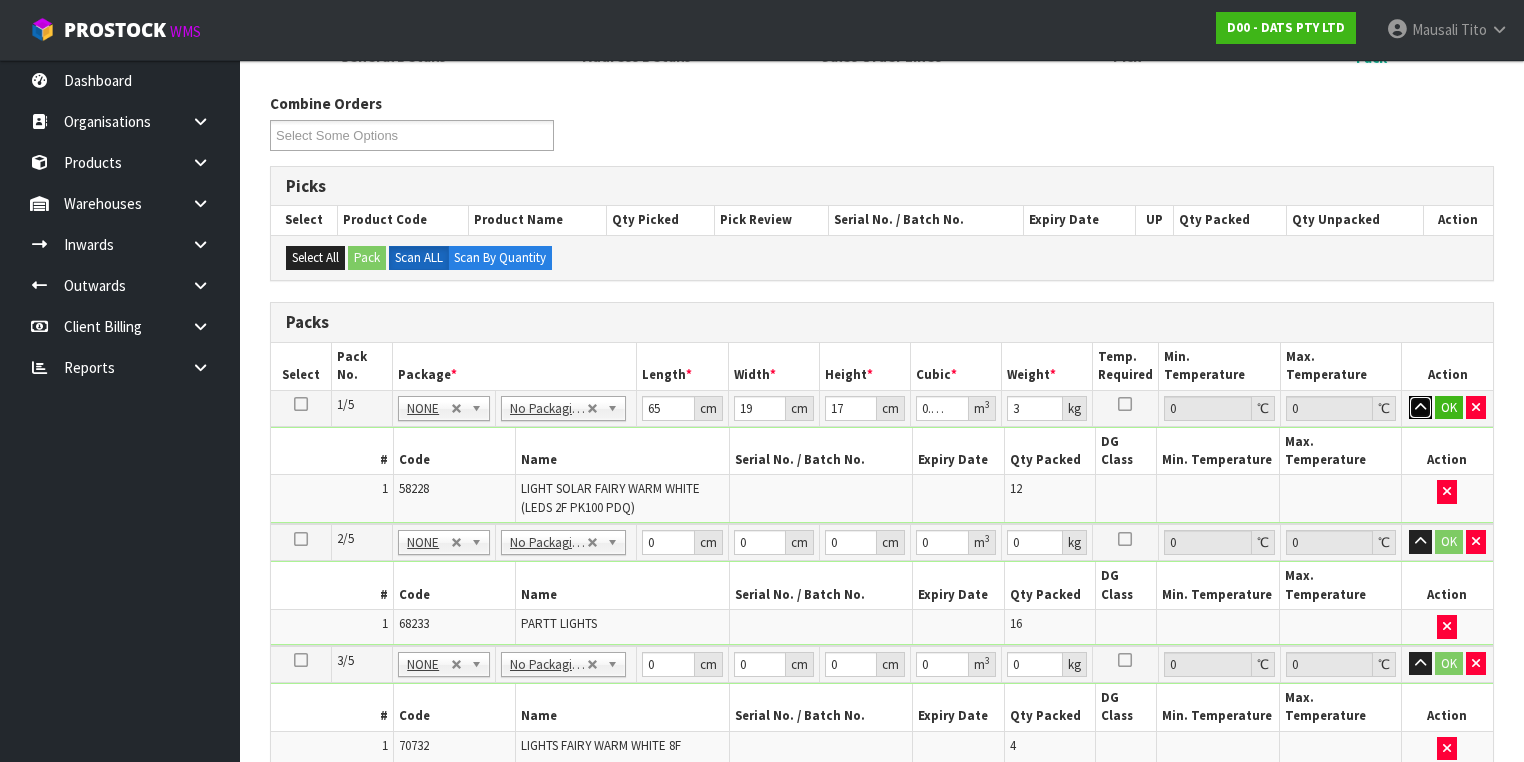 type 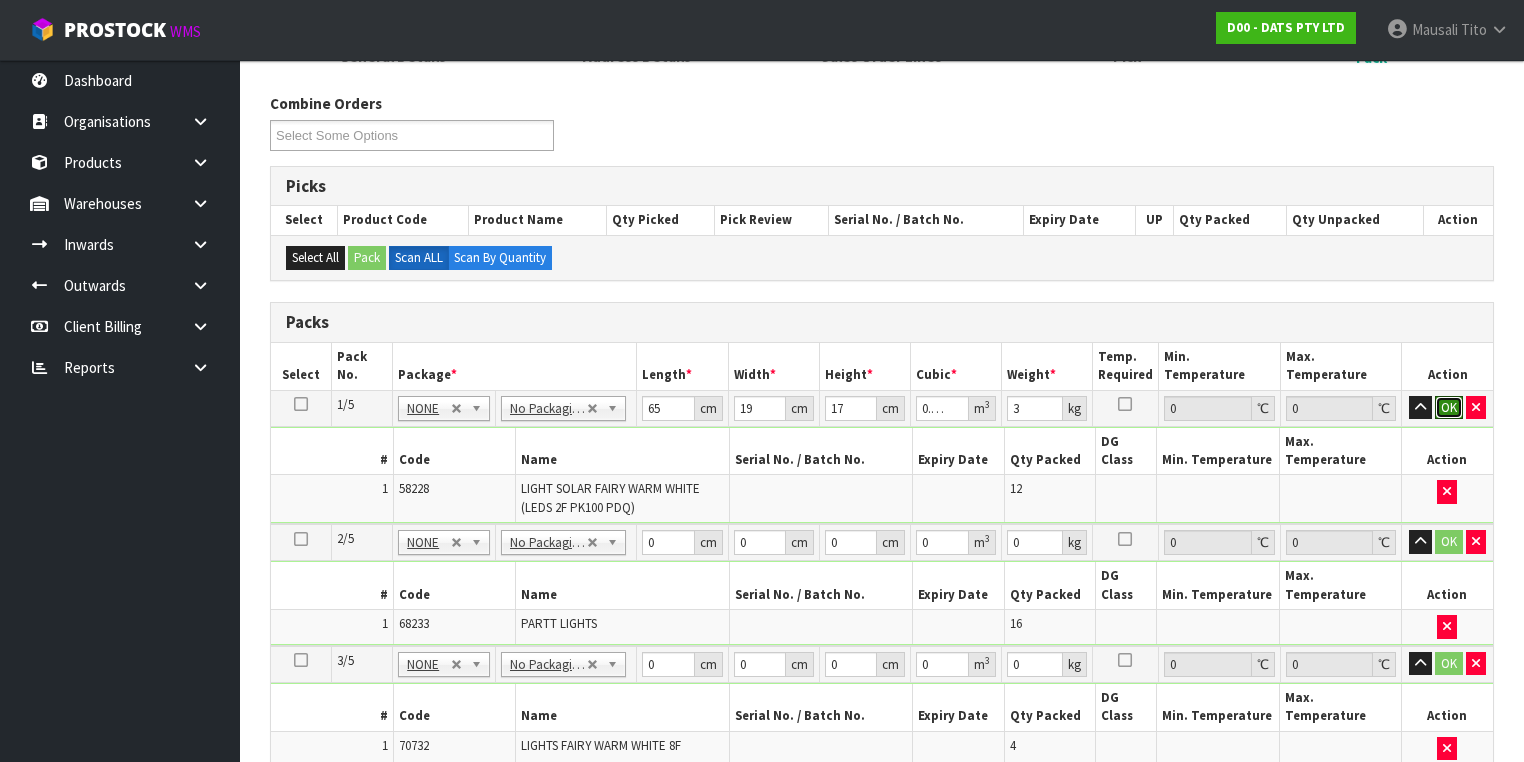 type 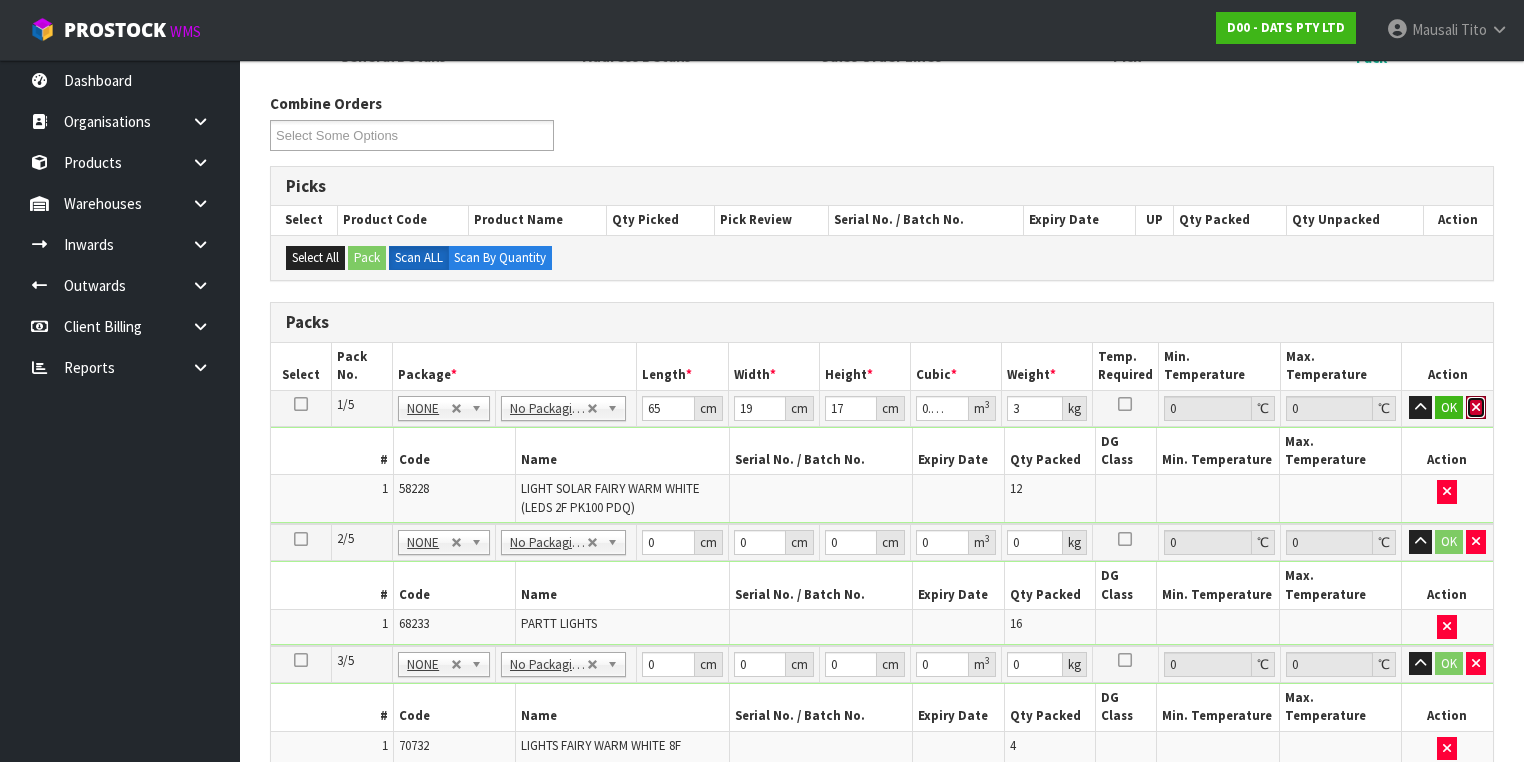 type 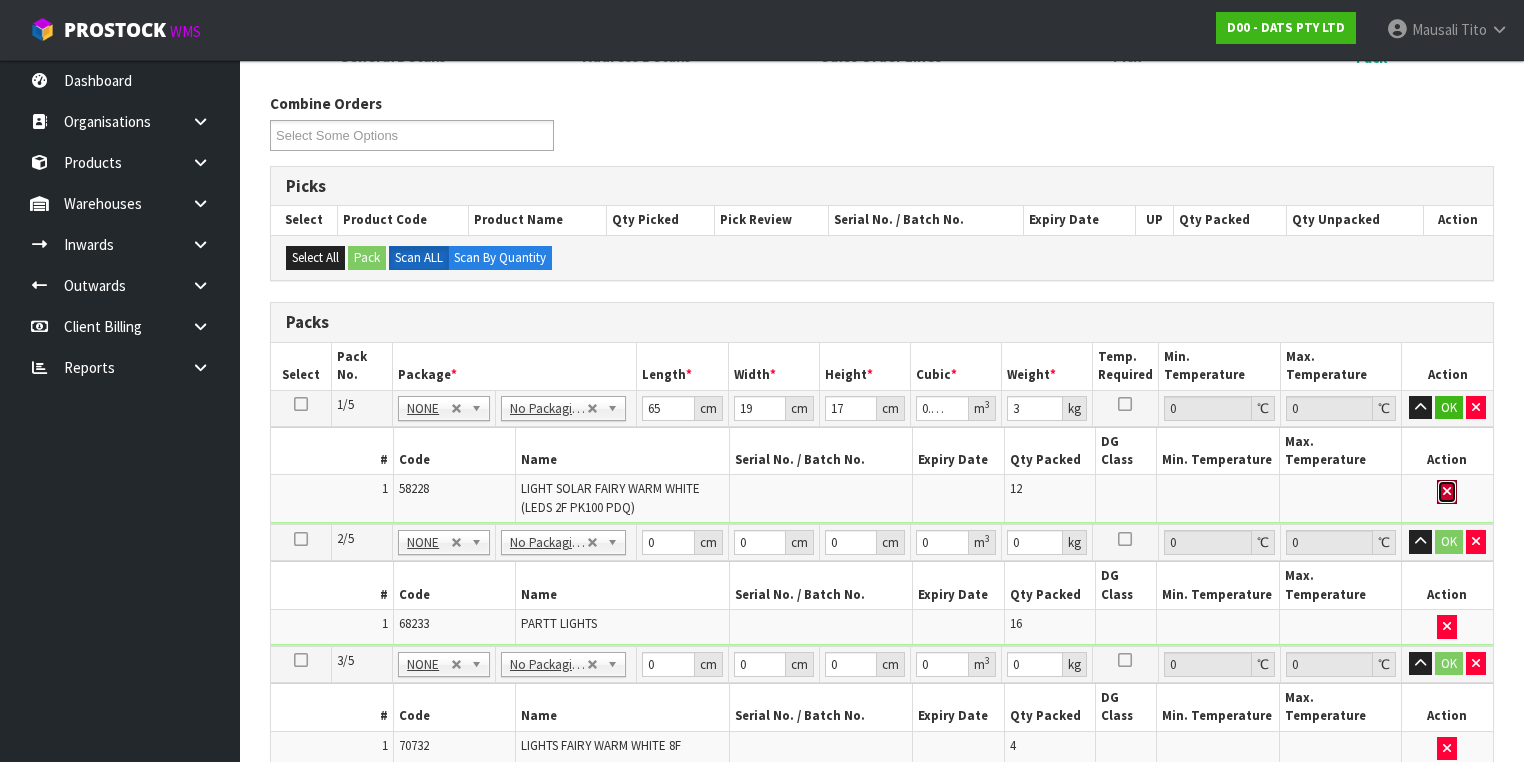 type 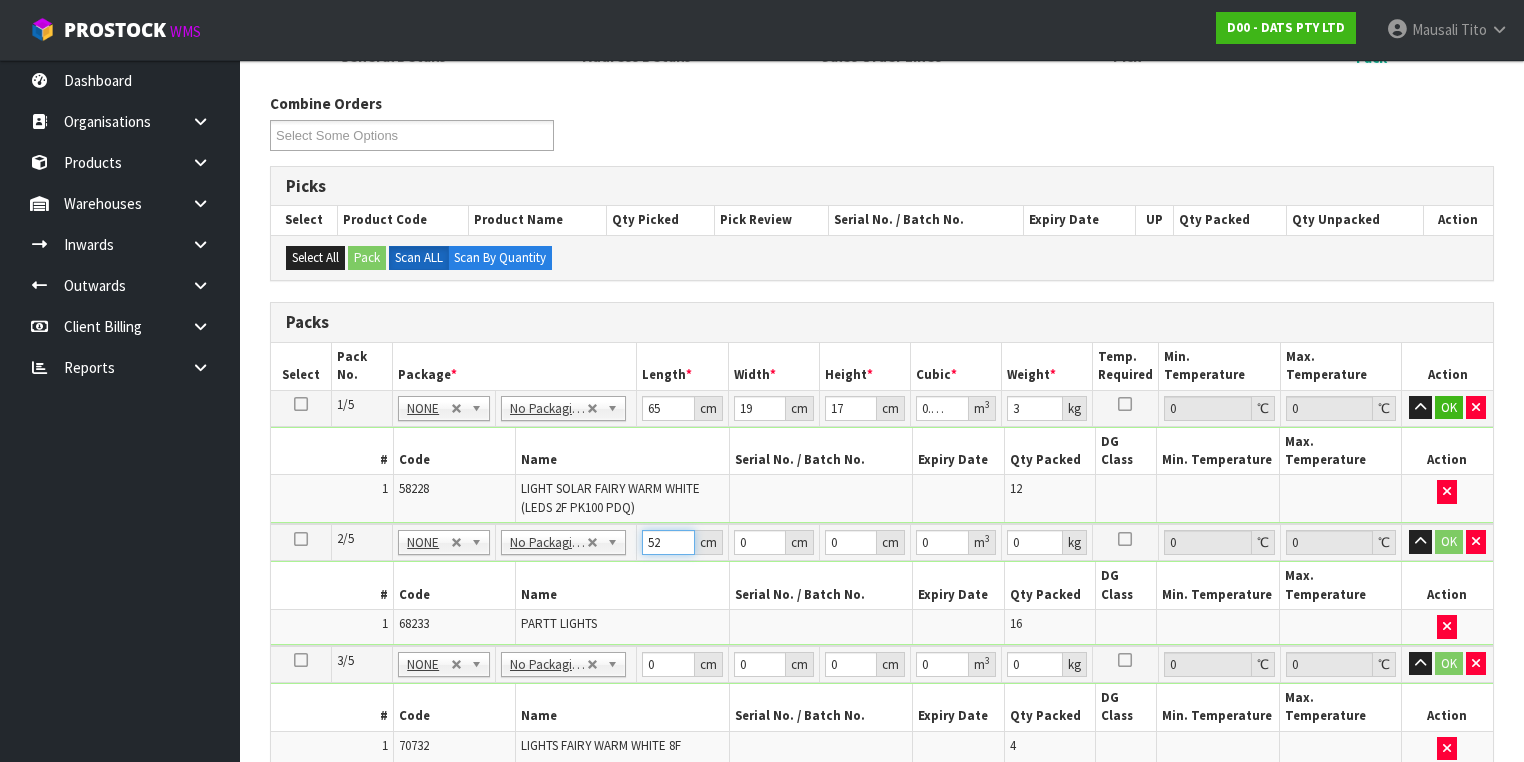 type on "52" 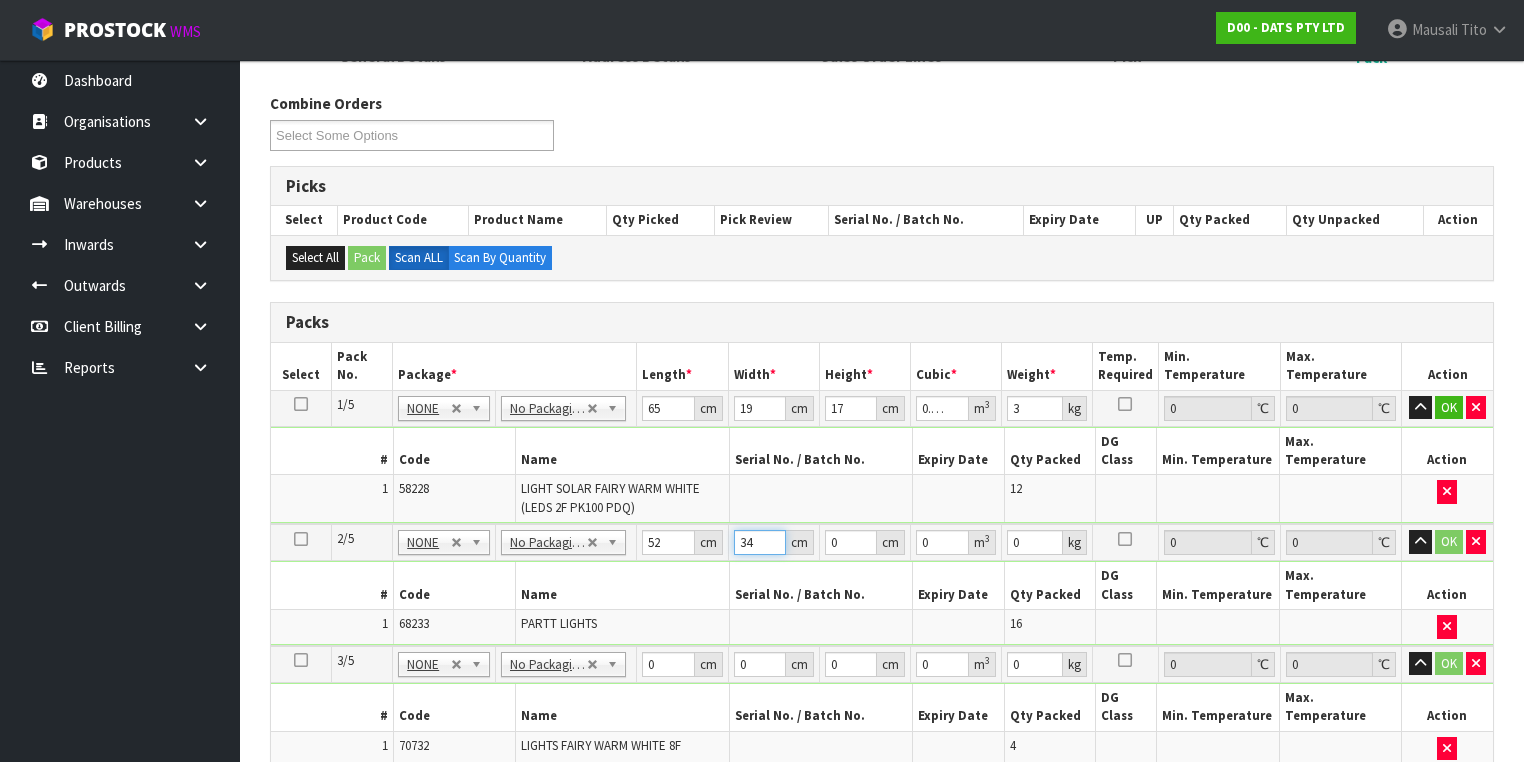 type on "34" 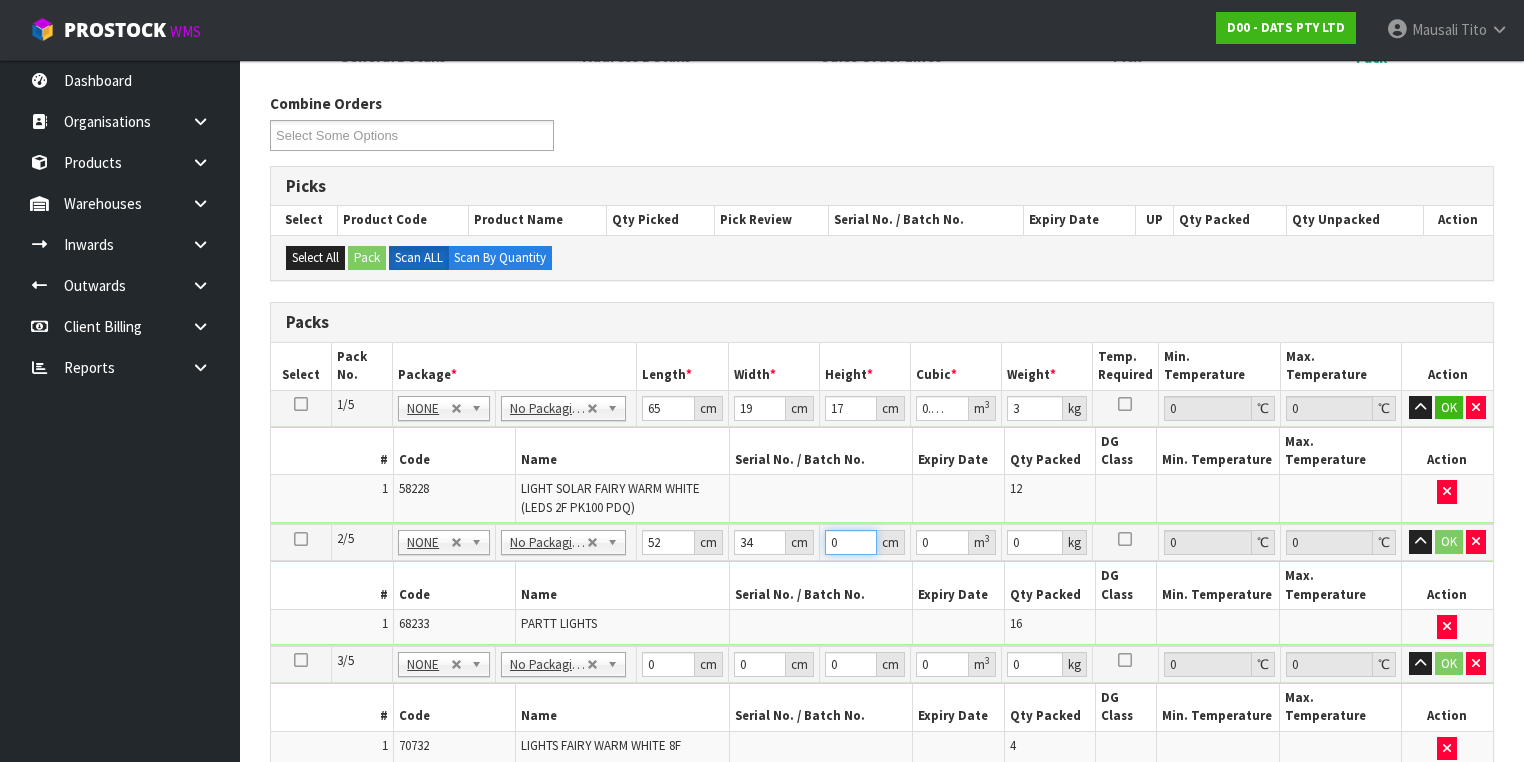 type on "4" 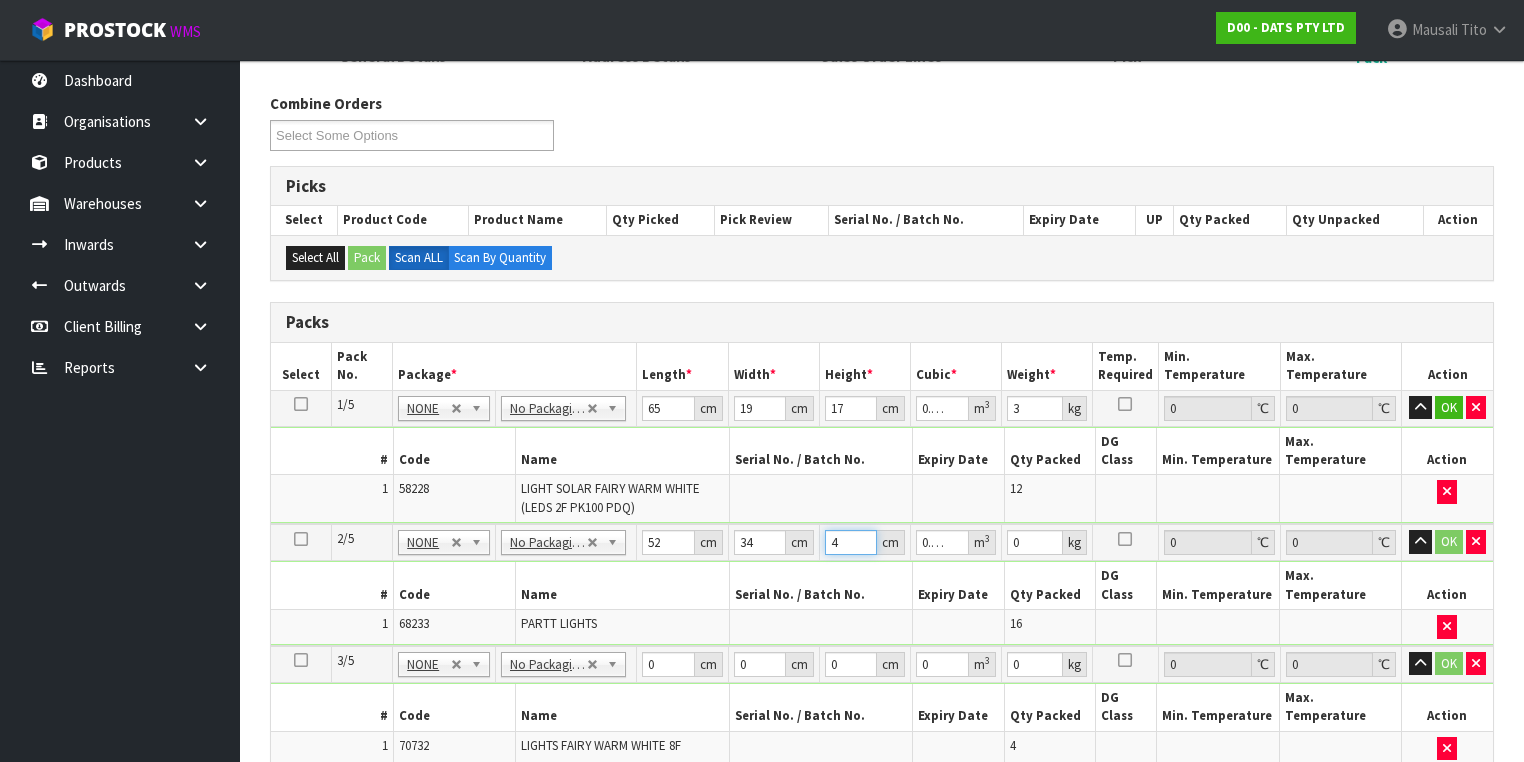 type on "47" 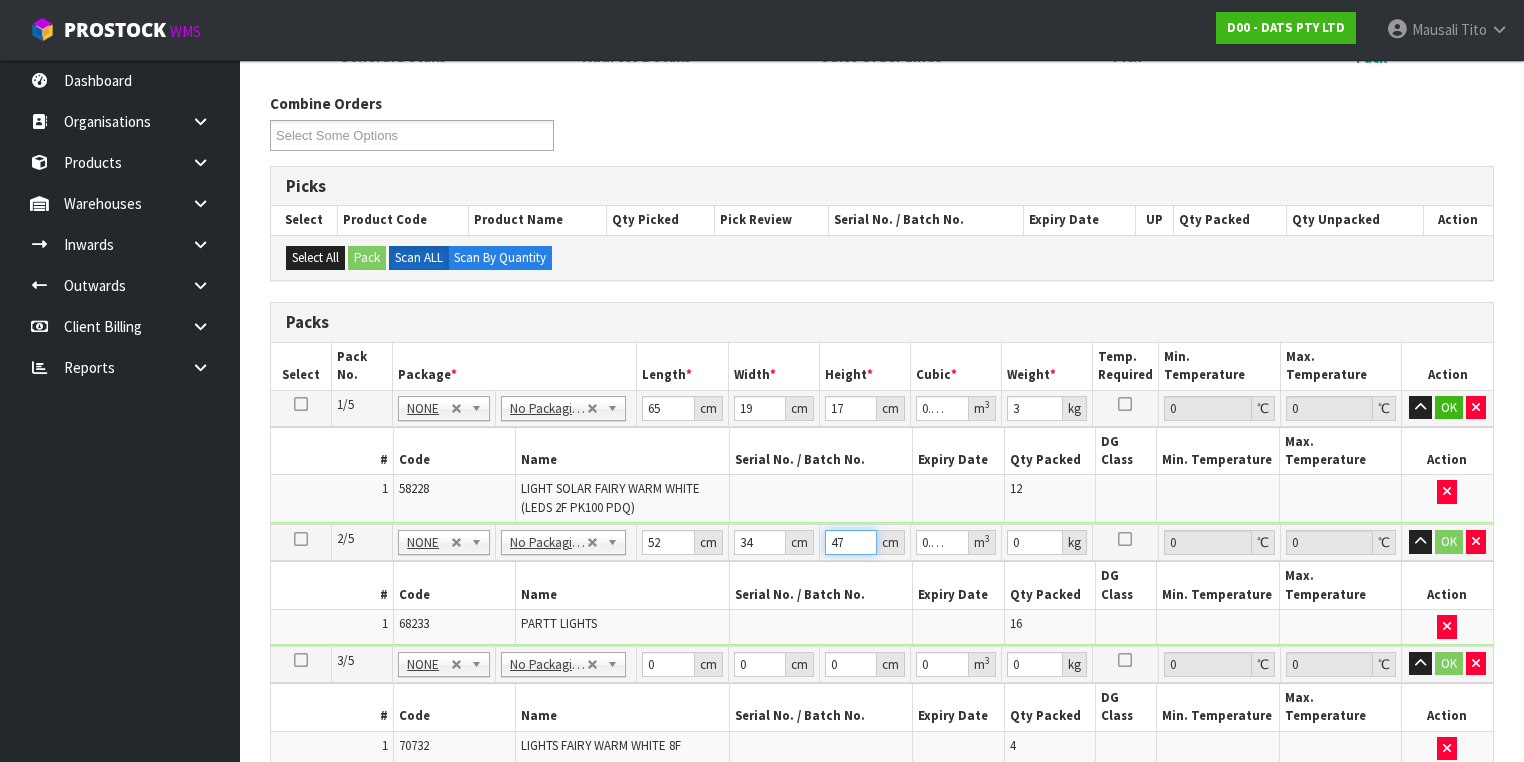 type on "47" 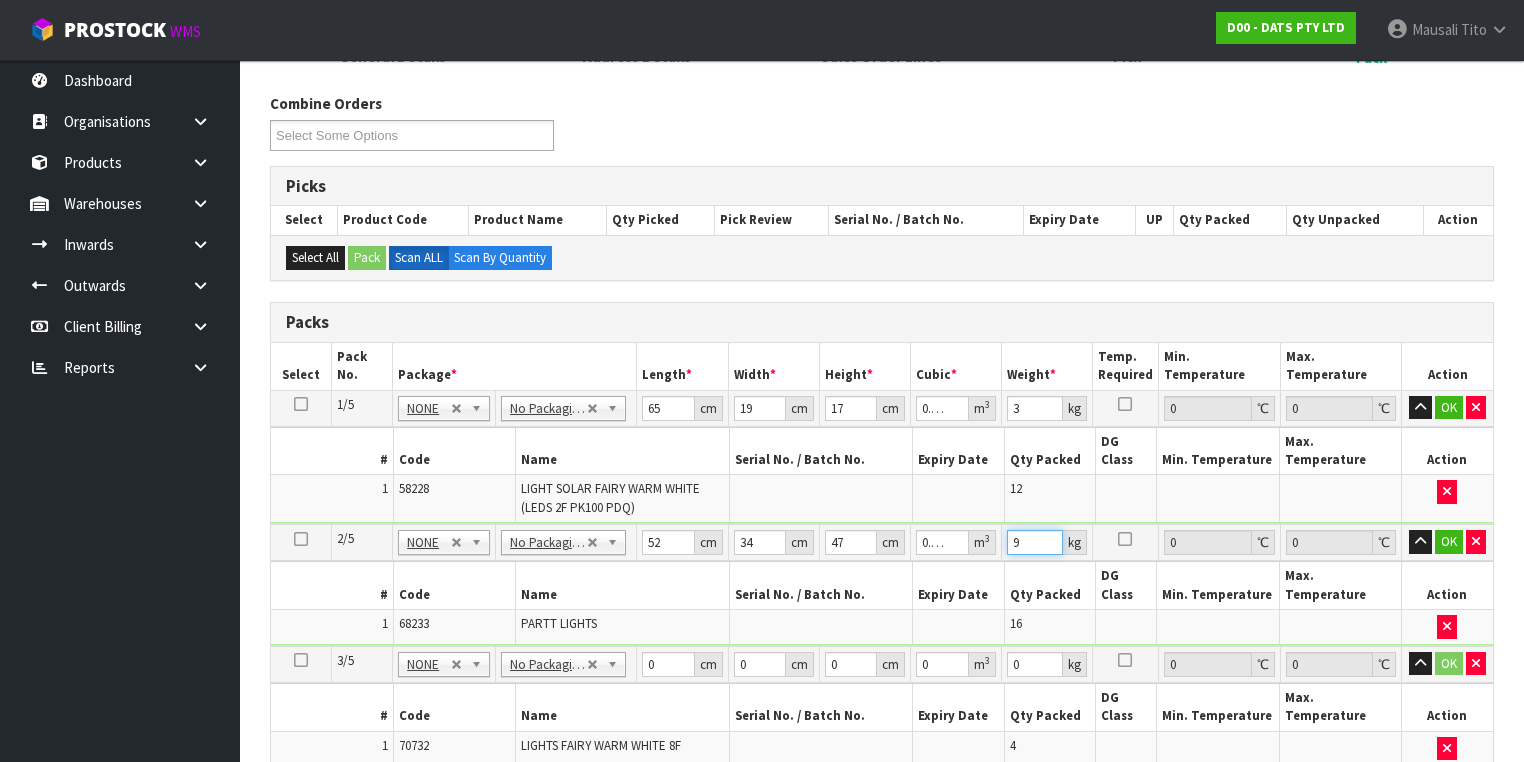 type on "9" 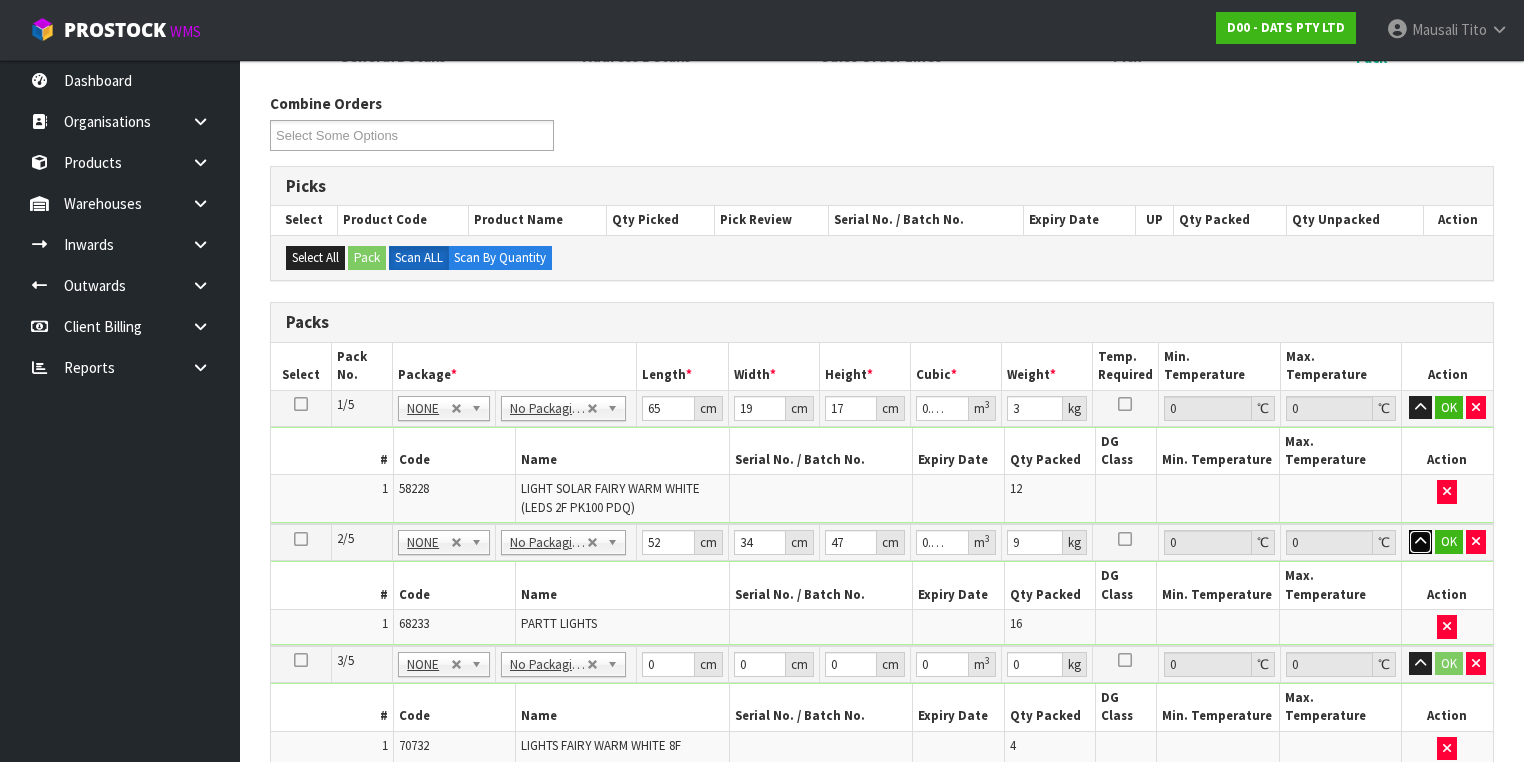 type 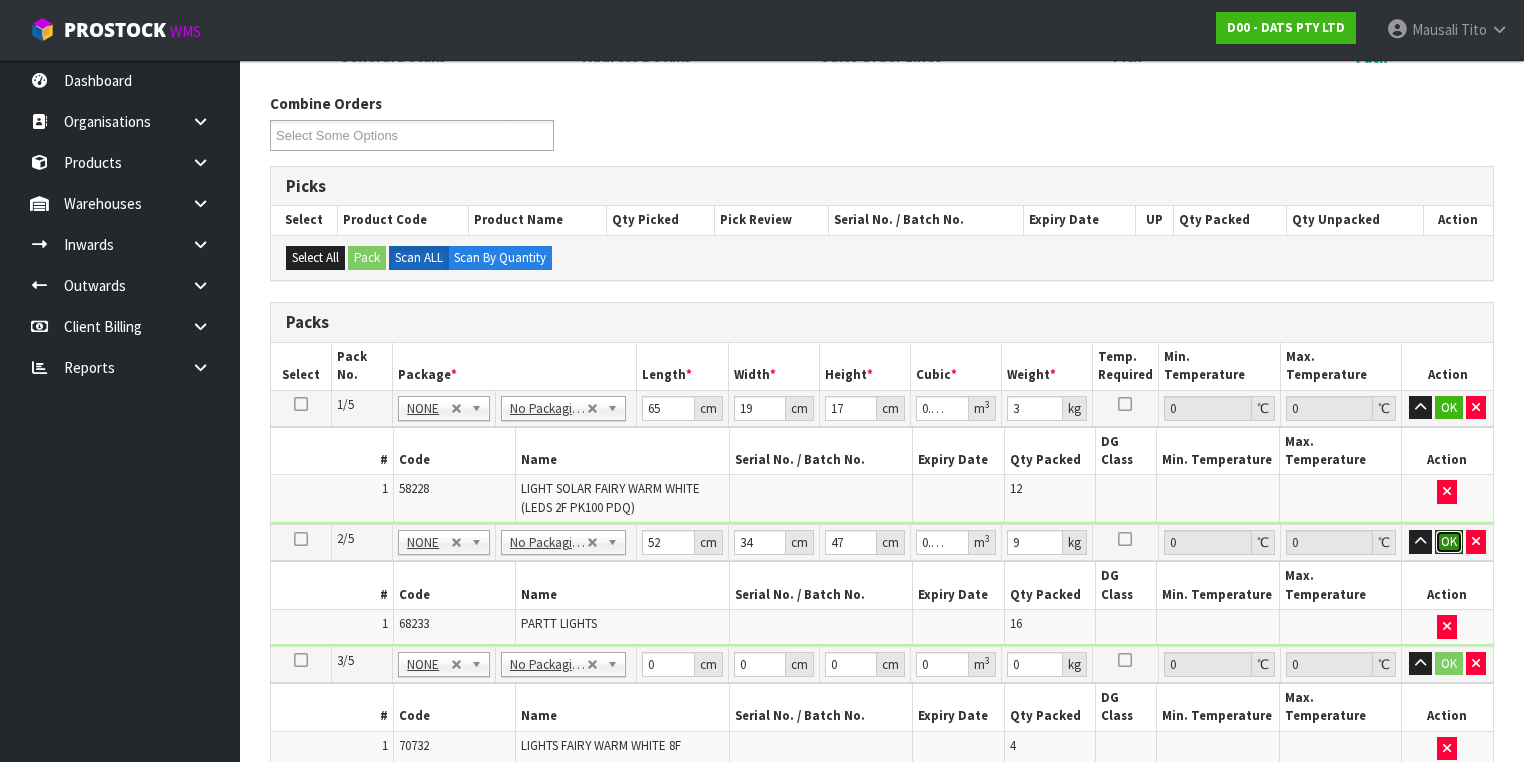 type 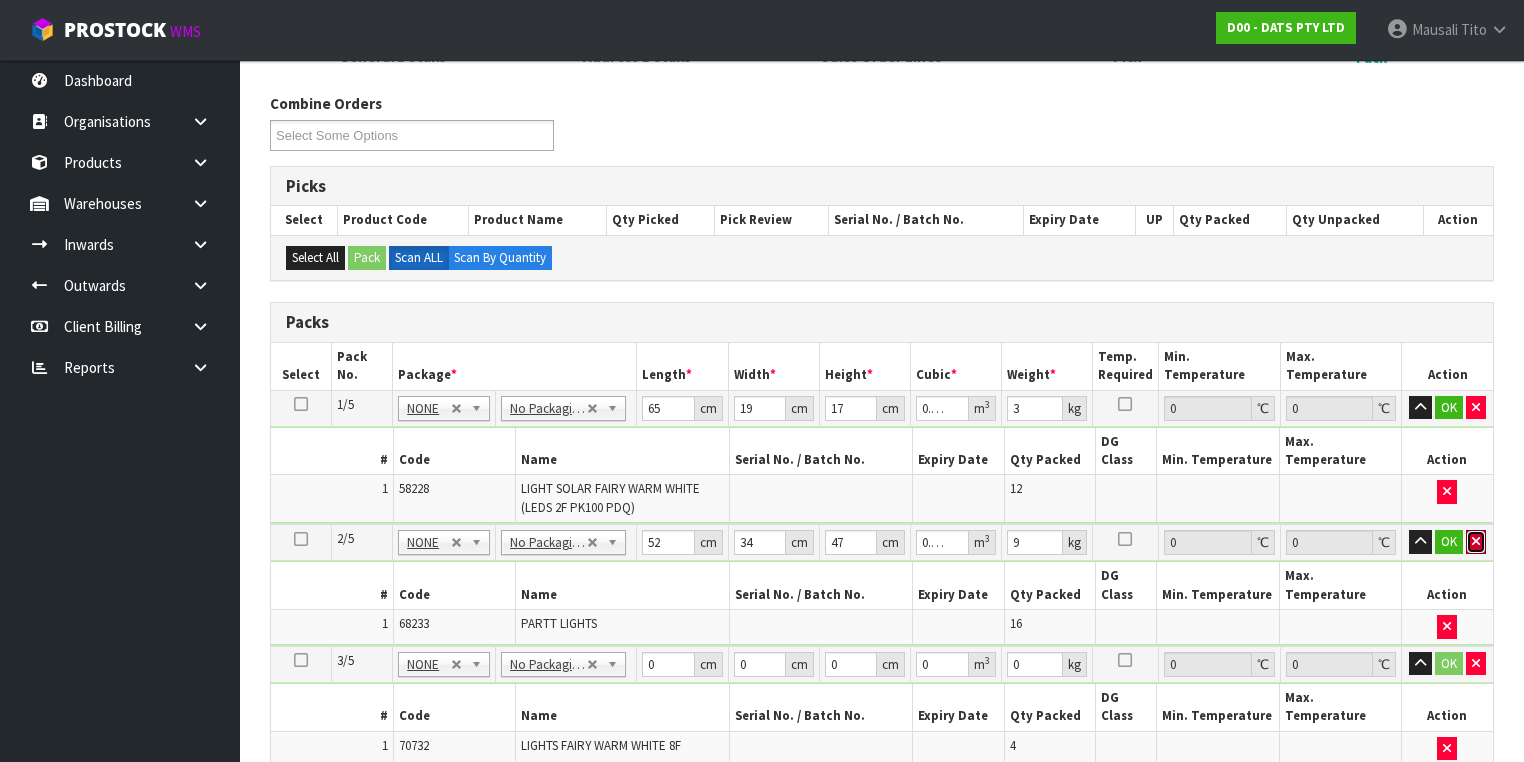 type 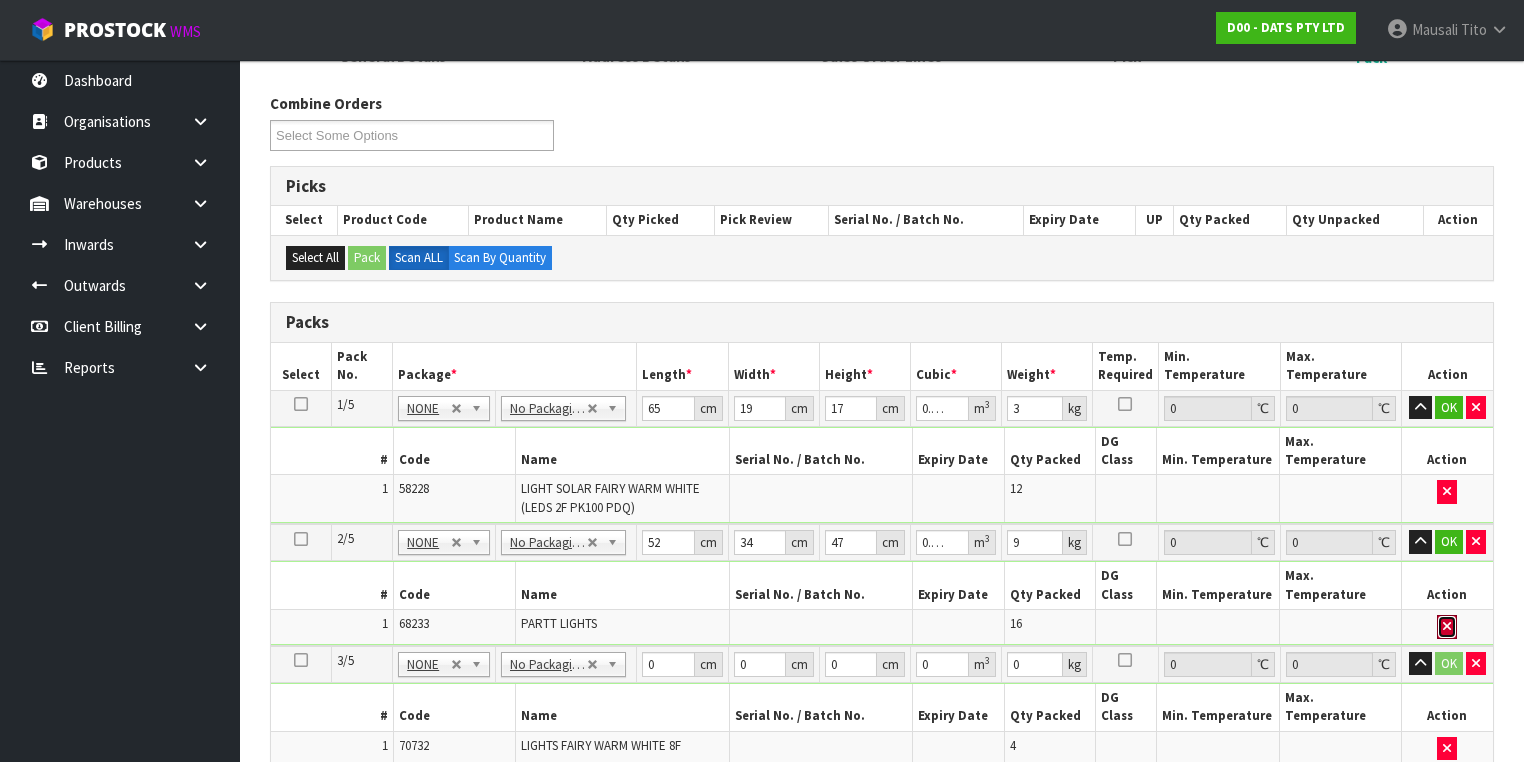 type 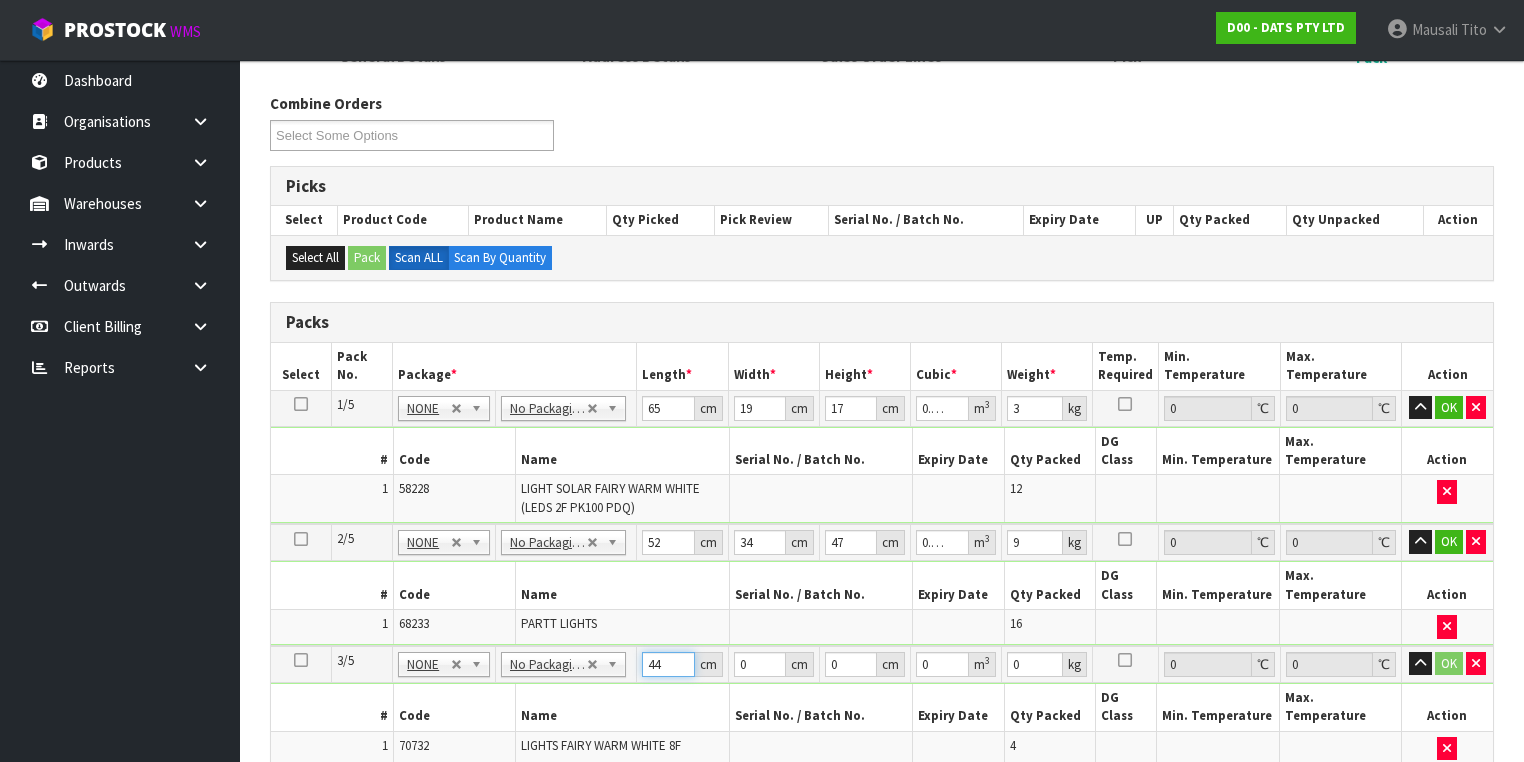 type on "44" 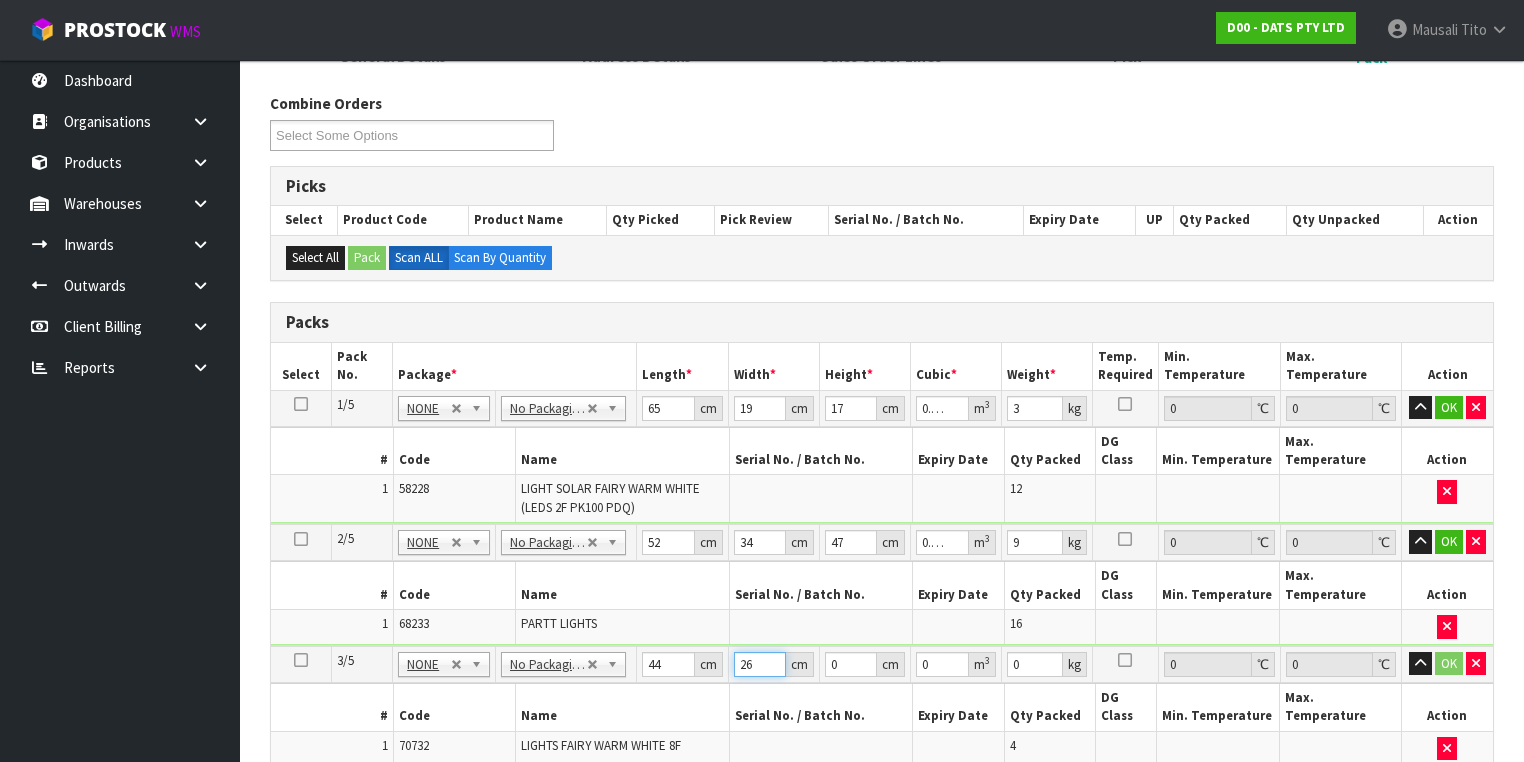 type on "26" 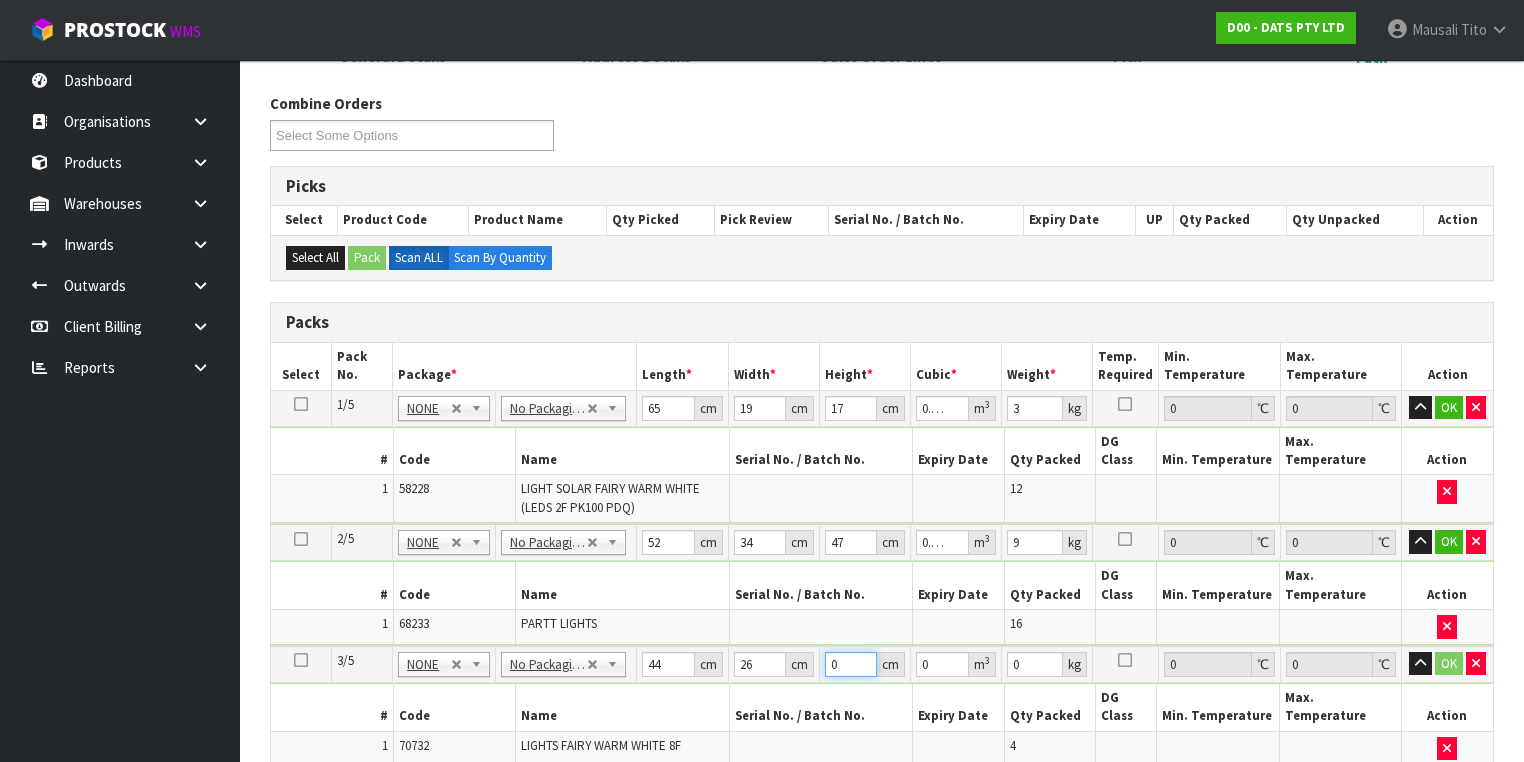 type on "2" 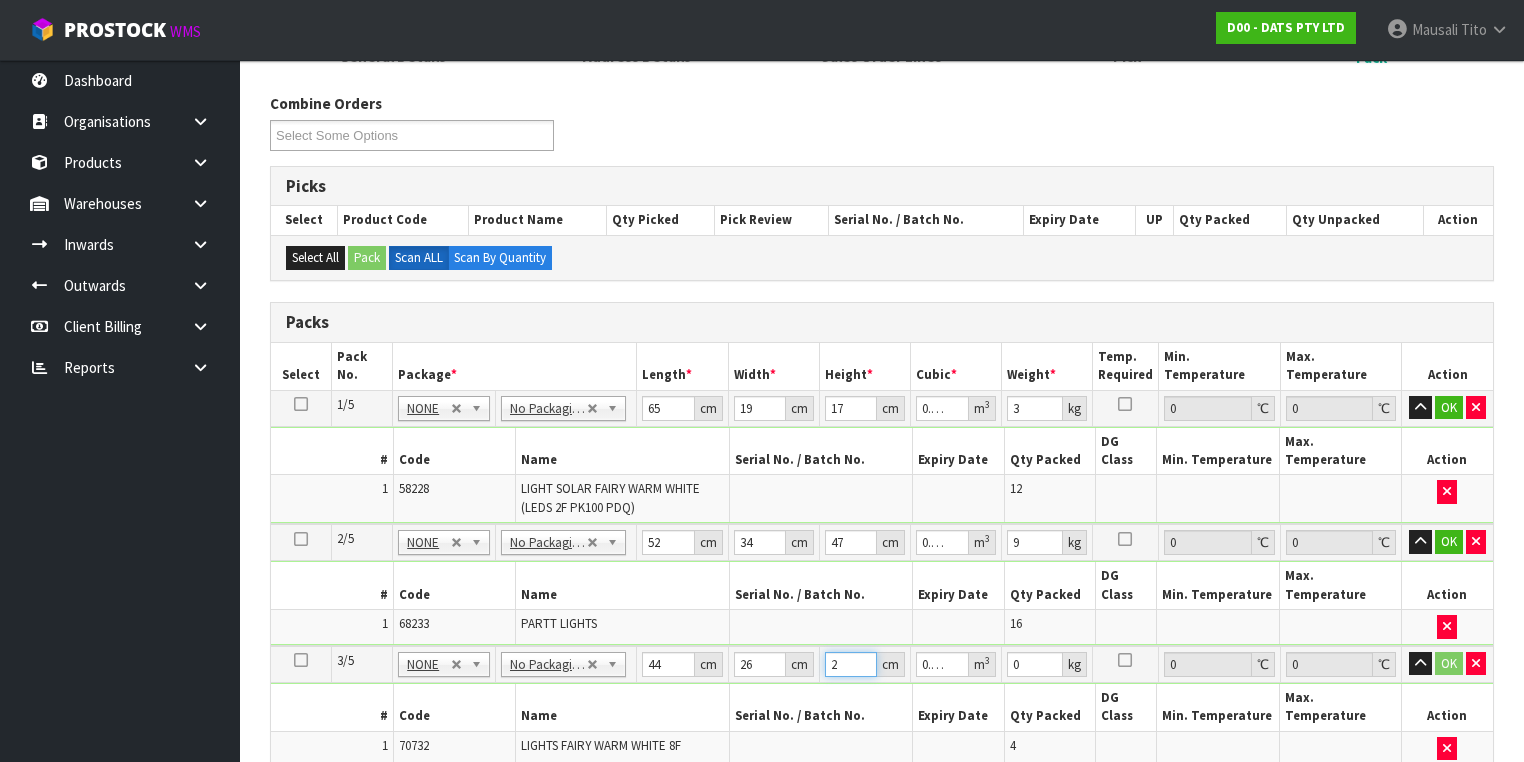 type on "26" 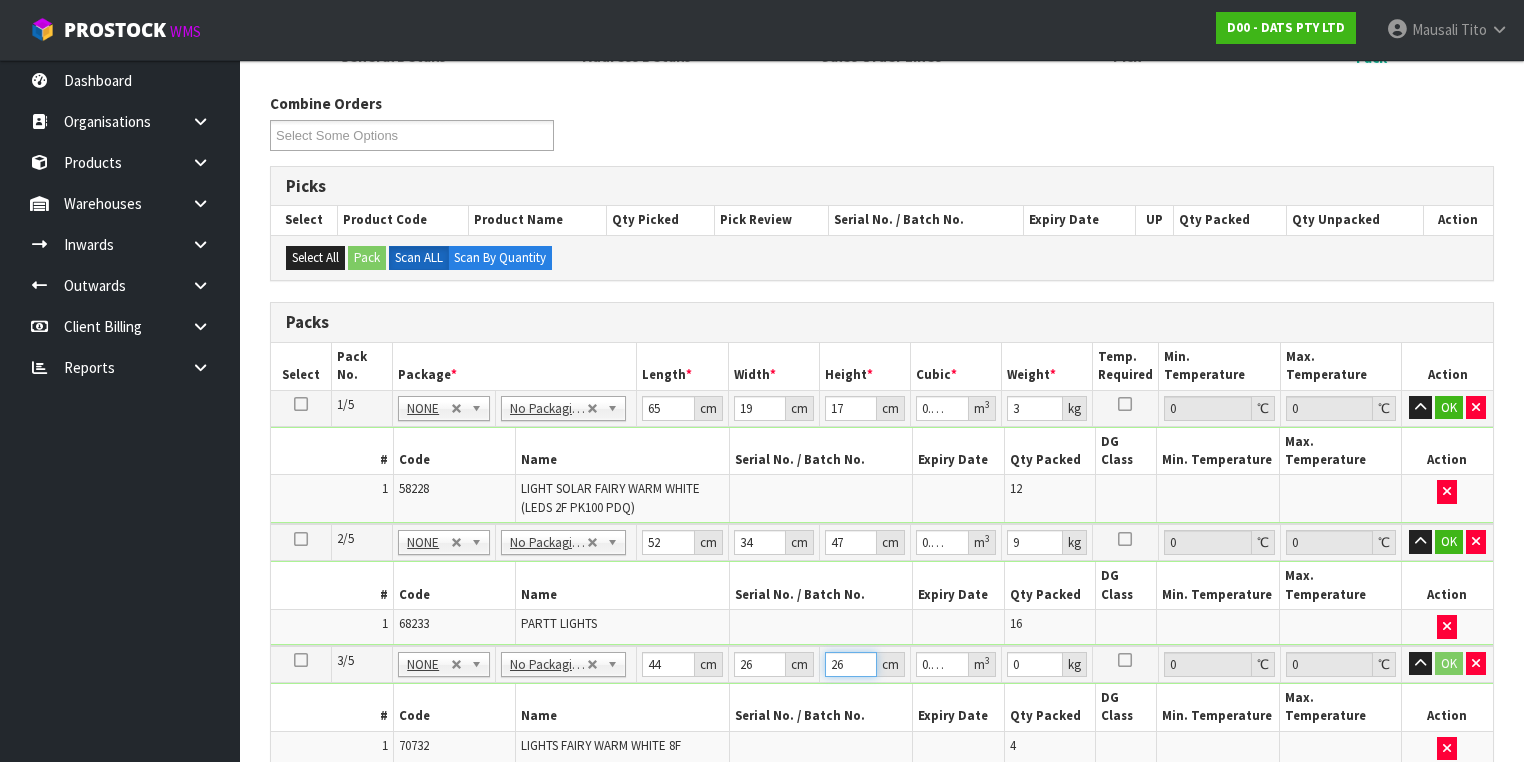 type on "26" 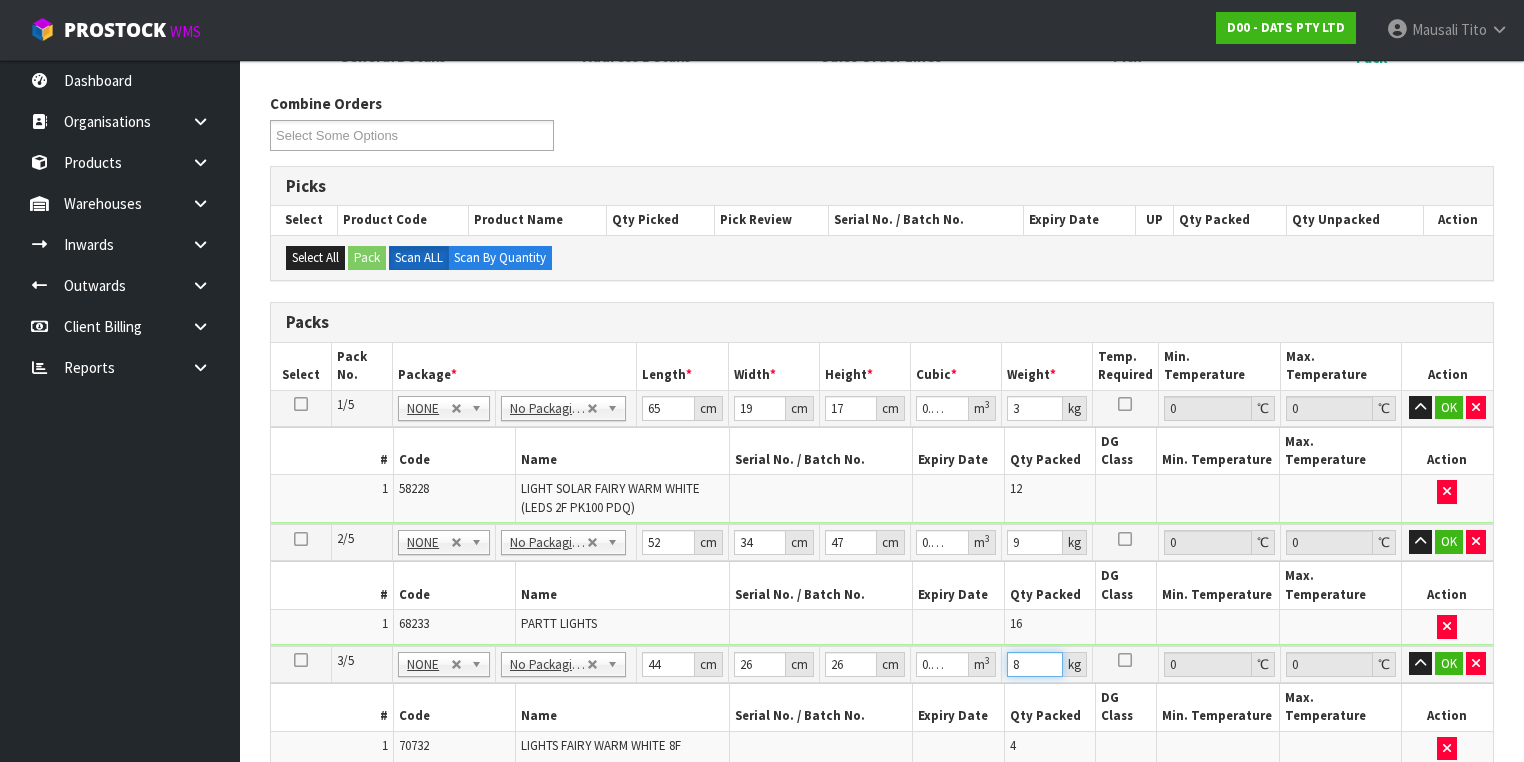 type on "8" 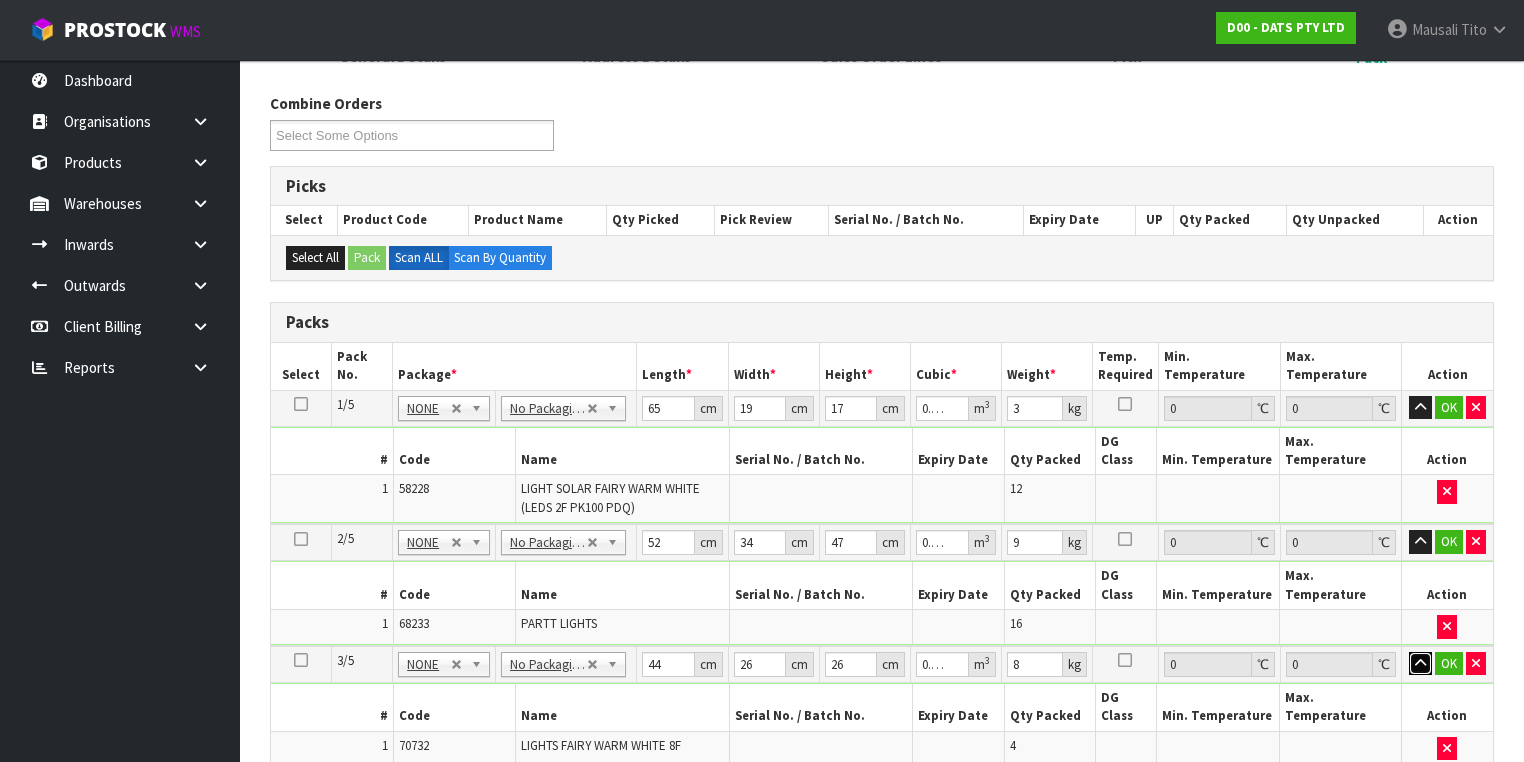 type 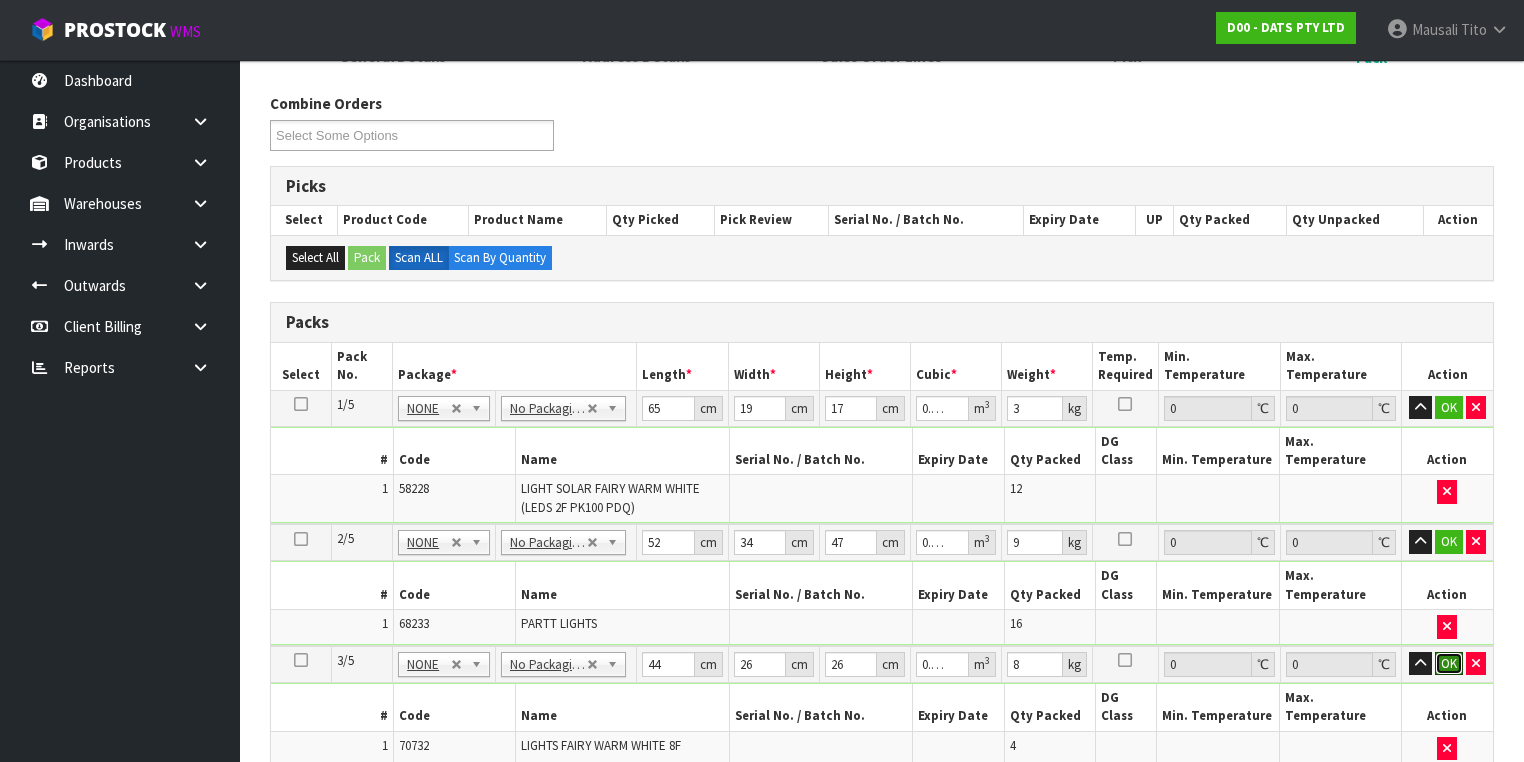 type 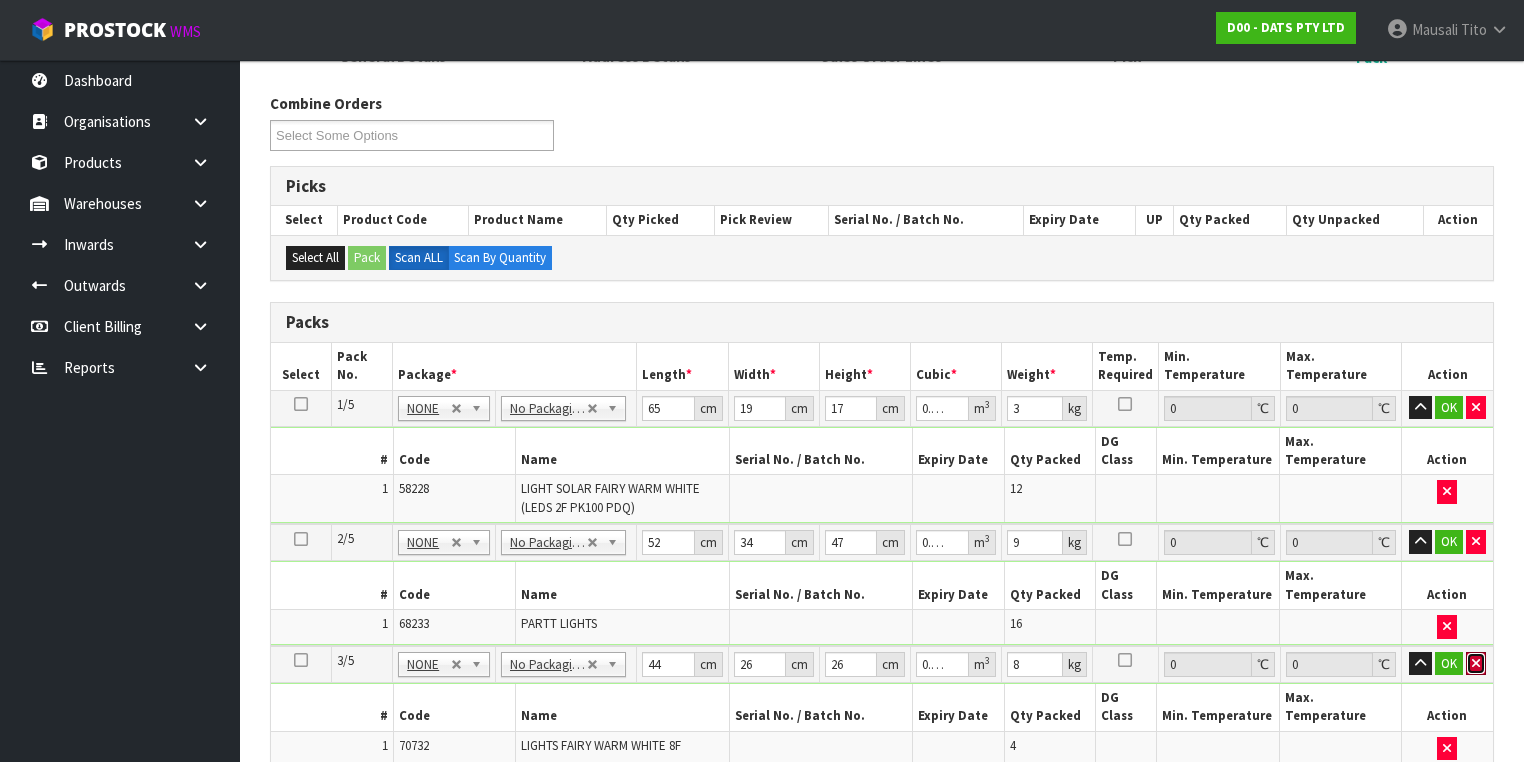 type 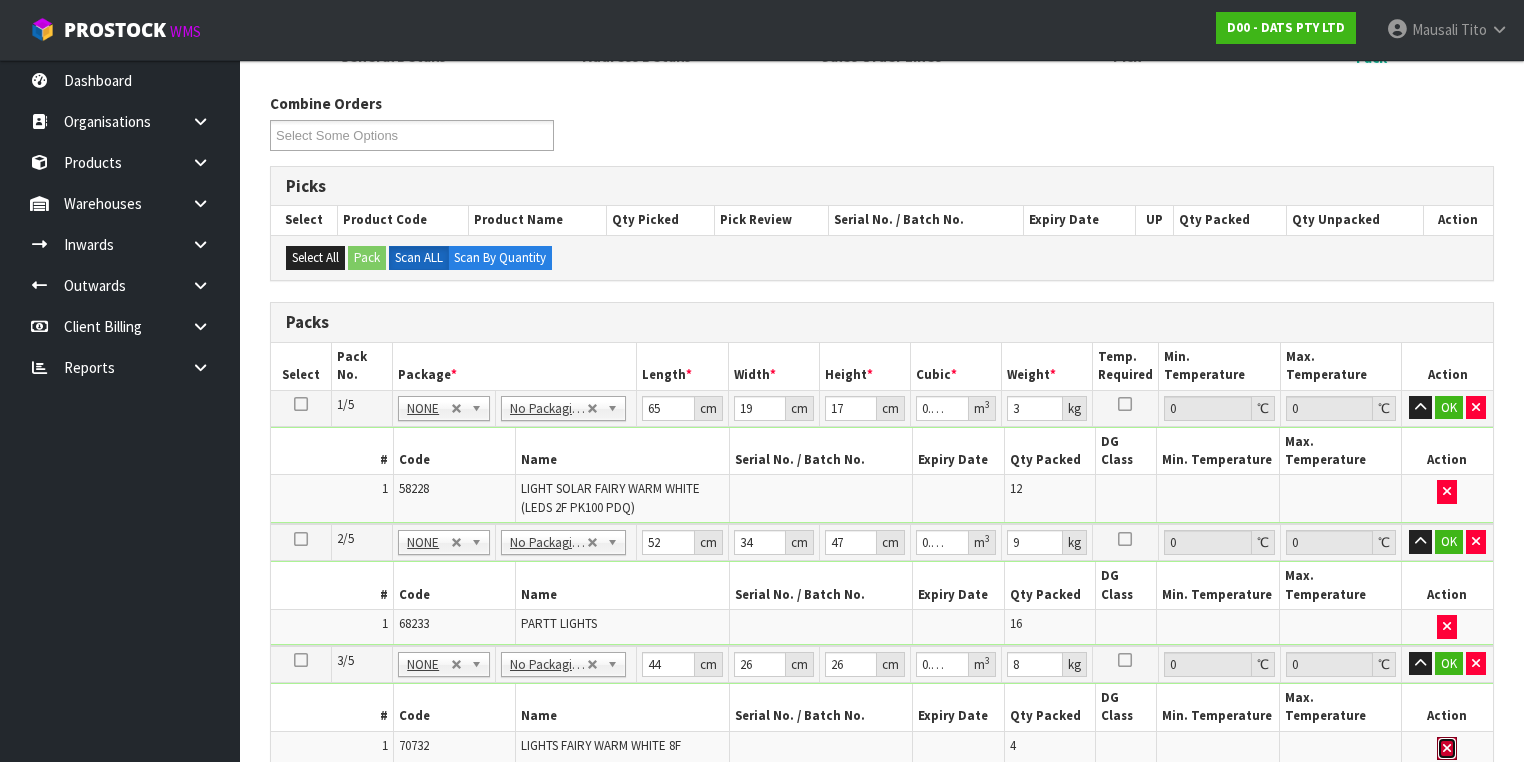 type 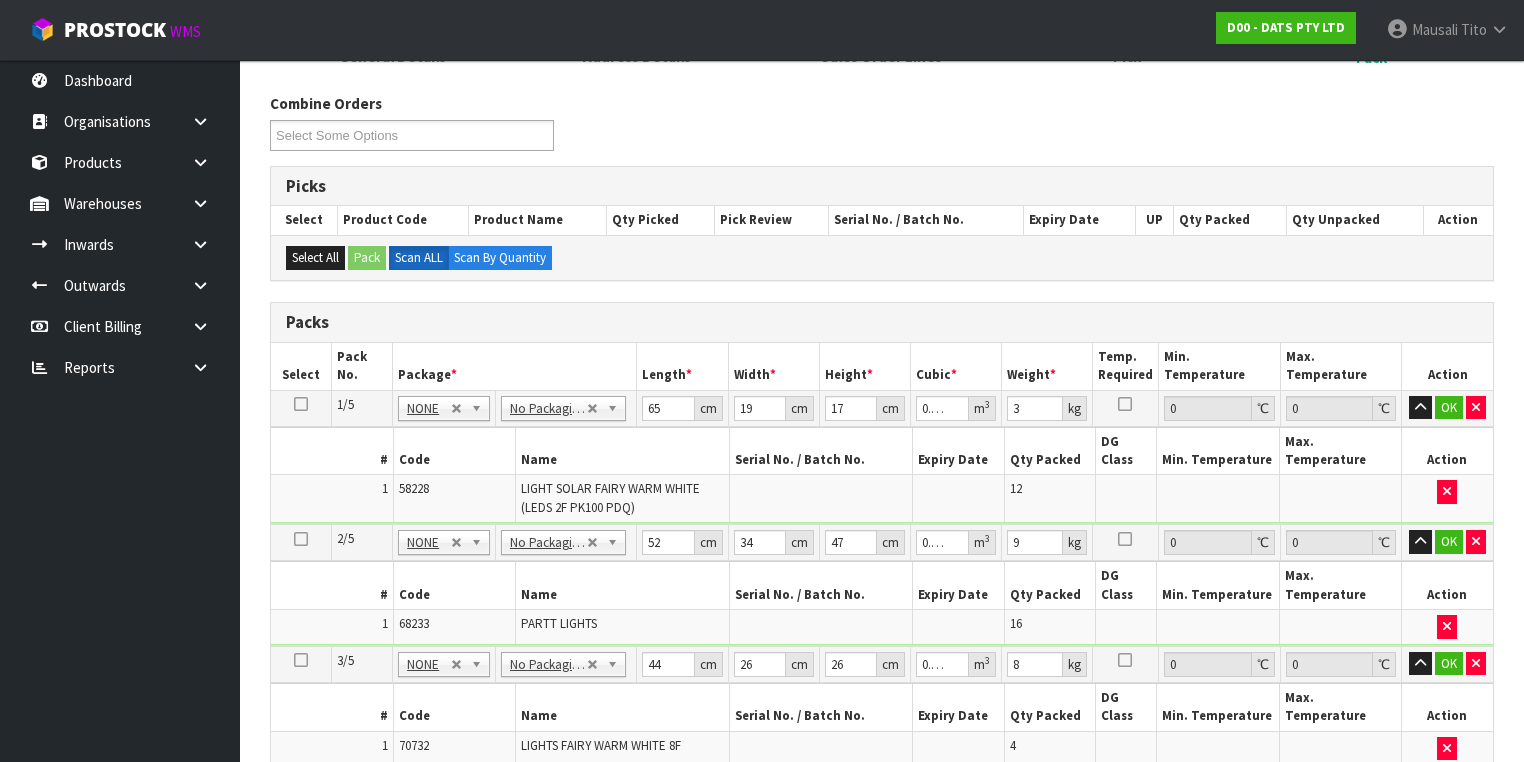 type on "4" 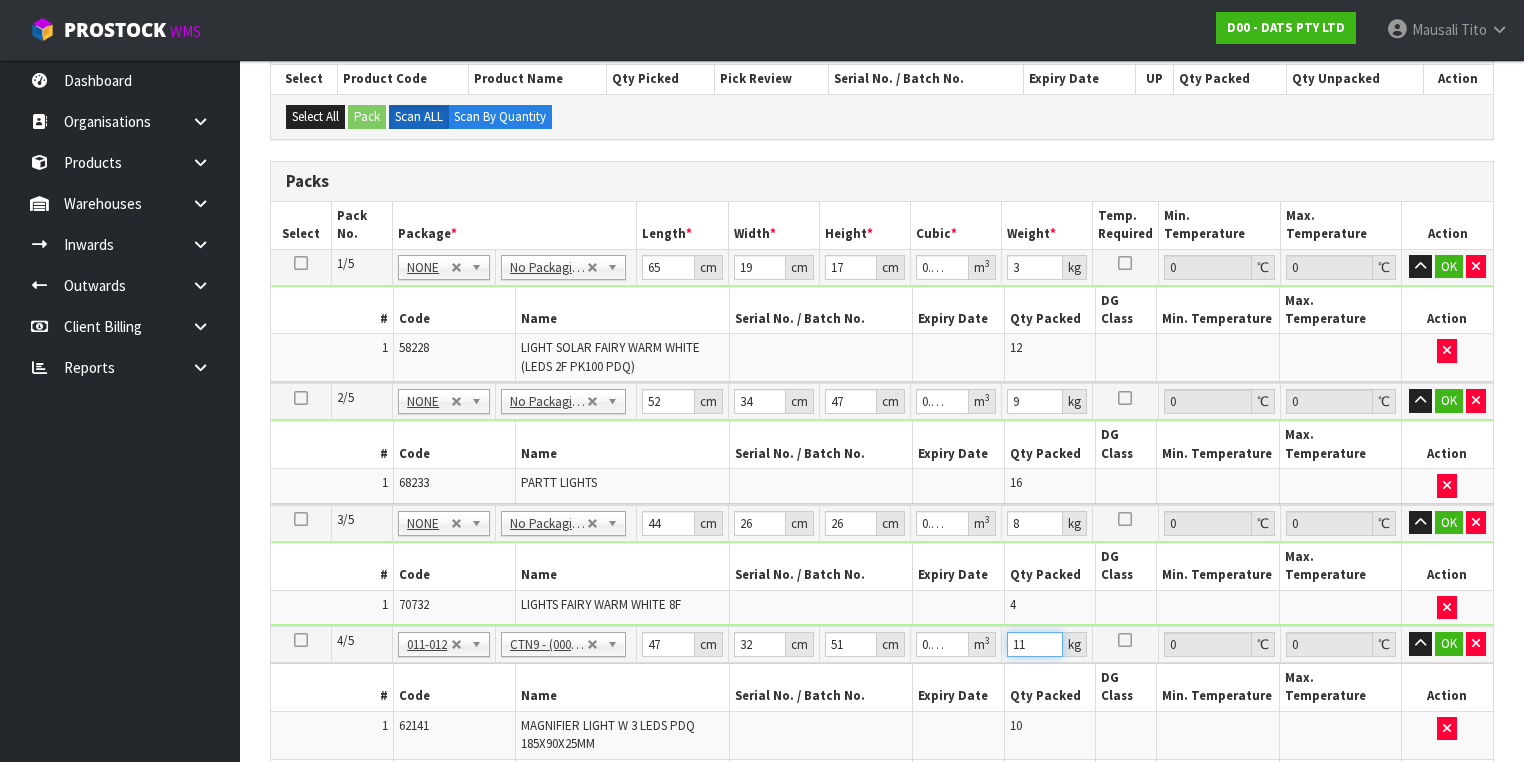 scroll, scrollTop: 615, scrollLeft: 0, axis: vertical 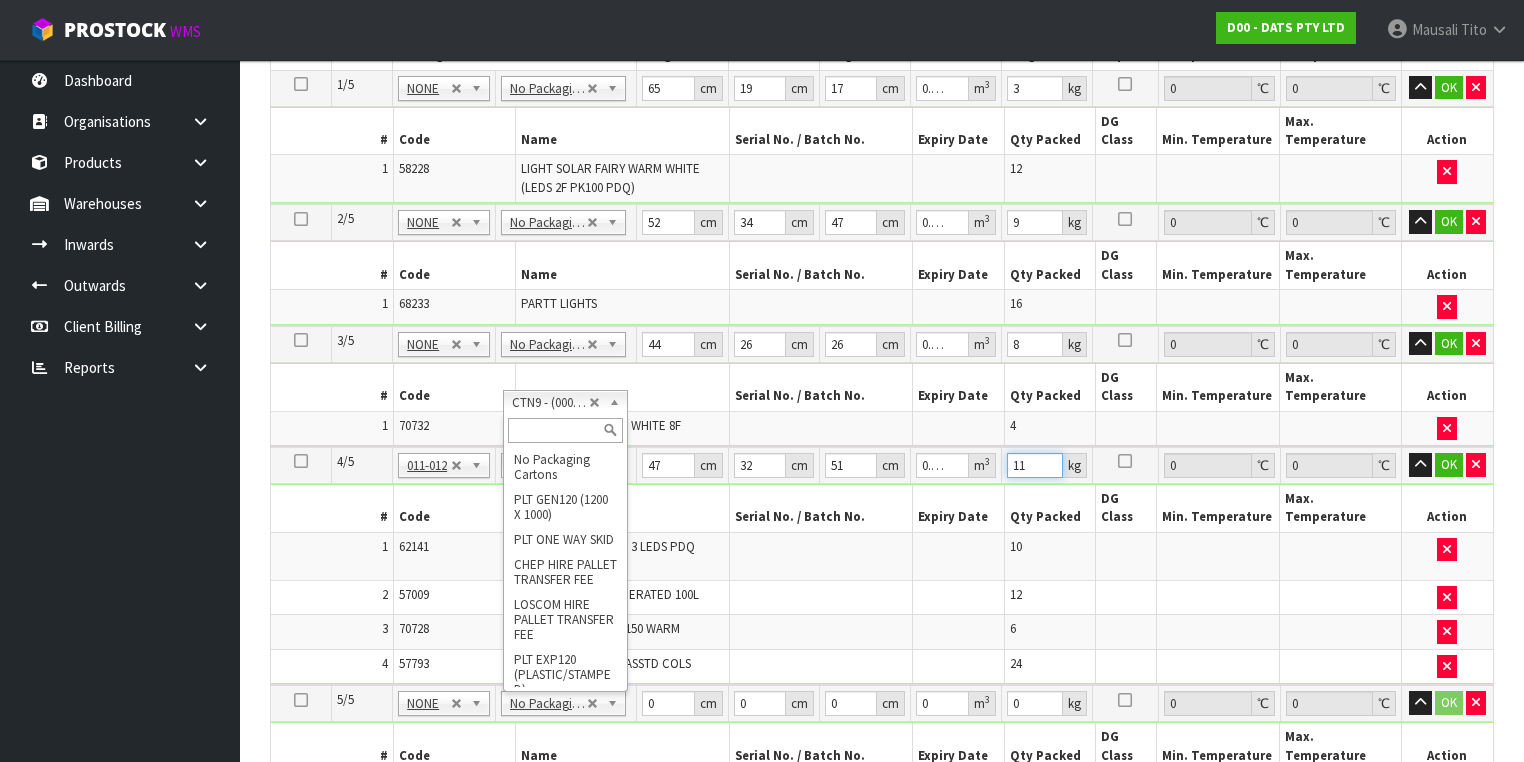 type on "11" 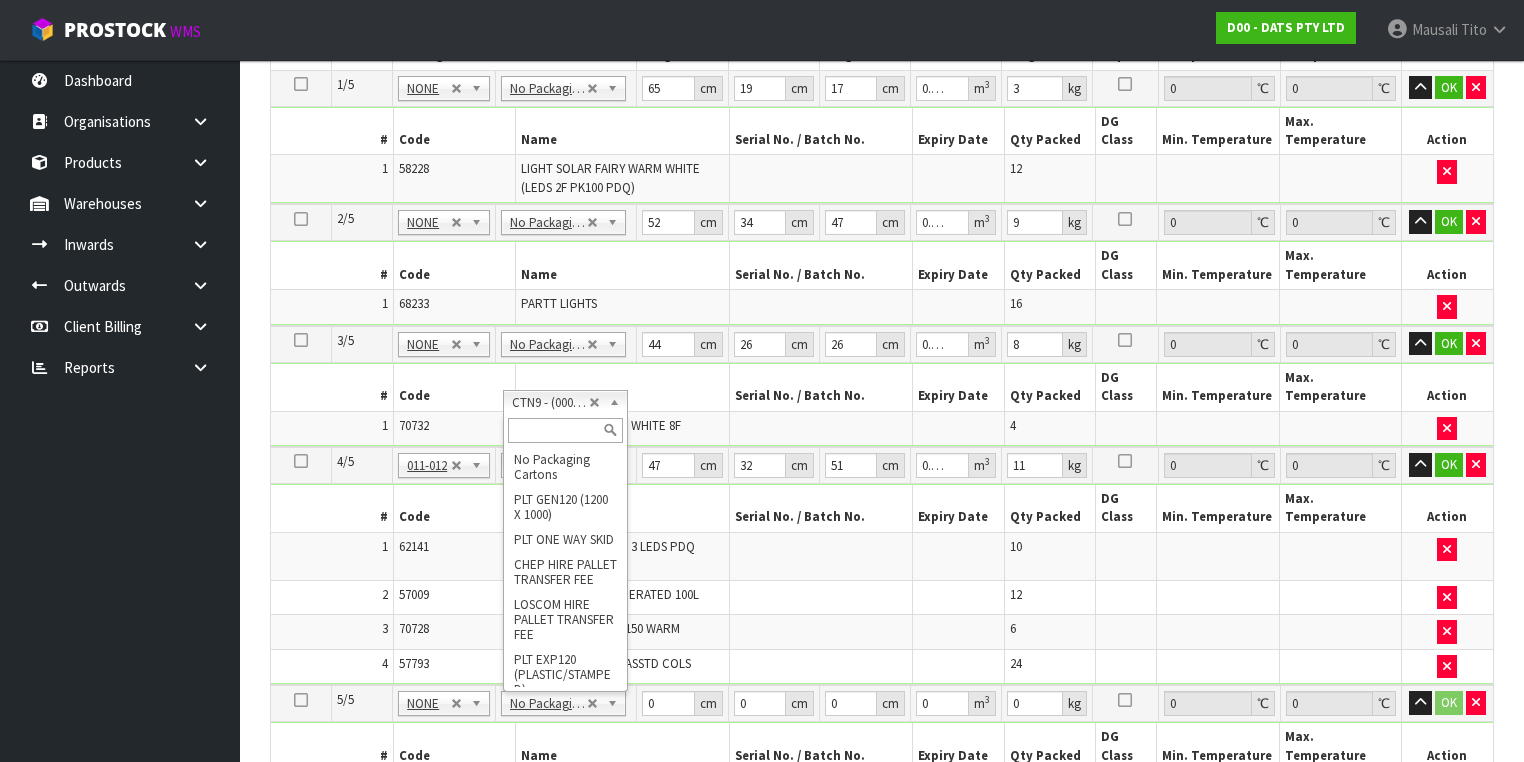 click at bounding box center (565, 430) 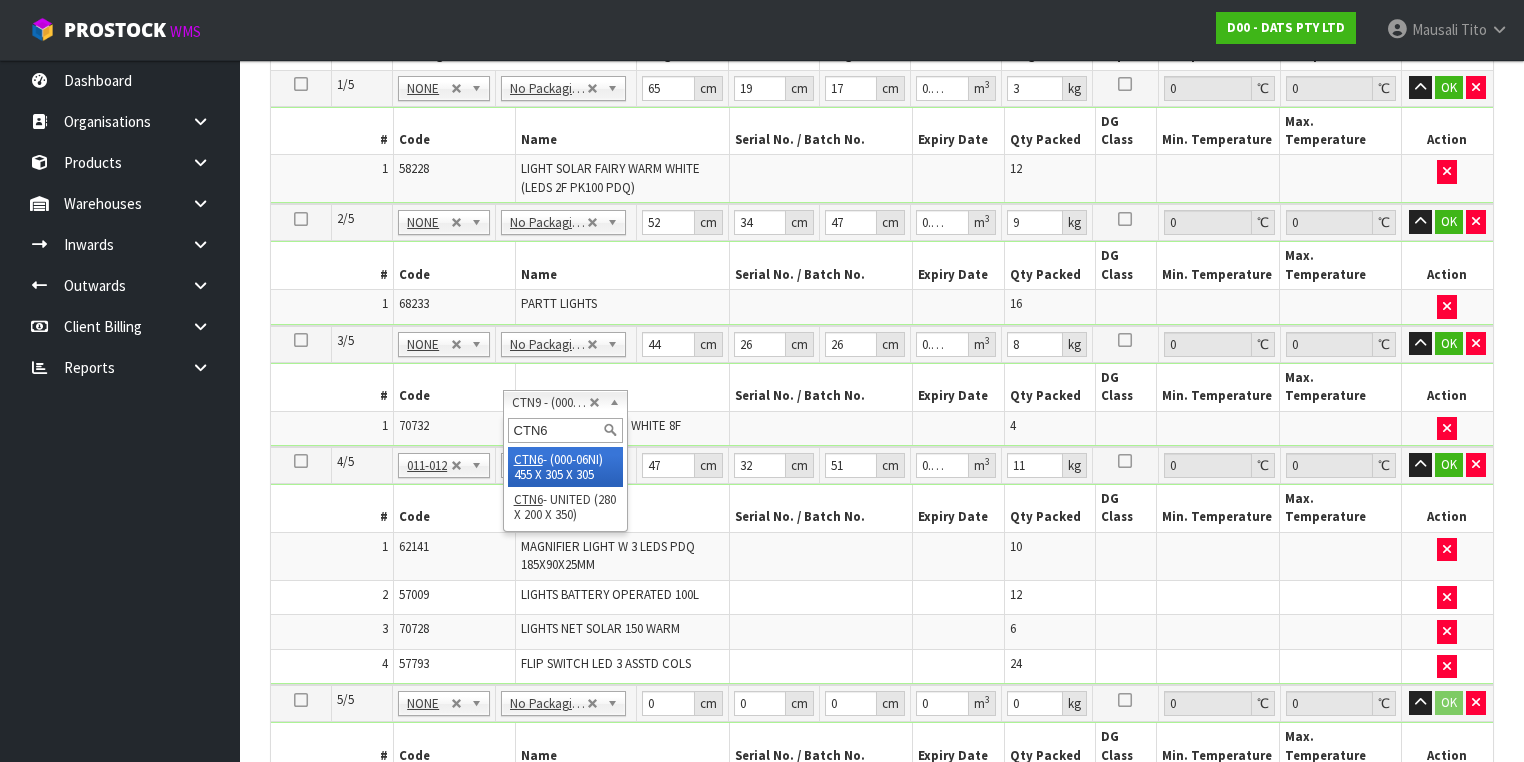 scroll, scrollTop: 0, scrollLeft: 0, axis: both 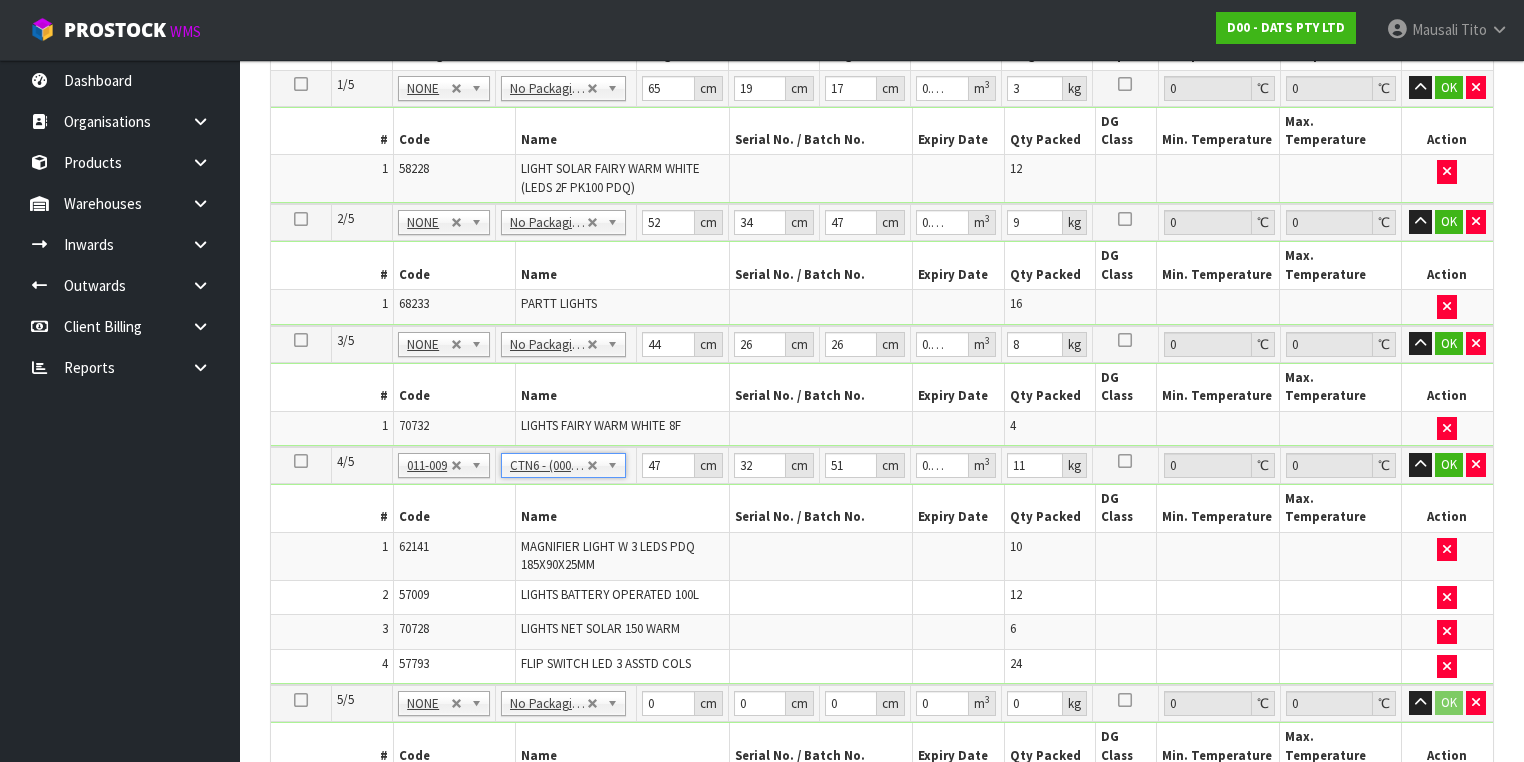 type on "45.5" 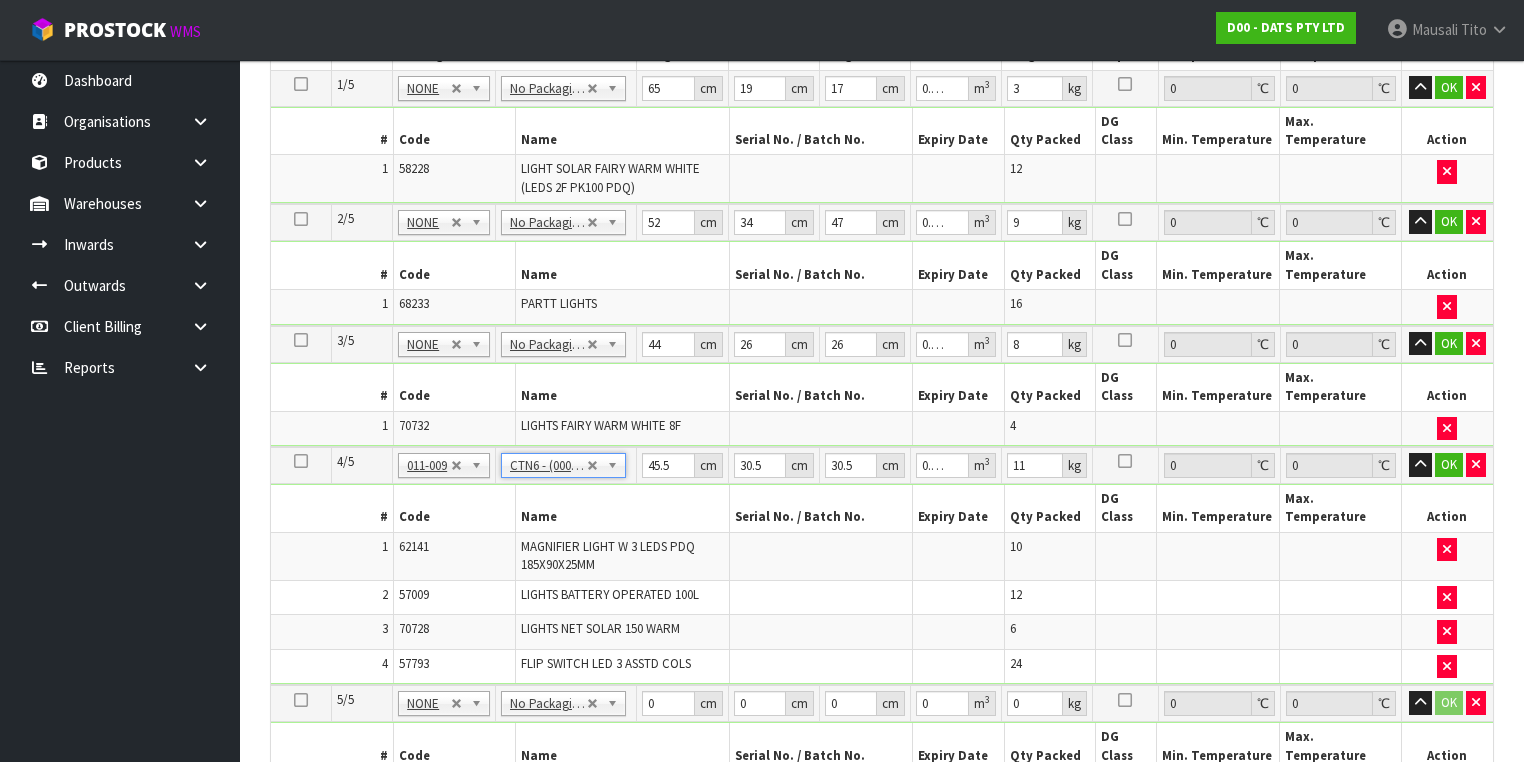 type on "0.042326" 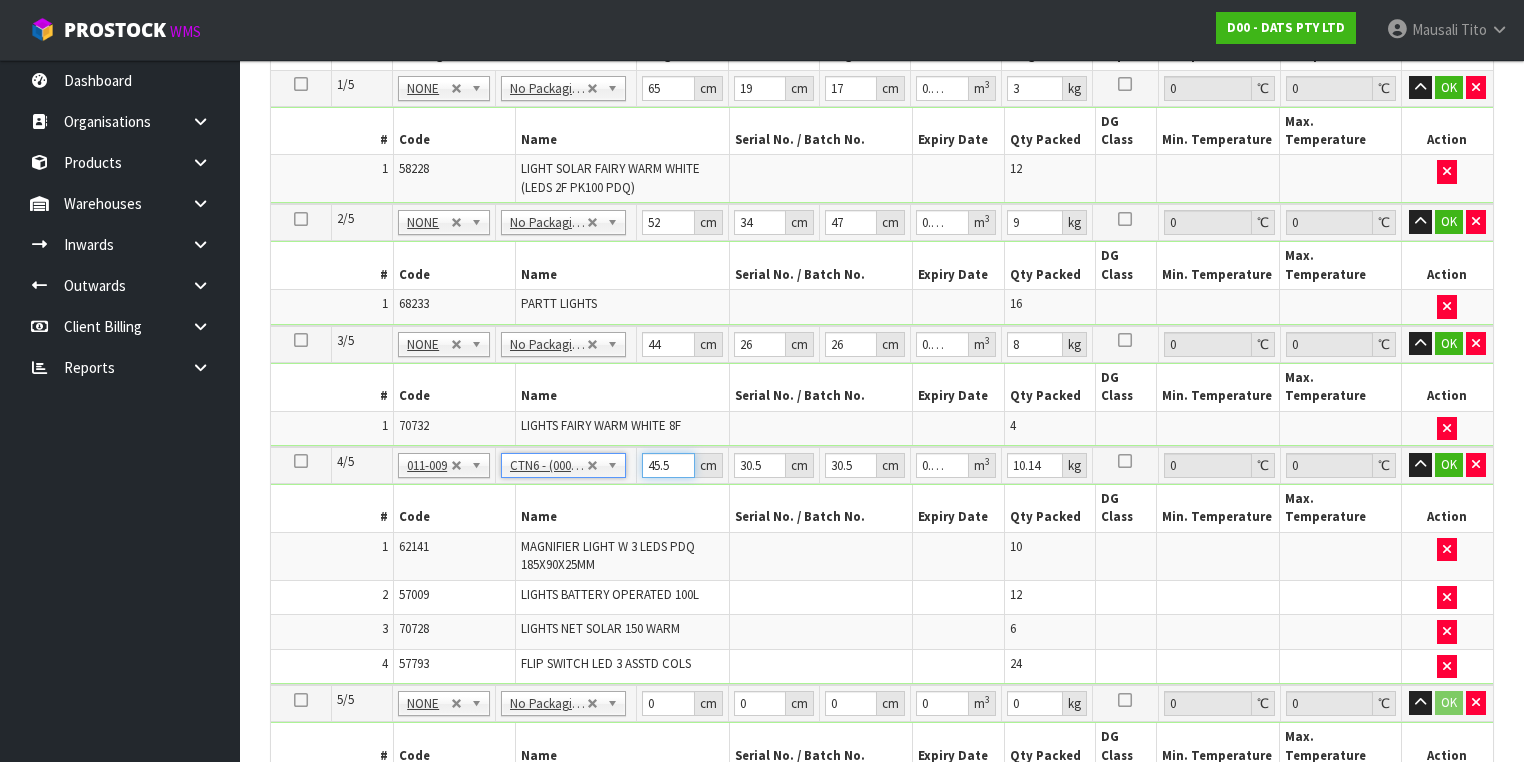 drag, startPoint x: 671, startPoint y: 400, endPoint x: 632, endPoint y: 409, distance: 40.024994 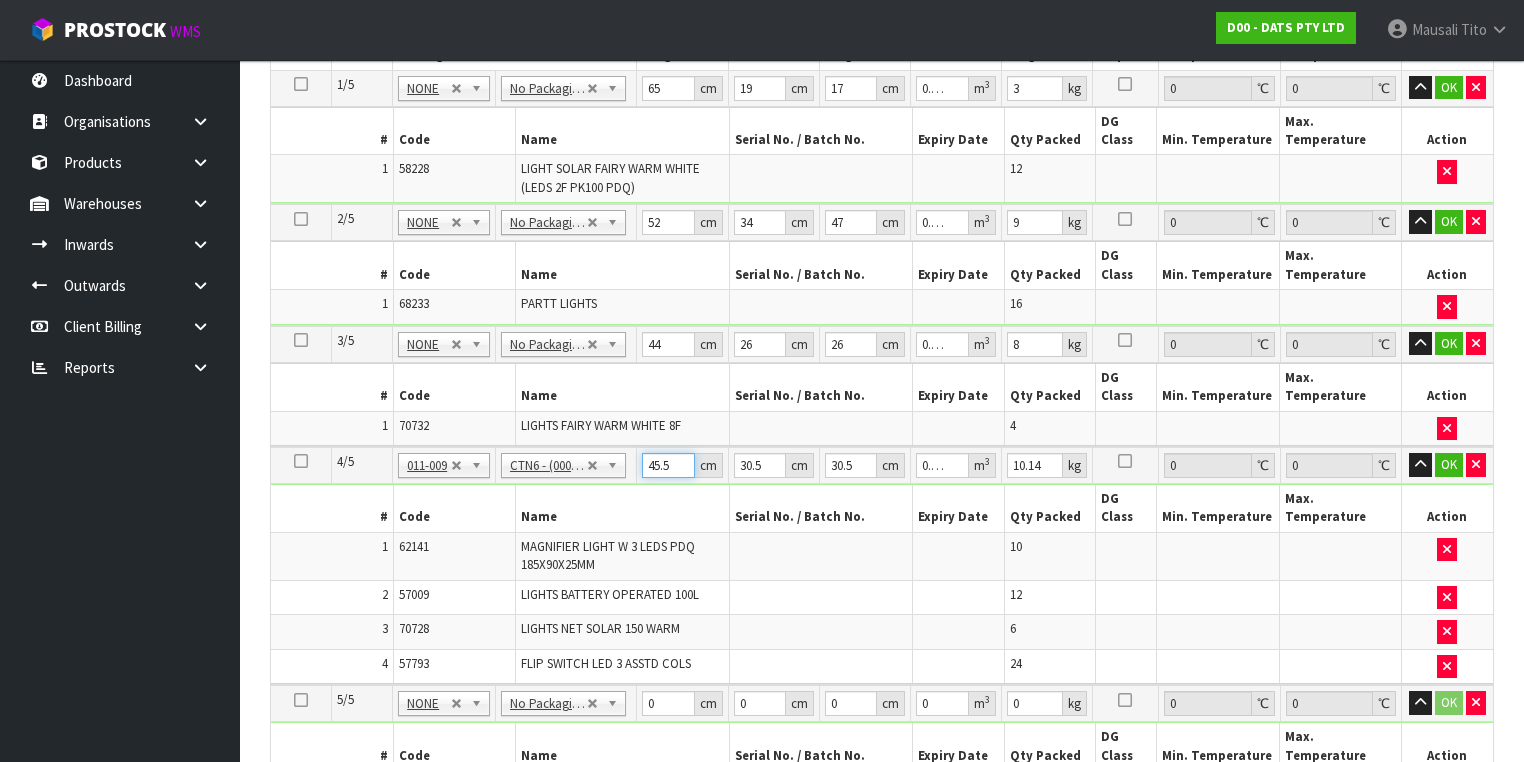 type on "4" 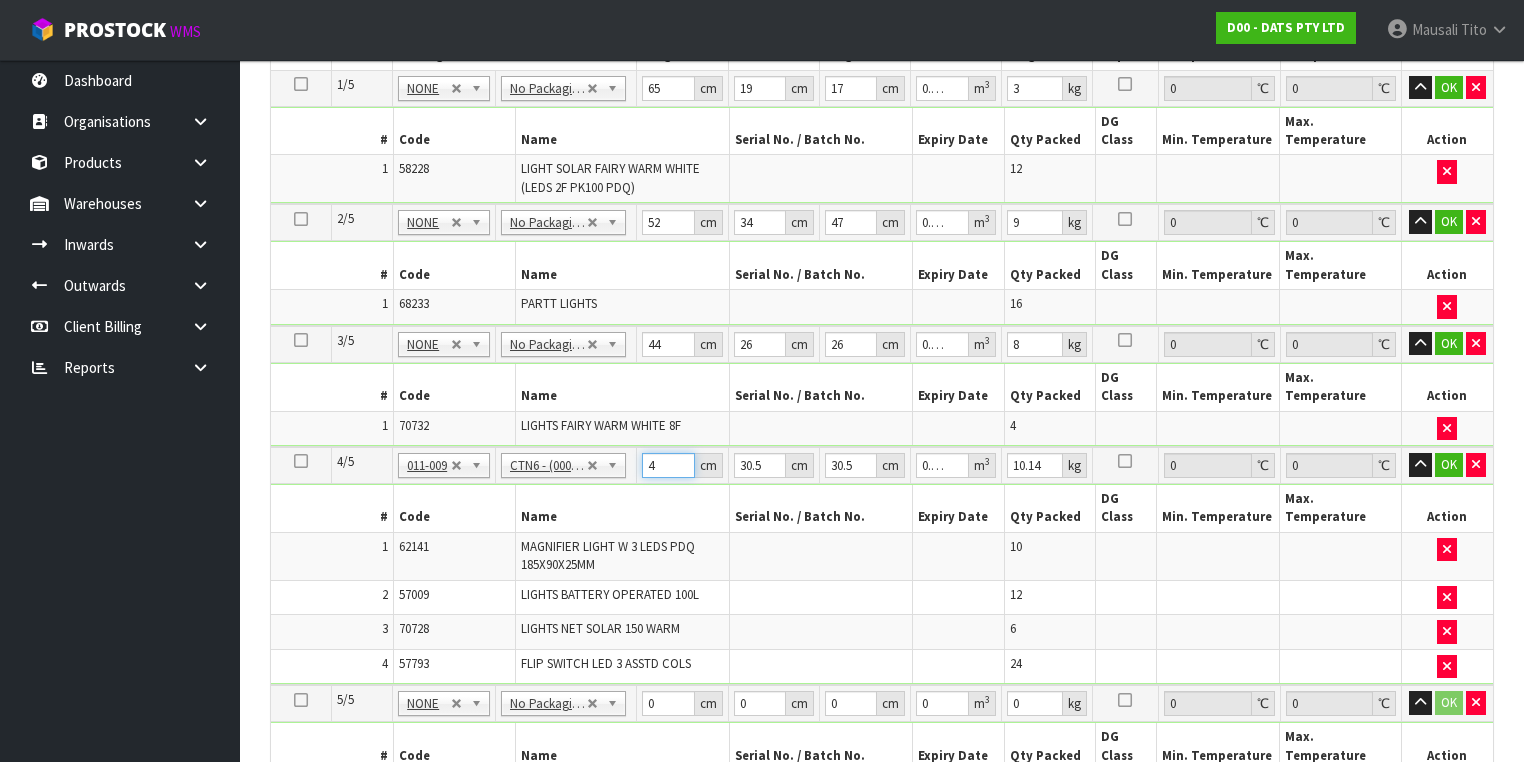 type on "47" 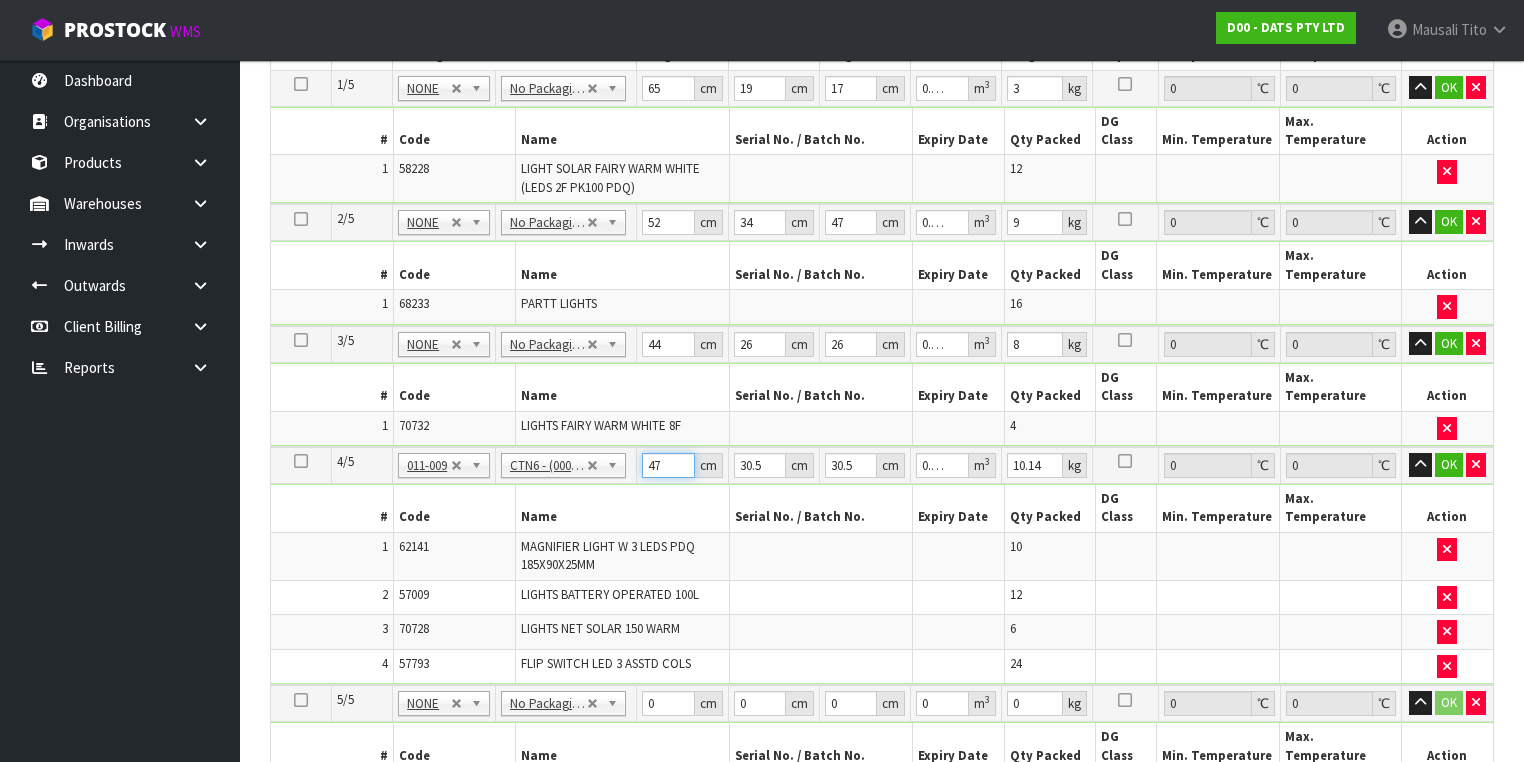 type on "47" 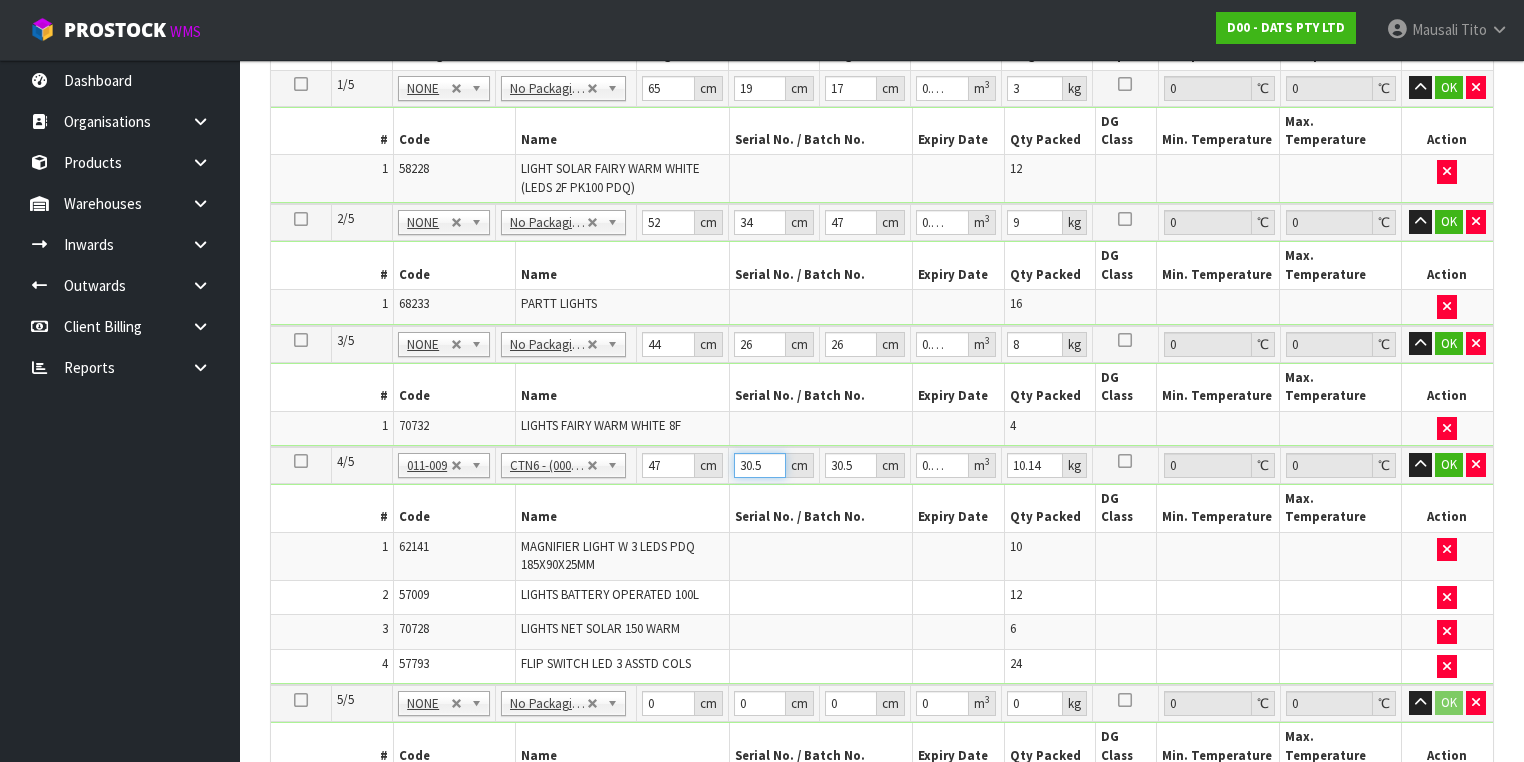 type on "3" 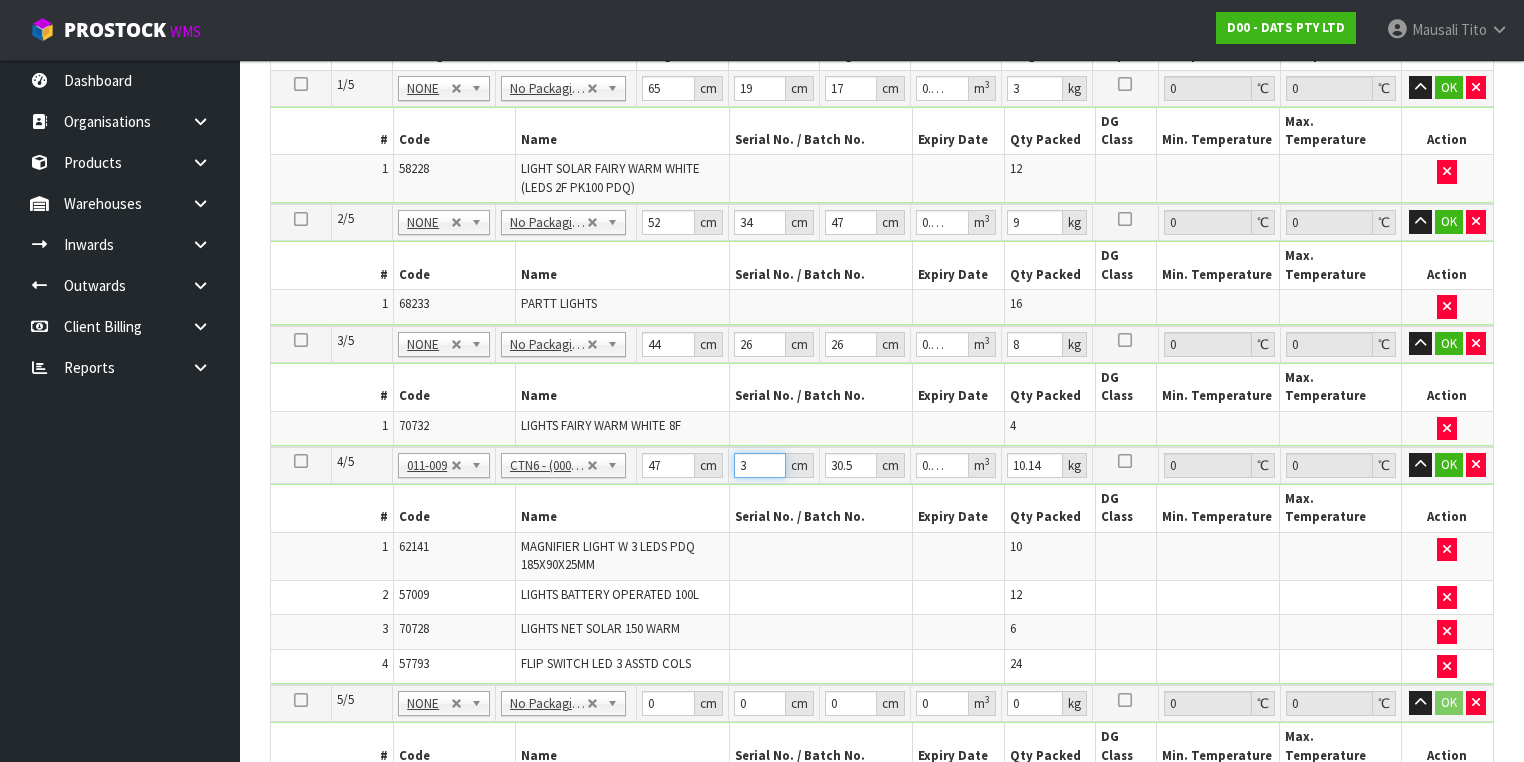 type on "32" 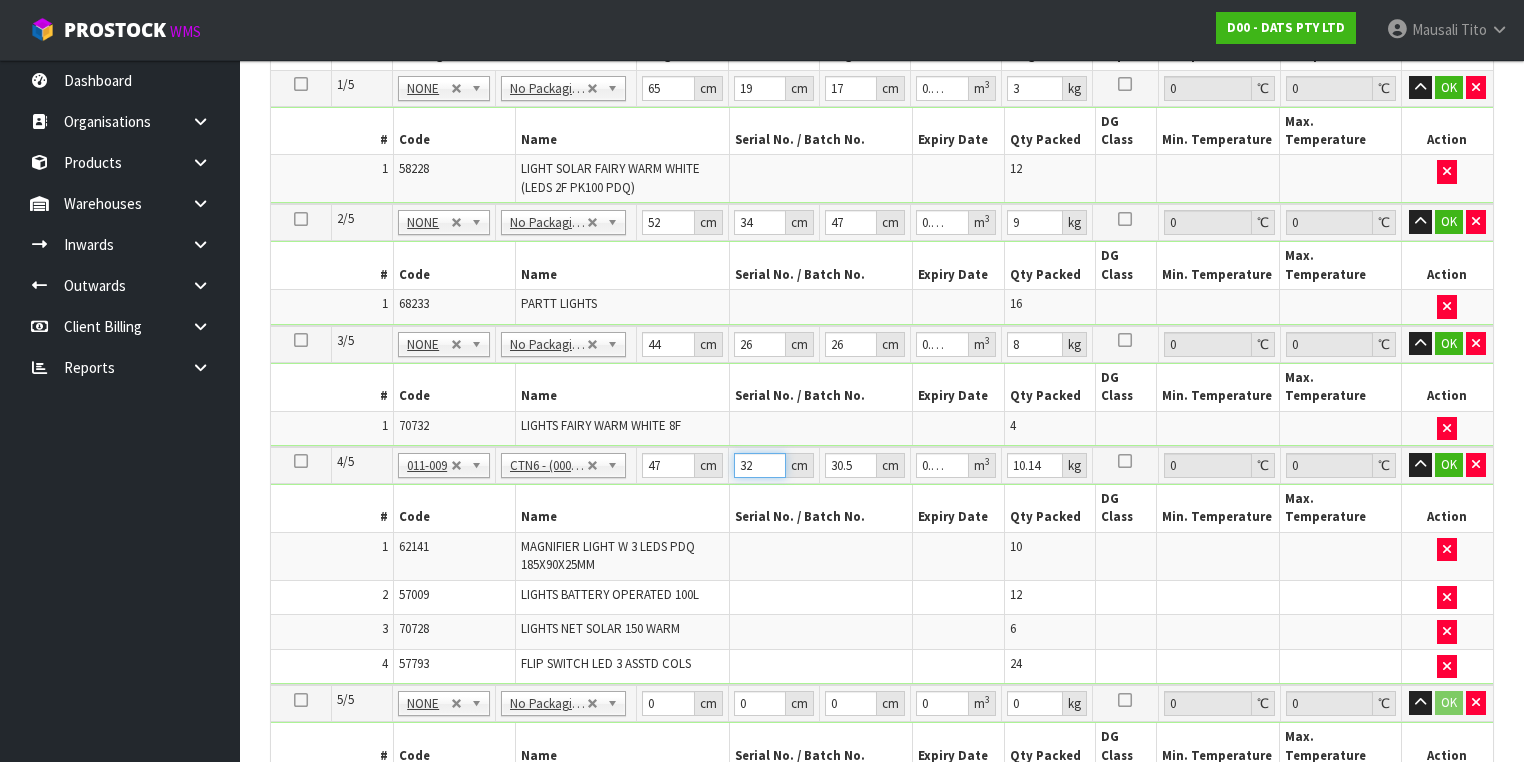 type on "32" 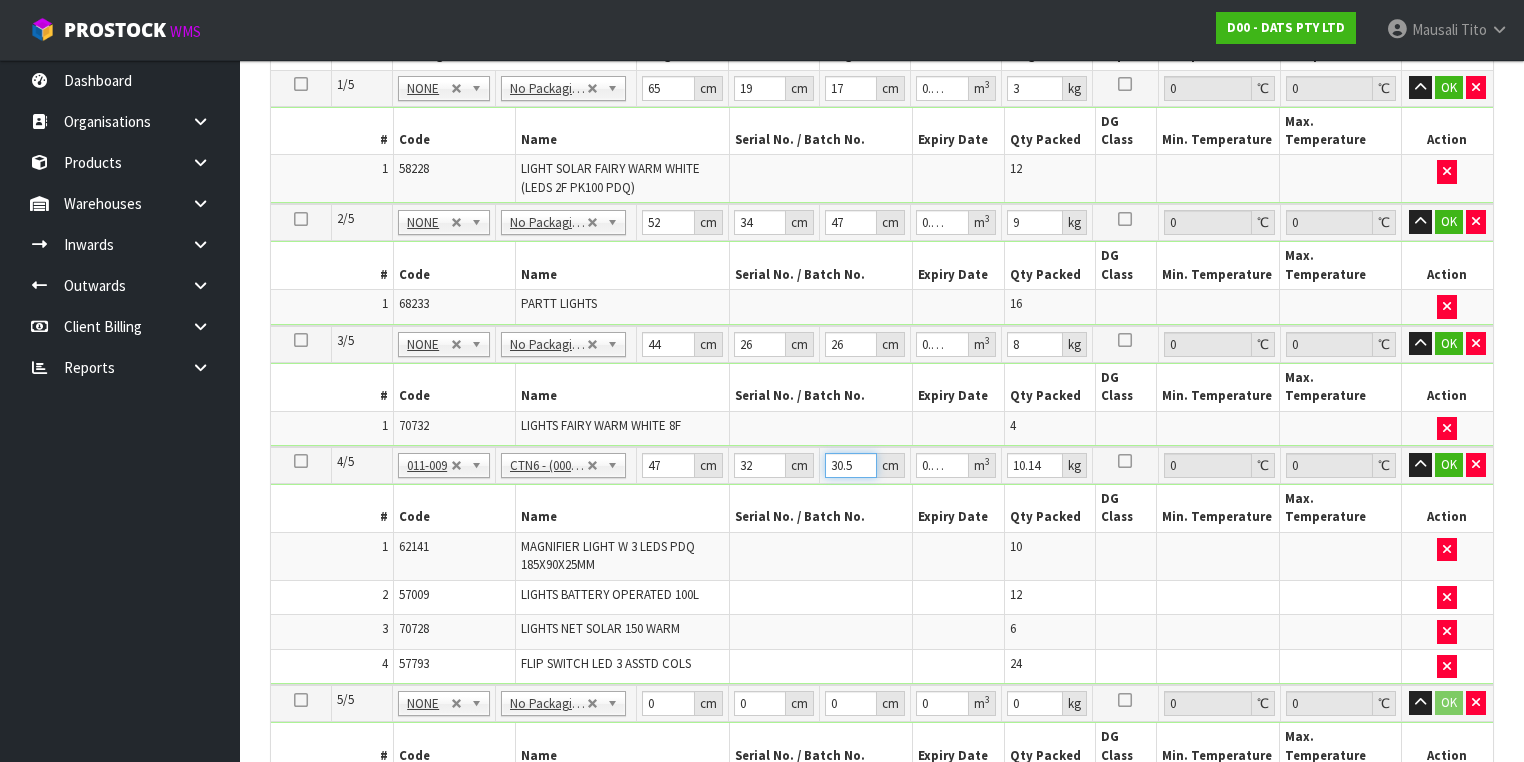 type on "5" 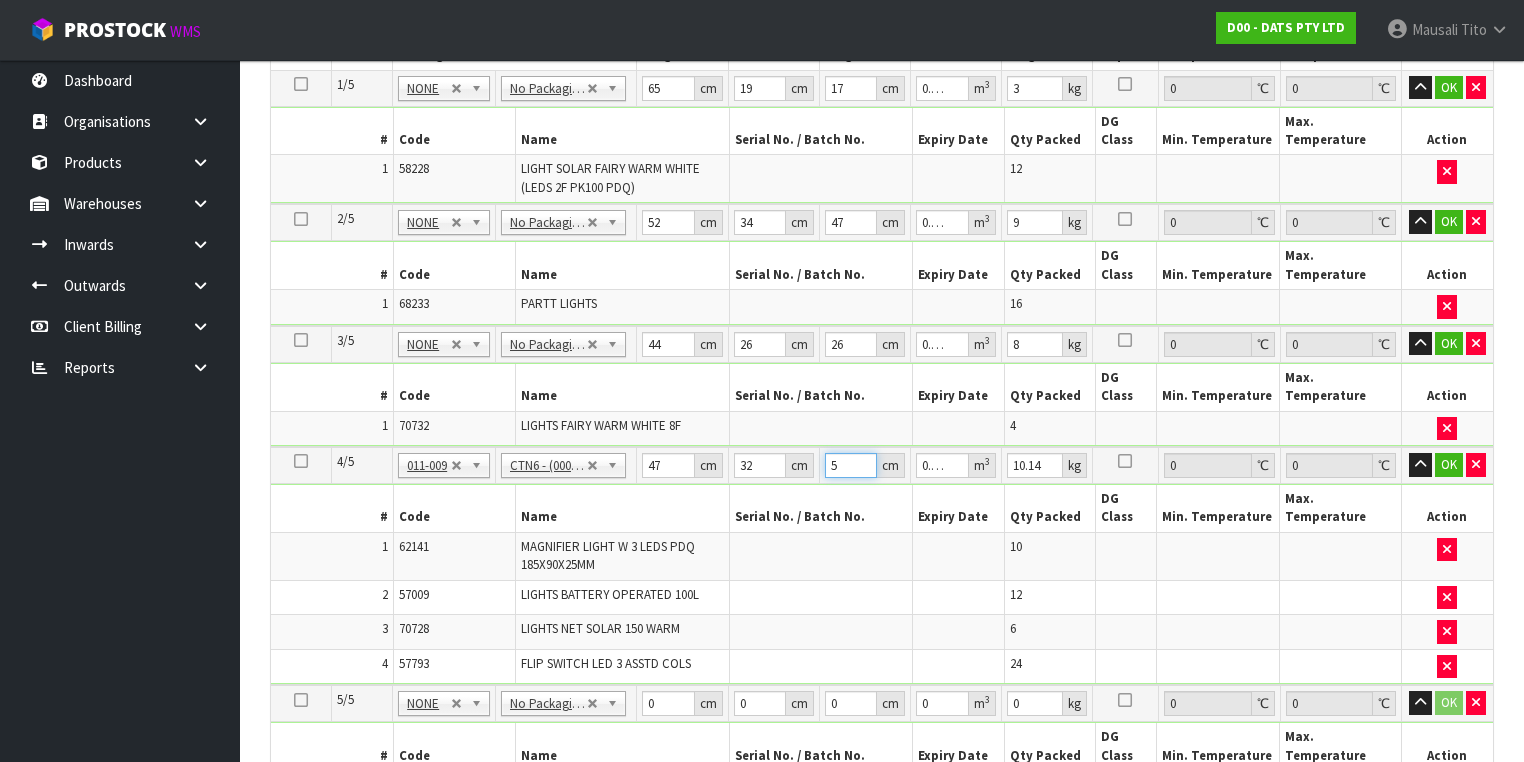 type on "51" 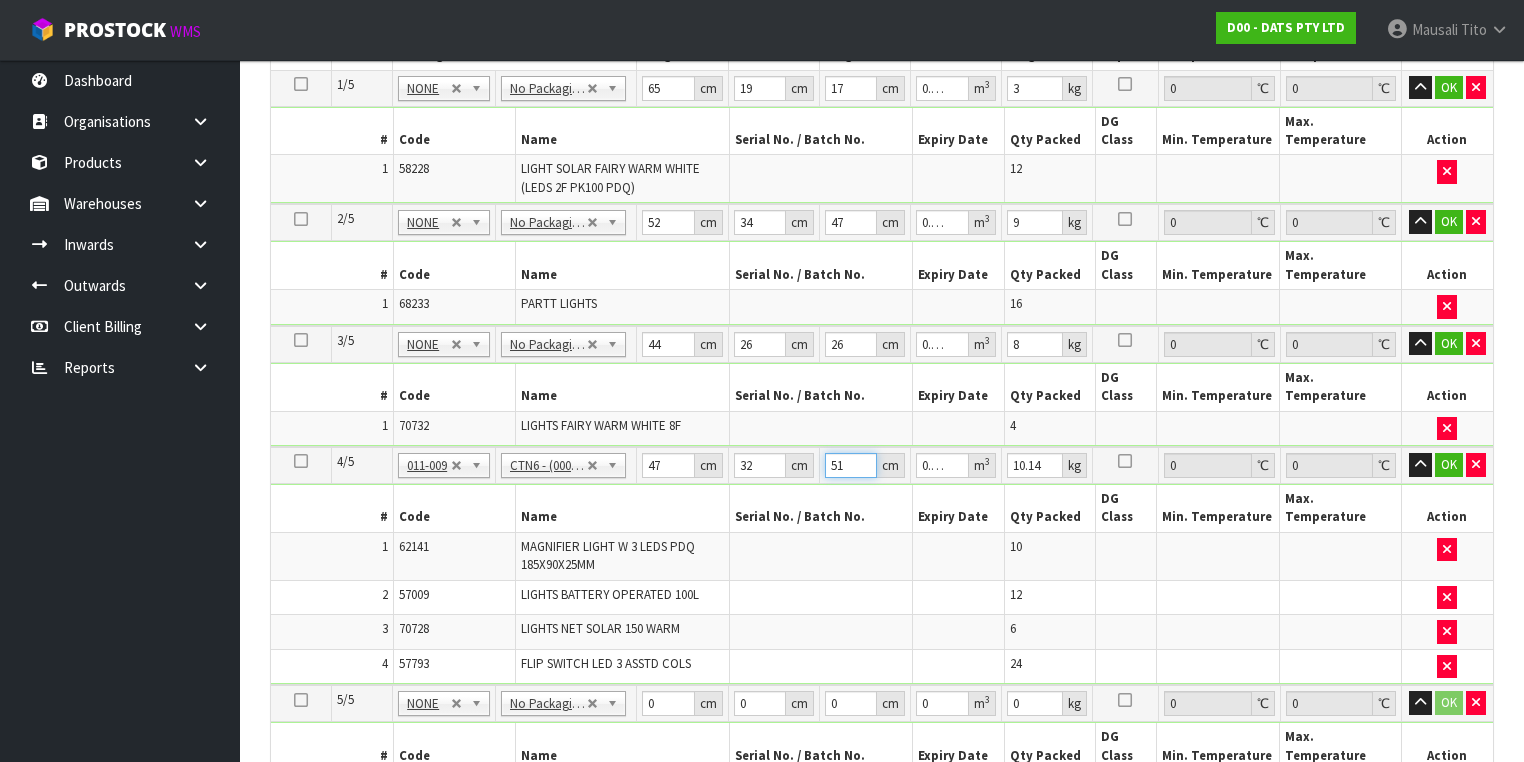 type on "51" 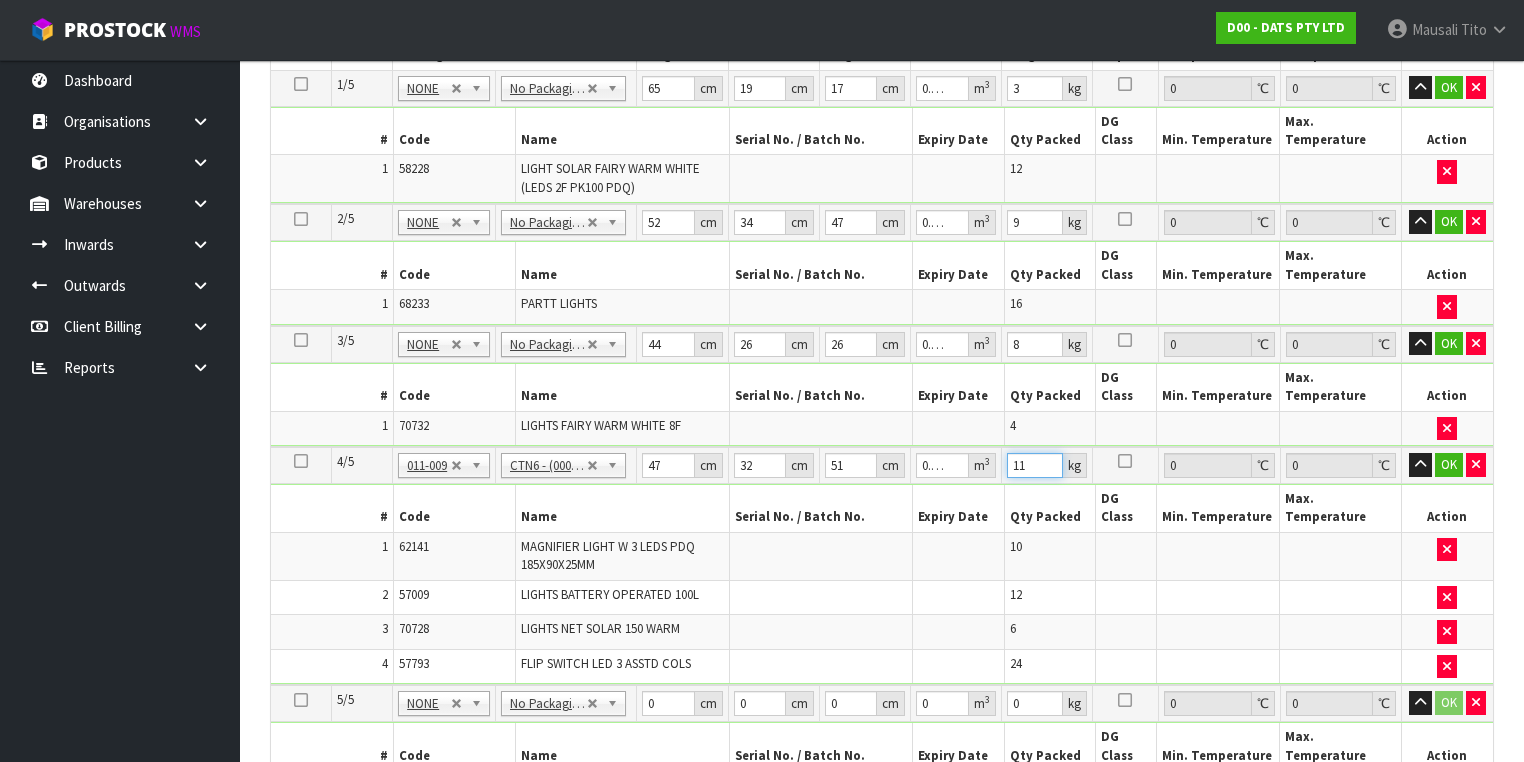 type on "11" 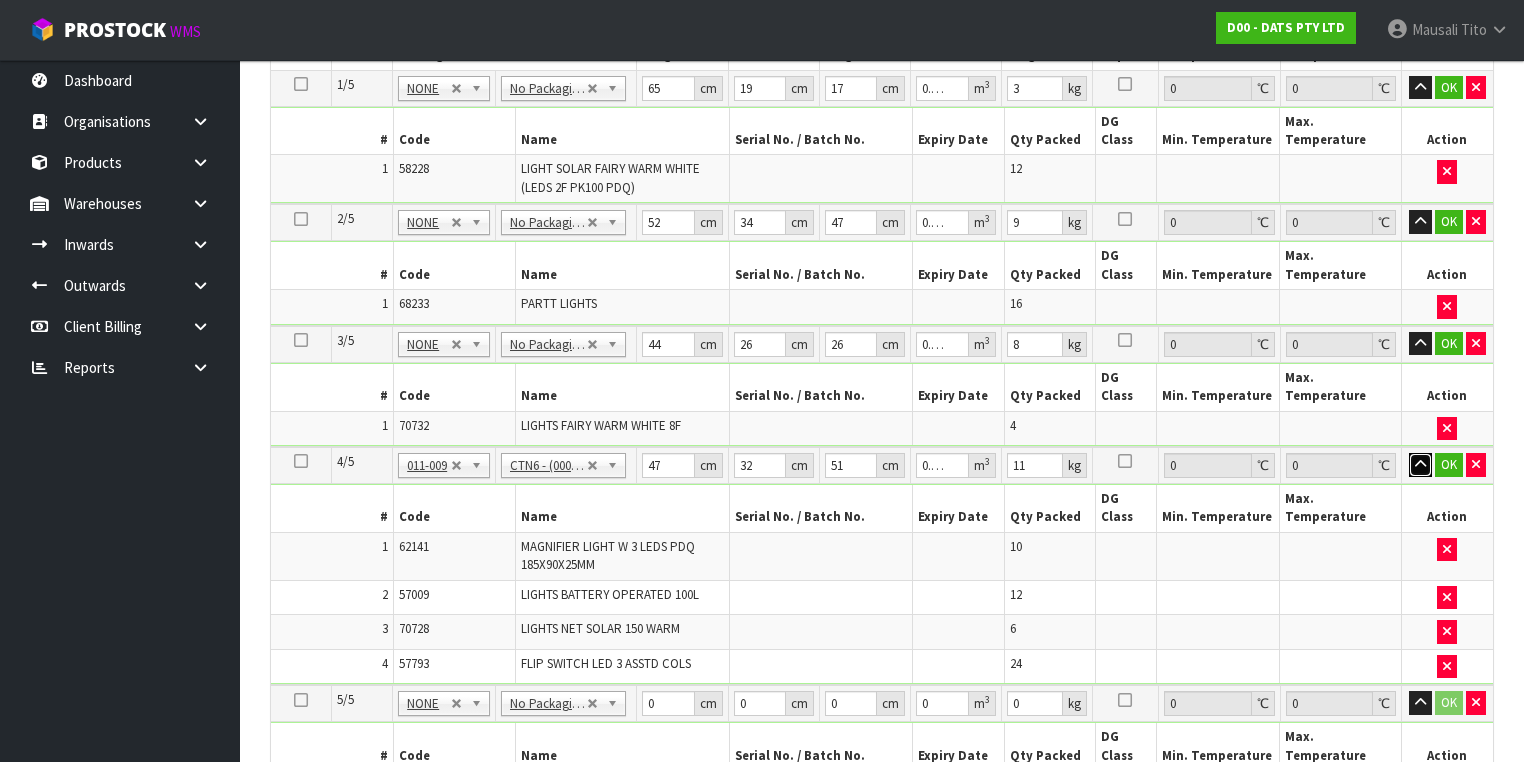 type 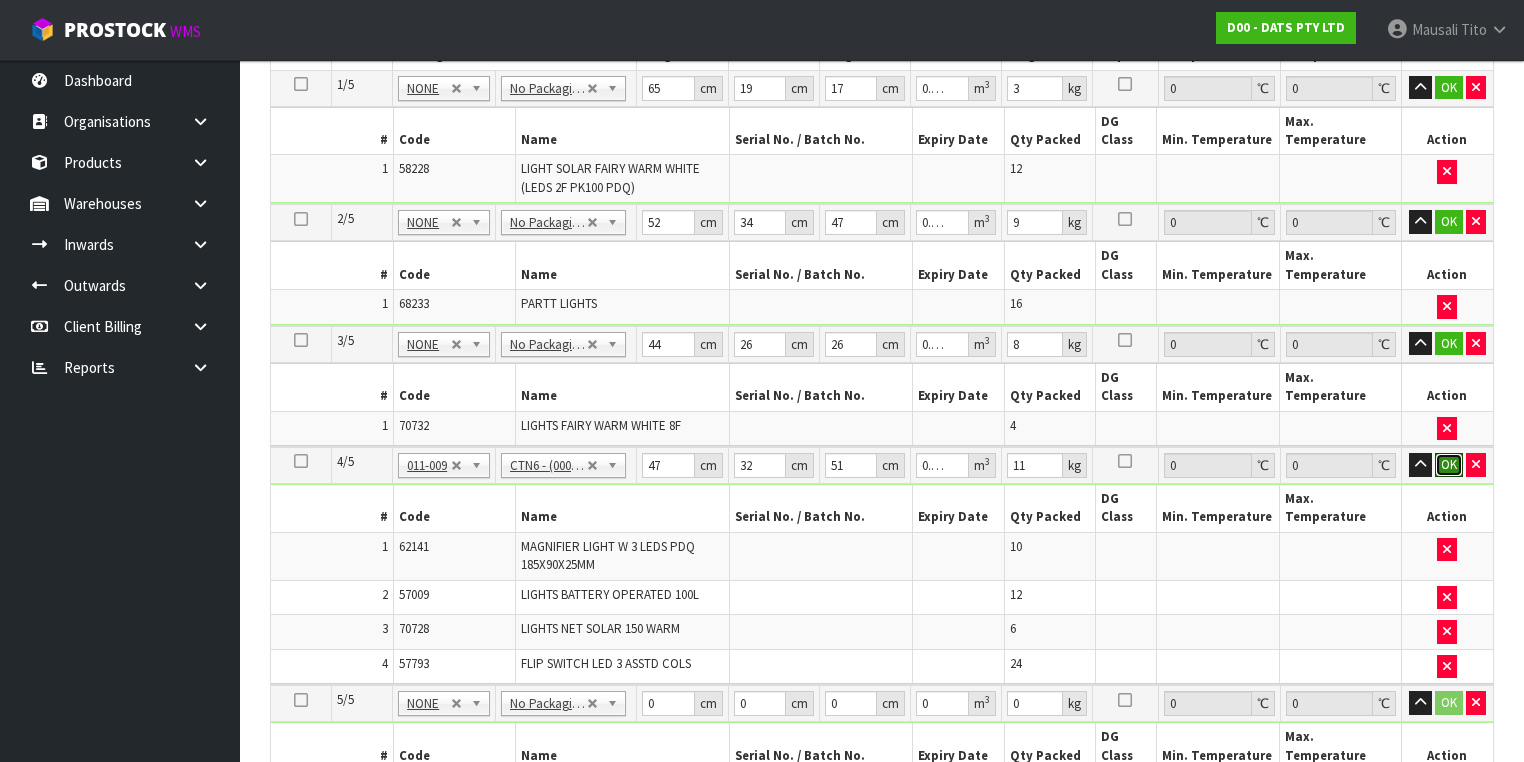 type 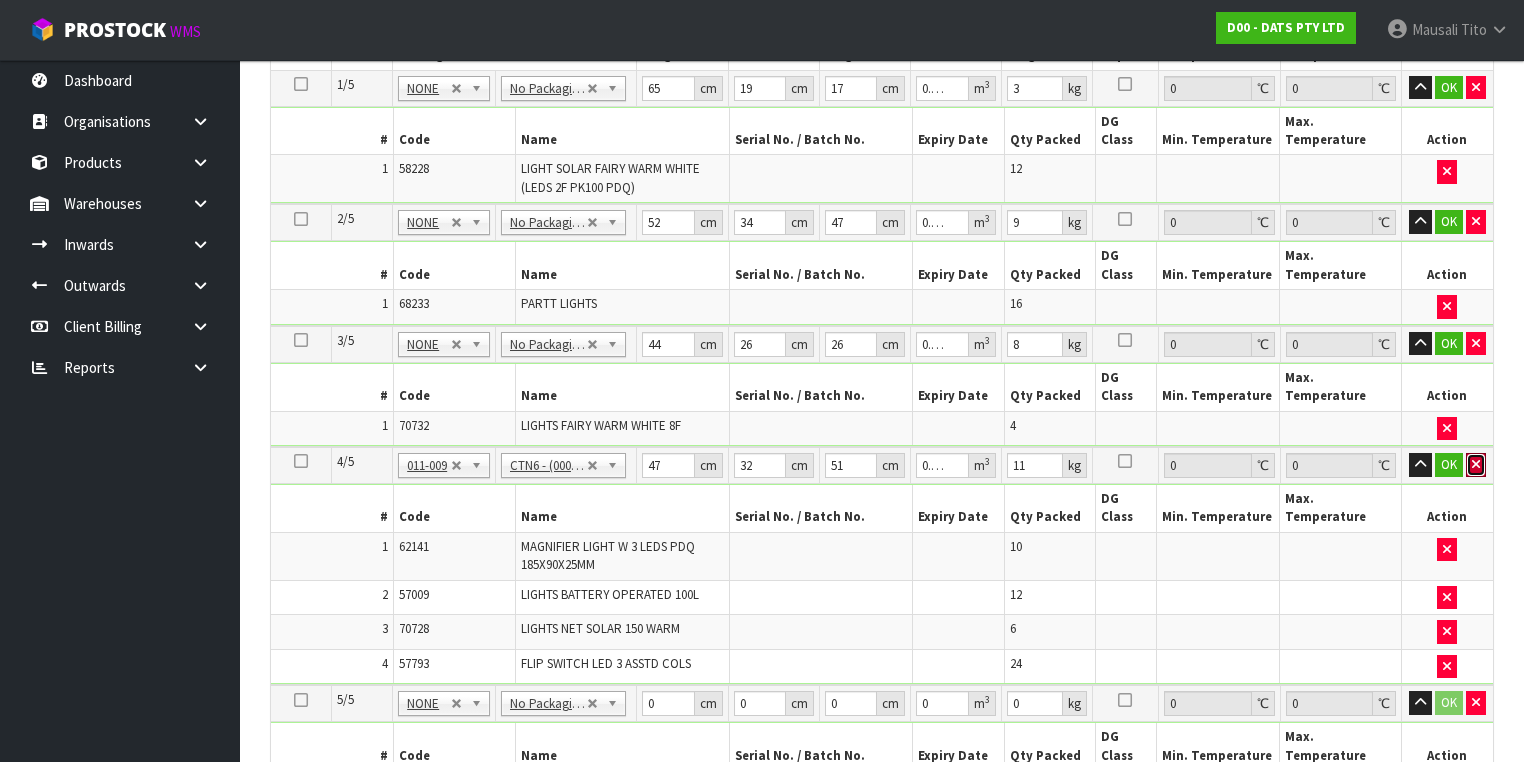 type 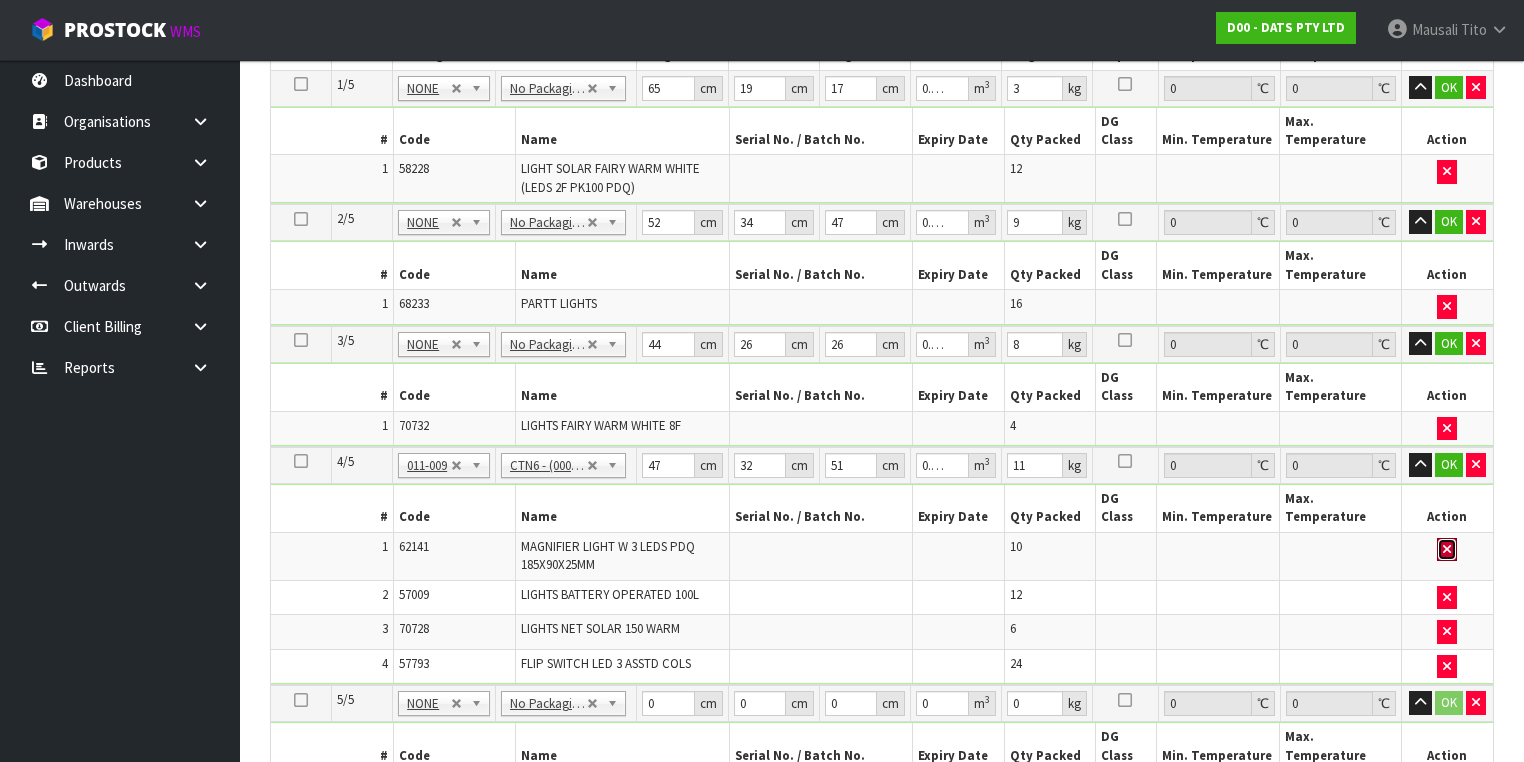type 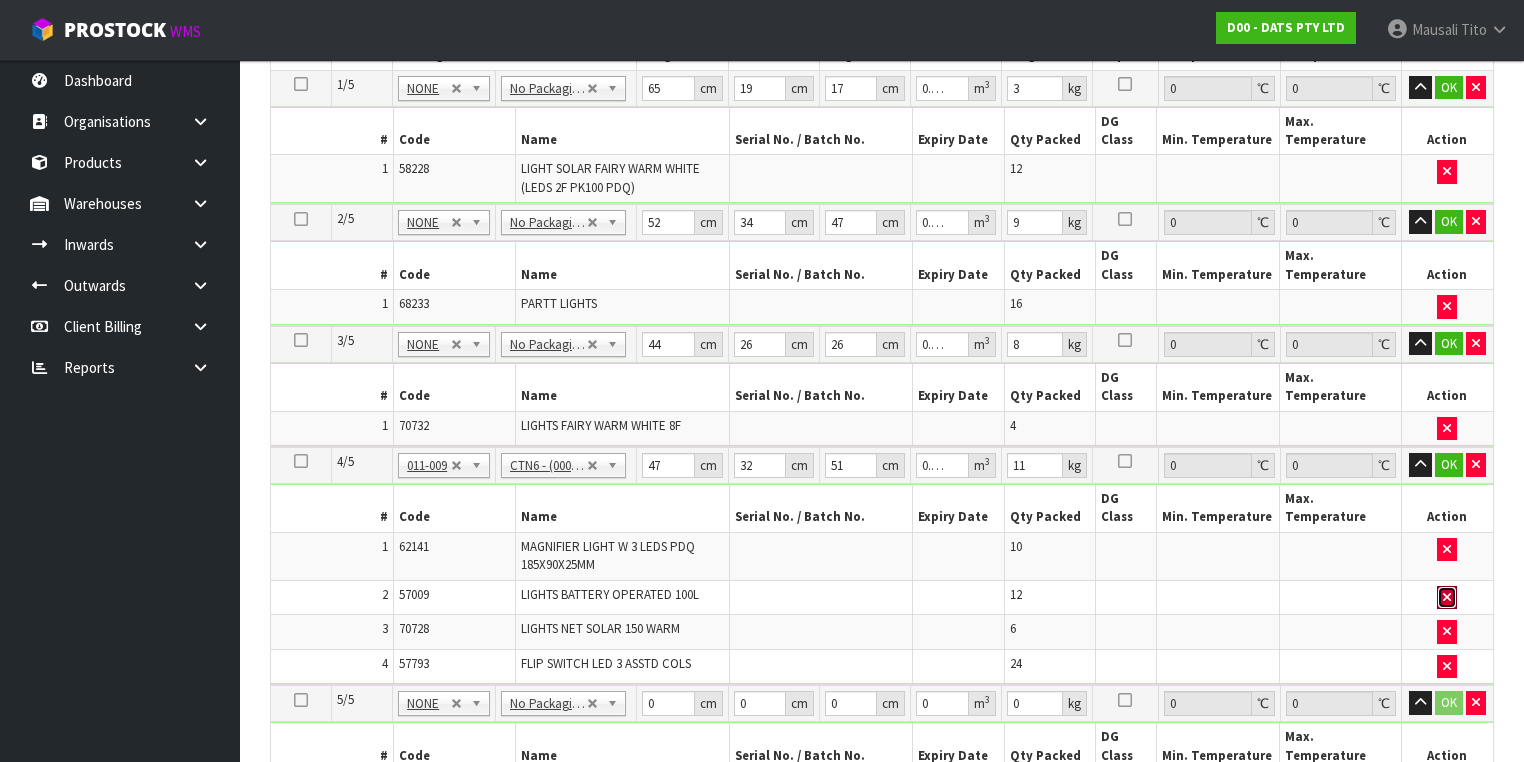 type 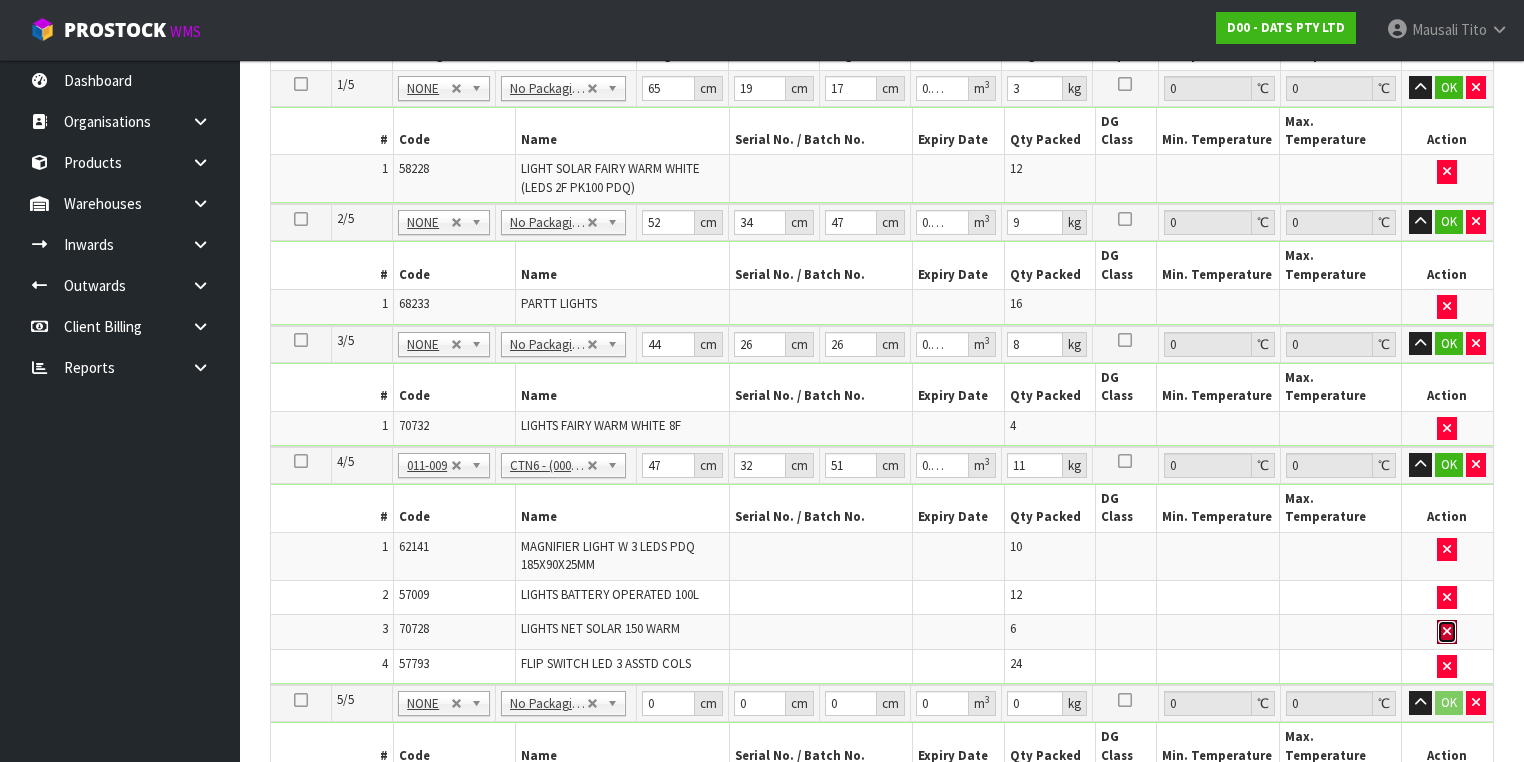type 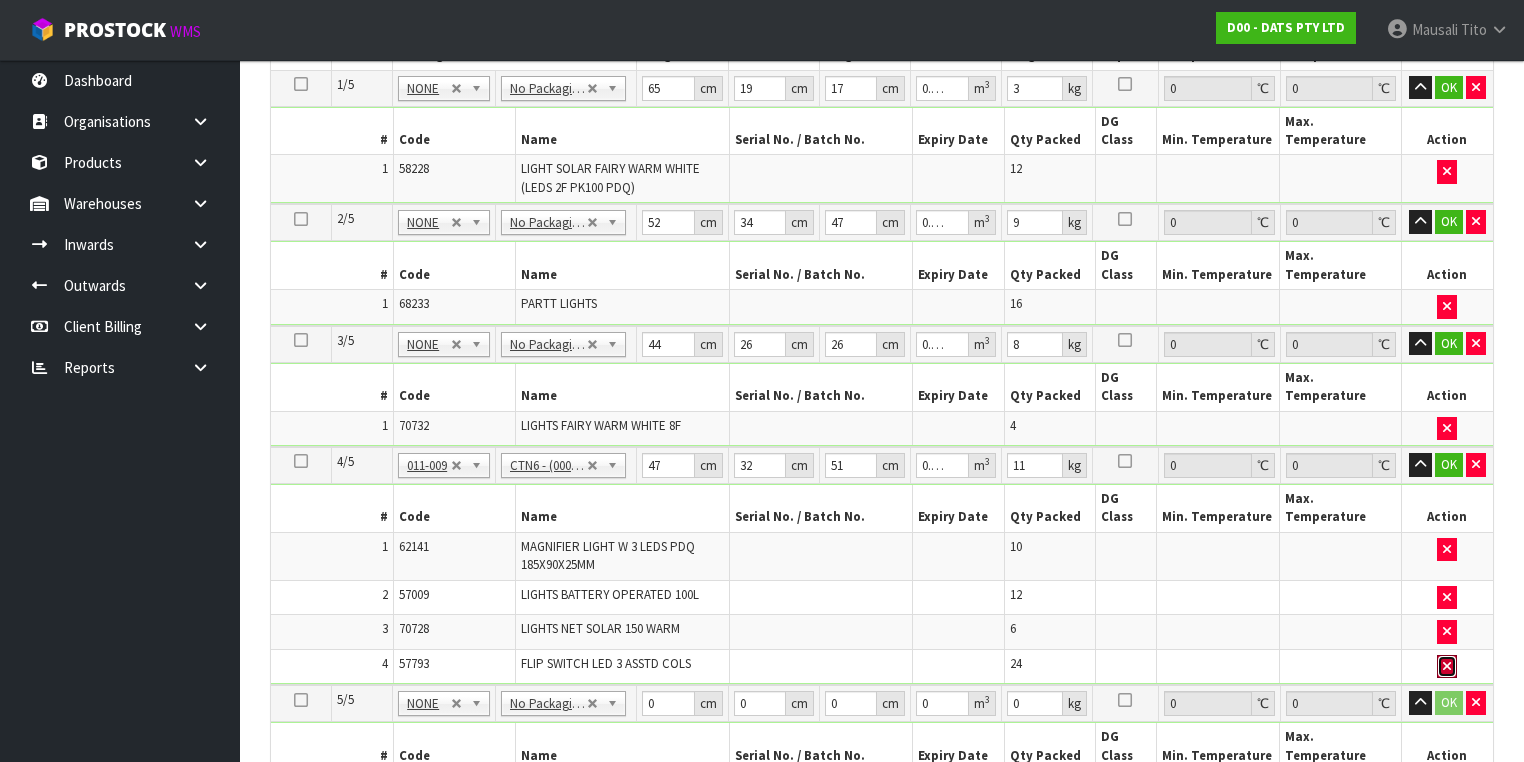 type 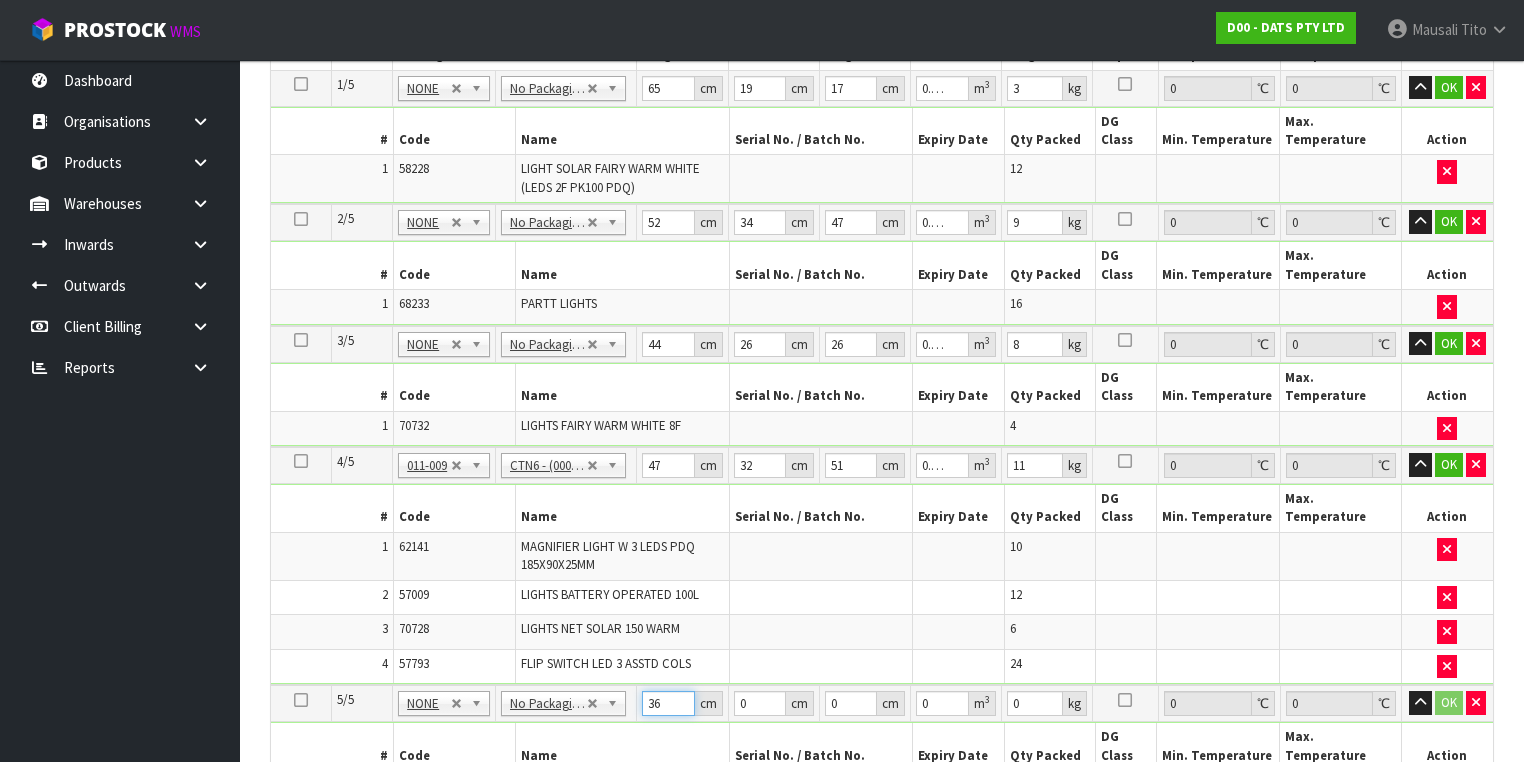 type on "36" 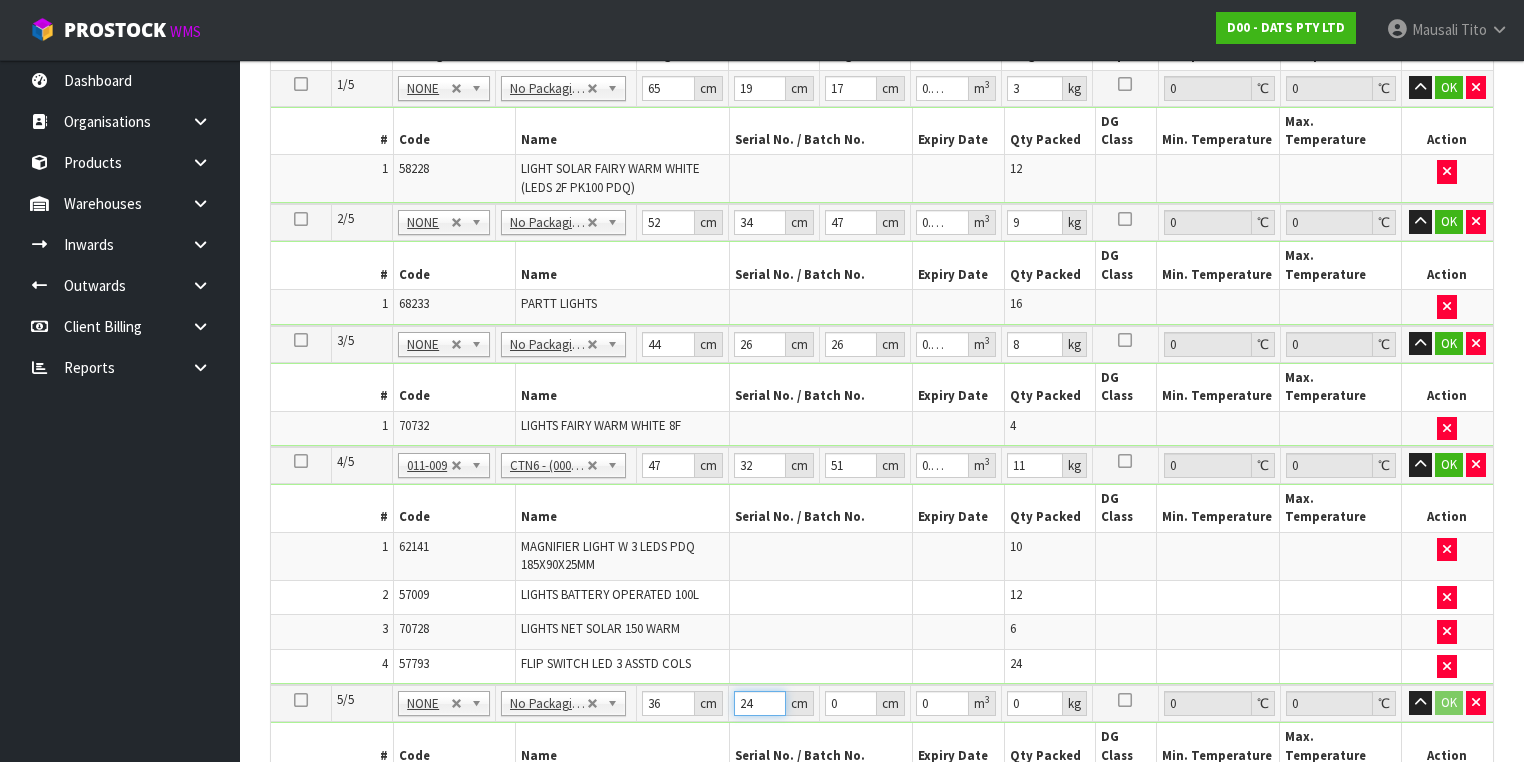 type on "24" 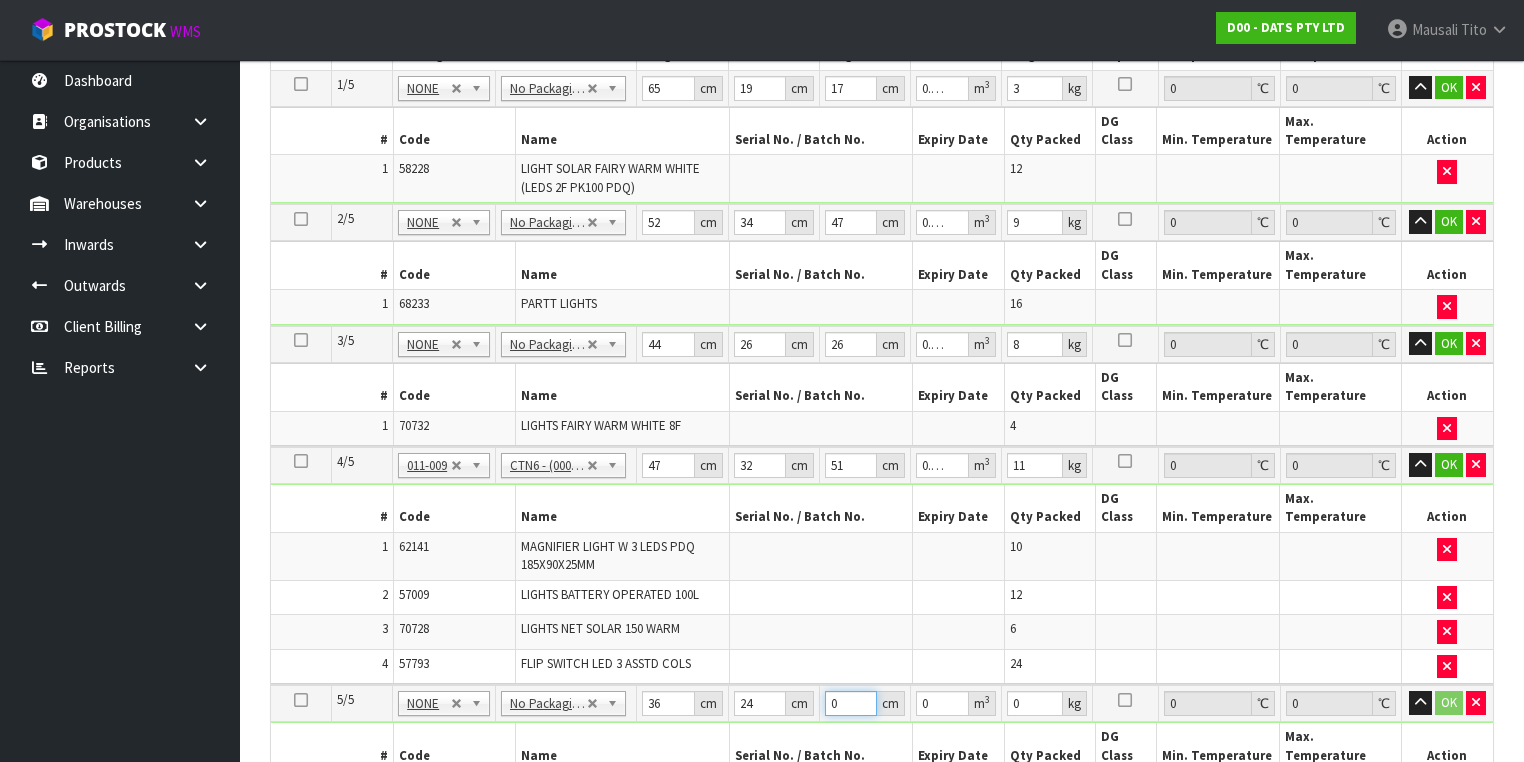 type on "2" 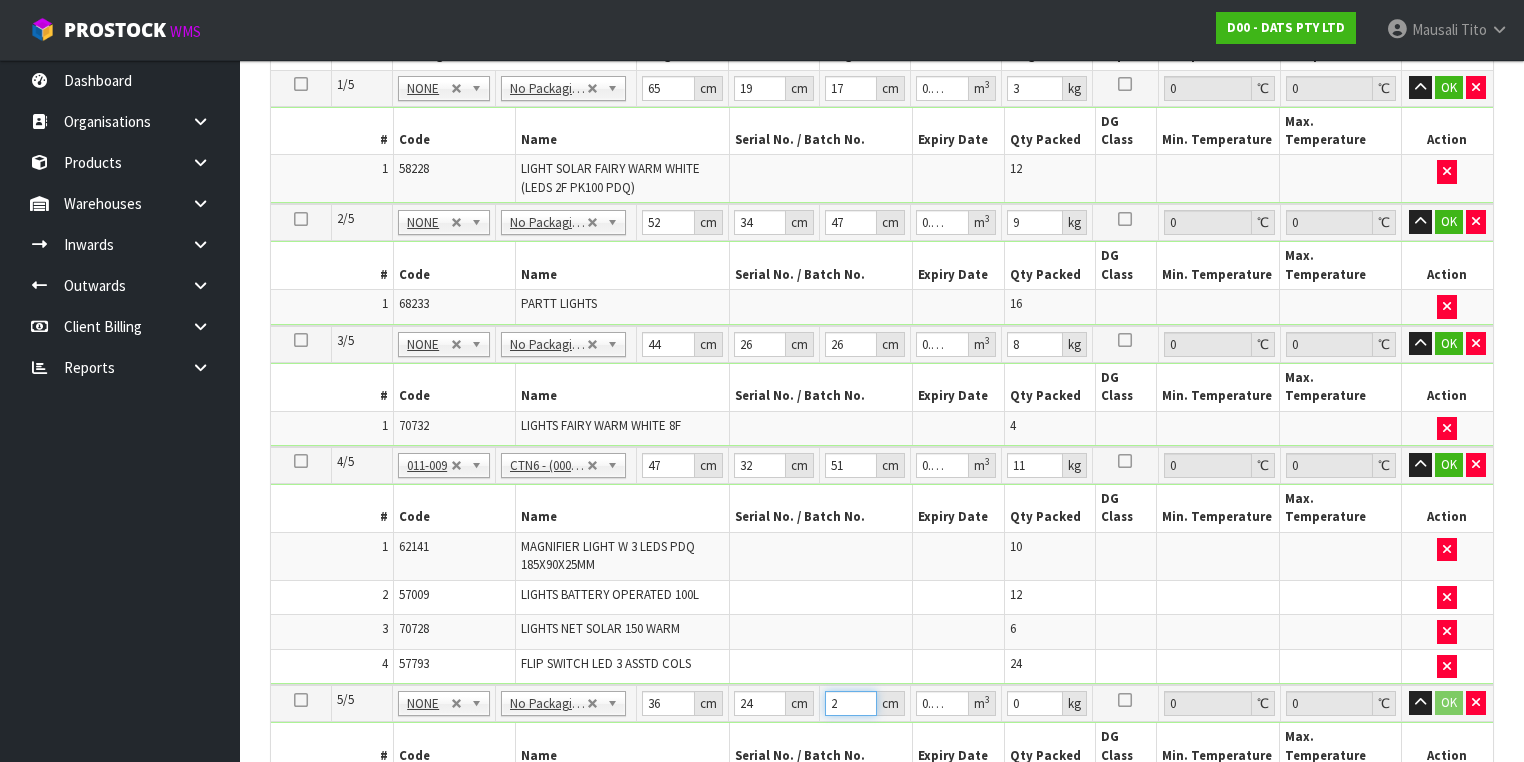type on "28" 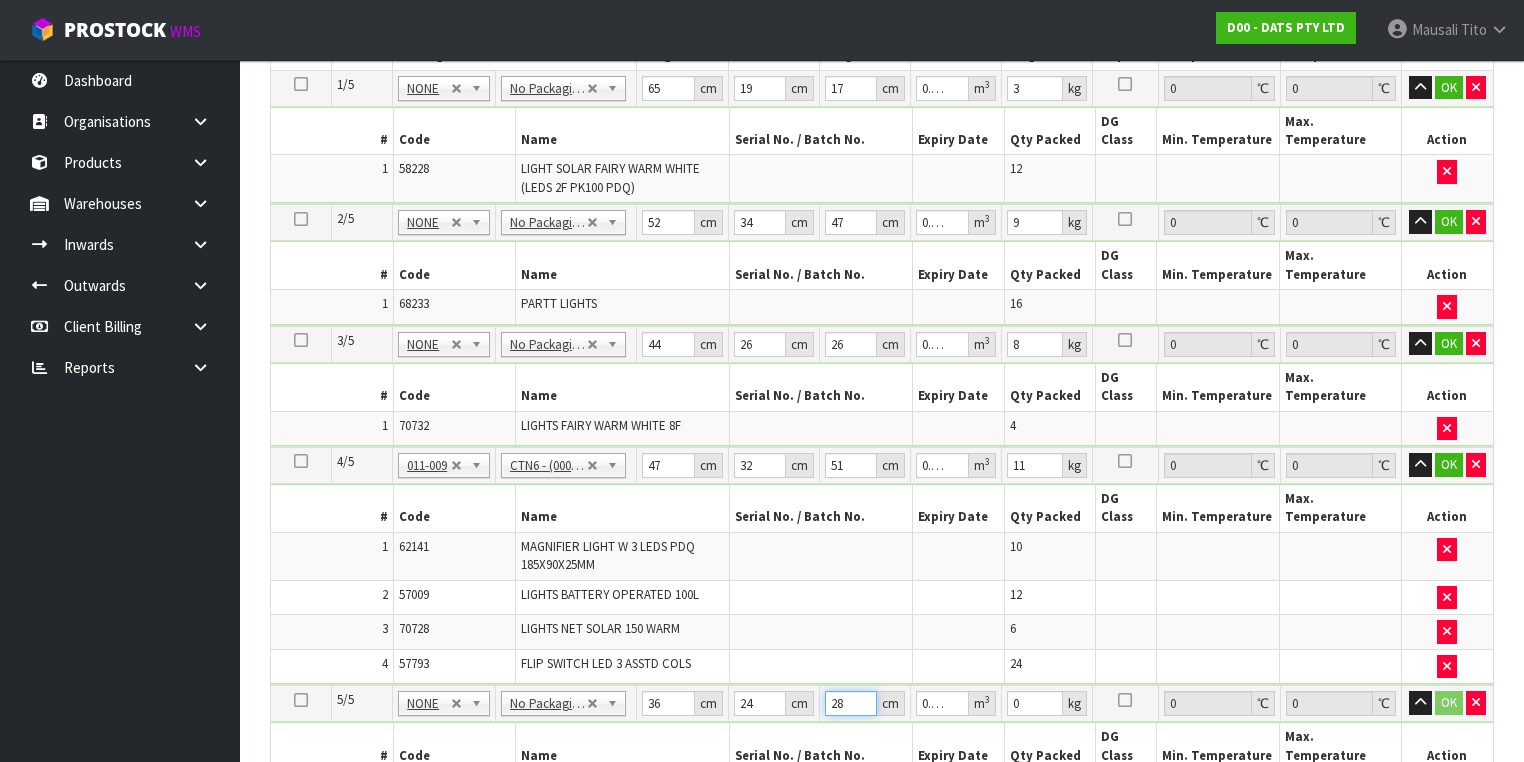 type on "28" 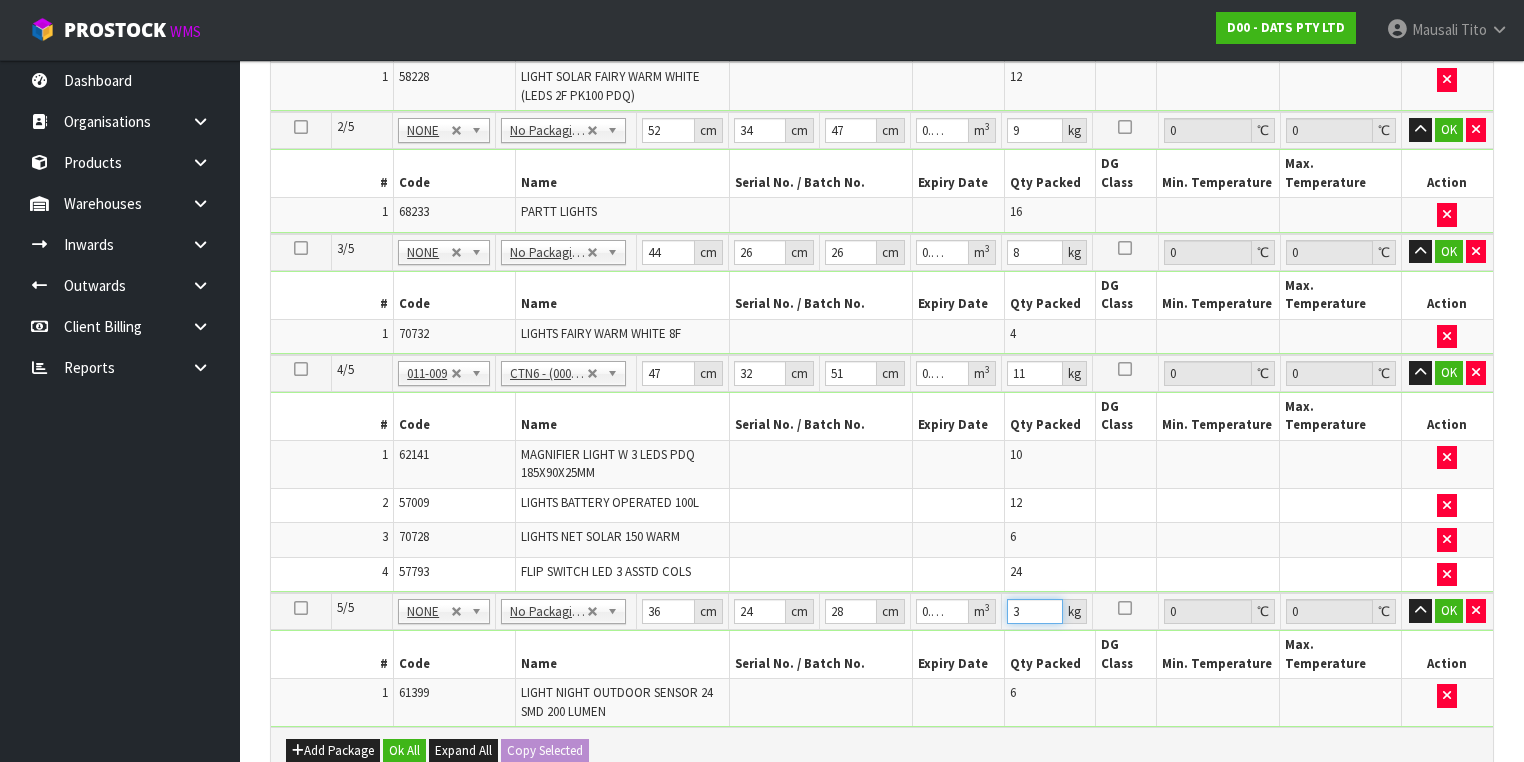 scroll, scrollTop: 855, scrollLeft: 0, axis: vertical 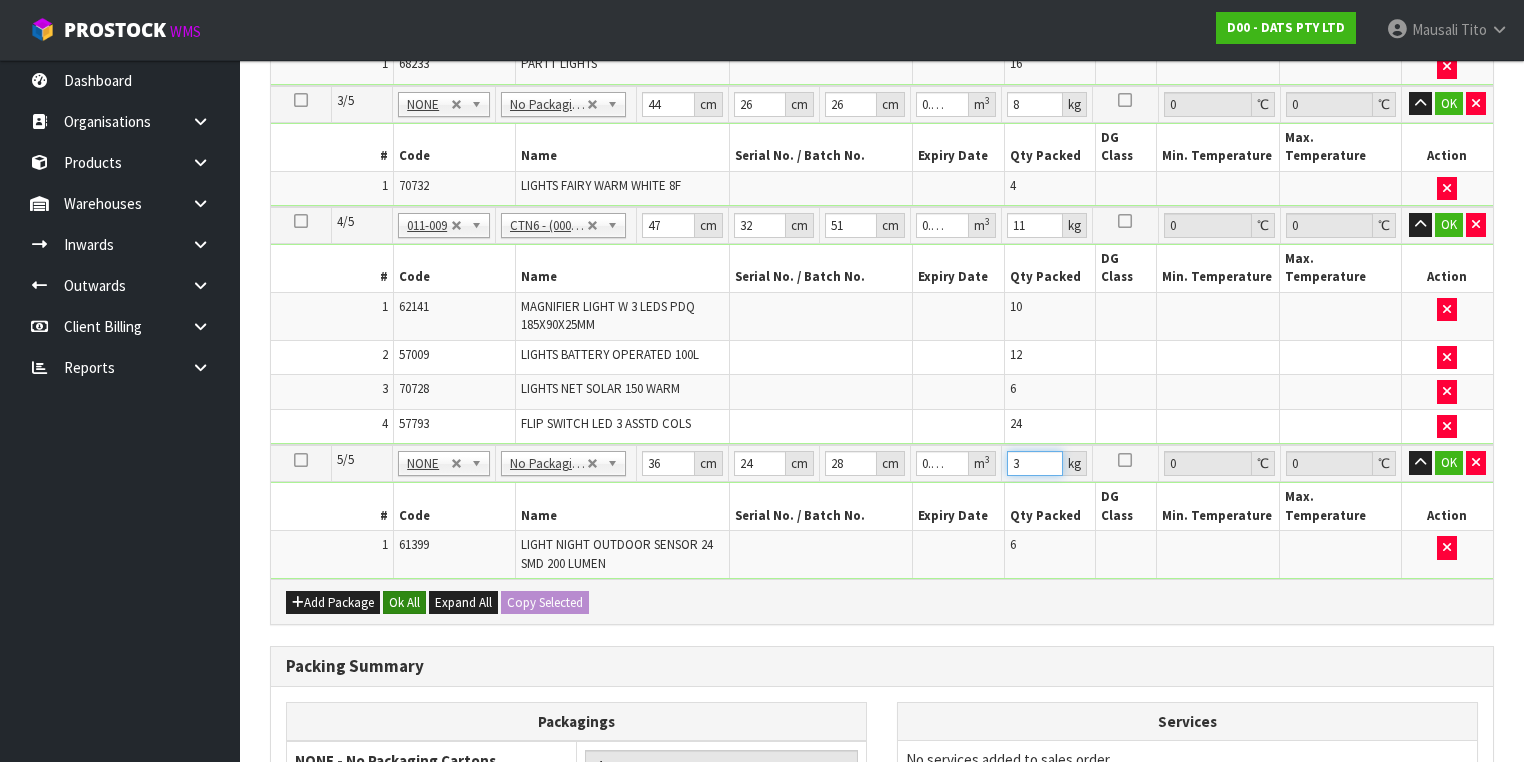 type on "3" 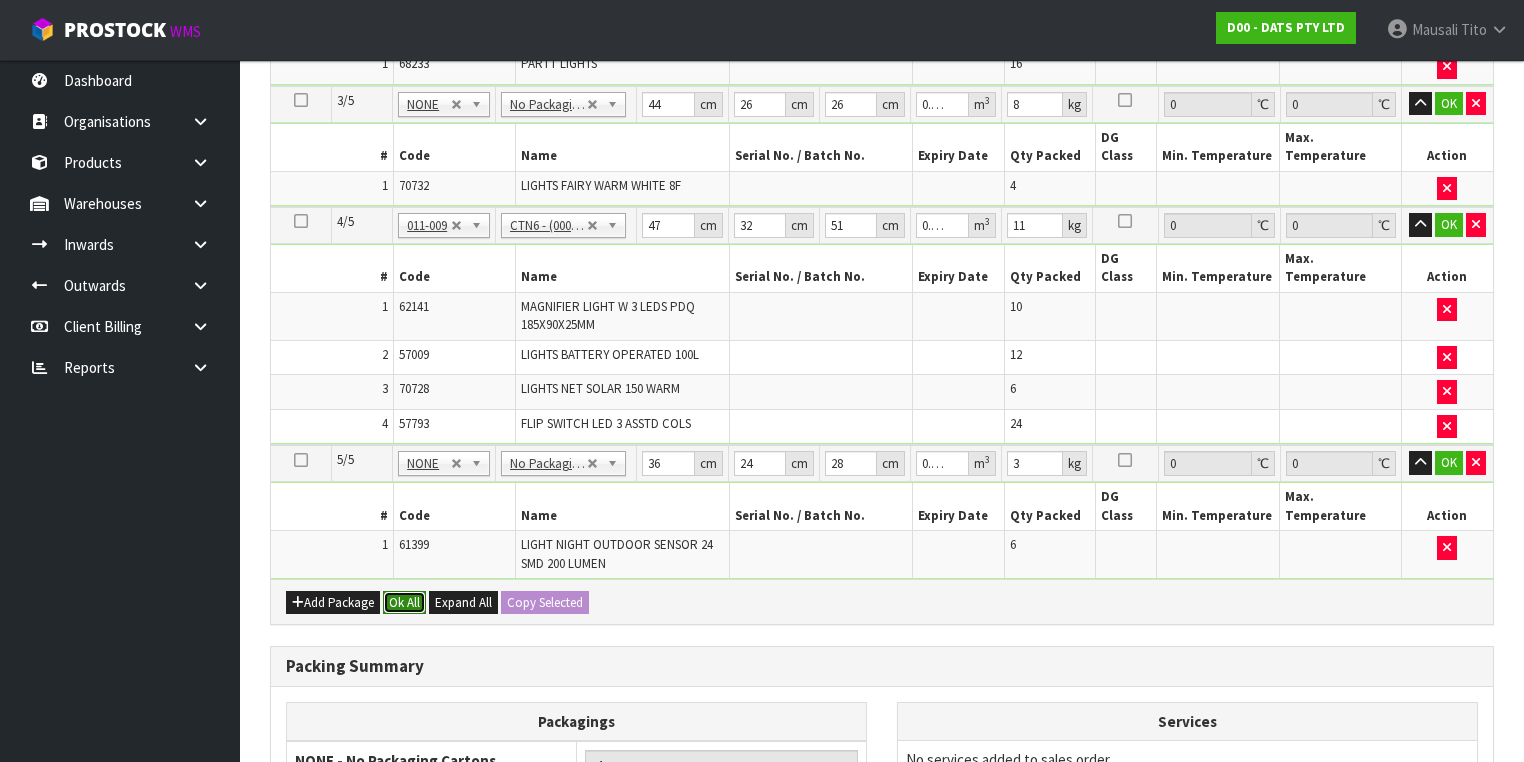 click on "Ok All" at bounding box center (404, 603) 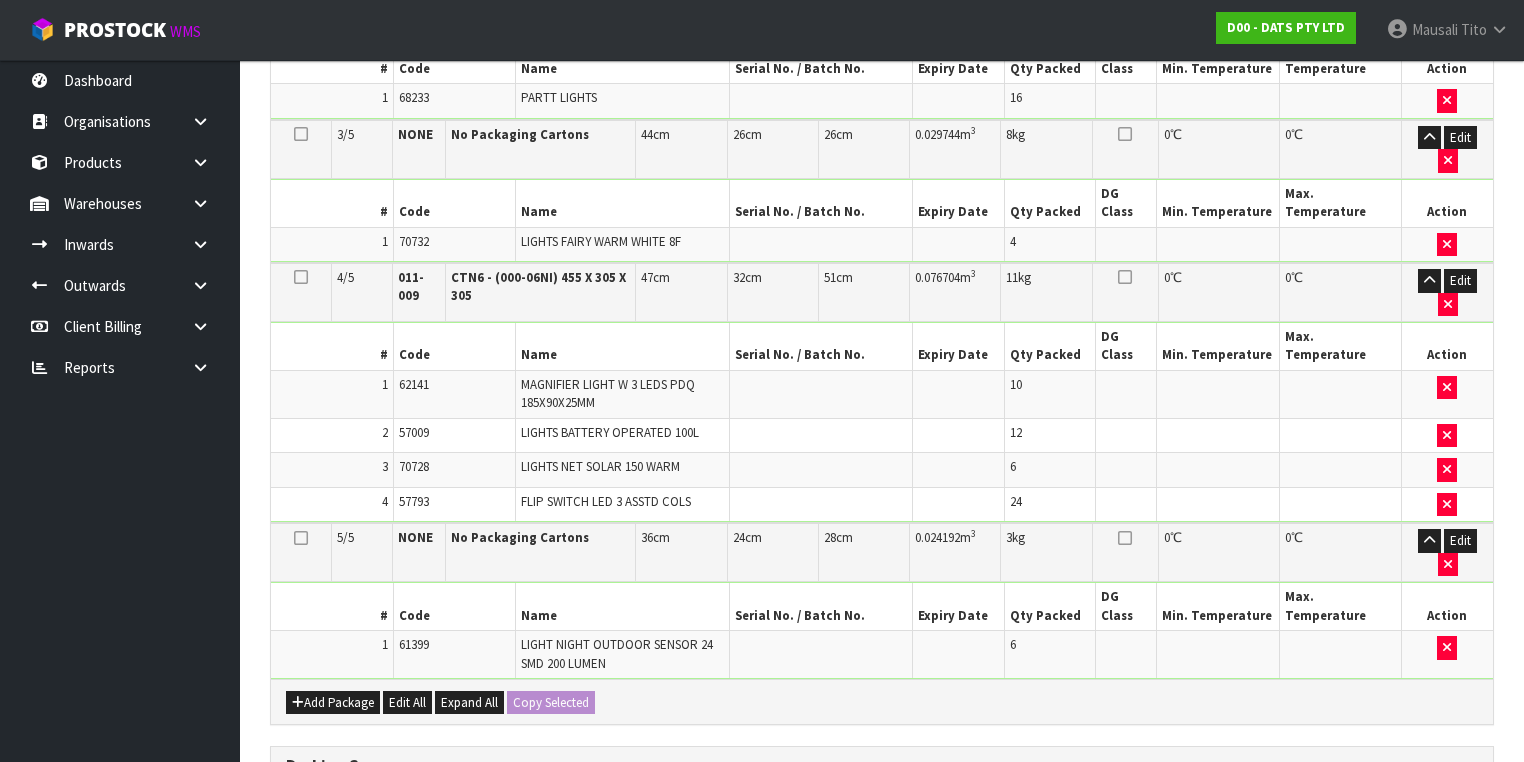 scroll, scrollTop: 1054, scrollLeft: 0, axis: vertical 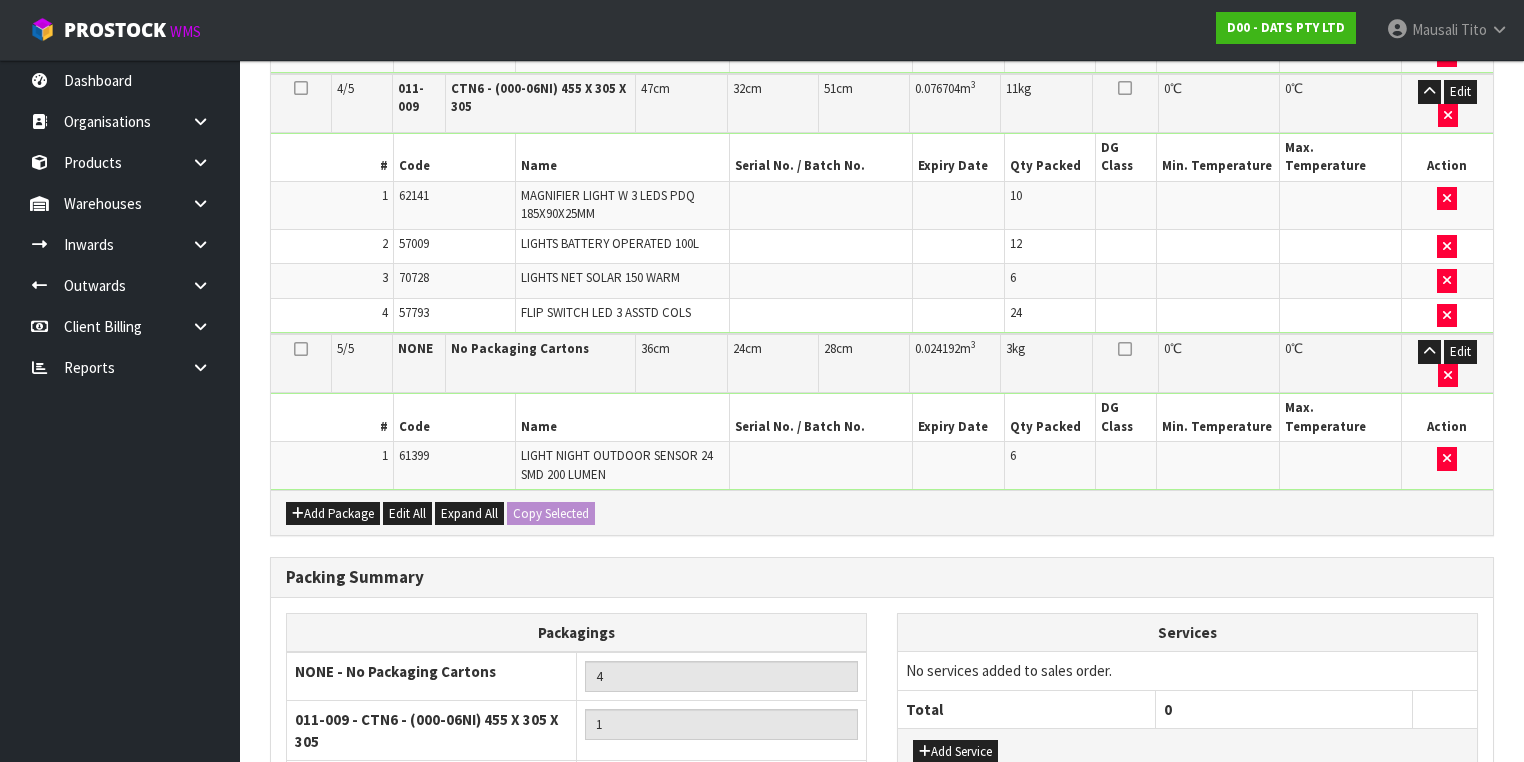 click on "Save & Confirm Packs" at bounding box center [427, 924] 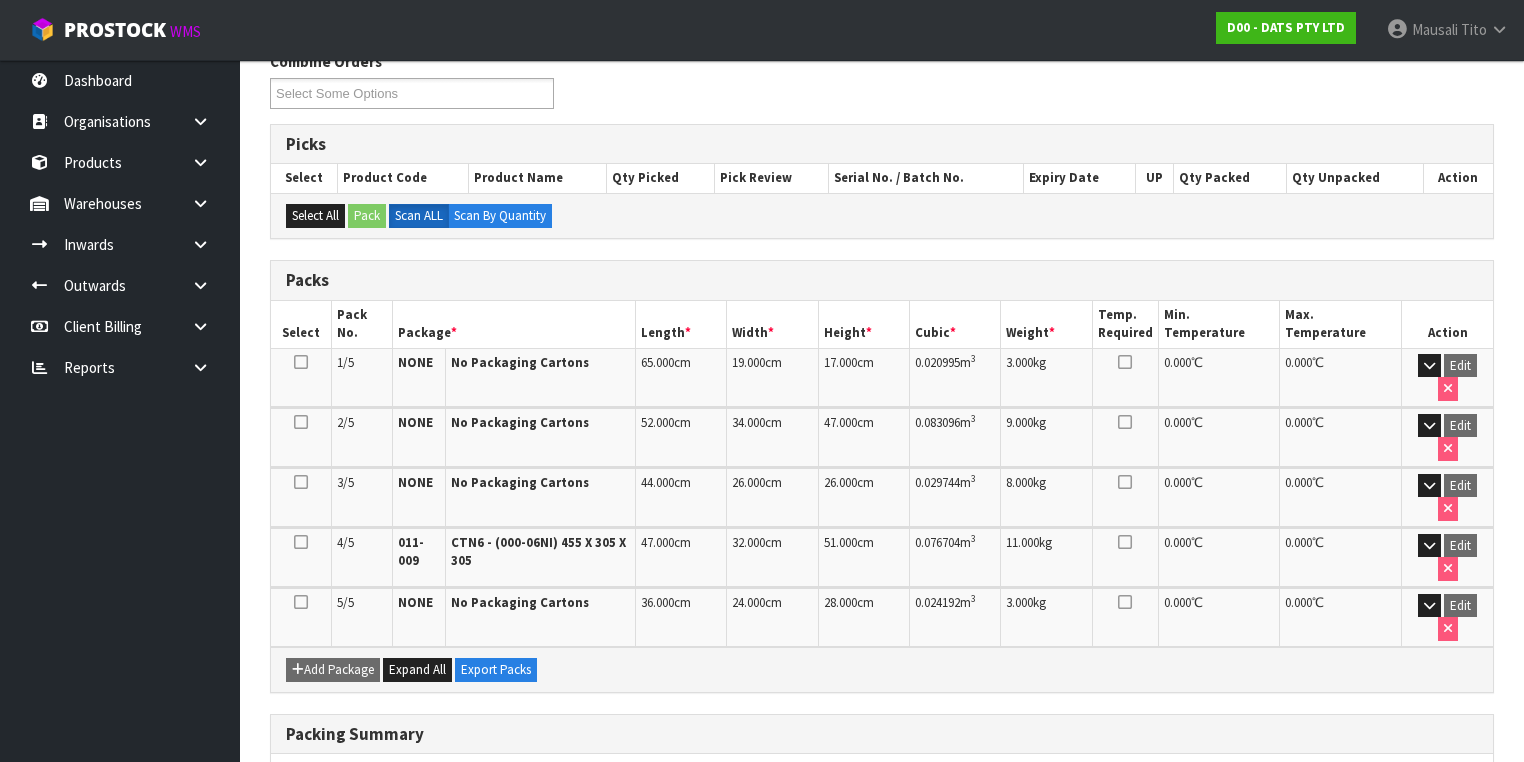 scroll, scrollTop: 548, scrollLeft: 0, axis: vertical 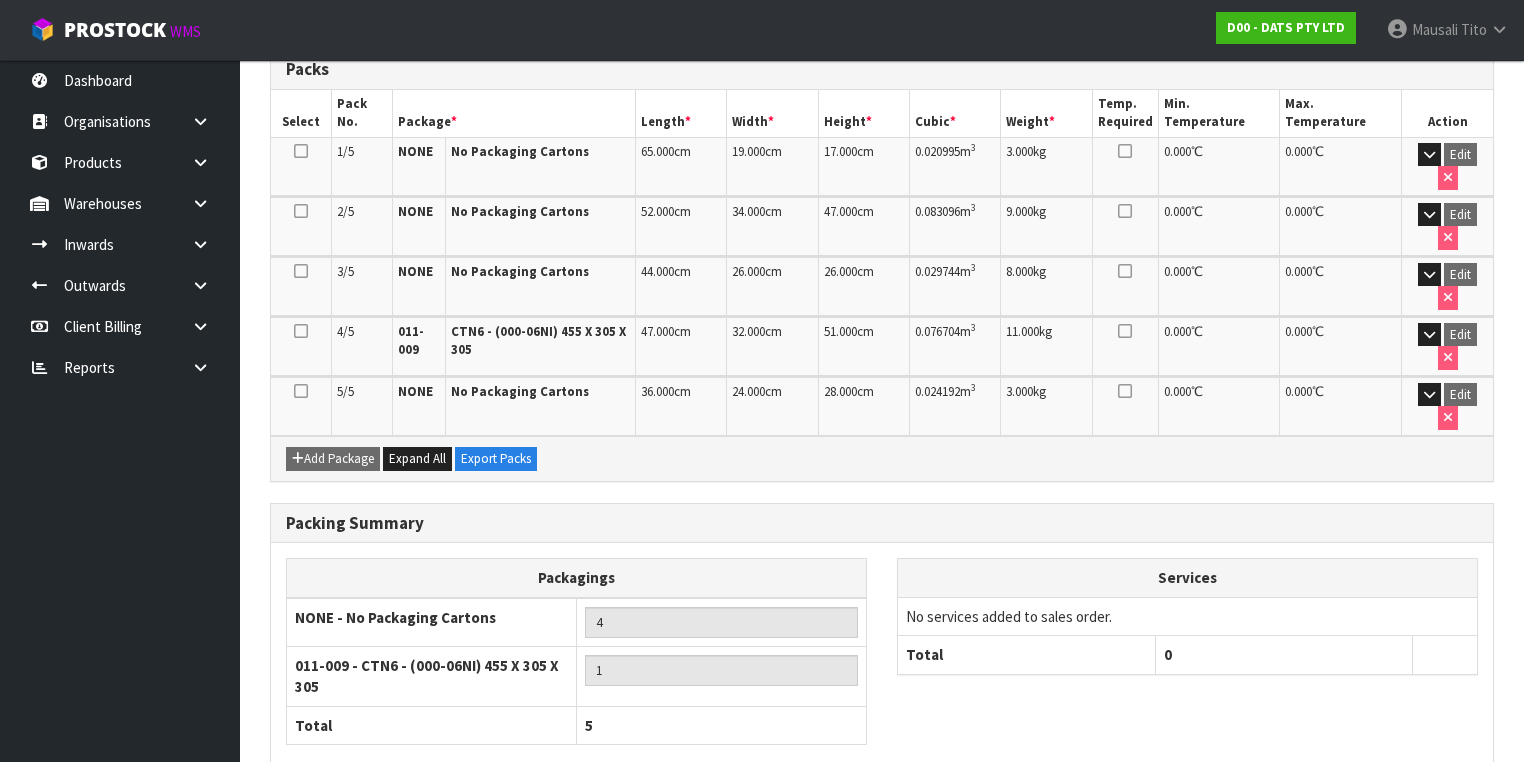 click at bounding box center [1465, 824] 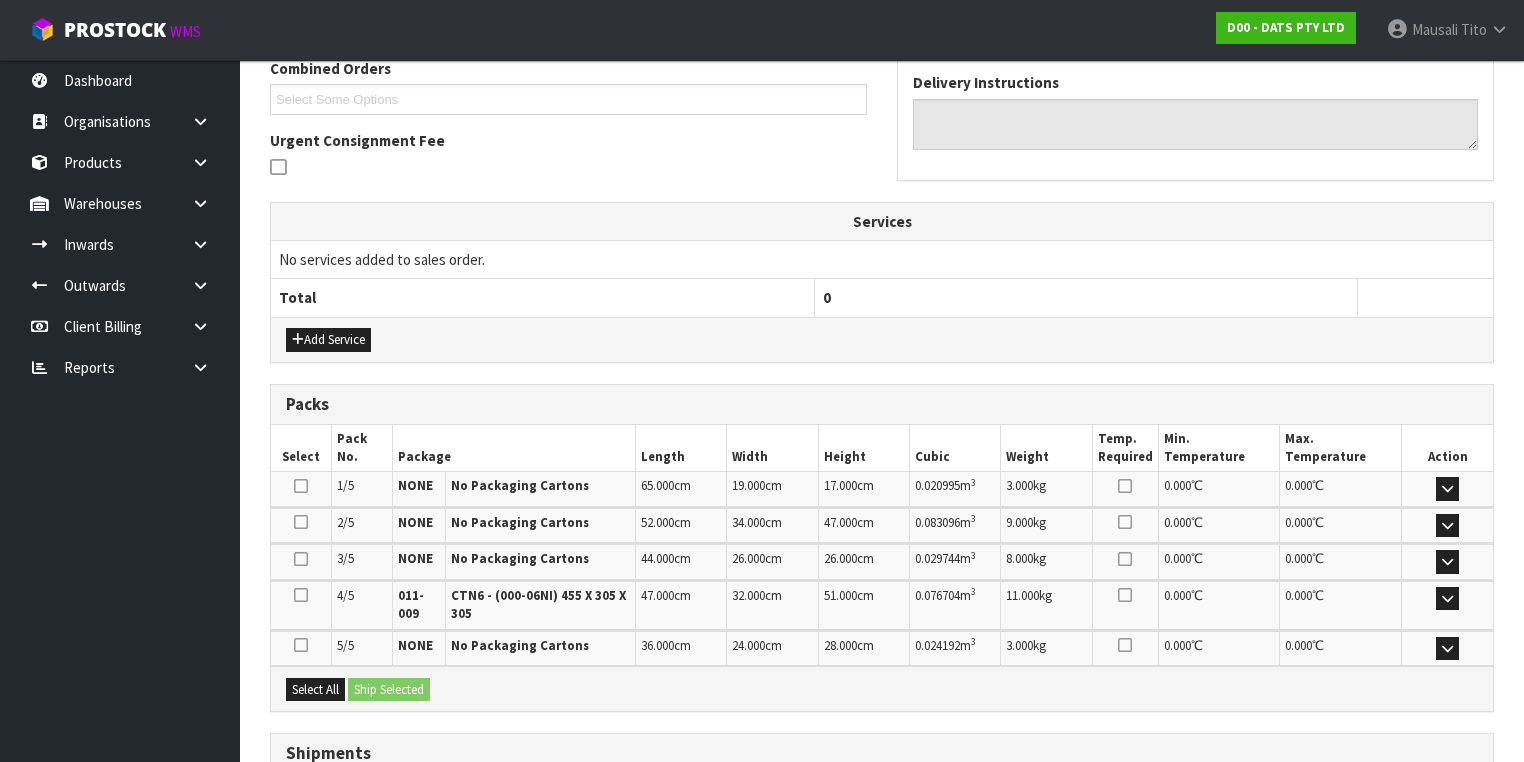 scroll, scrollTop: 640, scrollLeft: 0, axis: vertical 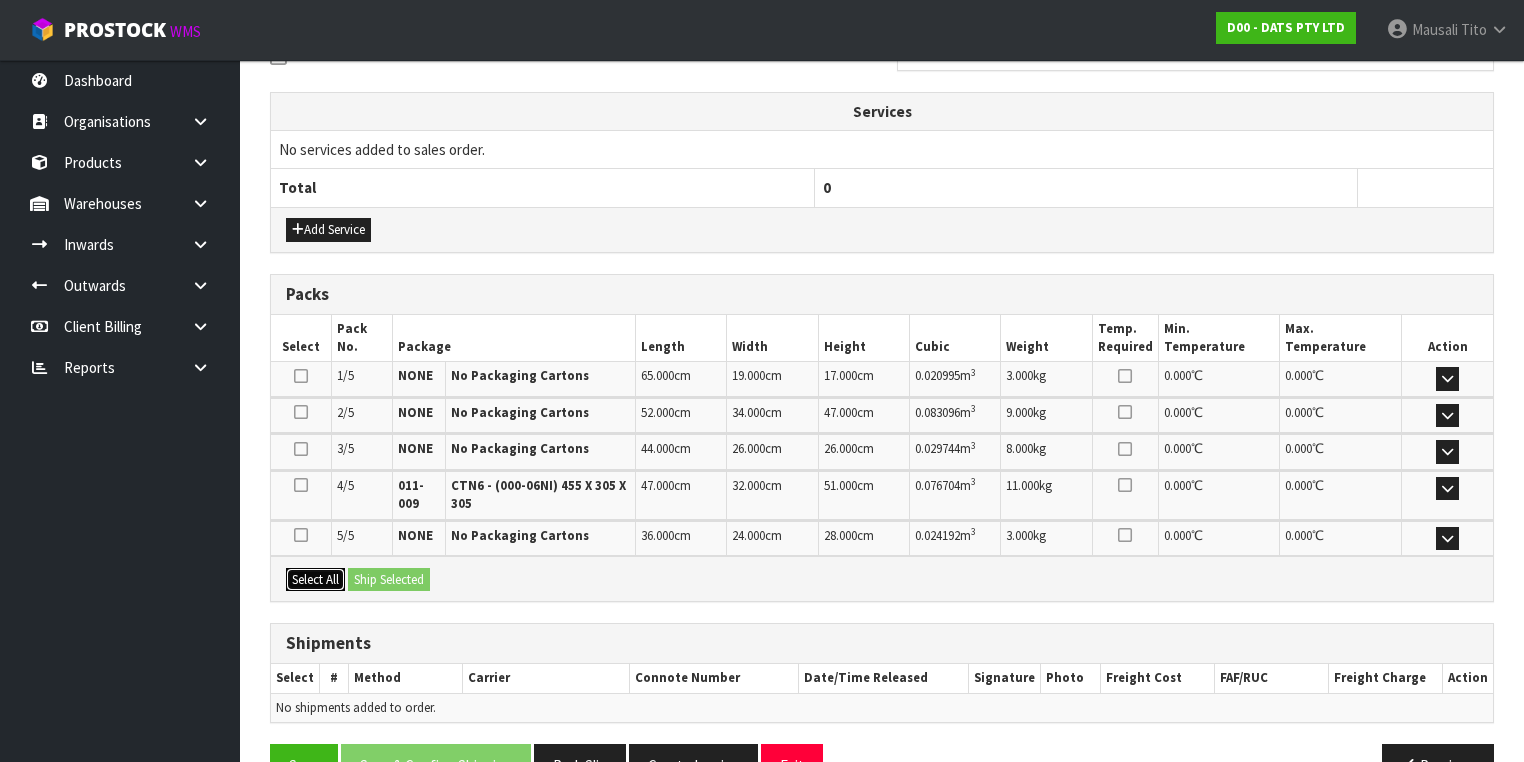 drag, startPoint x: 313, startPoint y: 568, endPoint x: 333, endPoint y: 569, distance: 20.024984 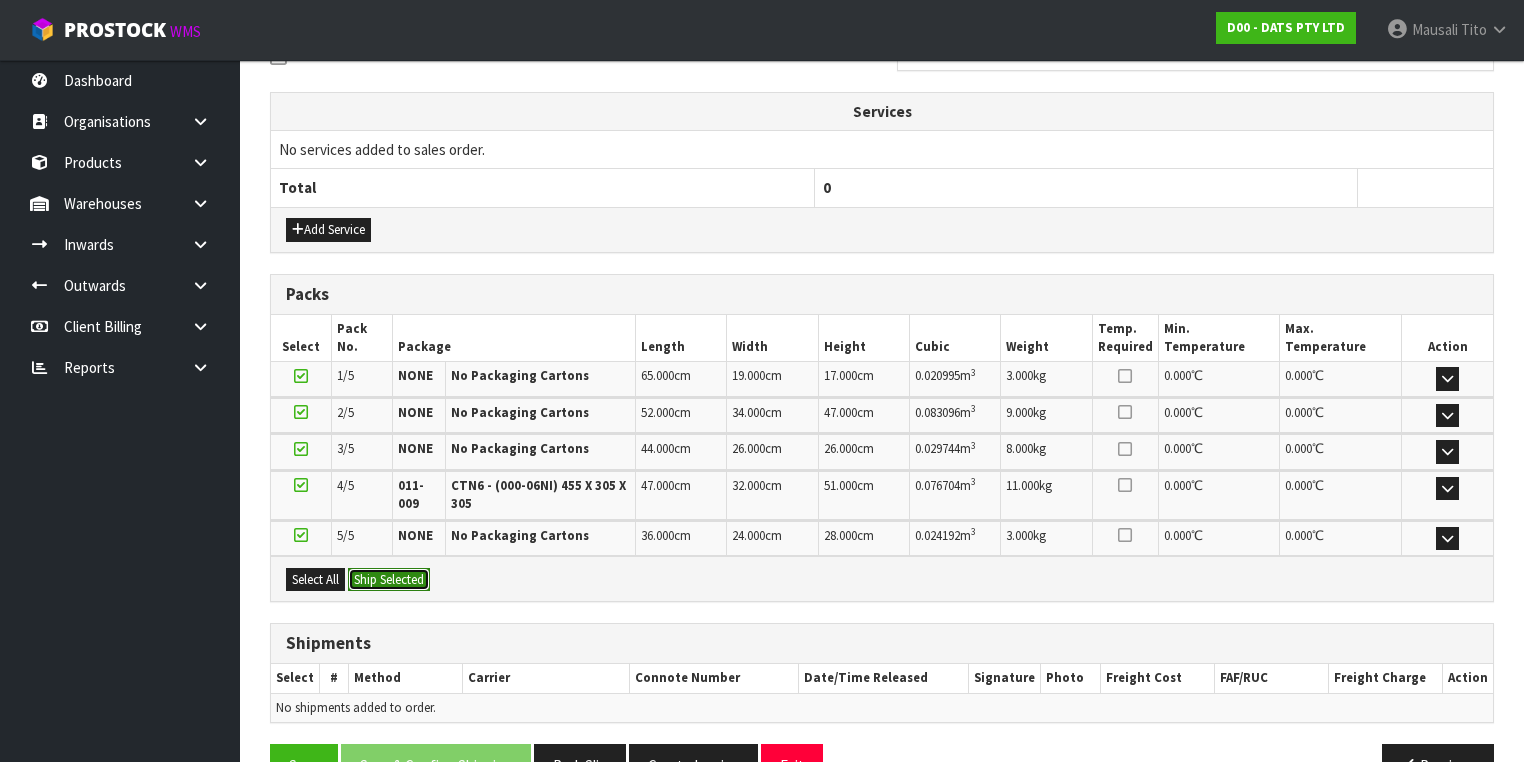 click on "Ship Selected" at bounding box center (389, 580) 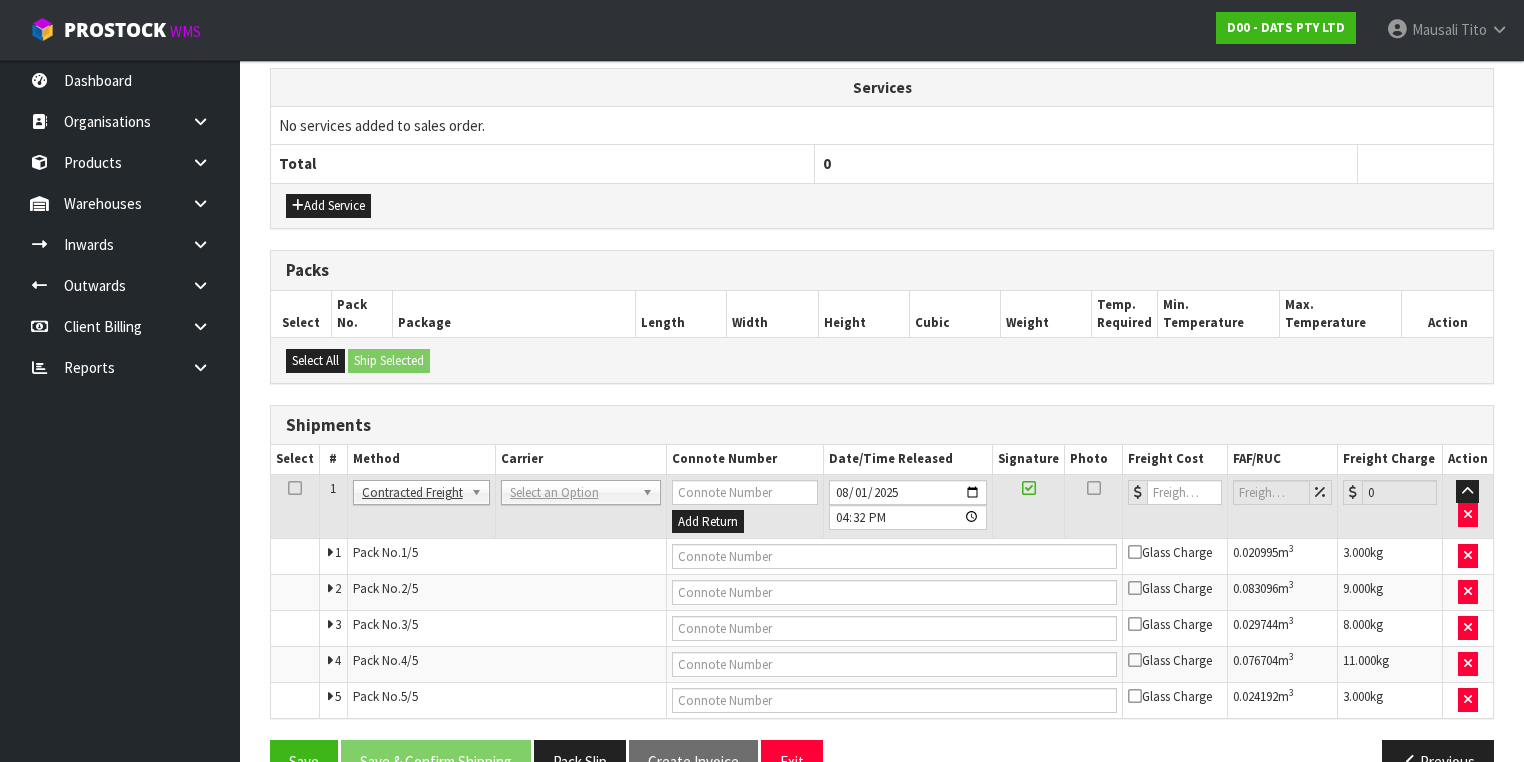 scroll, scrollTop: 707, scrollLeft: 0, axis: vertical 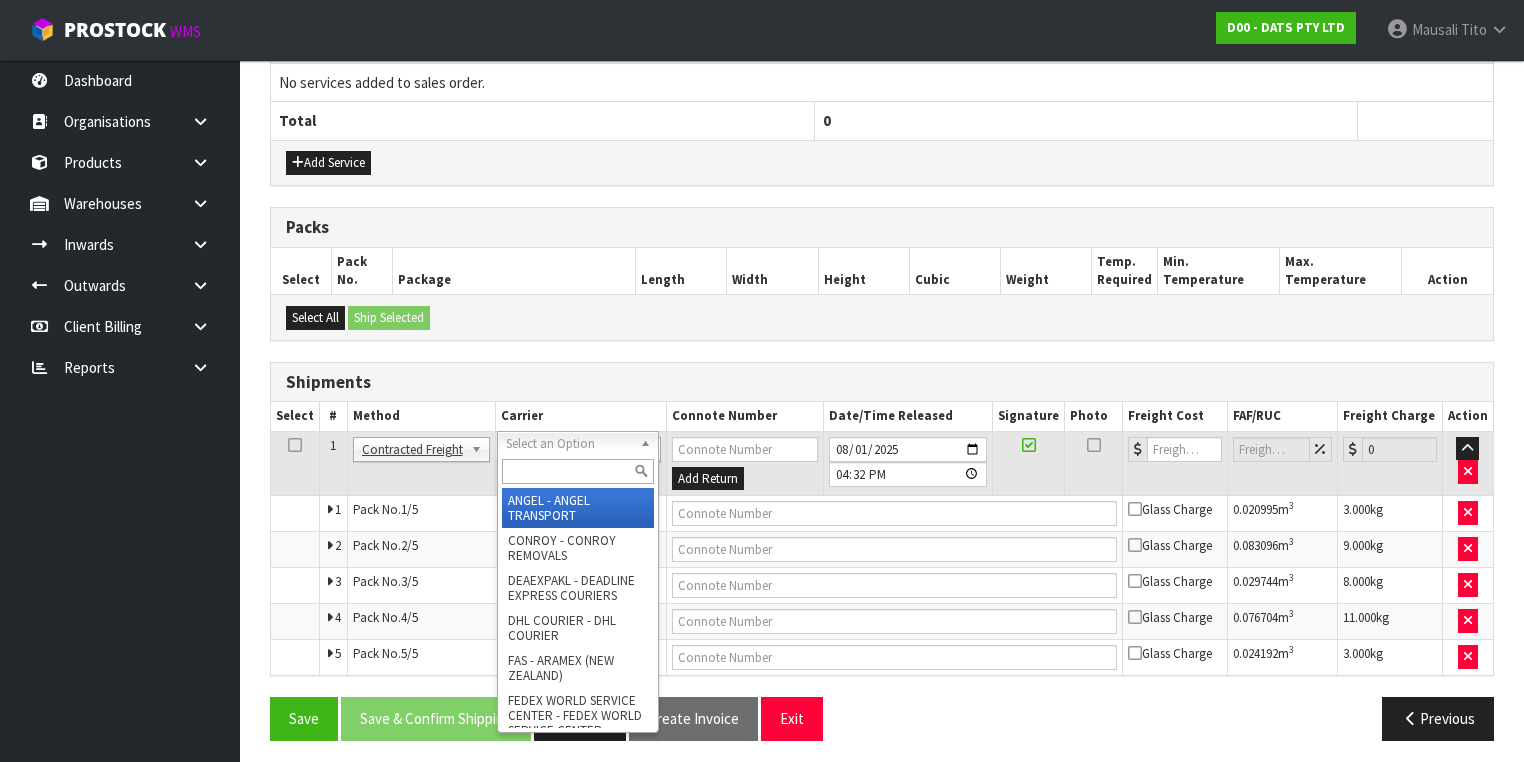 click at bounding box center (578, 471) 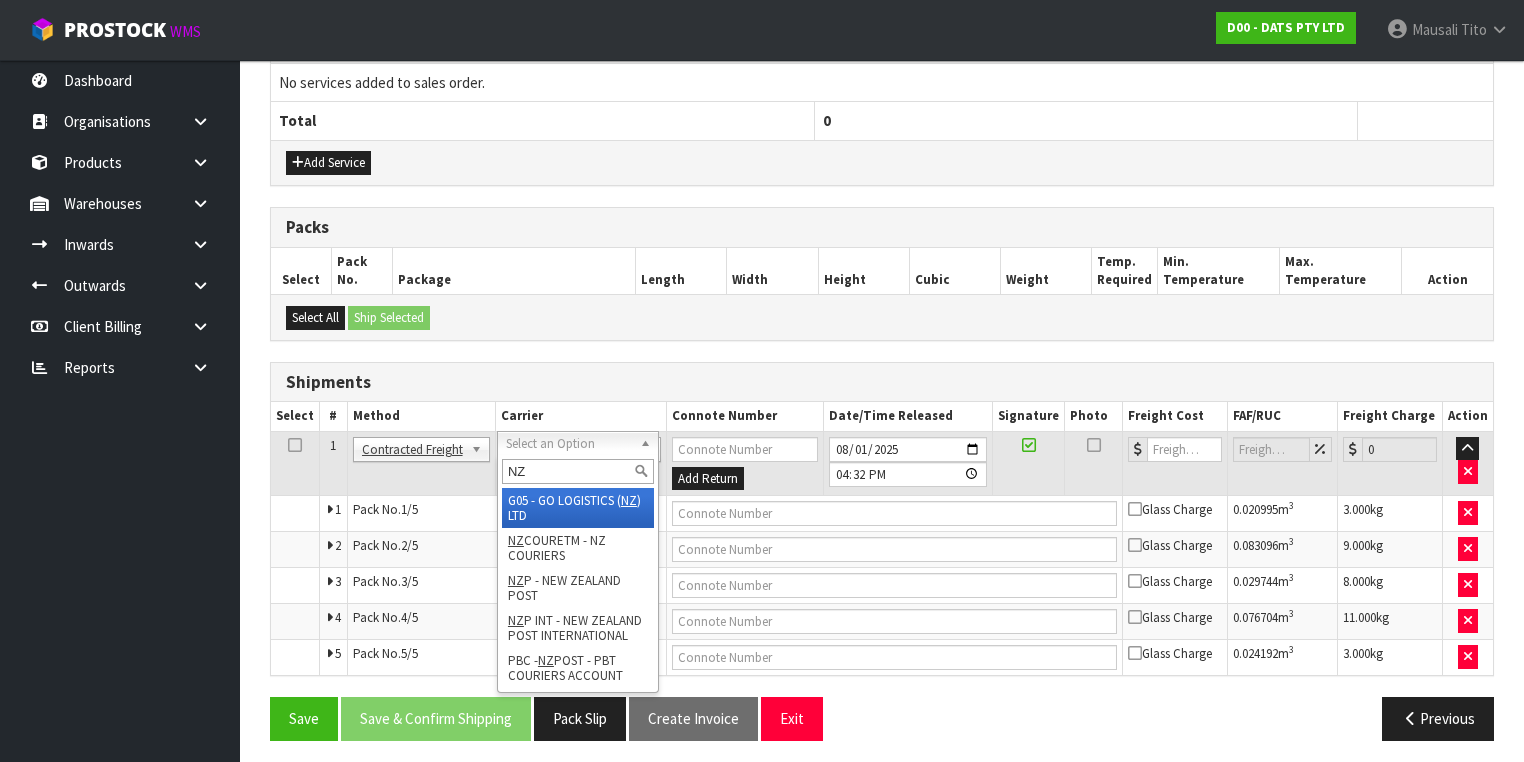 type on "NZP" 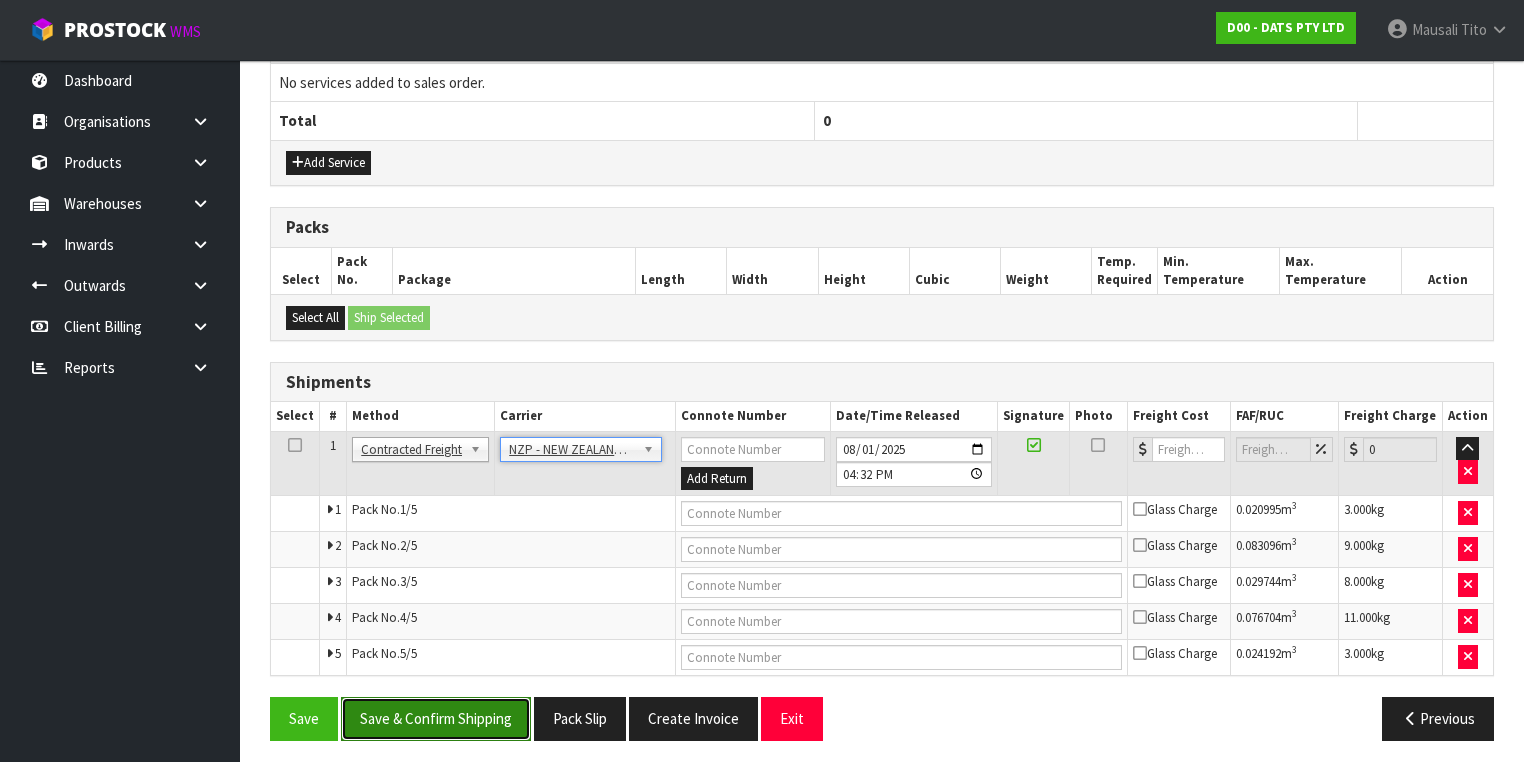 click on "Save & Confirm Shipping" at bounding box center (436, 718) 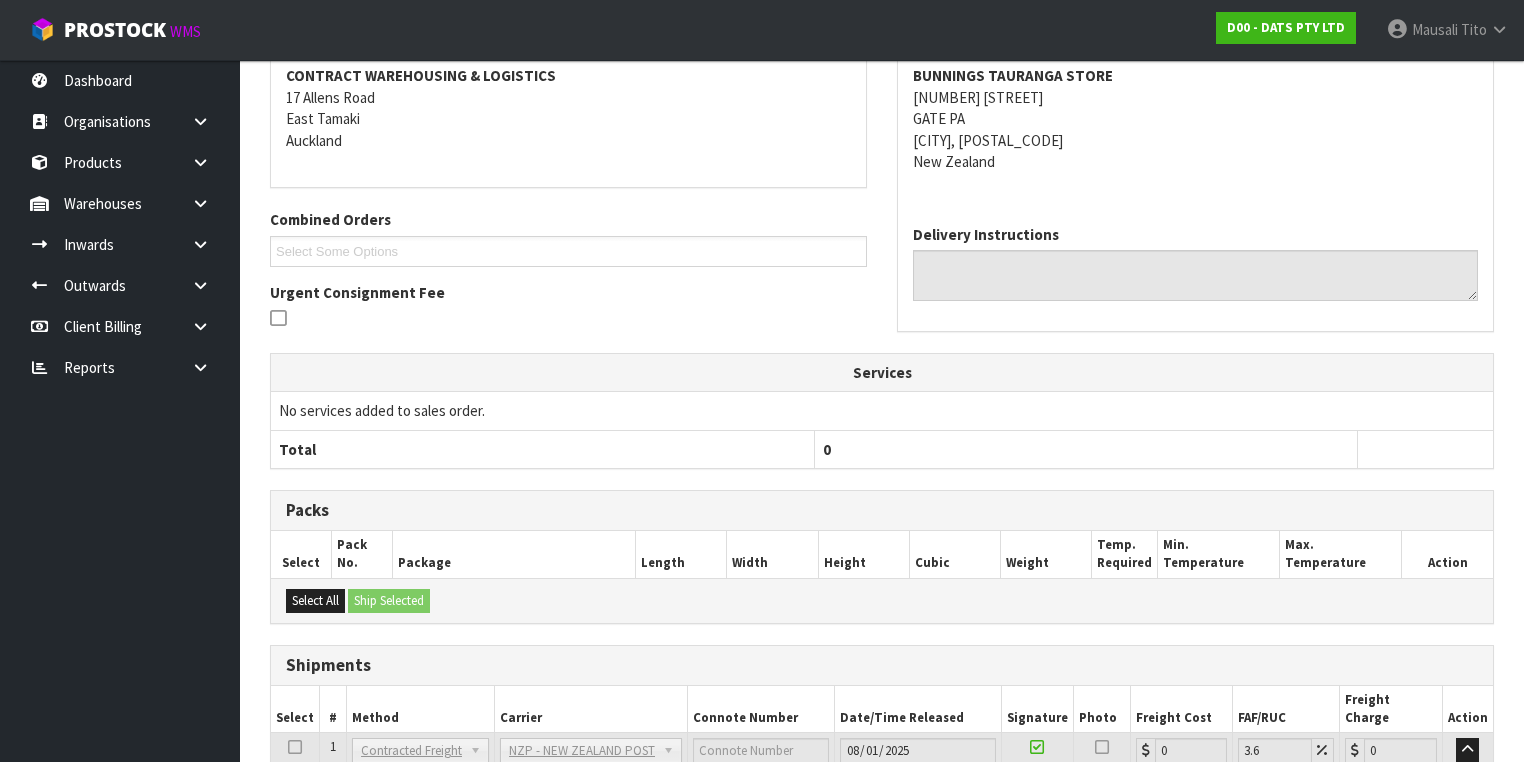 scroll, scrollTop: 672, scrollLeft: 0, axis: vertical 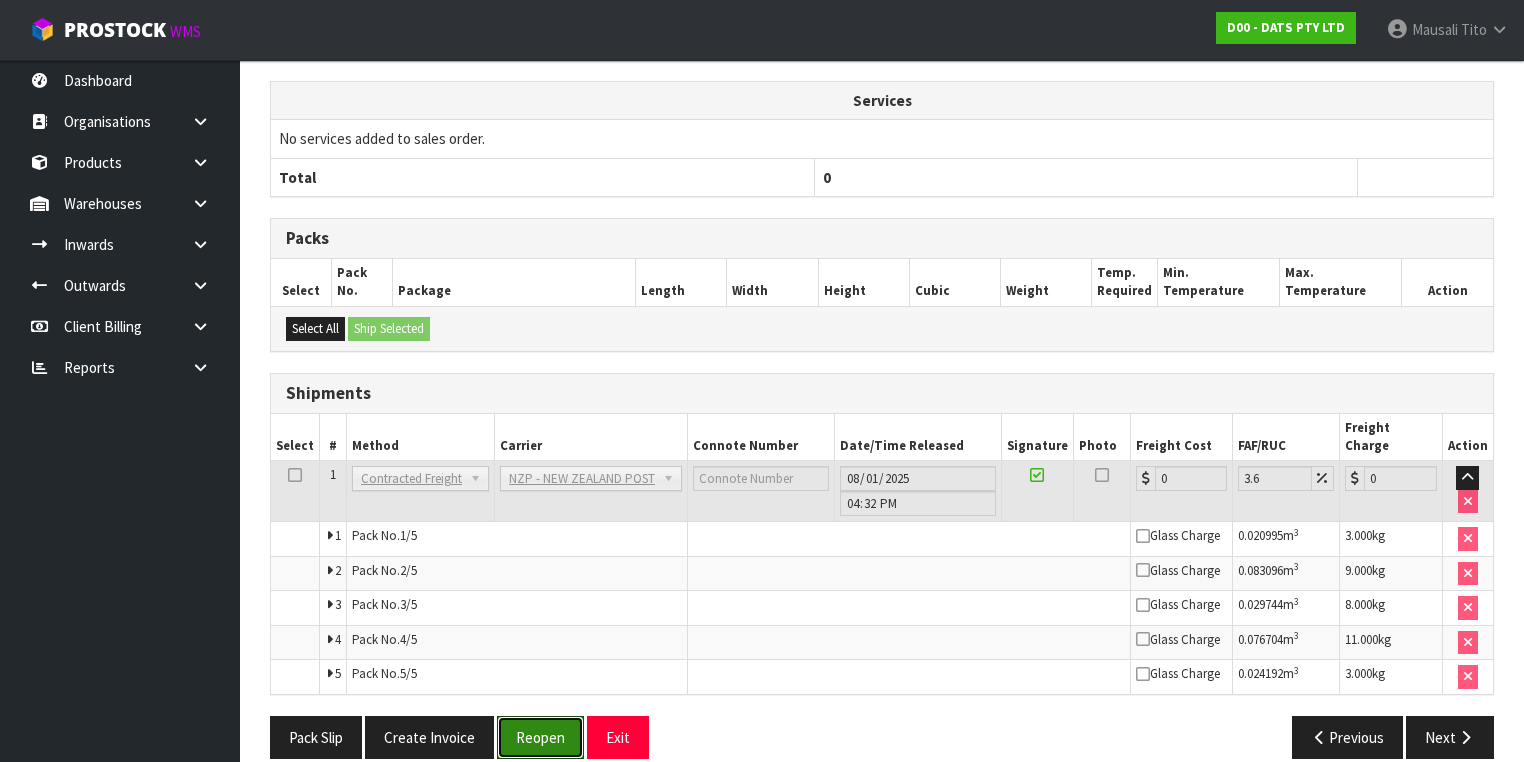 drag, startPoint x: 540, startPoint y: 700, endPoint x: 612, endPoint y: 658, distance: 83.35467 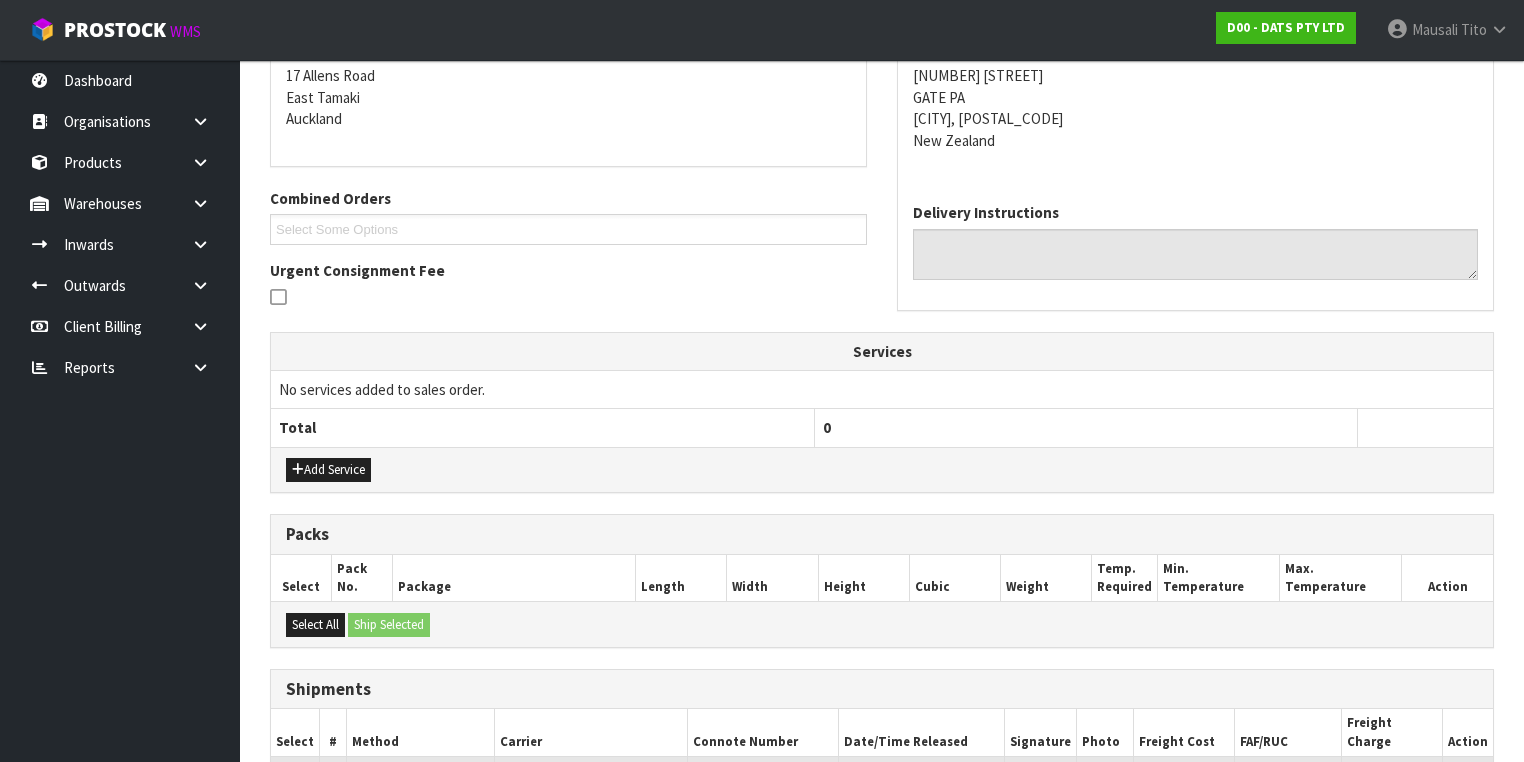 scroll, scrollTop: 720, scrollLeft: 0, axis: vertical 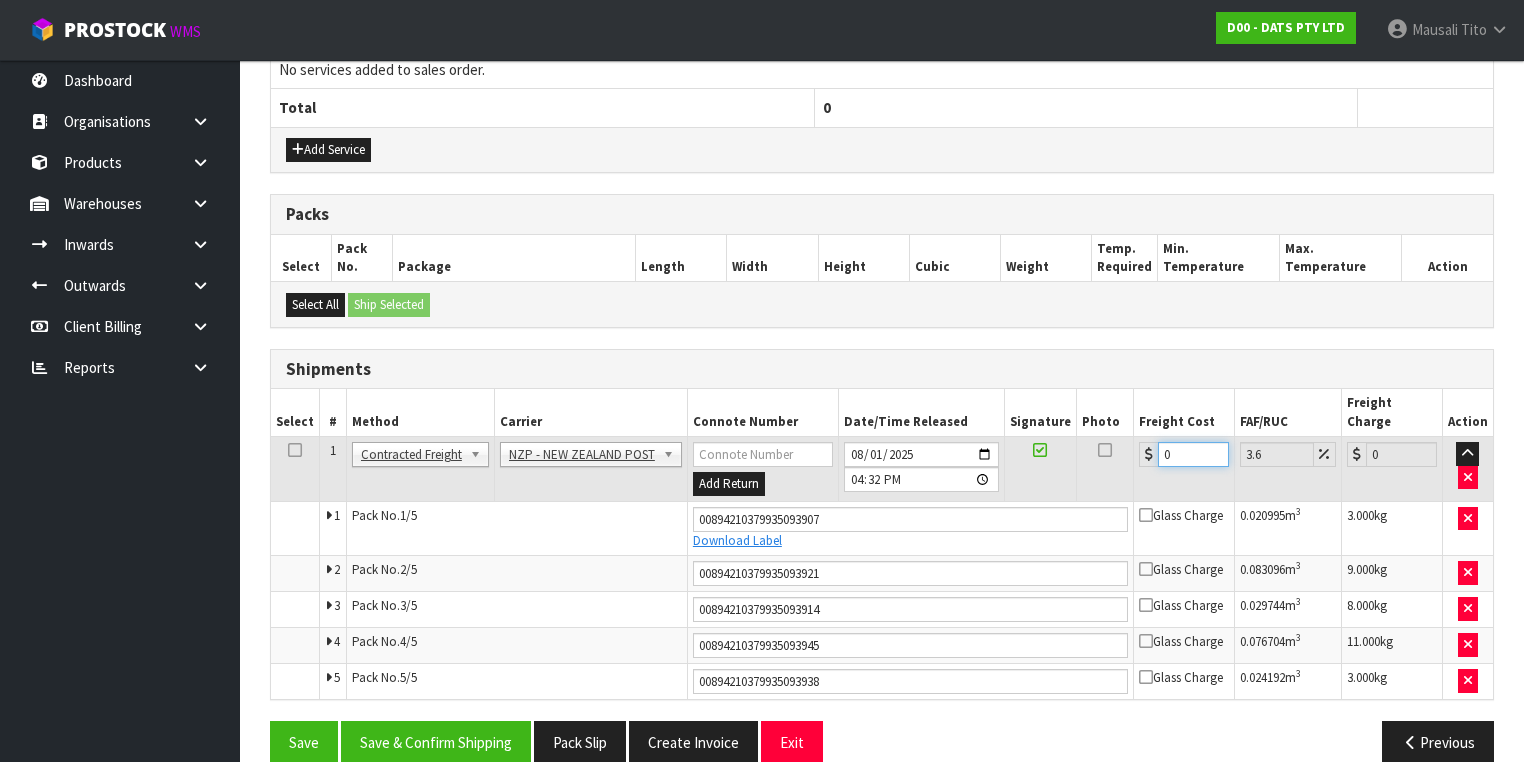 drag, startPoint x: 1181, startPoint y: 425, endPoint x: 1136, endPoint y: 445, distance: 49.24429 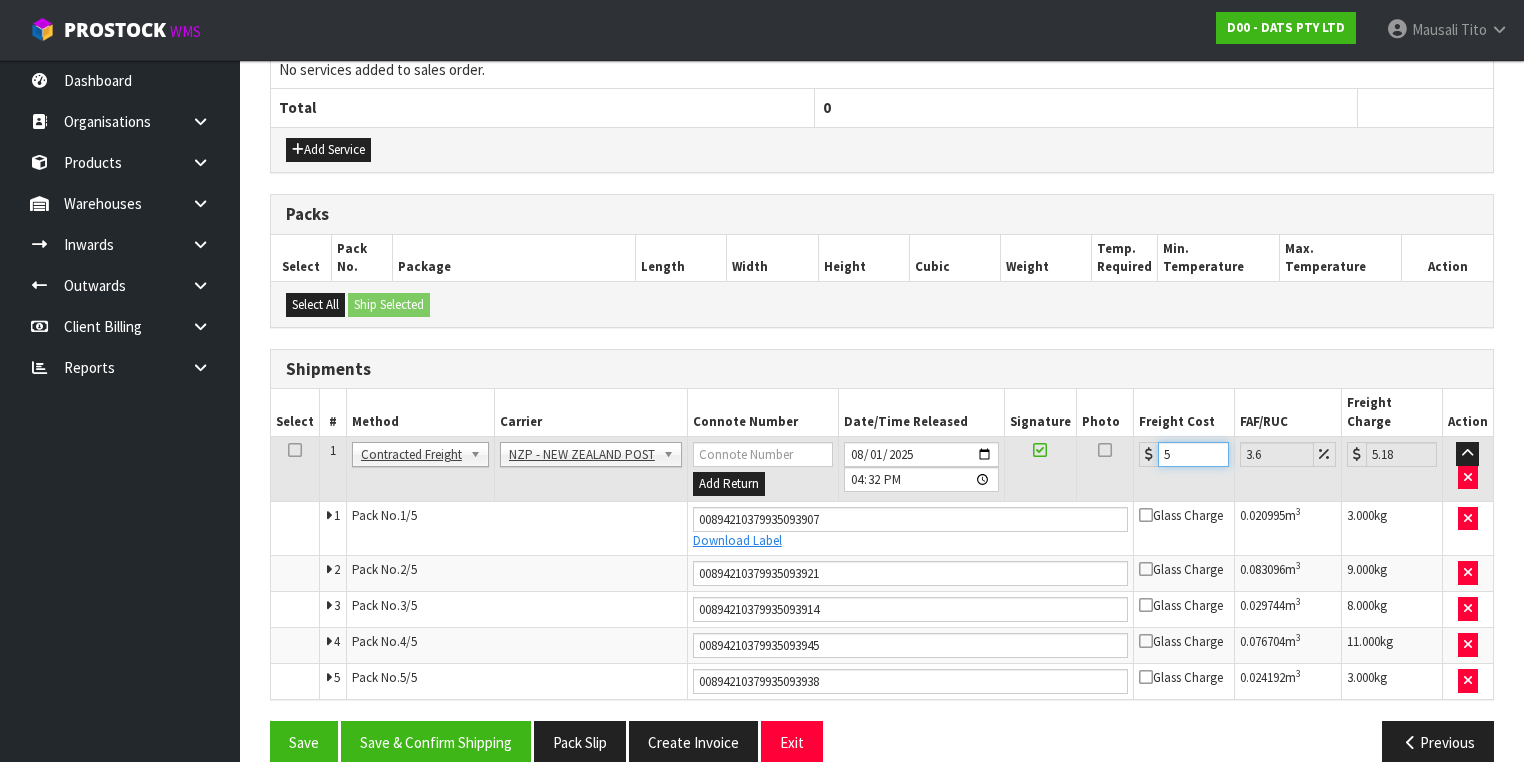 type on "52" 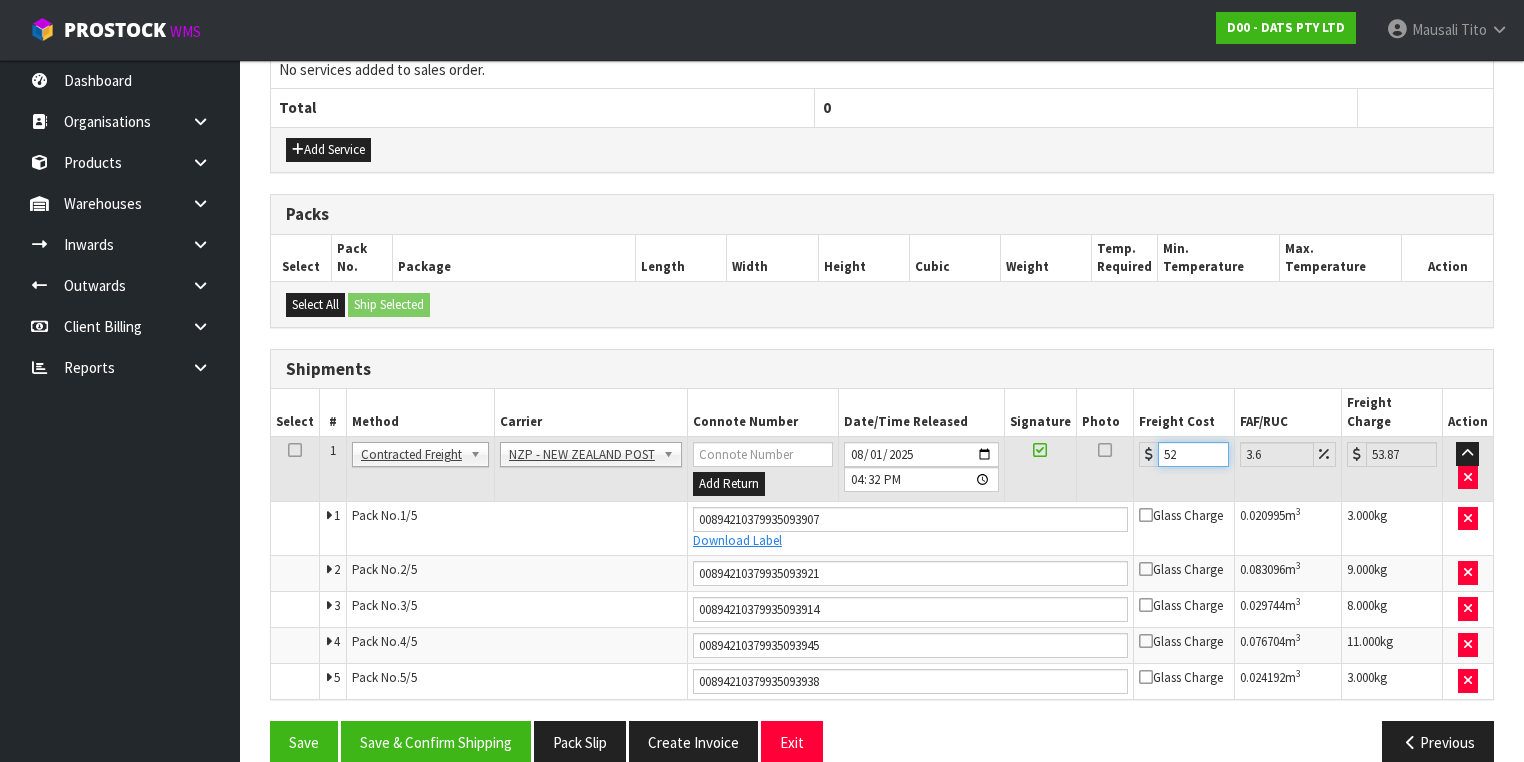 type on "52.8" 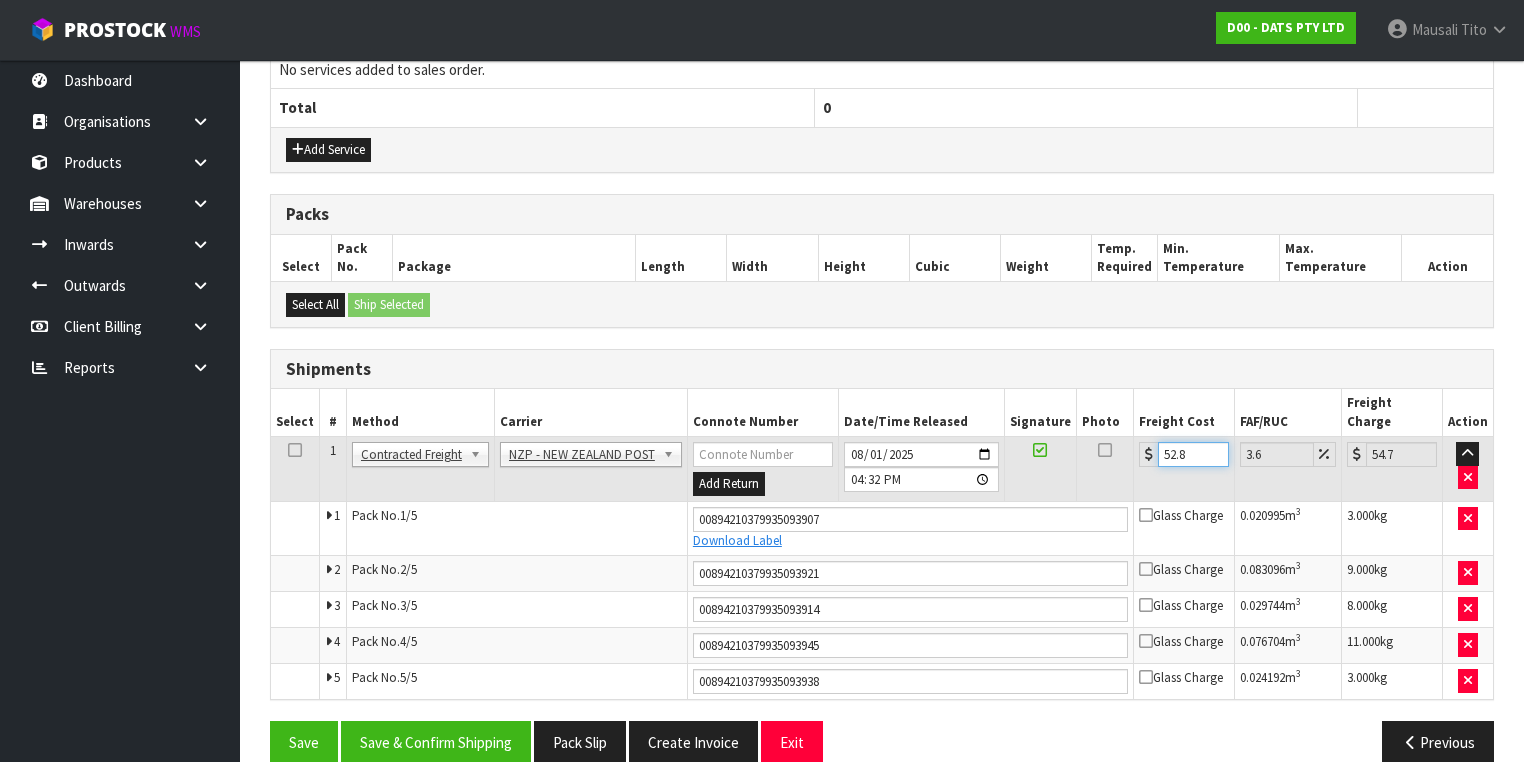 type on "52.85" 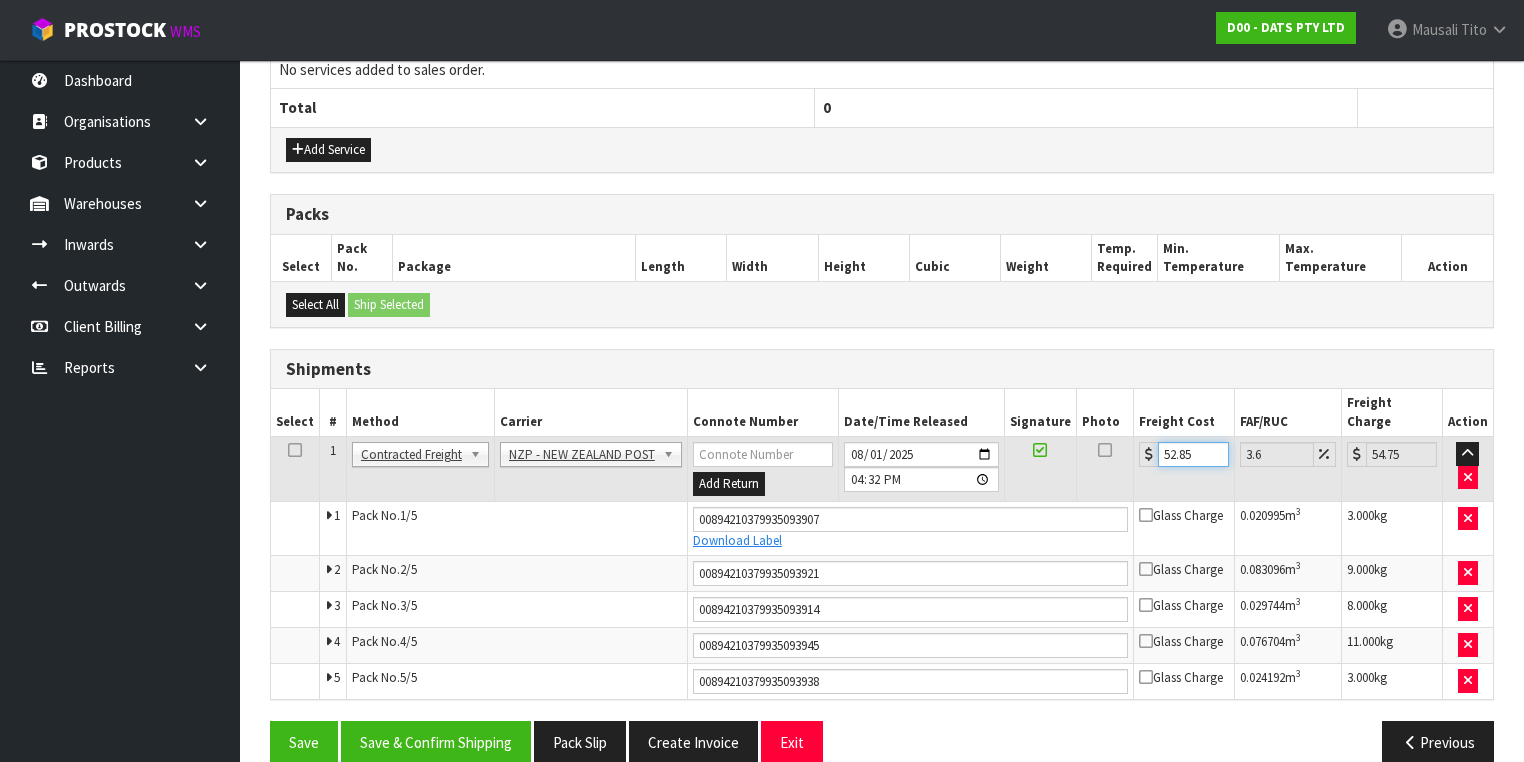 type on "52.8" 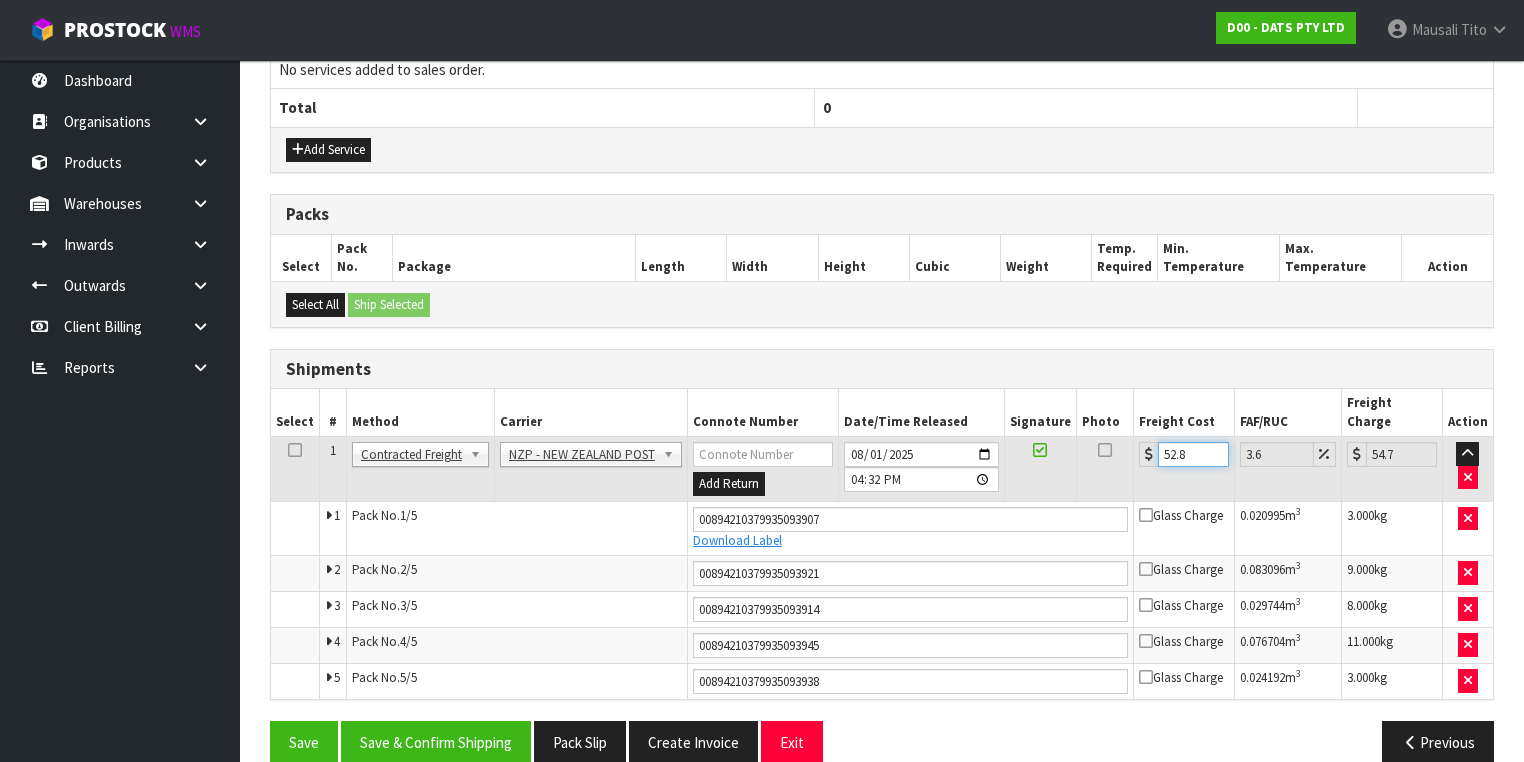 type on "52.82" 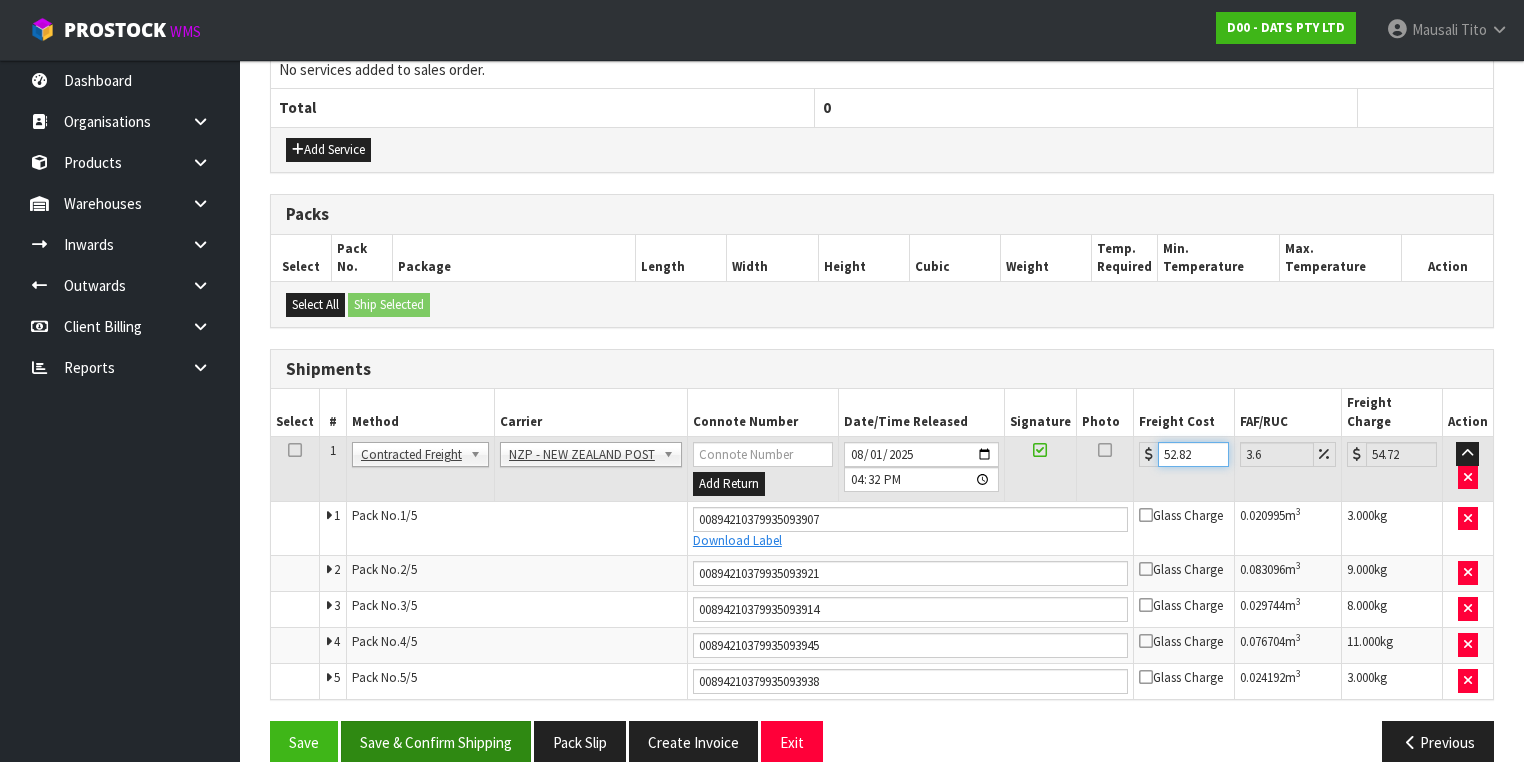 type on "52.82" 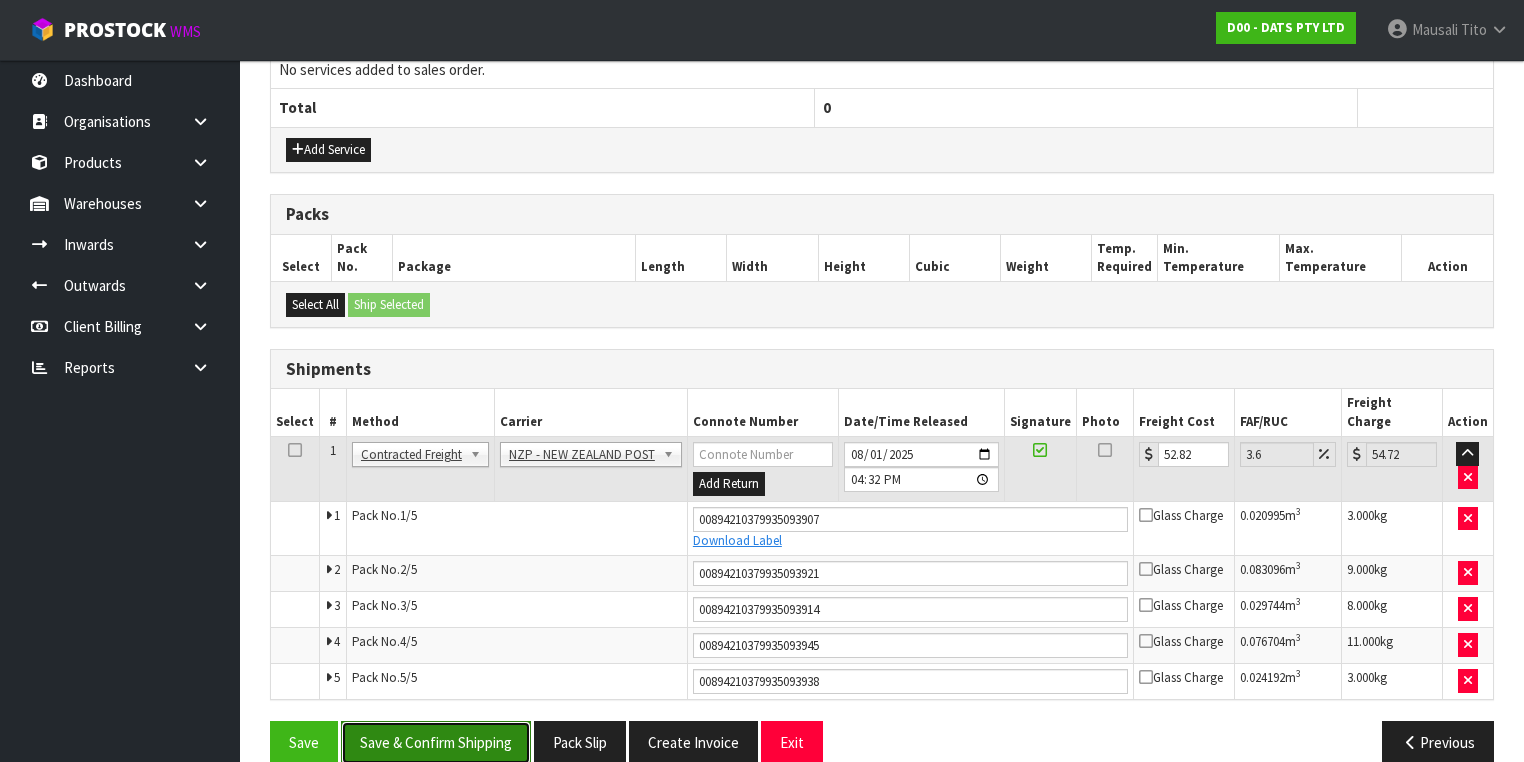 click on "Save & Confirm Shipping" at bounding box center (436, 742) 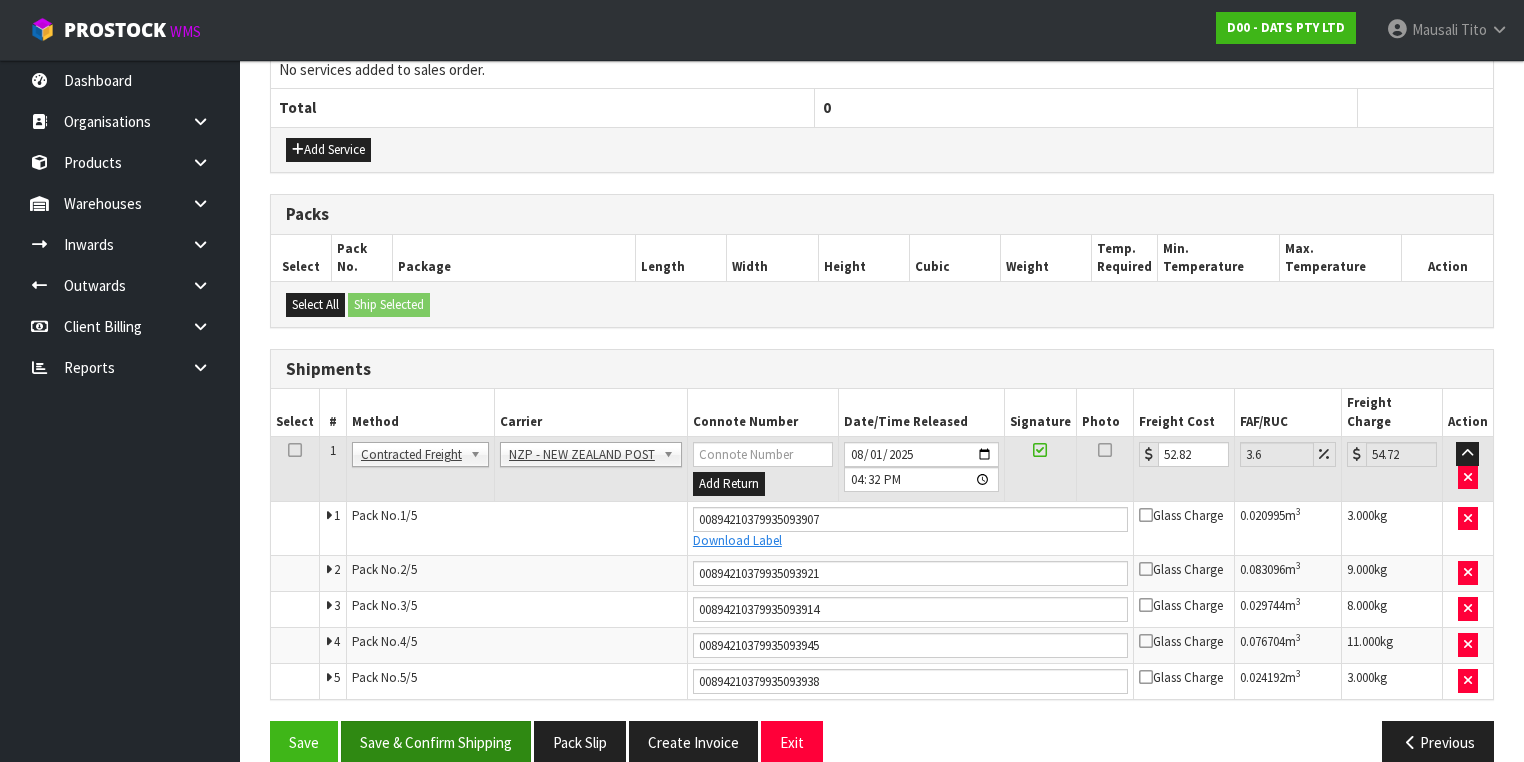 scroll, scrollTop: 0, scrollLeft: 0, axis: both 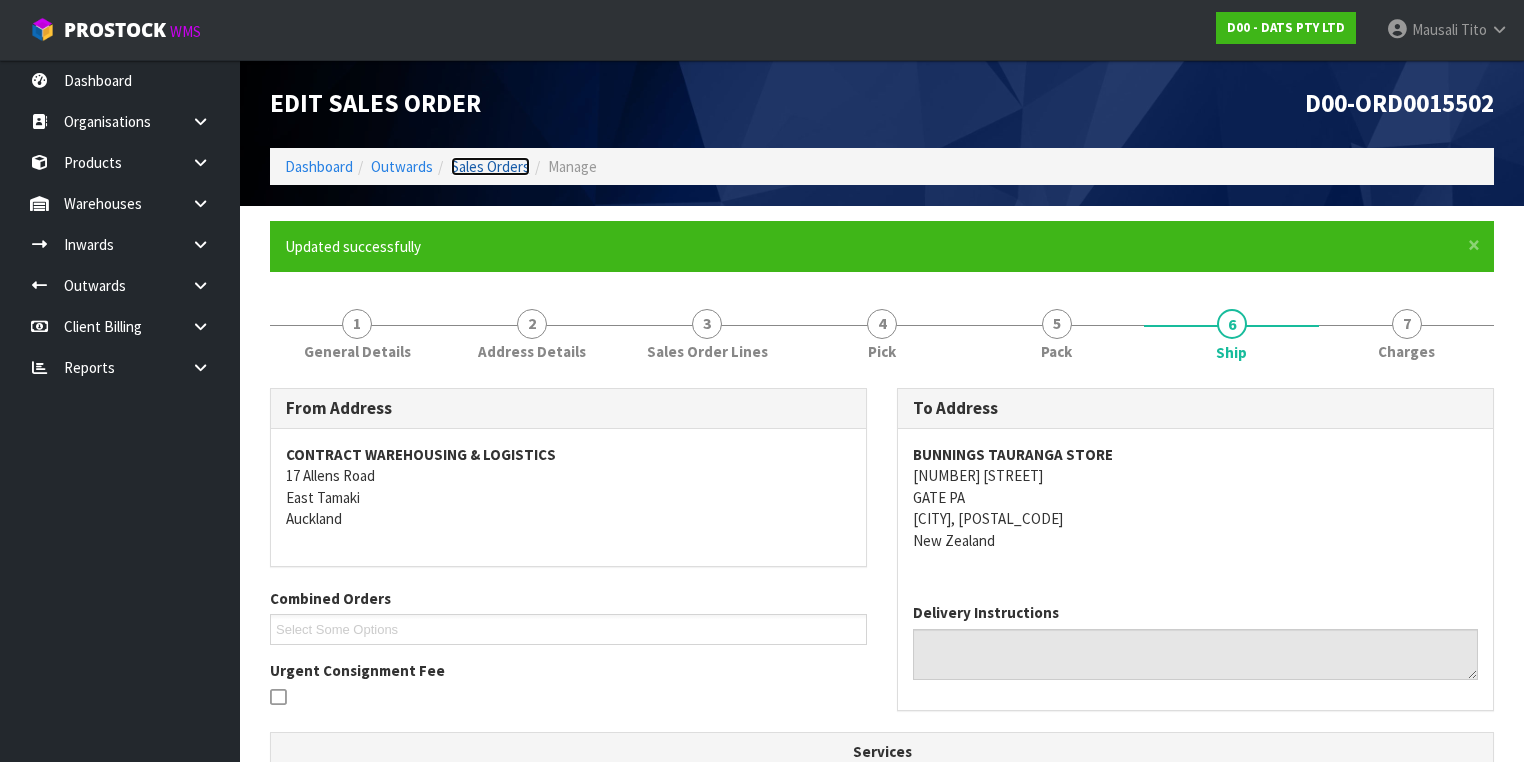 click on "Sales Orders" at bounding box center [490, 166] 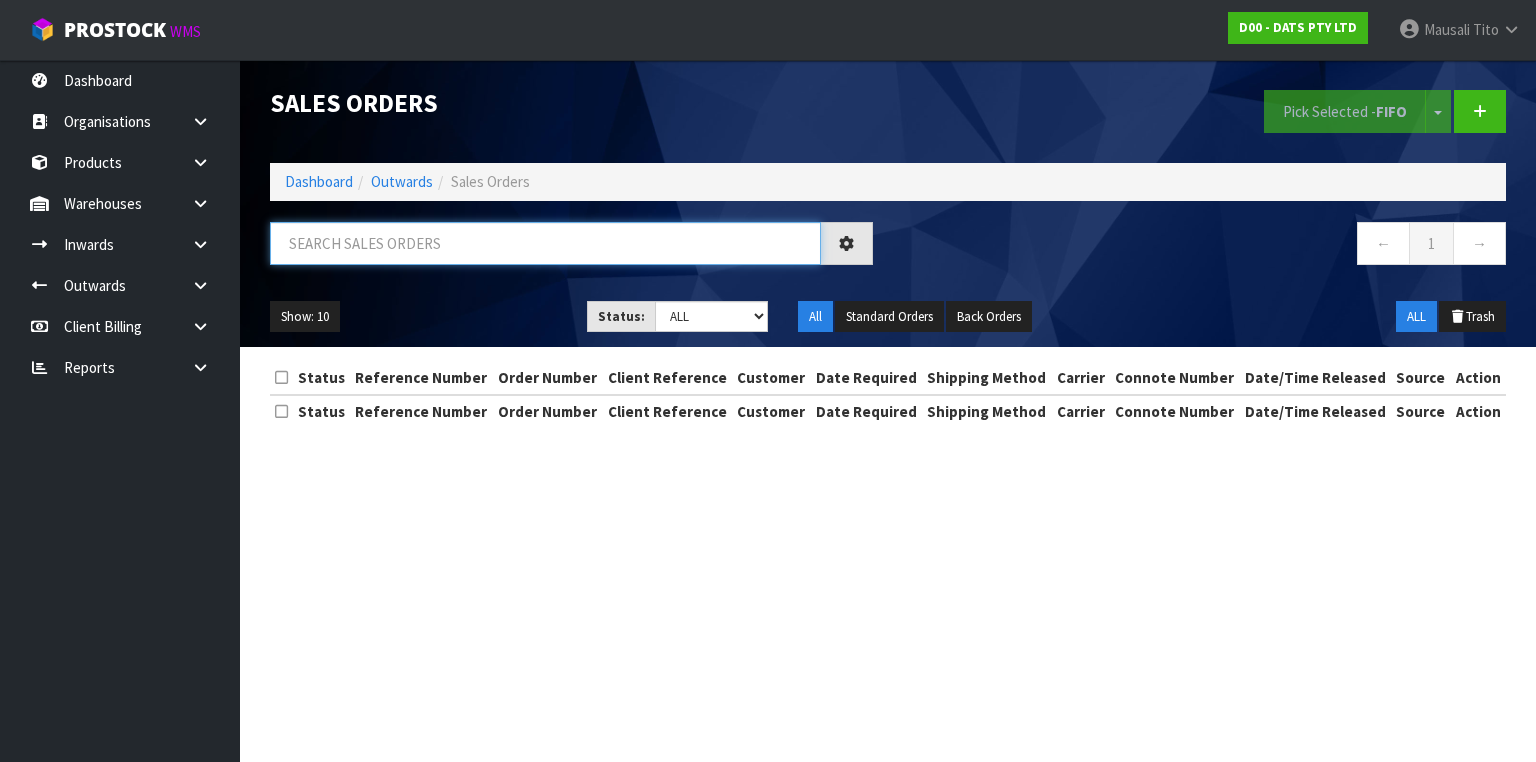 click at bounding box center (545, 243) 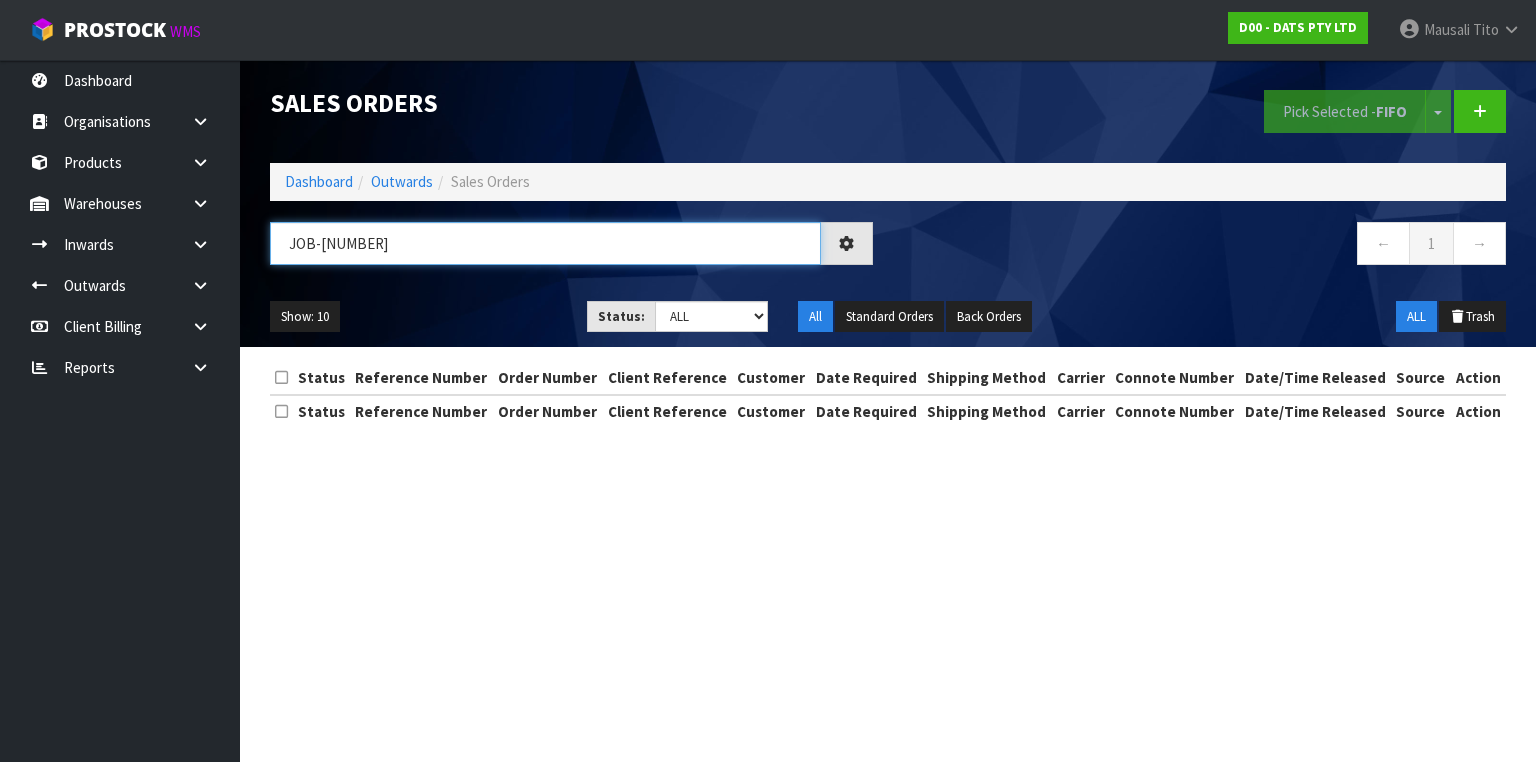 type on "JOB-0405461" 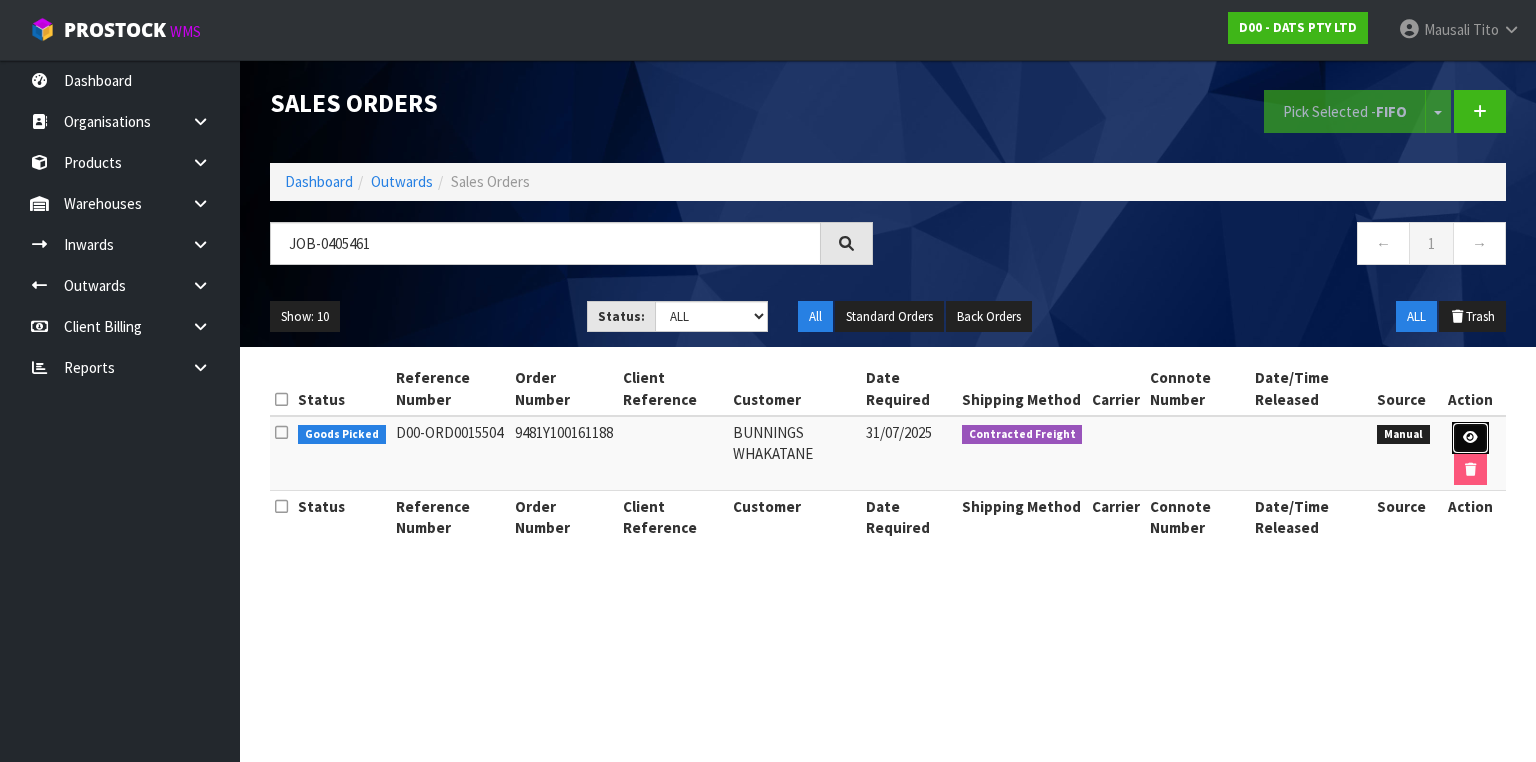 click at bounding box center (1470, 437) 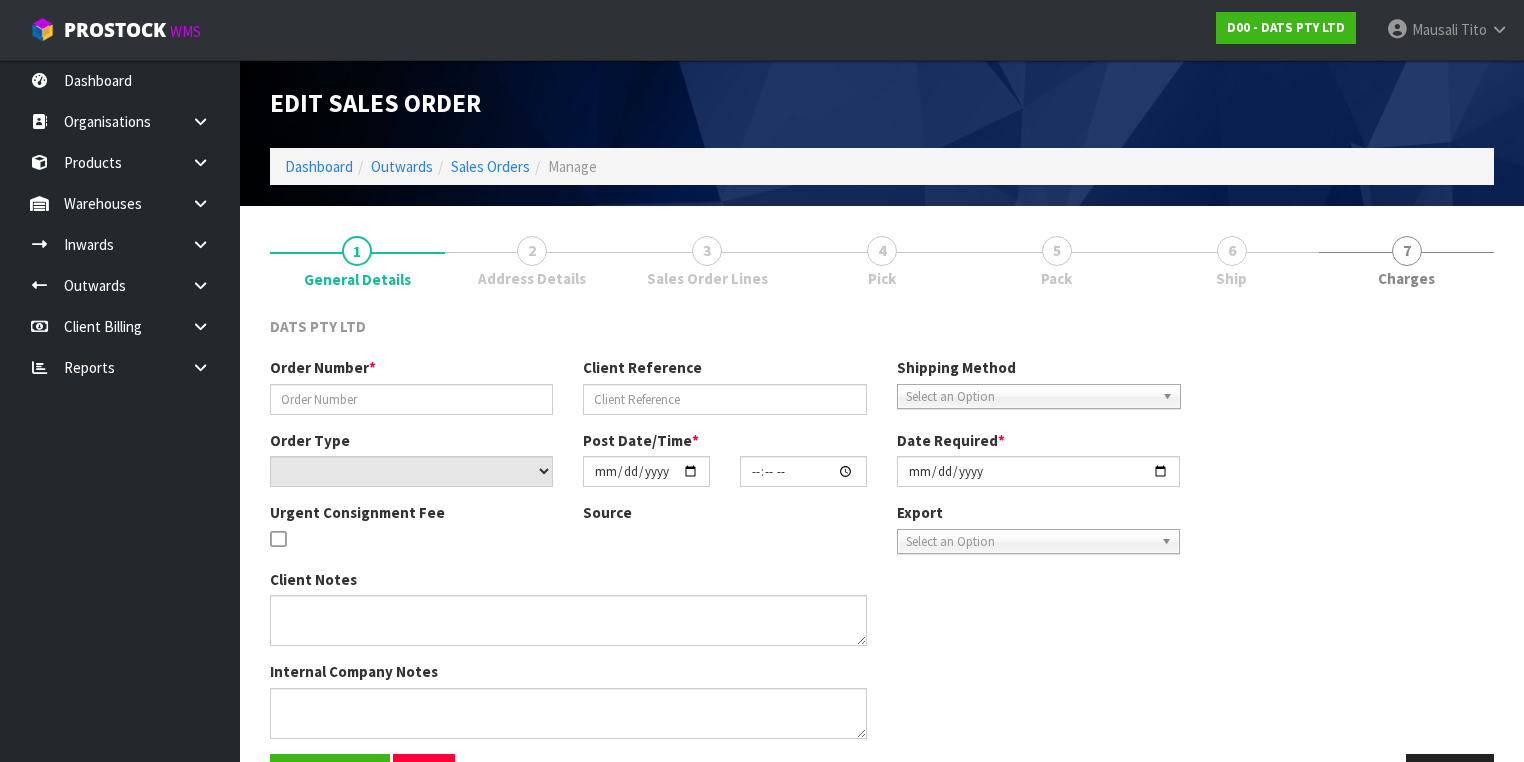 type on "9481Y100161188" 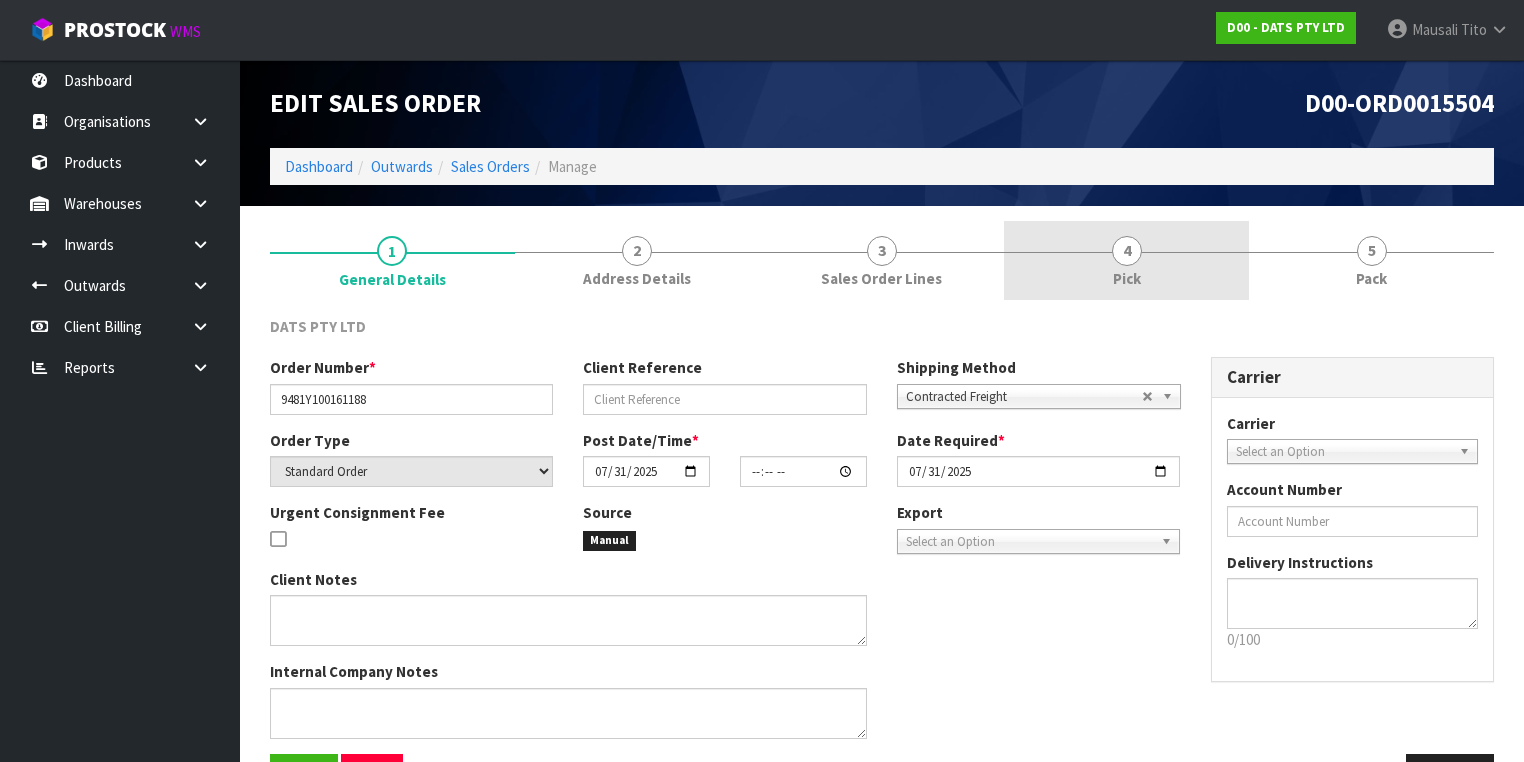 click on "4
Pick" at bounding box center [1126, 260] 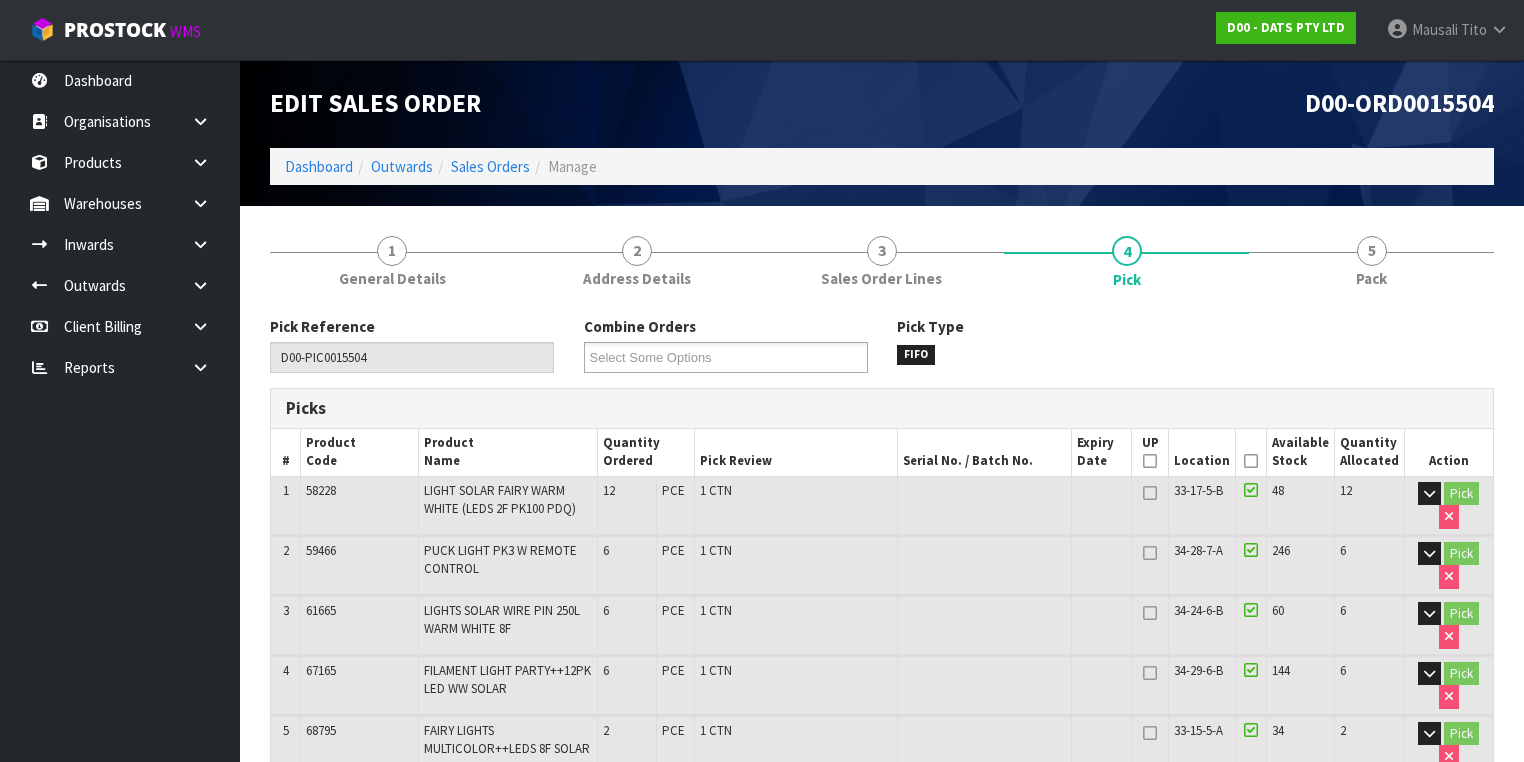 click at bounding box center [1251, 461] 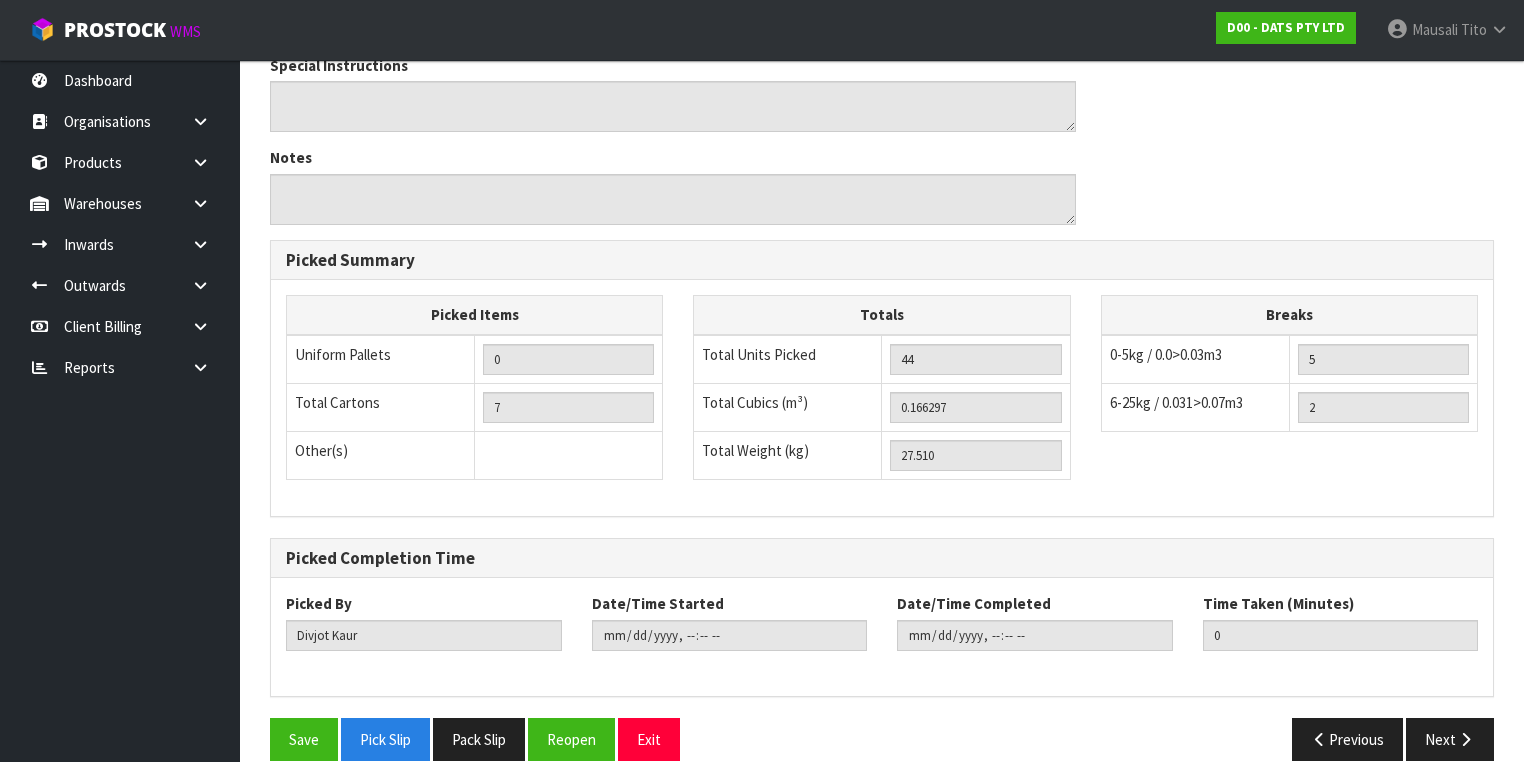 scroll, scrollTop: 1002, scrollLeft: 0, axis: vertical 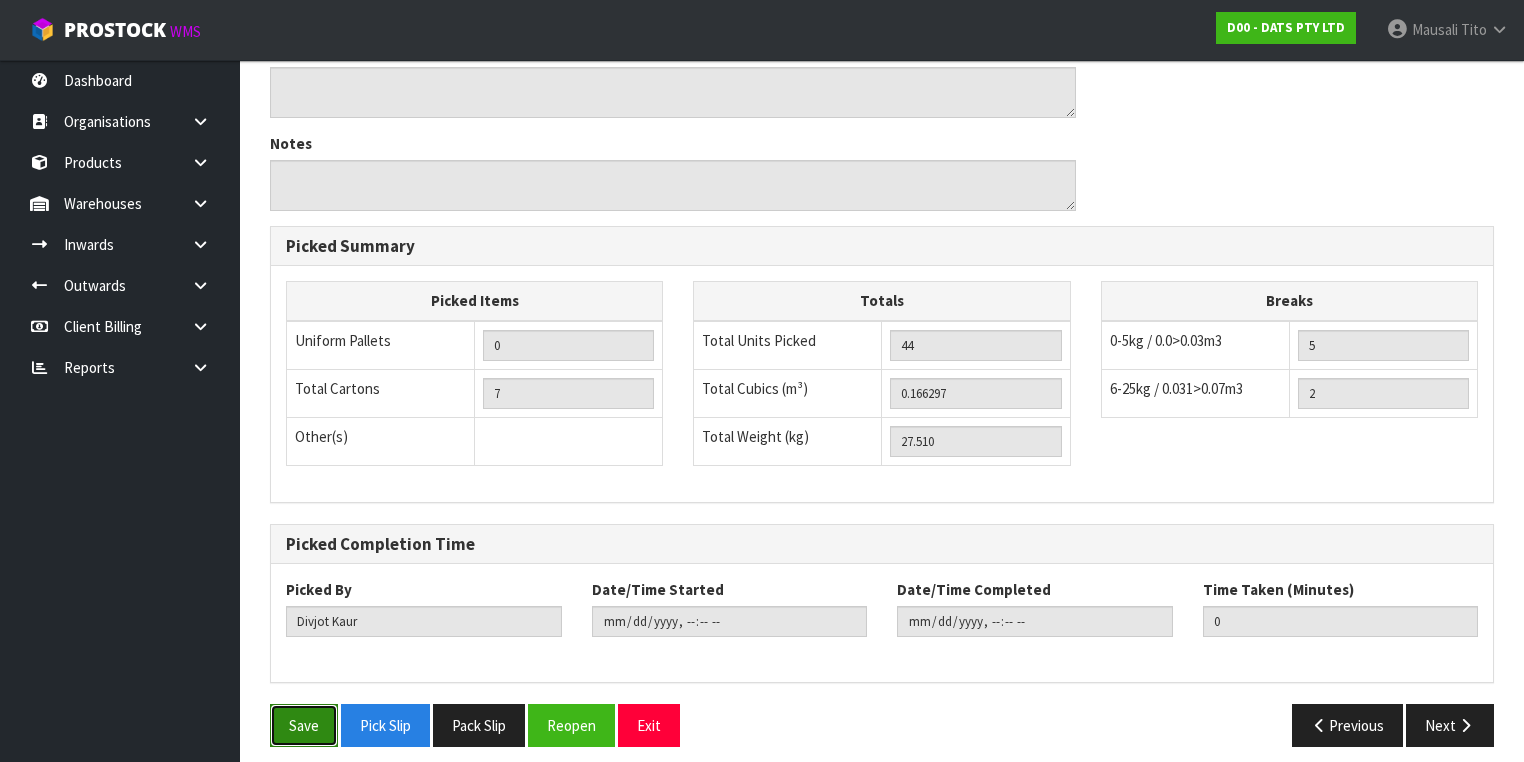 click on "Save" at bounding box center (304, 725) 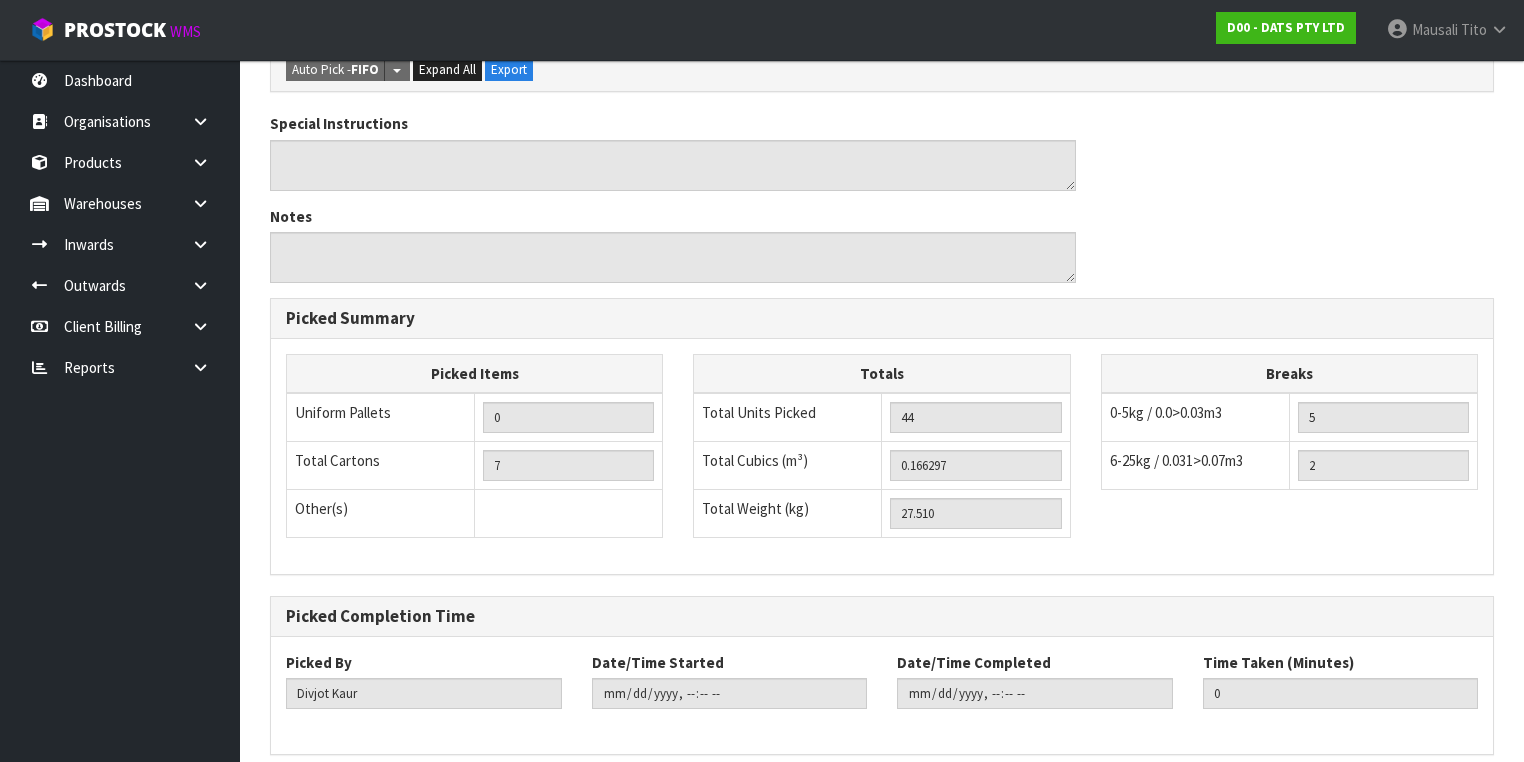scroll, scrollTop: 0, scrollLeft: 0, axis: both 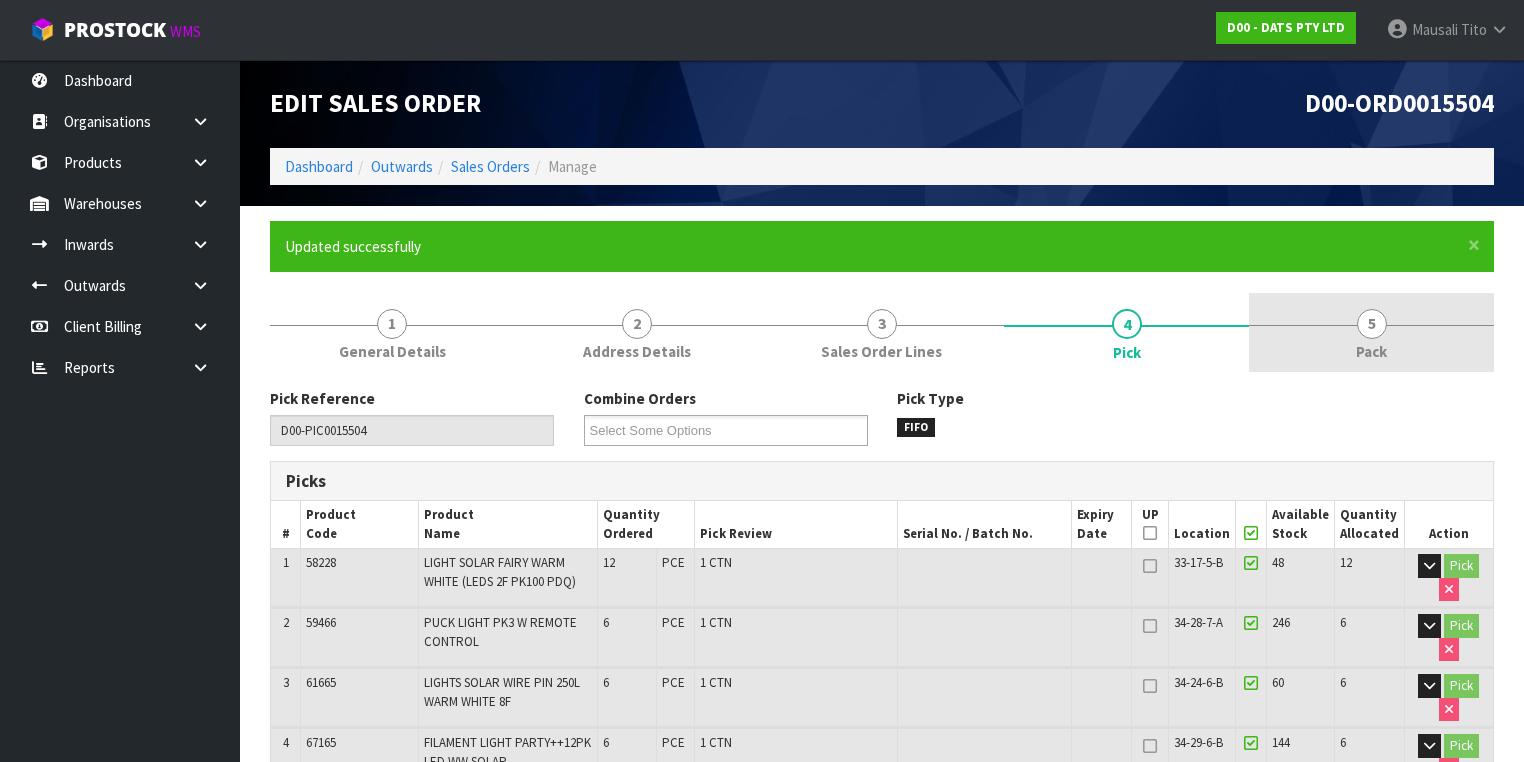 type on "Mausali Tito" 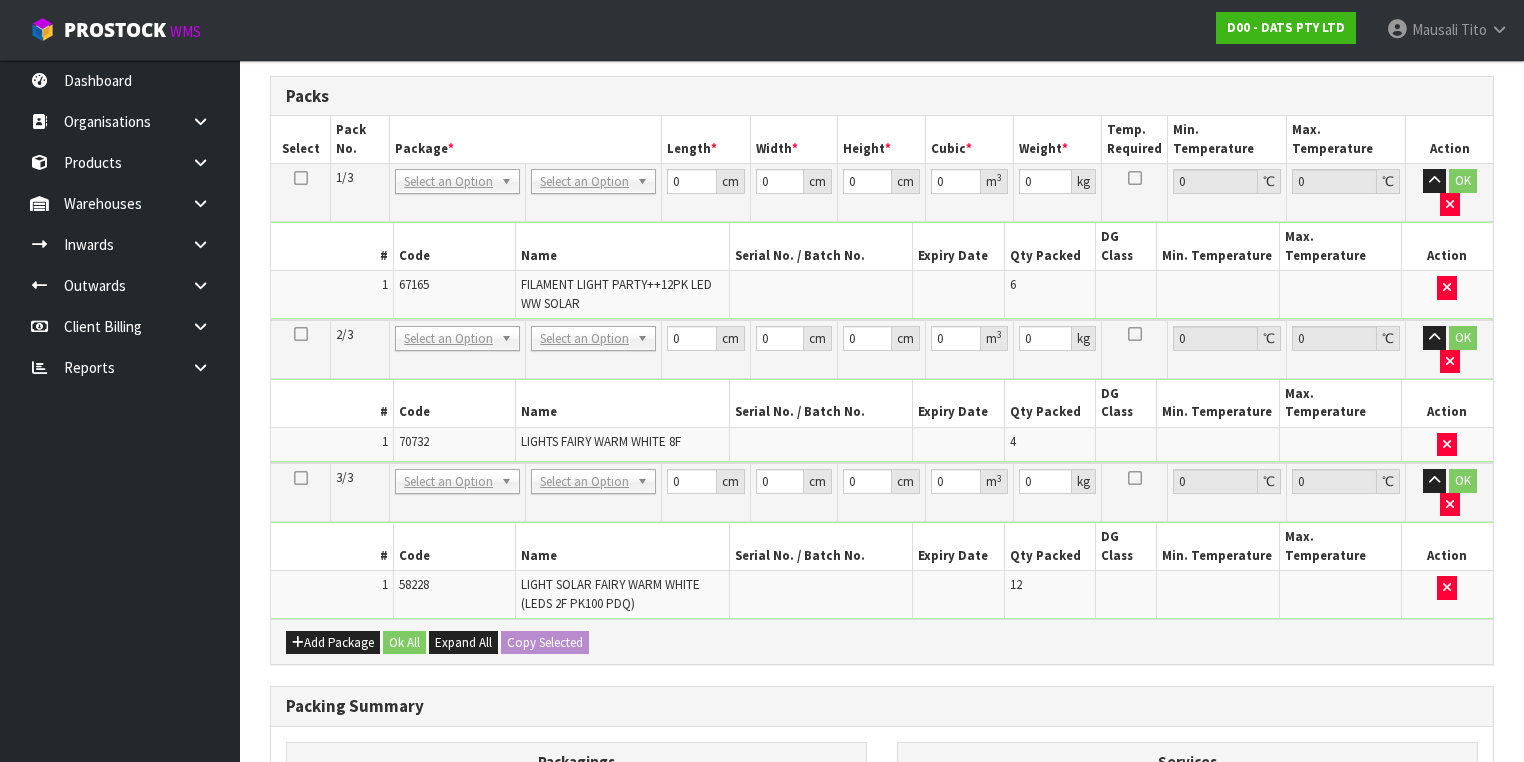 scroll, scrollTop: 640, scrollLeft: 0, axis: vertical 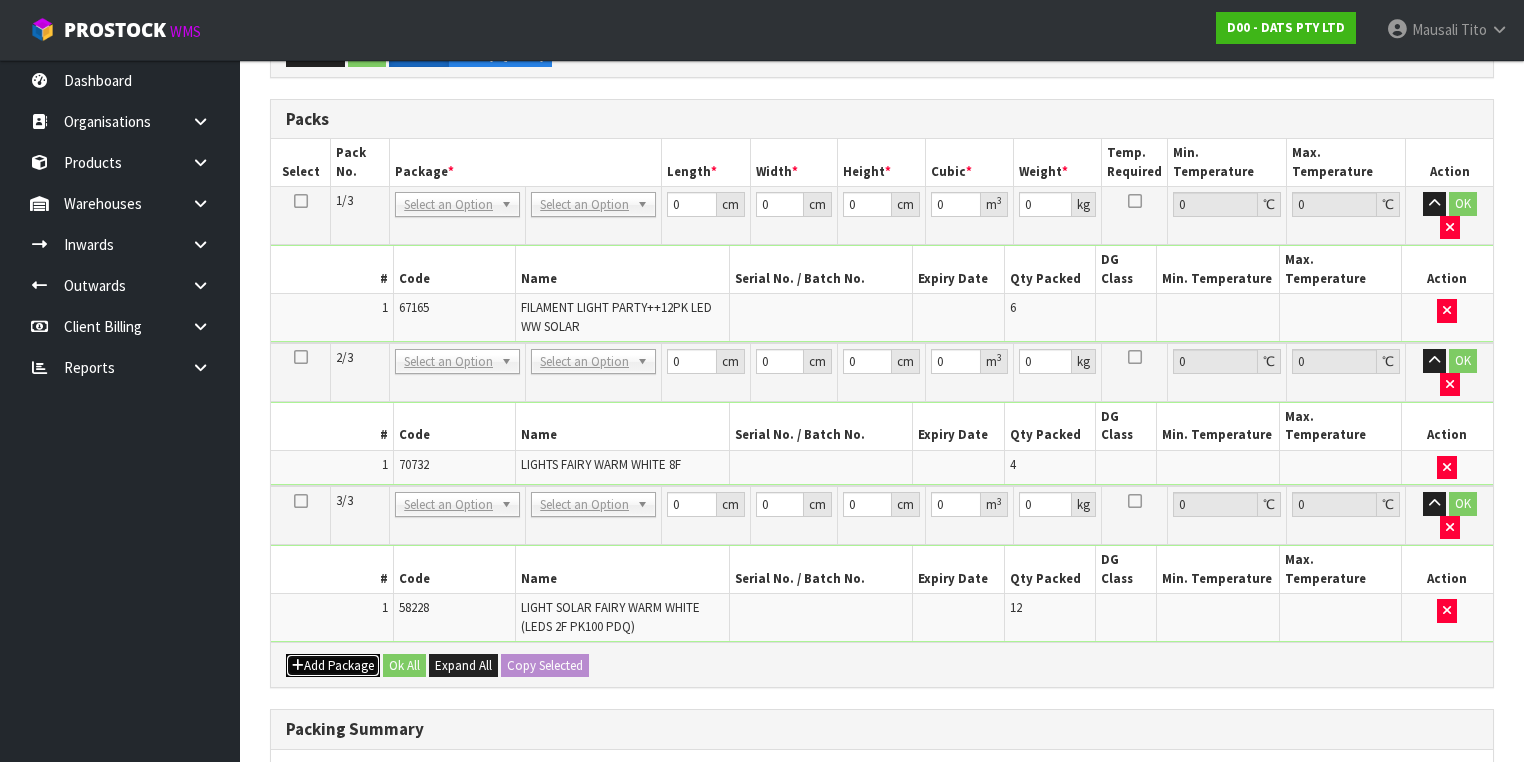 click on "Add Package" at bounding box center (333, 666) 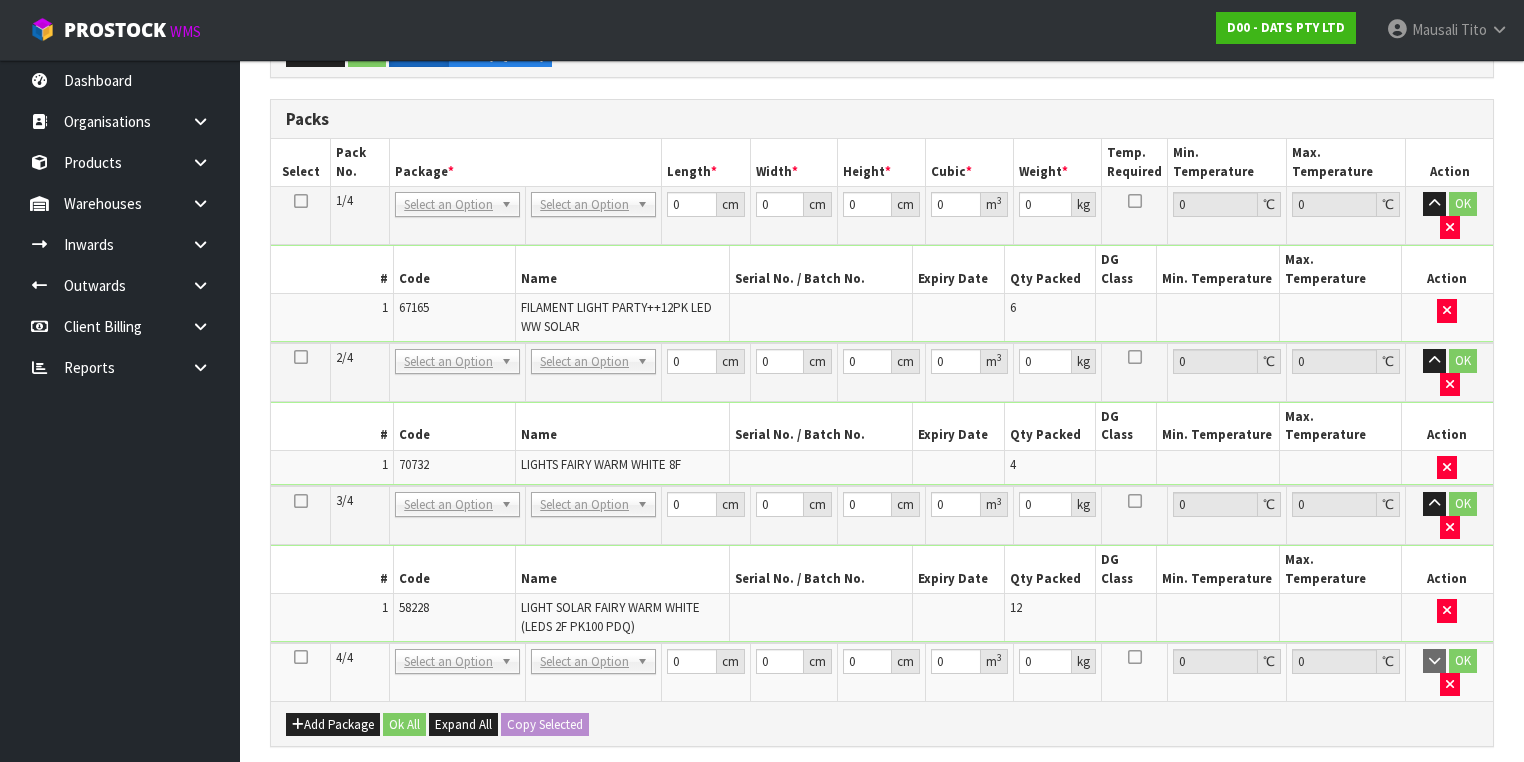 click at bounding box center (301, 657) 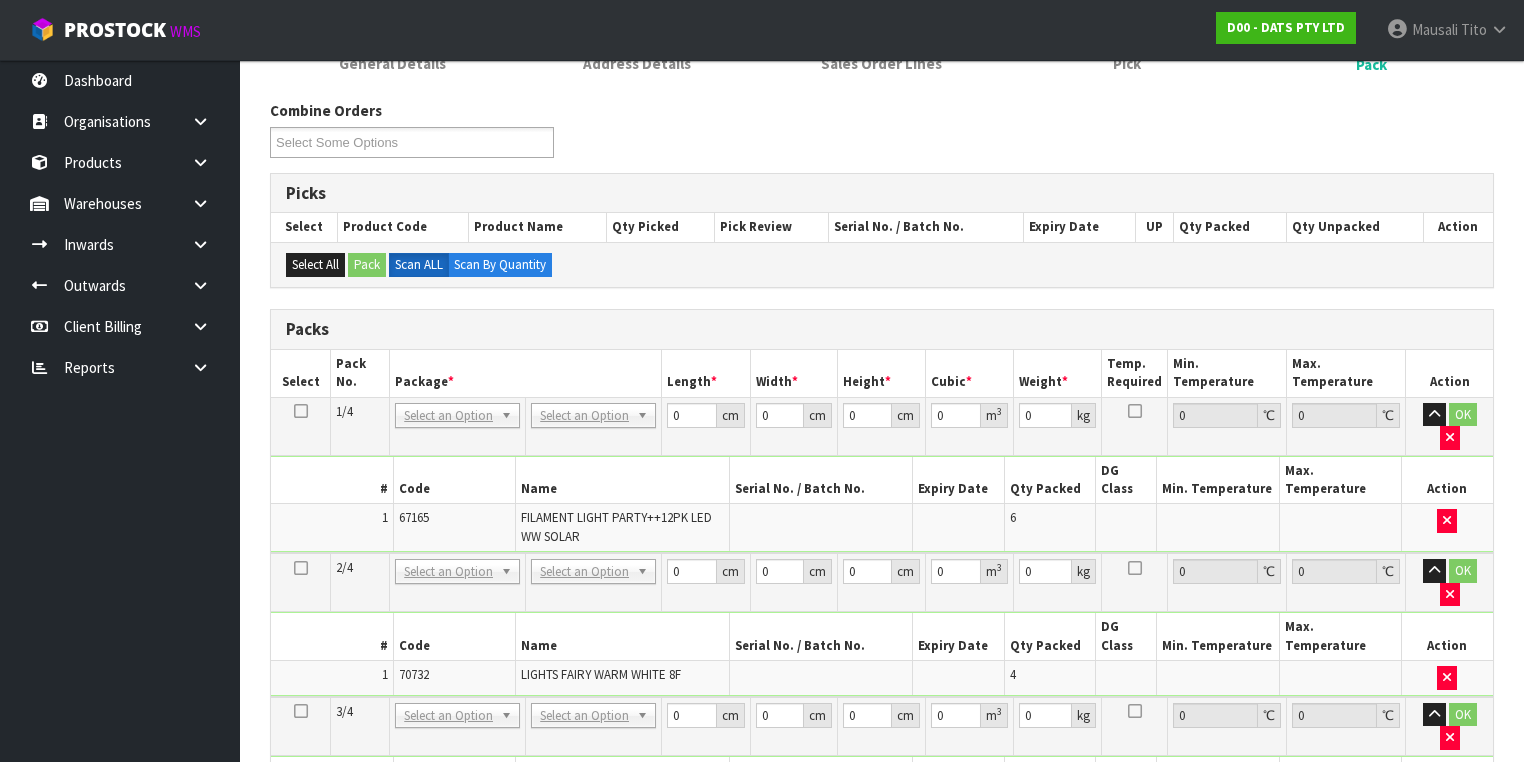 scroll, scrollTop: 439, scrollLeft: 0, axis: vertical 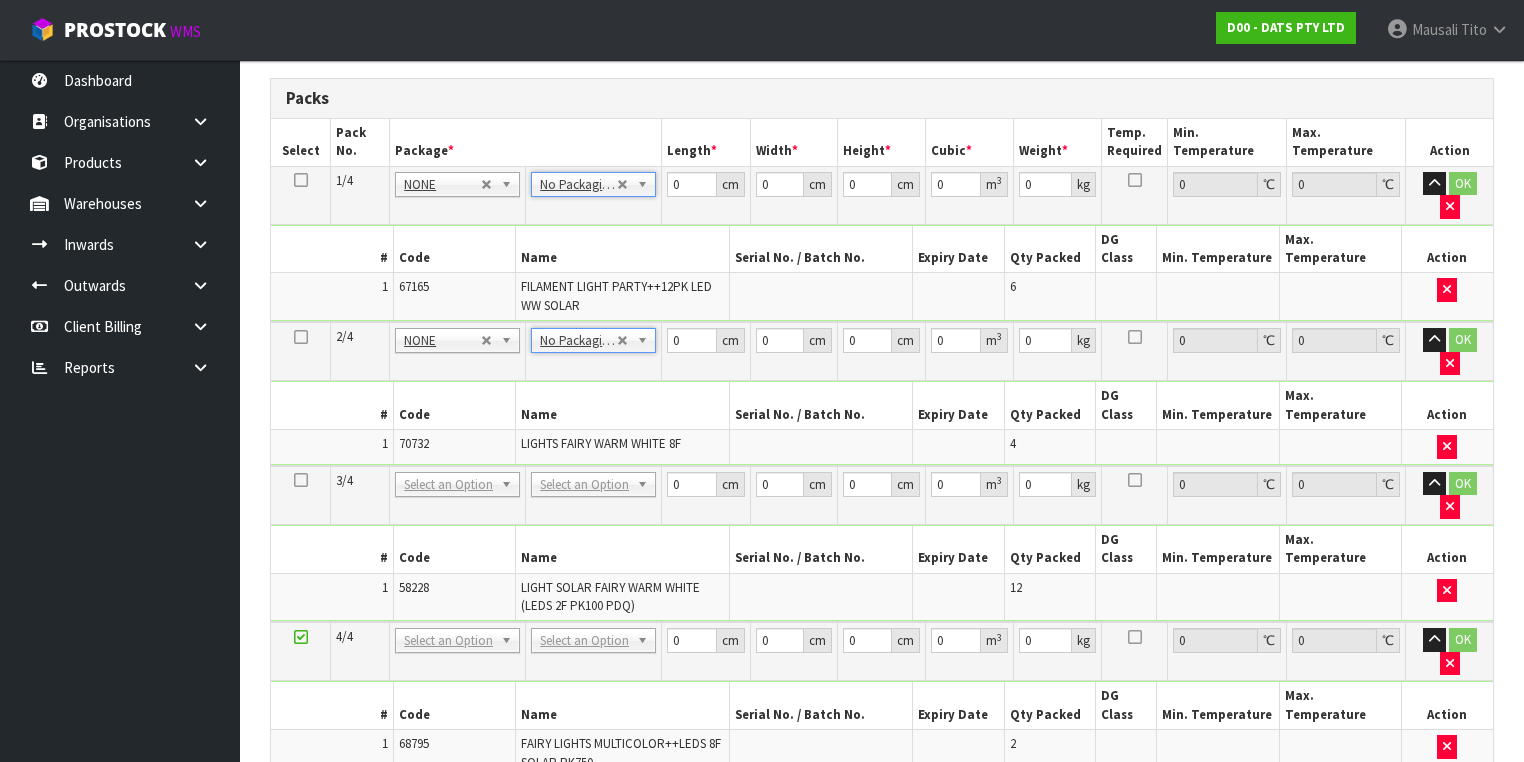 drag, startPoint x: 602, startPoint y: 396, endPoint x: 592, endPoint y: 405, distance: 13.453624 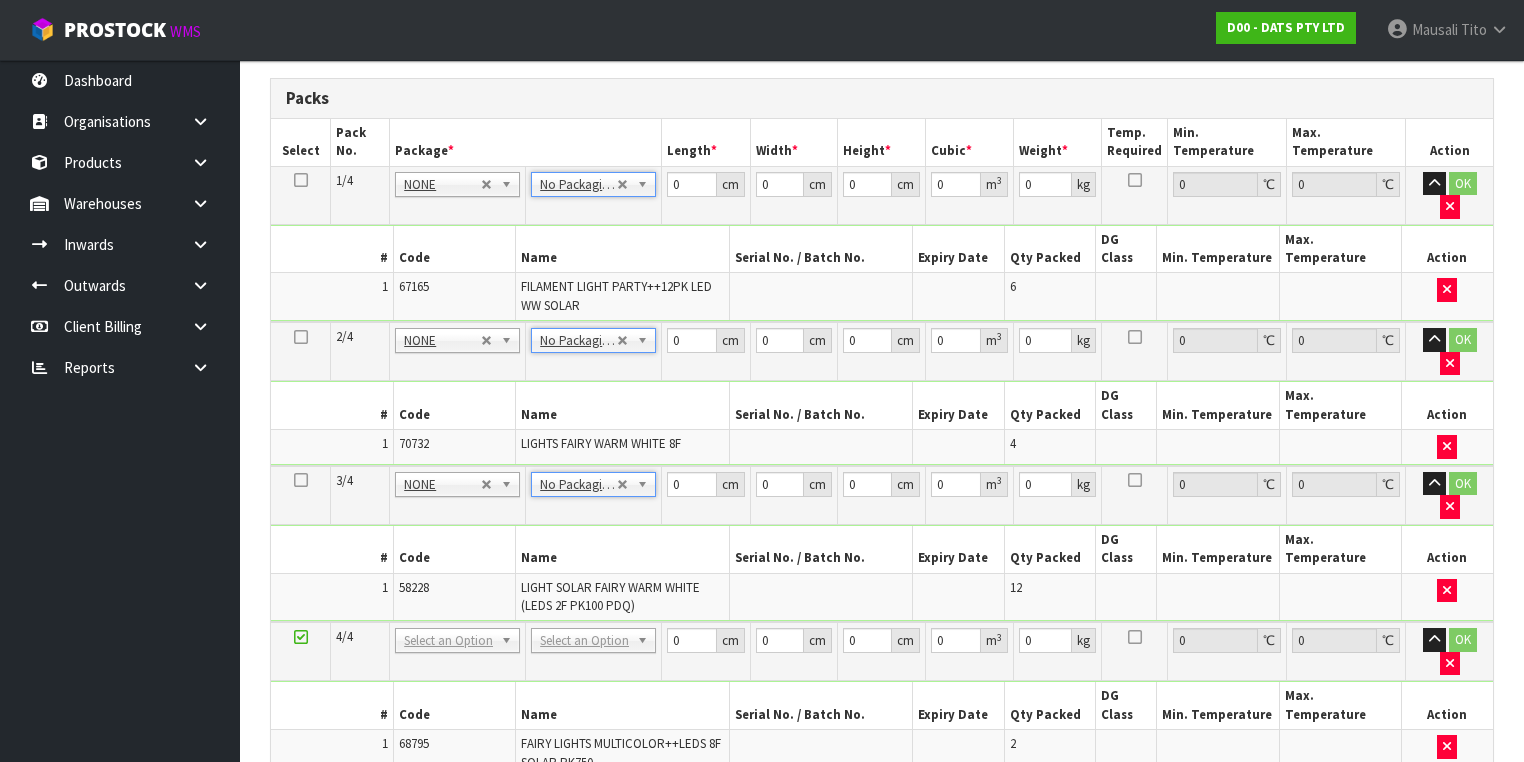type on "3" 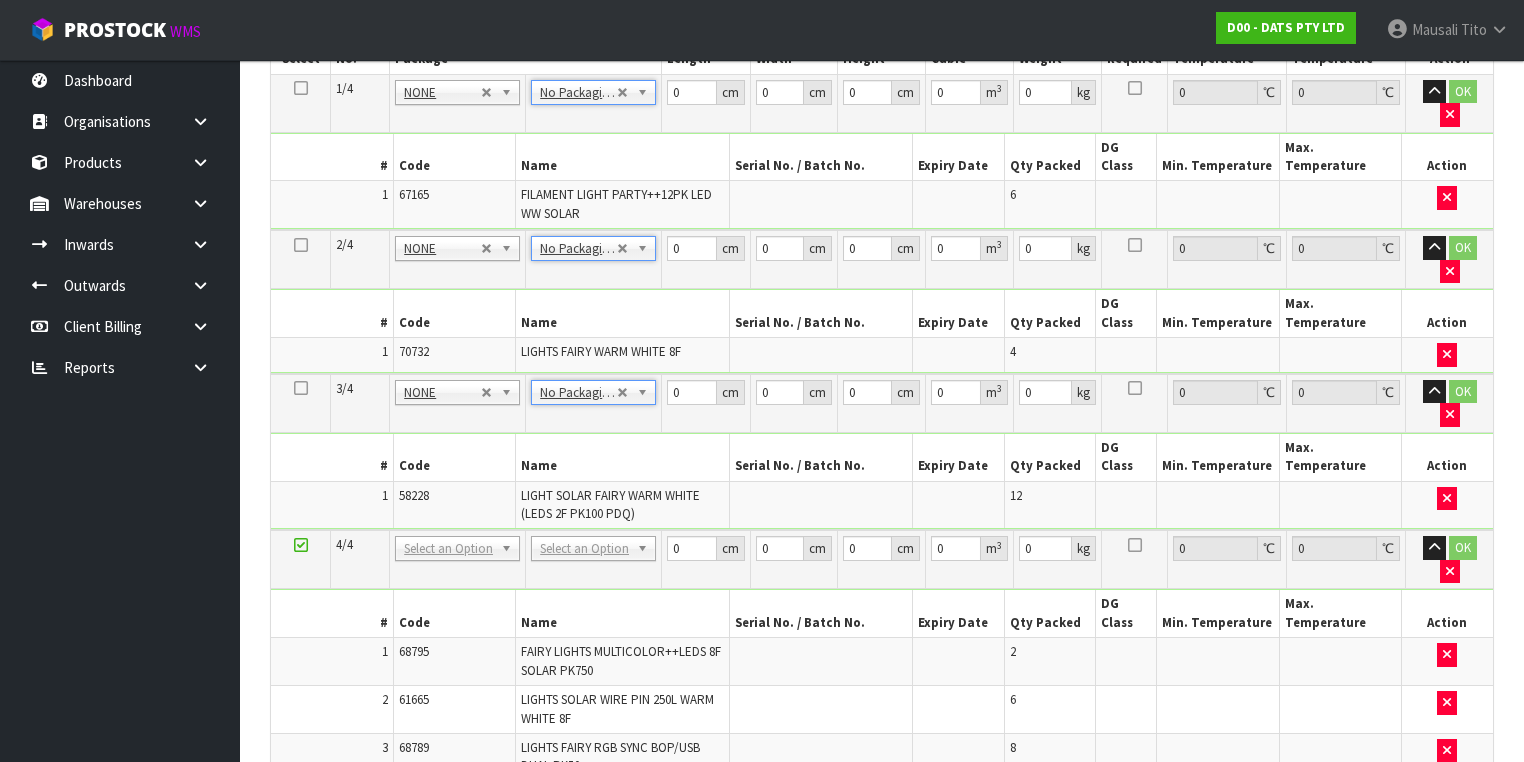 scroll, scrollTop: 679, scrollLeft: 0, axis: vertical 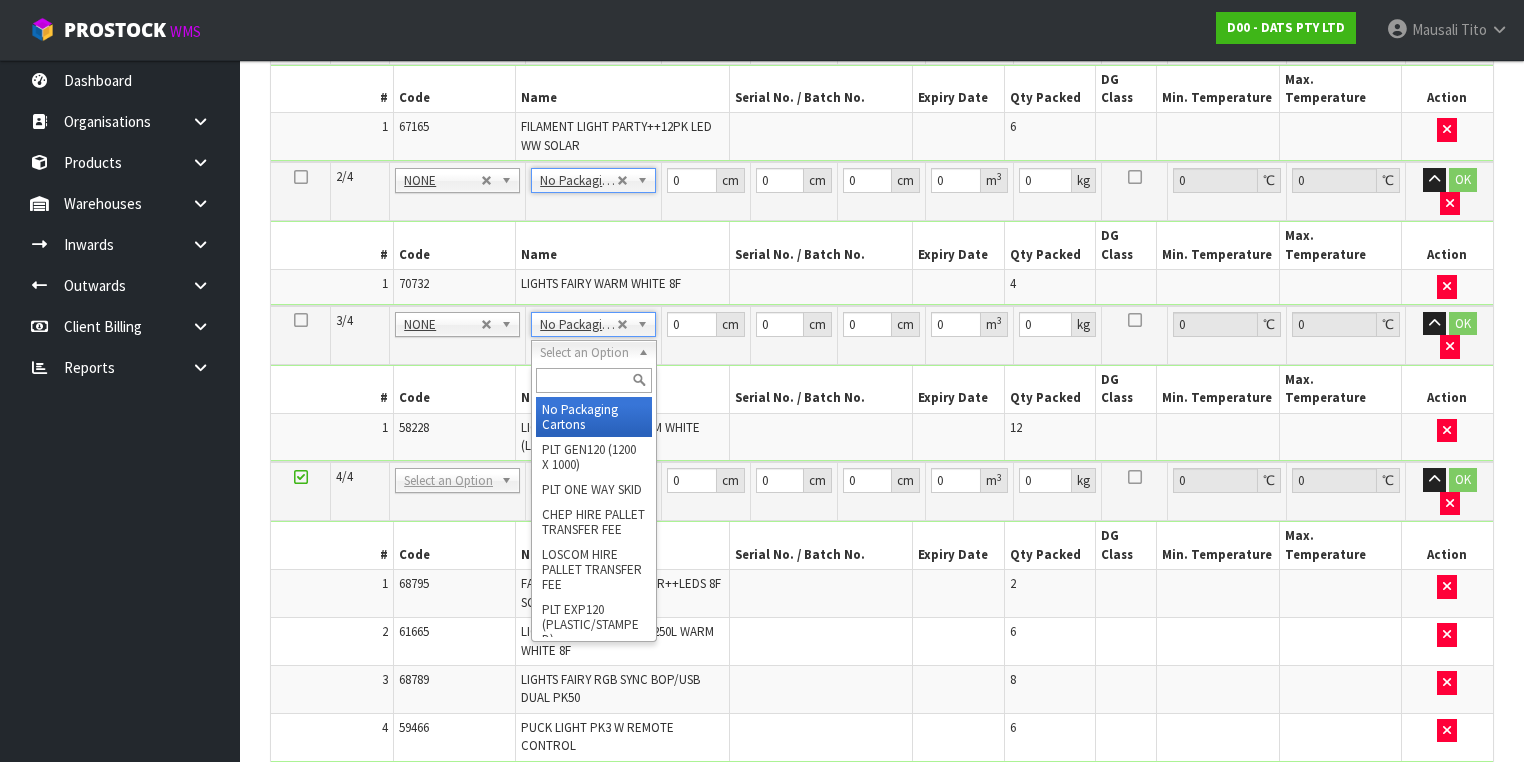 click at bounding box center [593, 380] 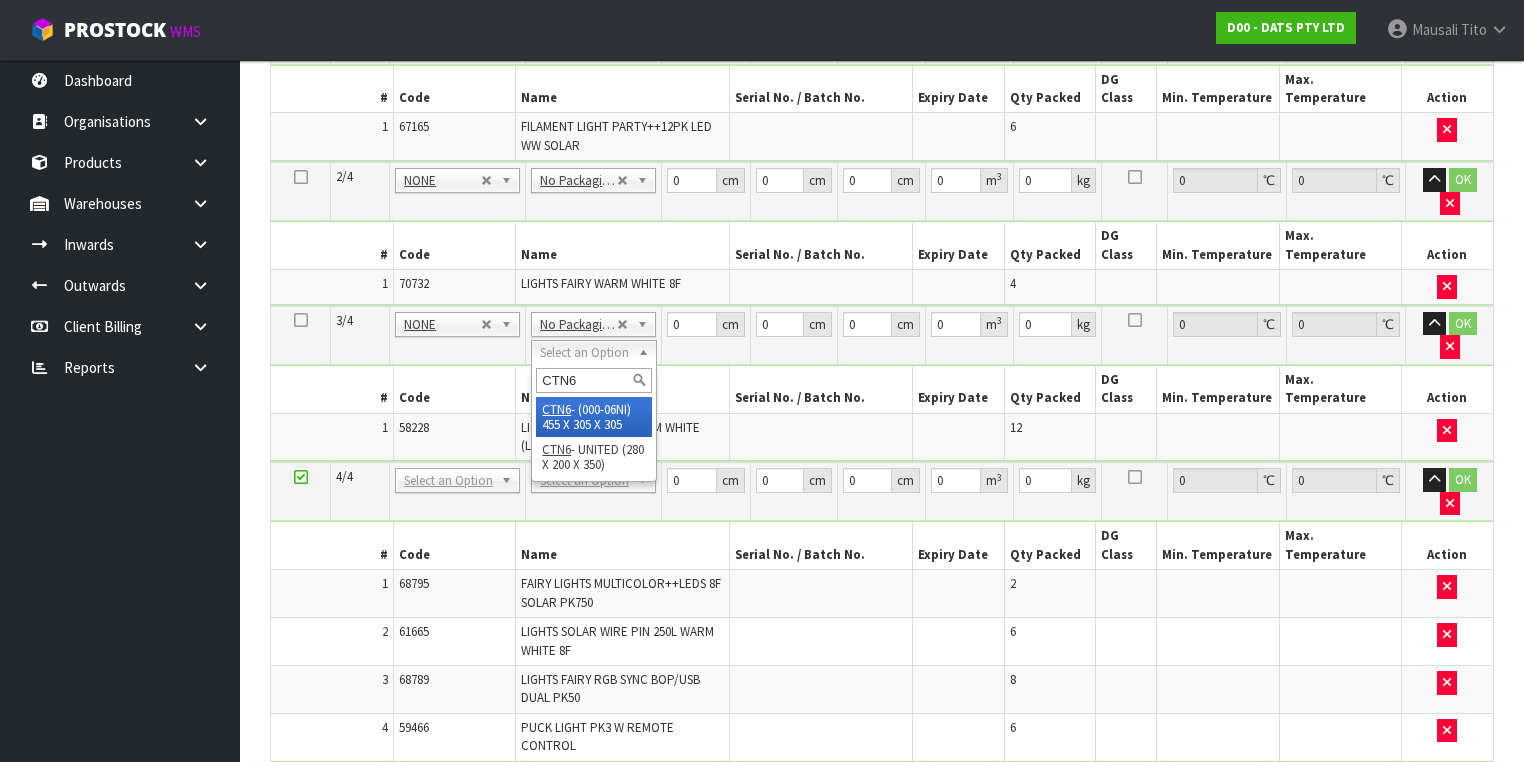 type on "CTN6" 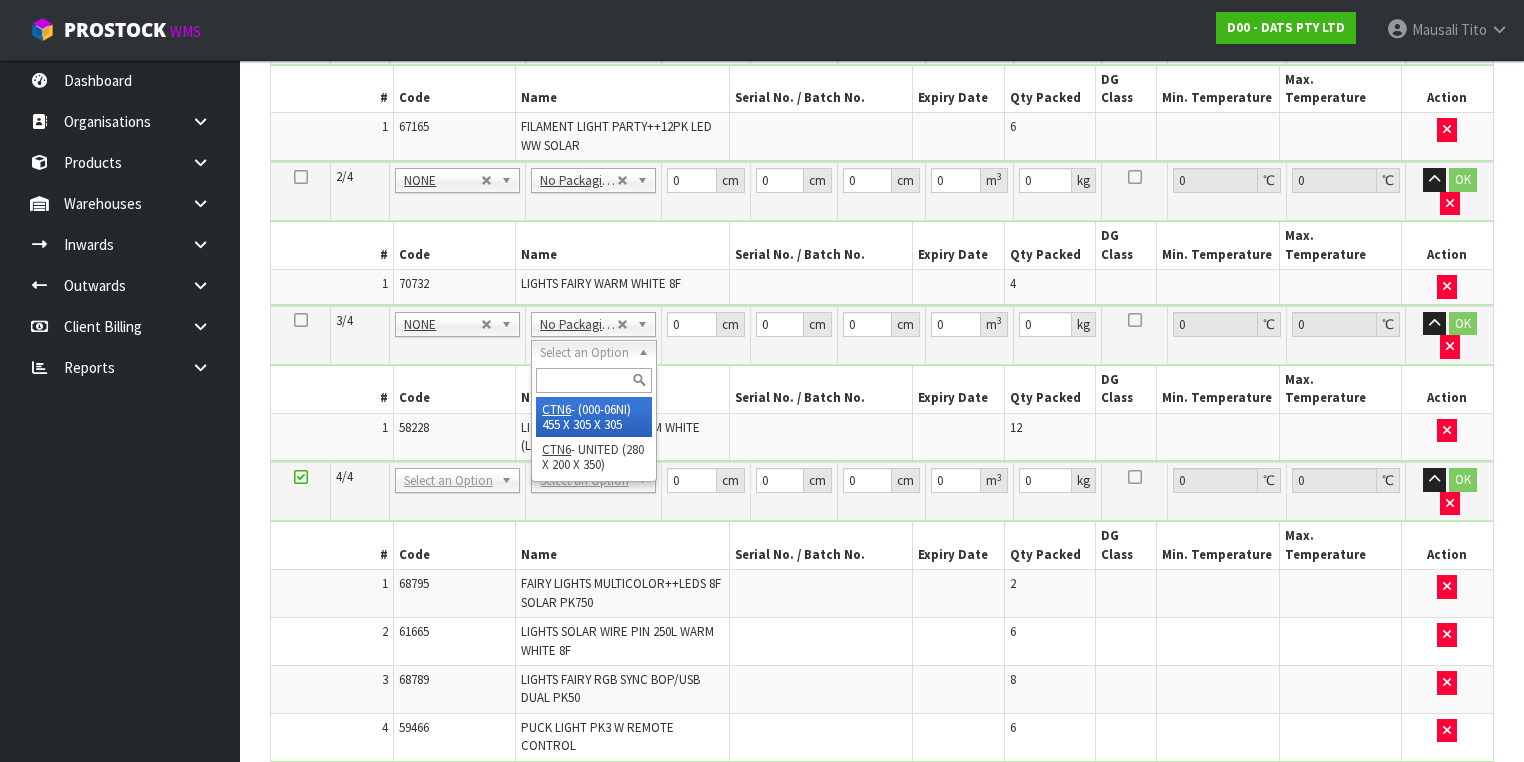 type on "45.5" 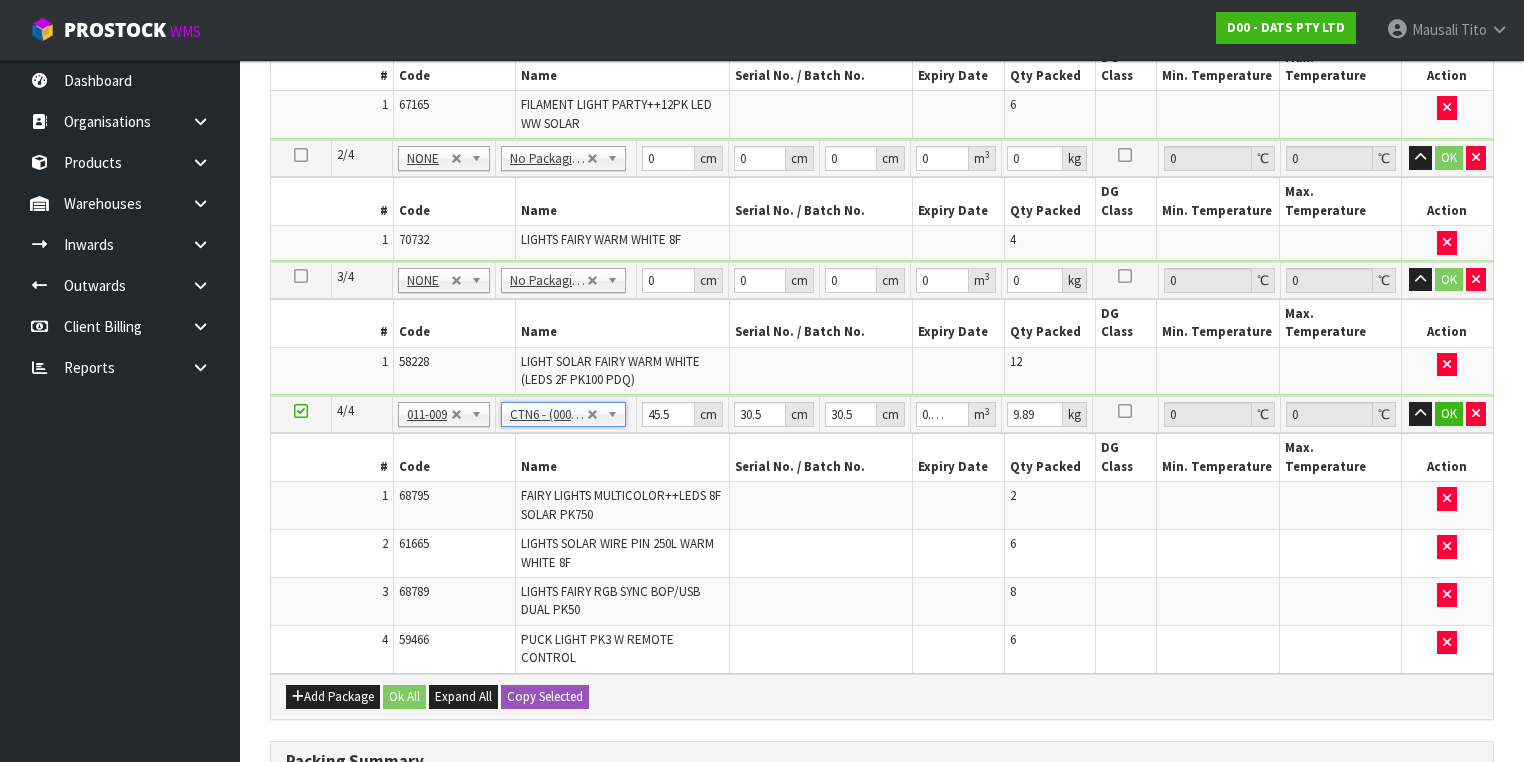 scroll, scrollTop: 359, scrollLeft: 0, axis: vertical 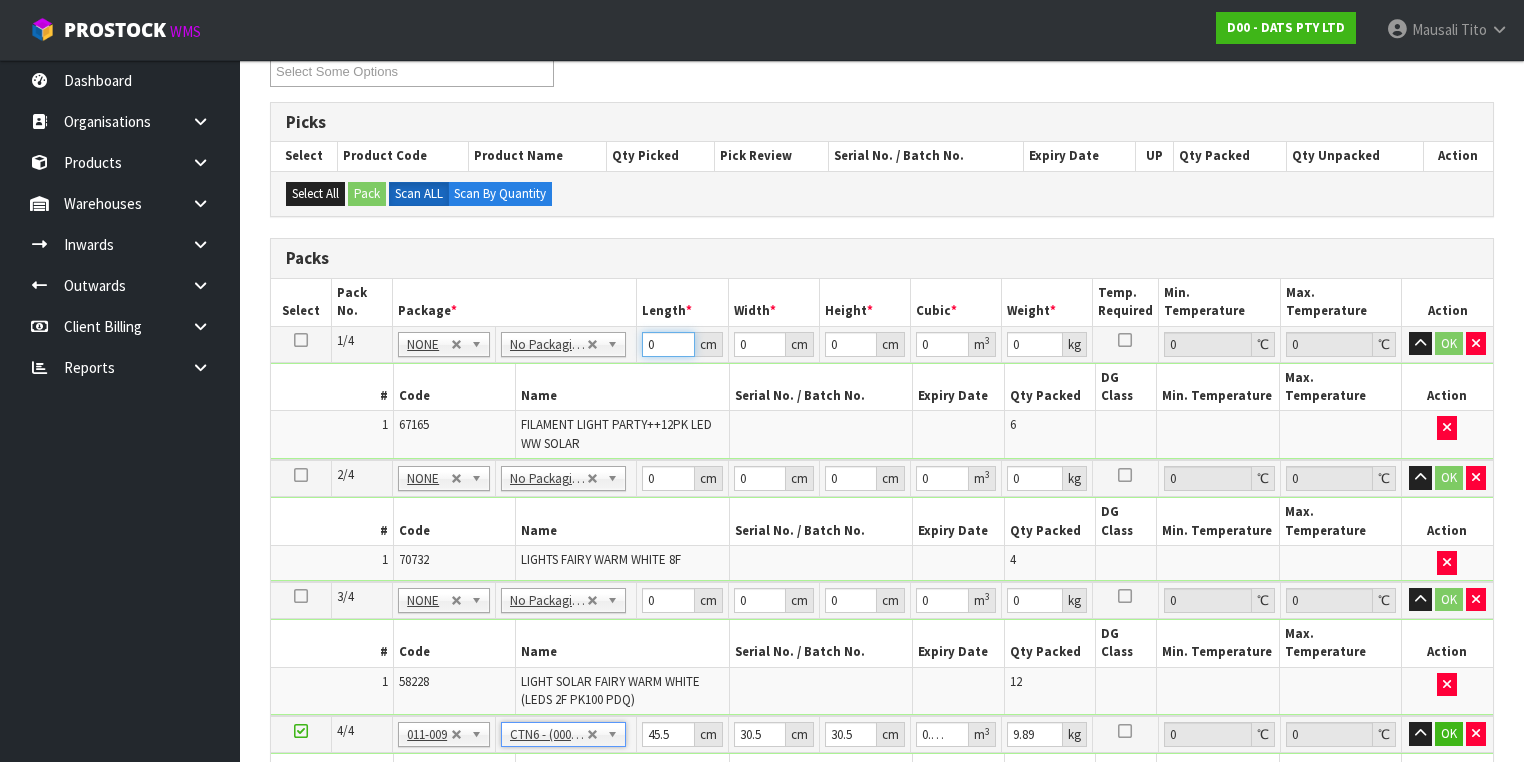 drag, startPoint x: 668, startPoint y: 336, endPoint x: 612, endPoint y: 357, distance: 59.808025 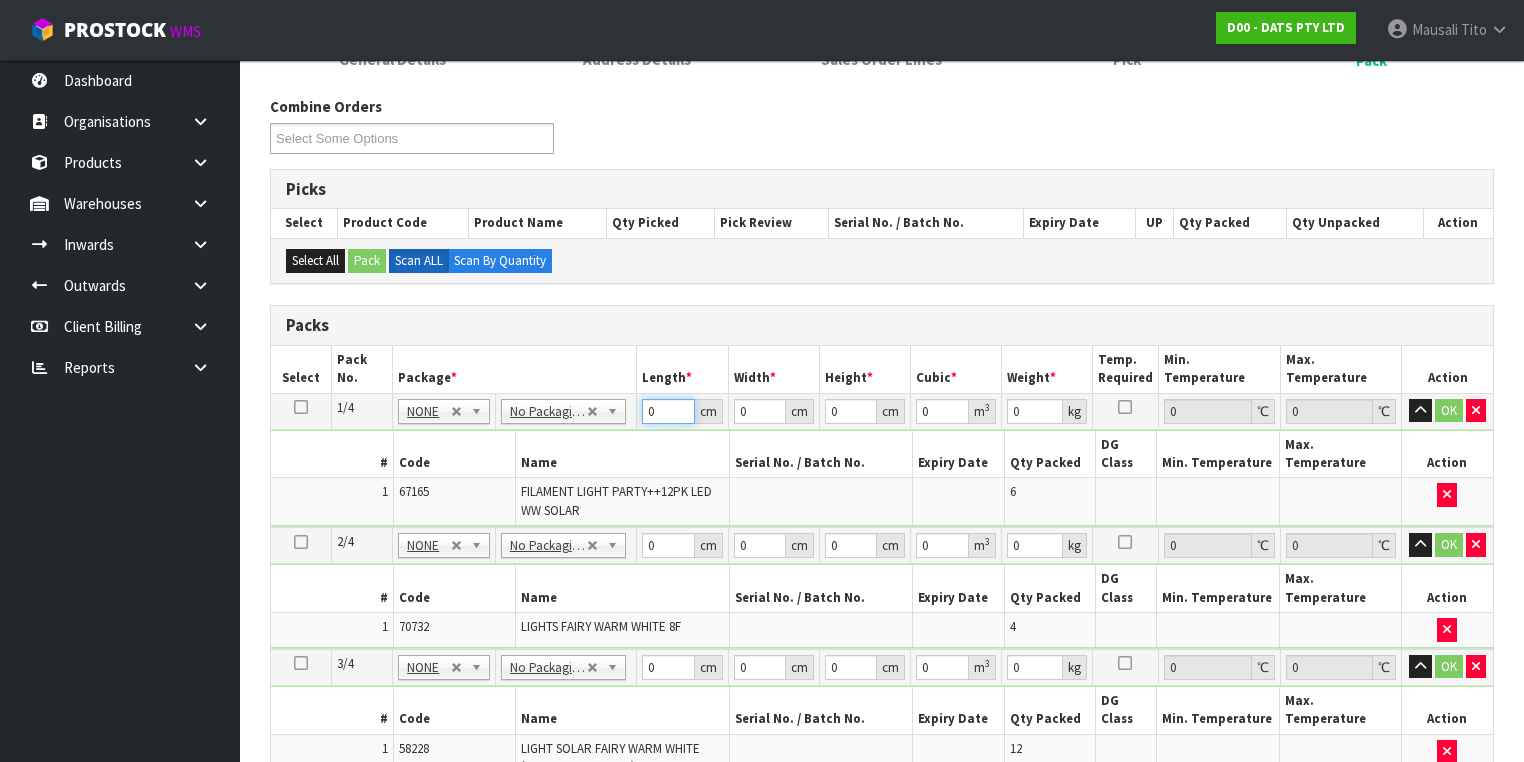 scroll, scrollTop: 279, scrollLeft: 0, axis: vertical 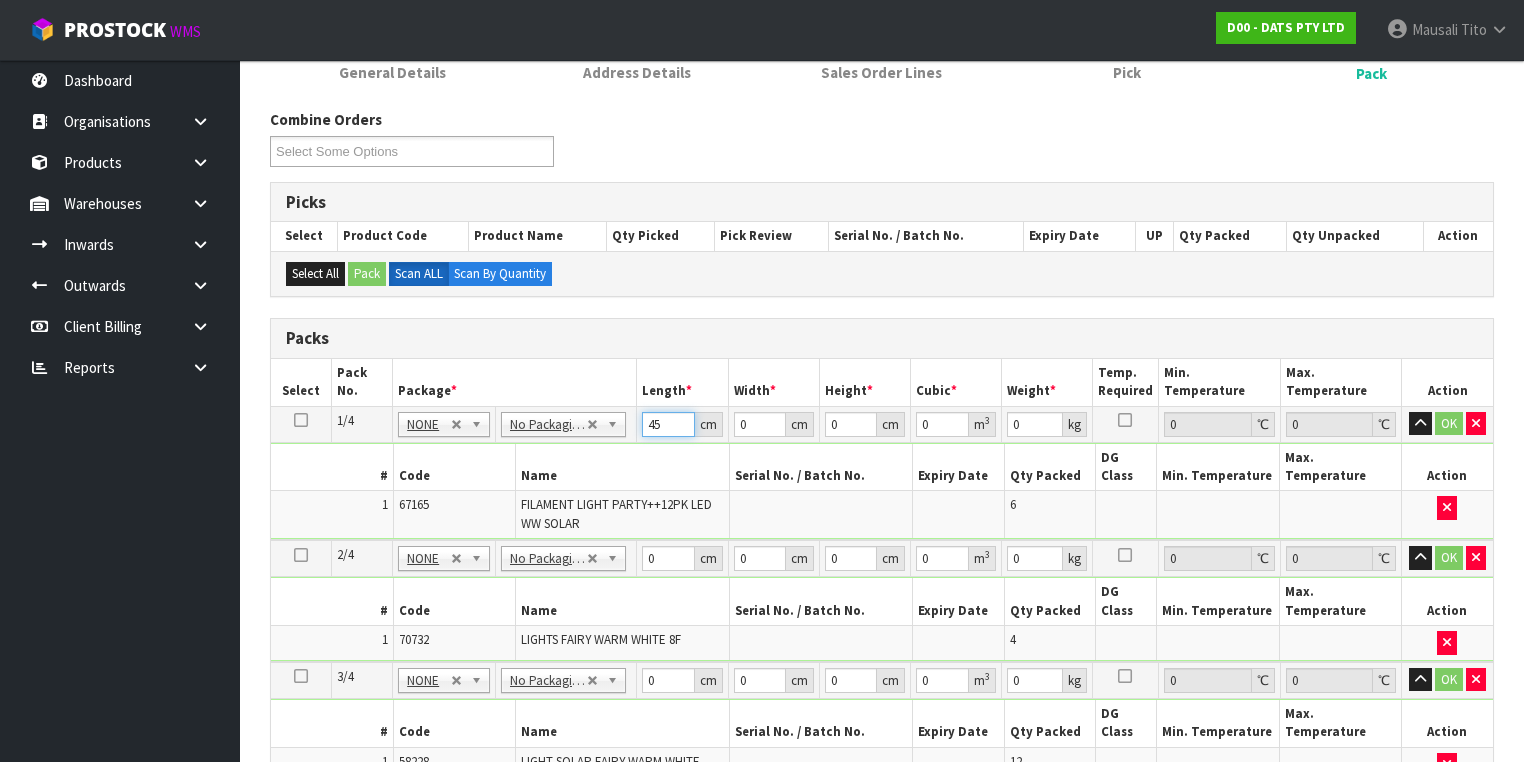 type on "45" 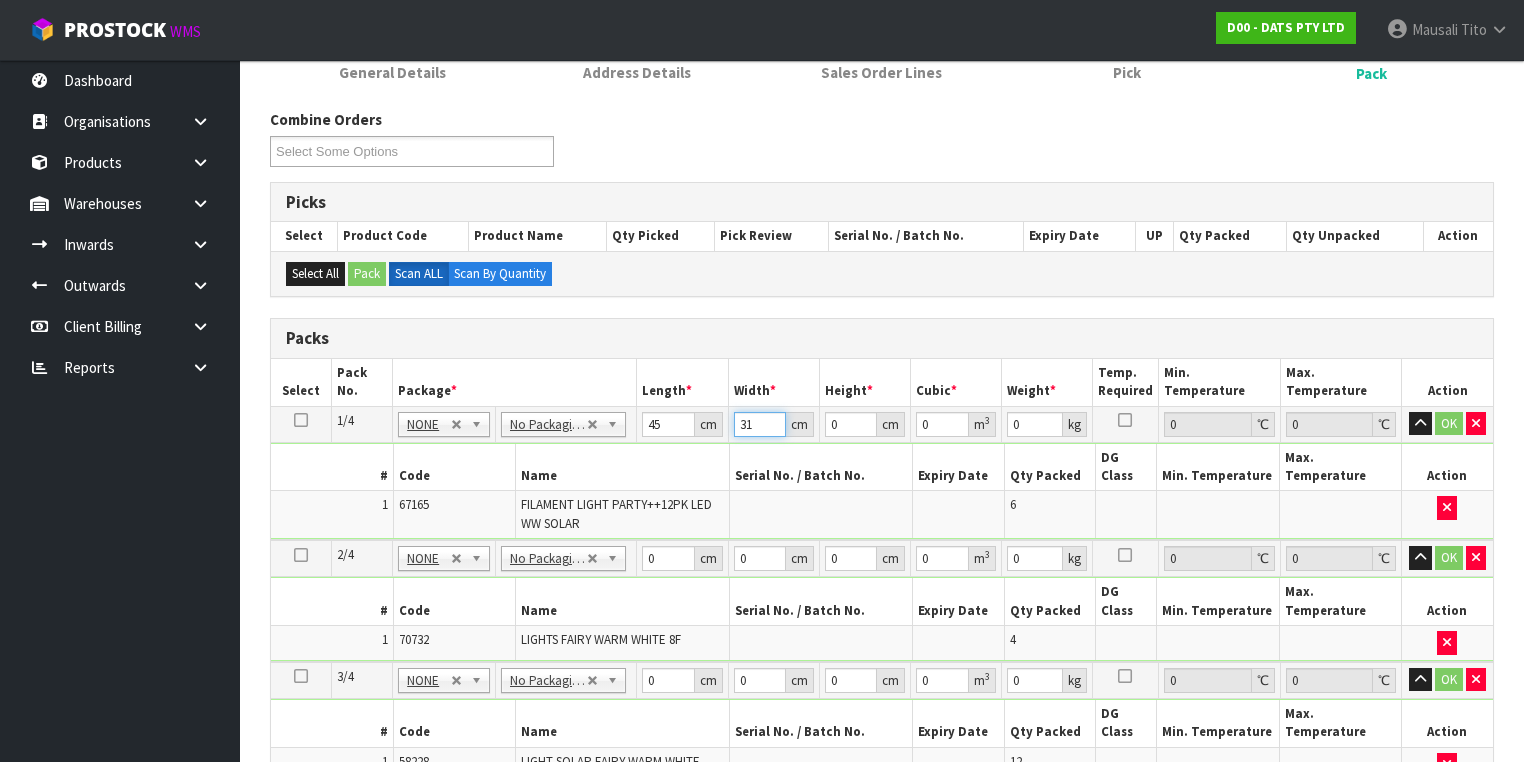 type on "31" 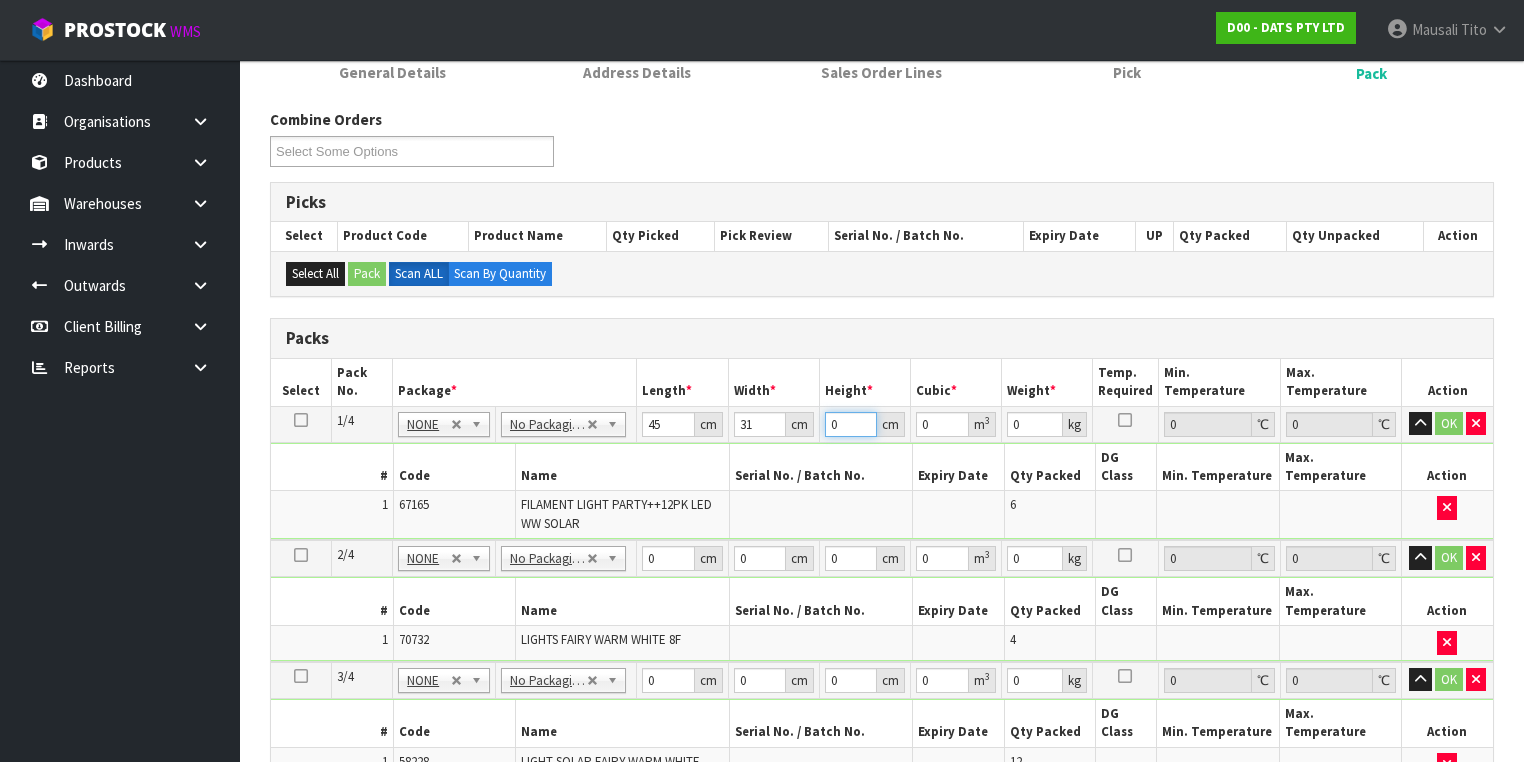 type on "3" 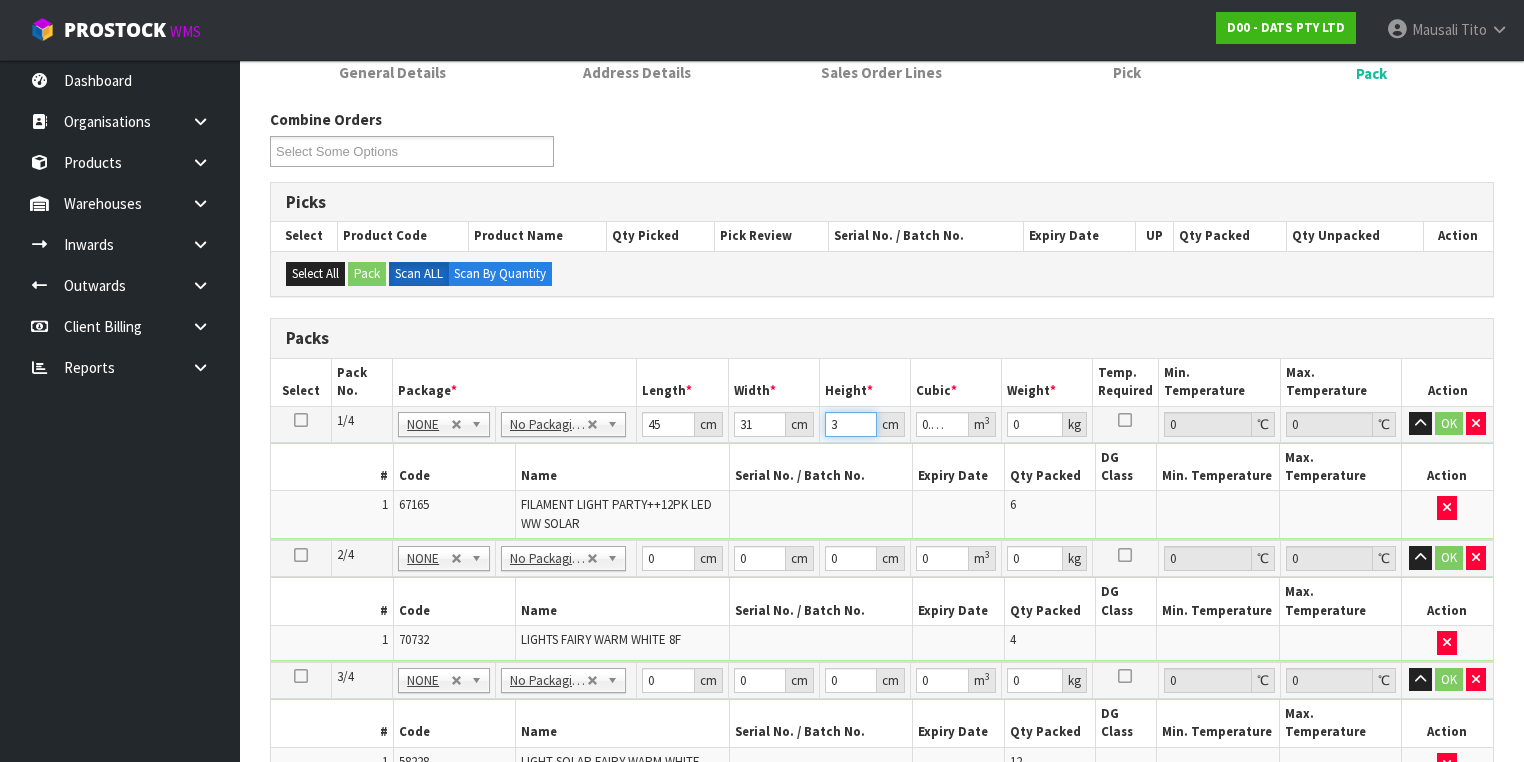 type on "35" 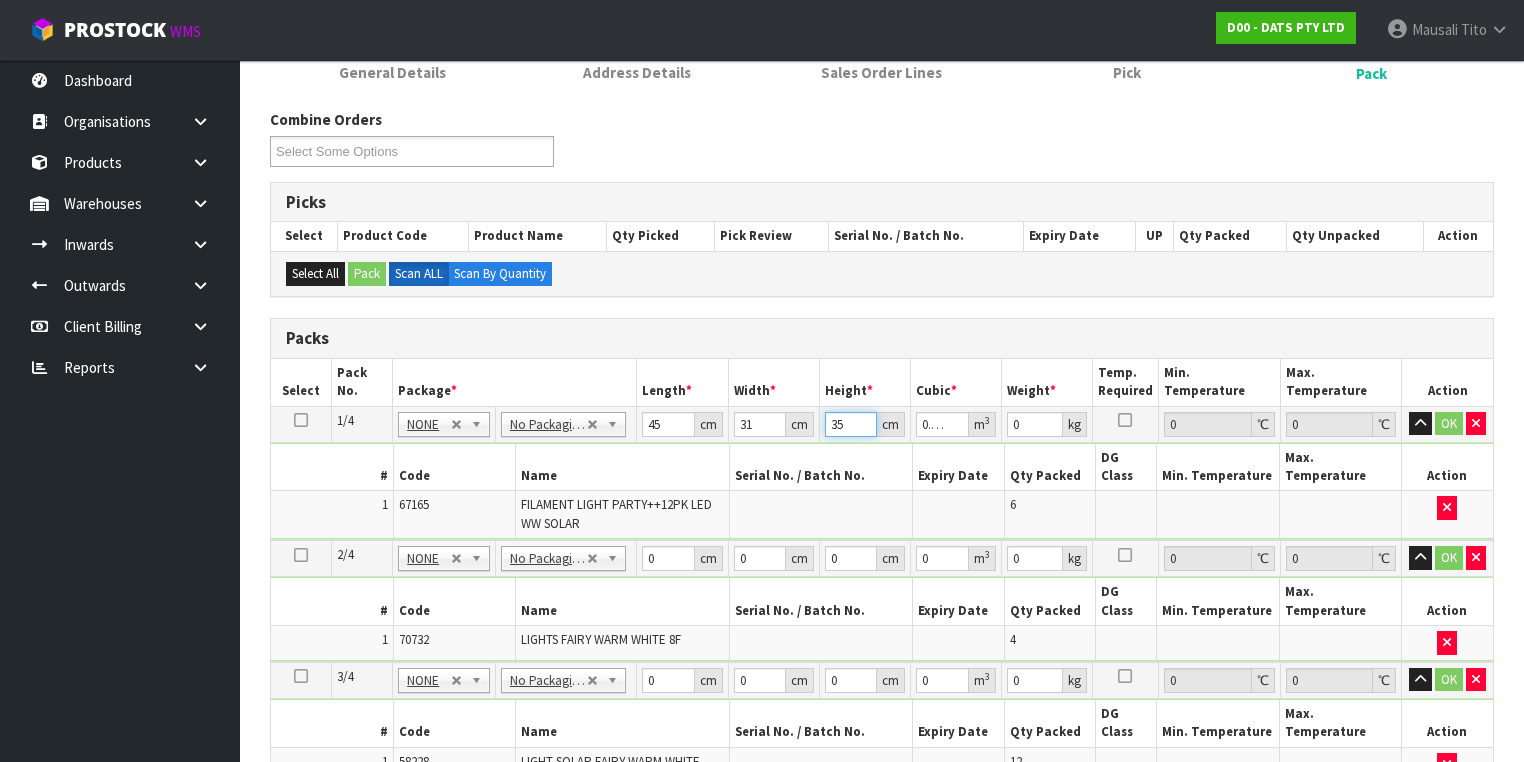 type on "35" 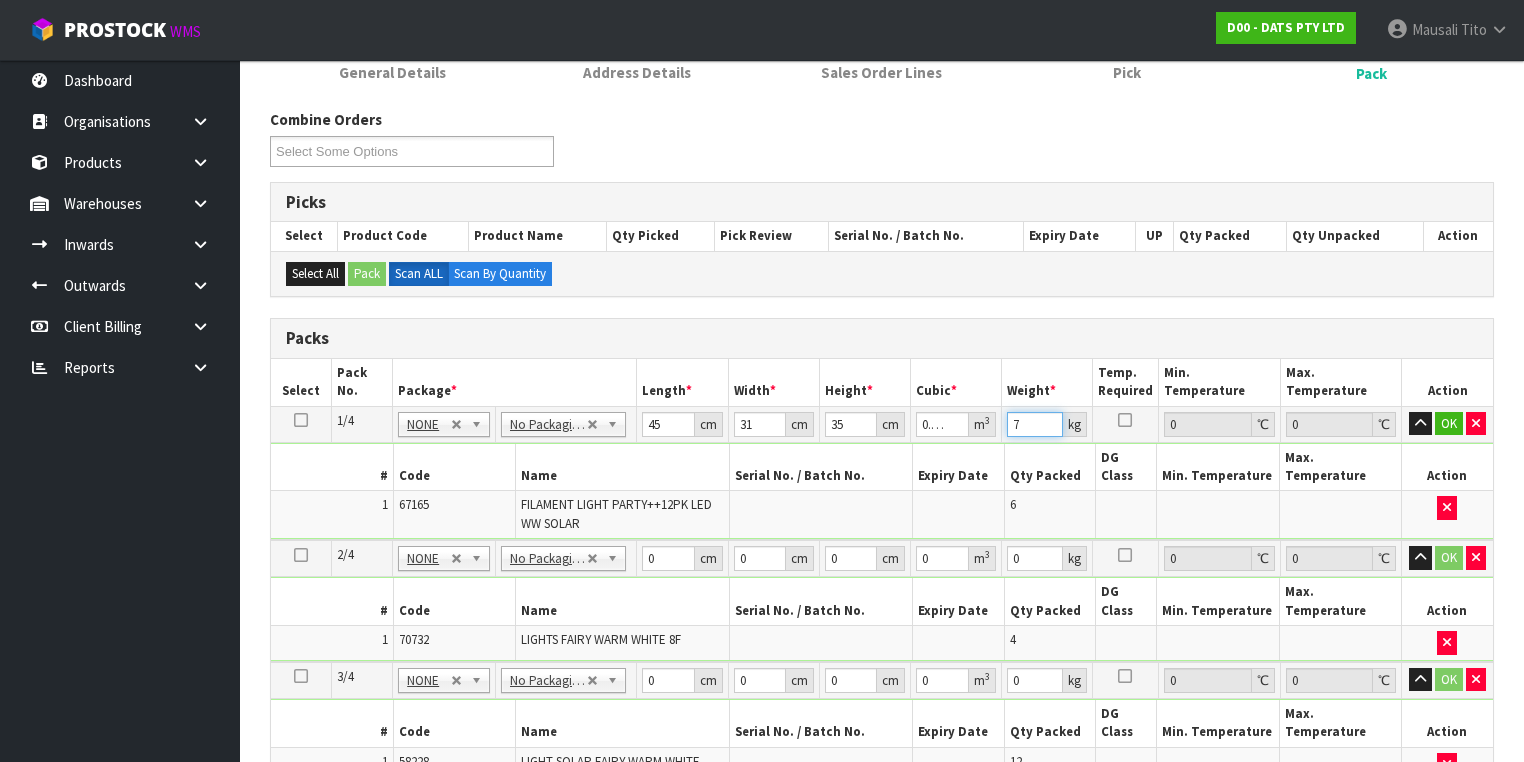 type on "7" 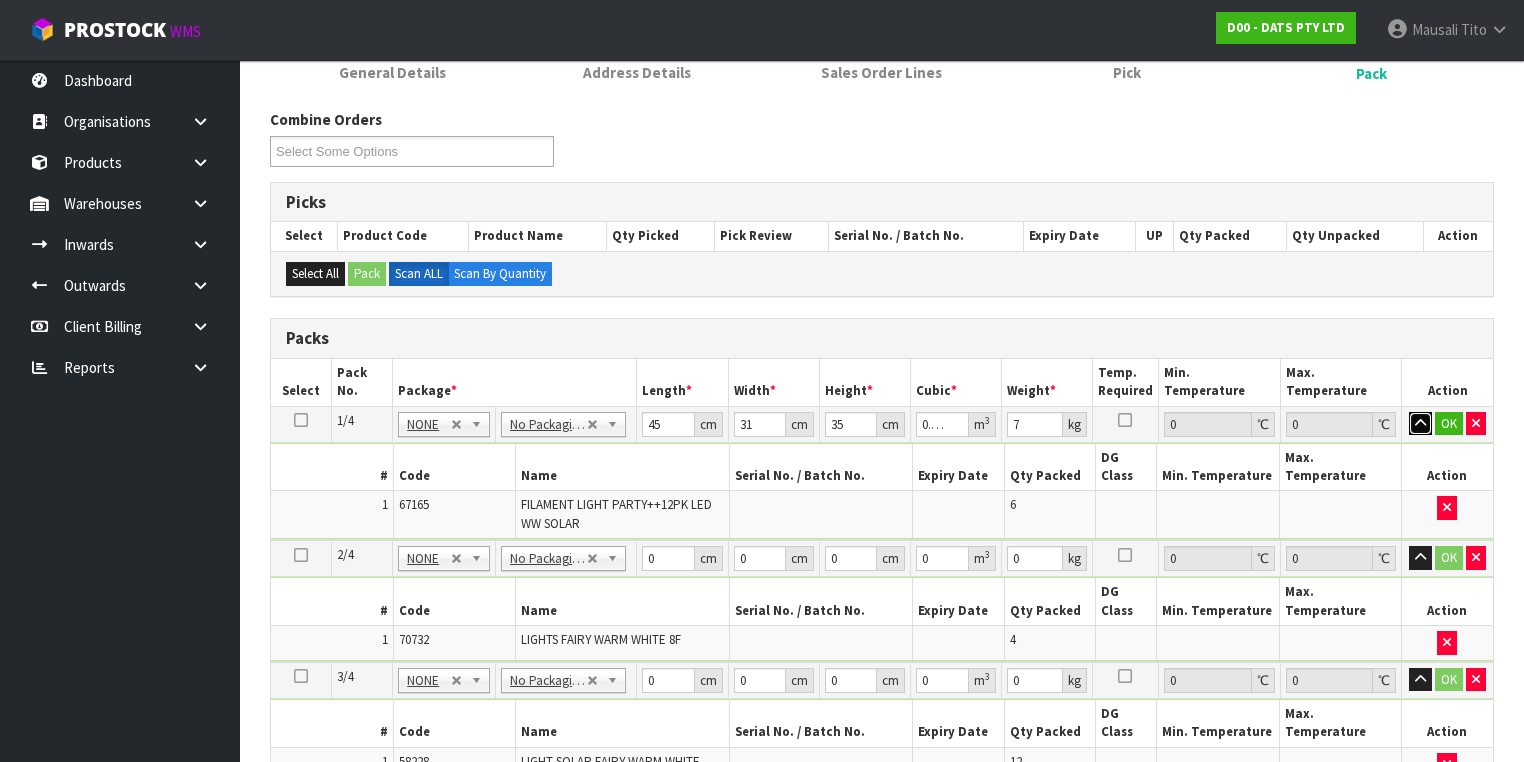 type 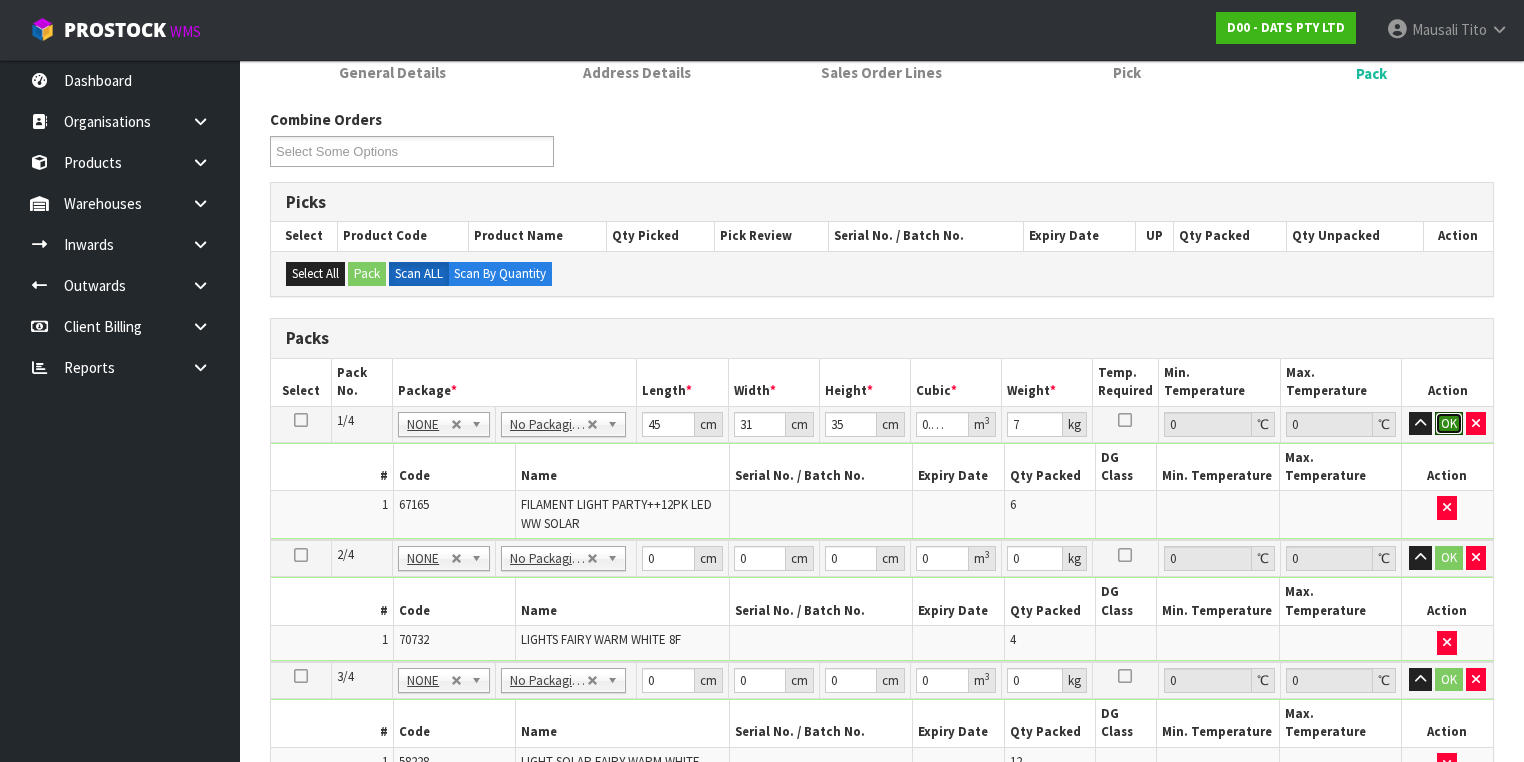 type 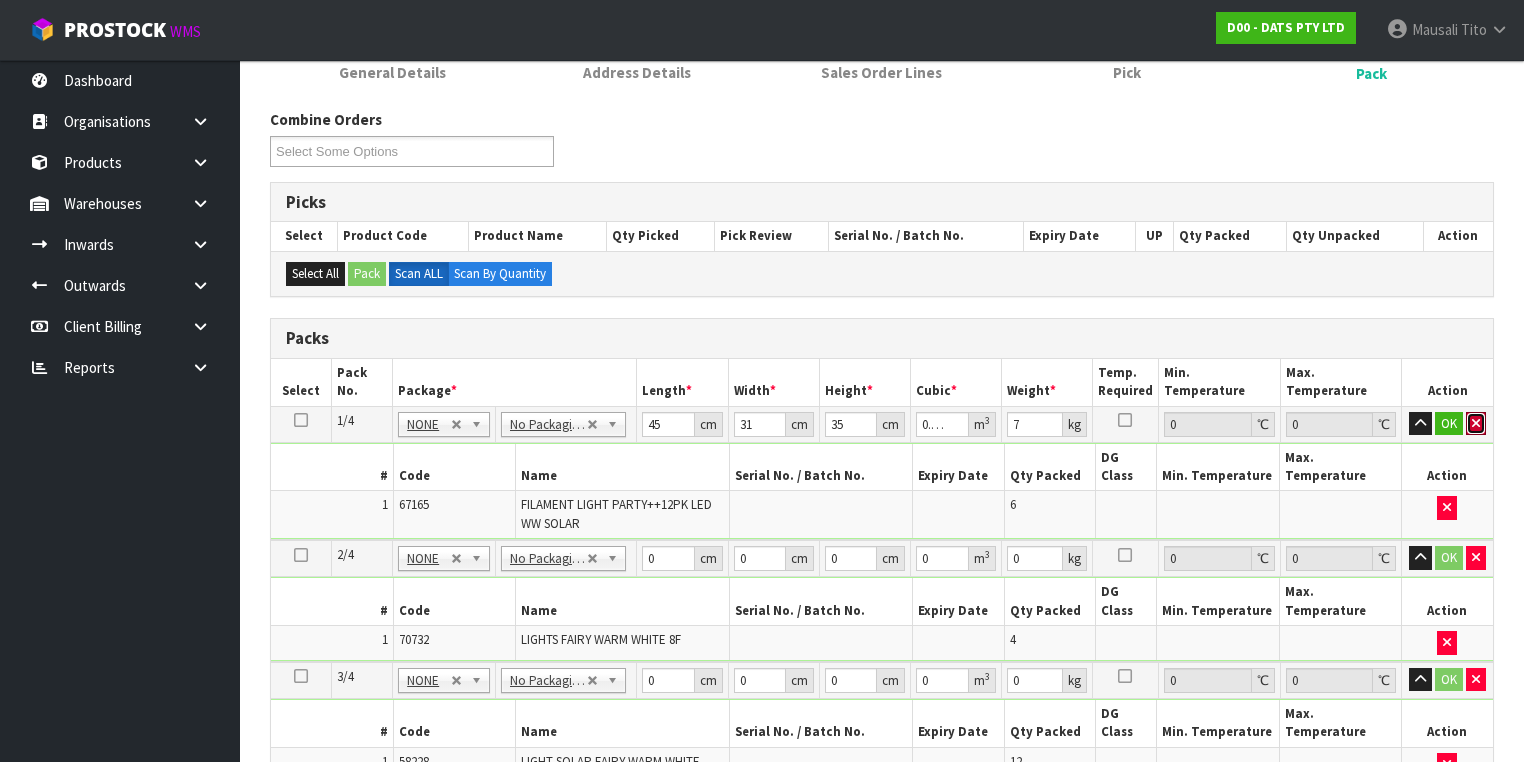 type 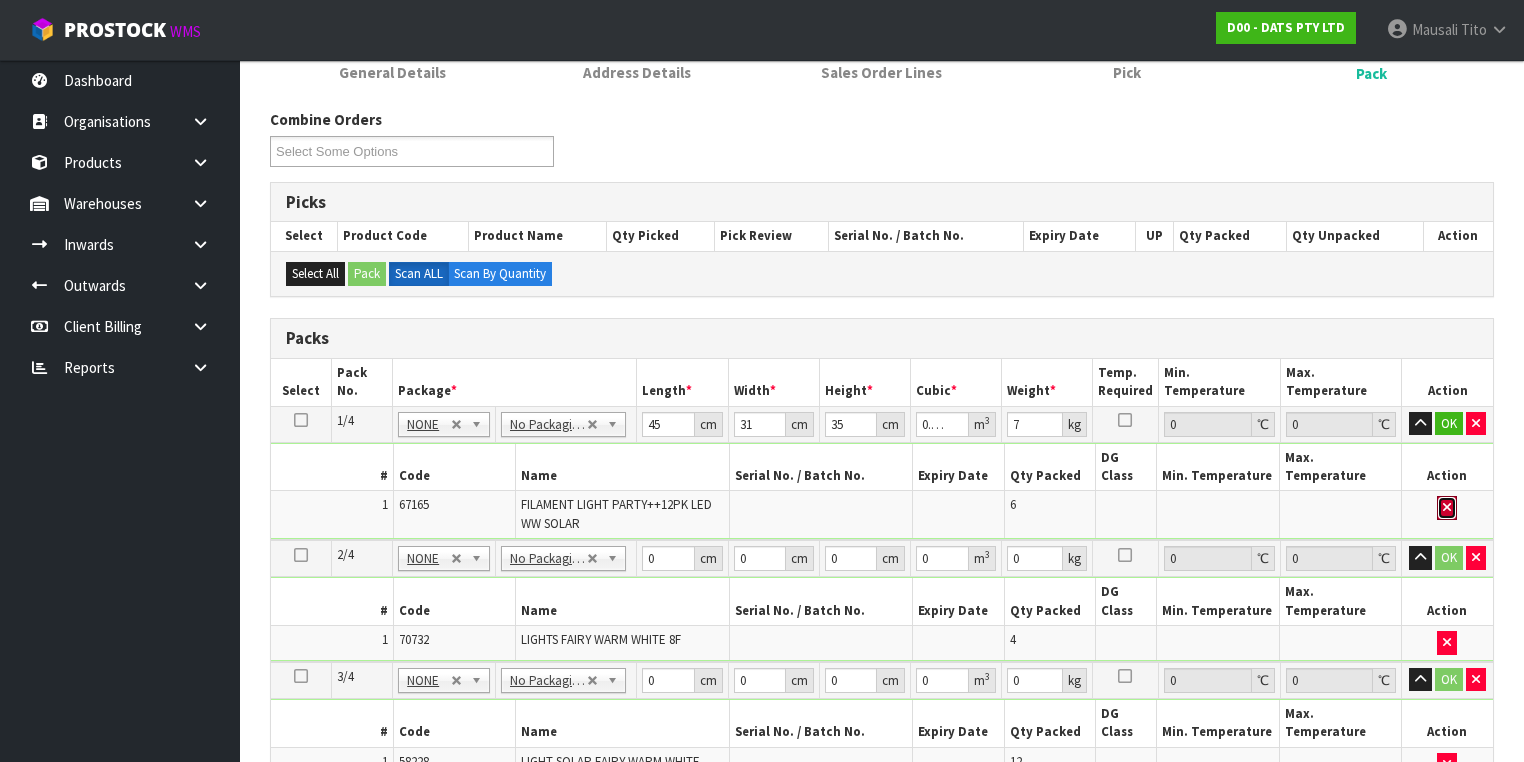 type 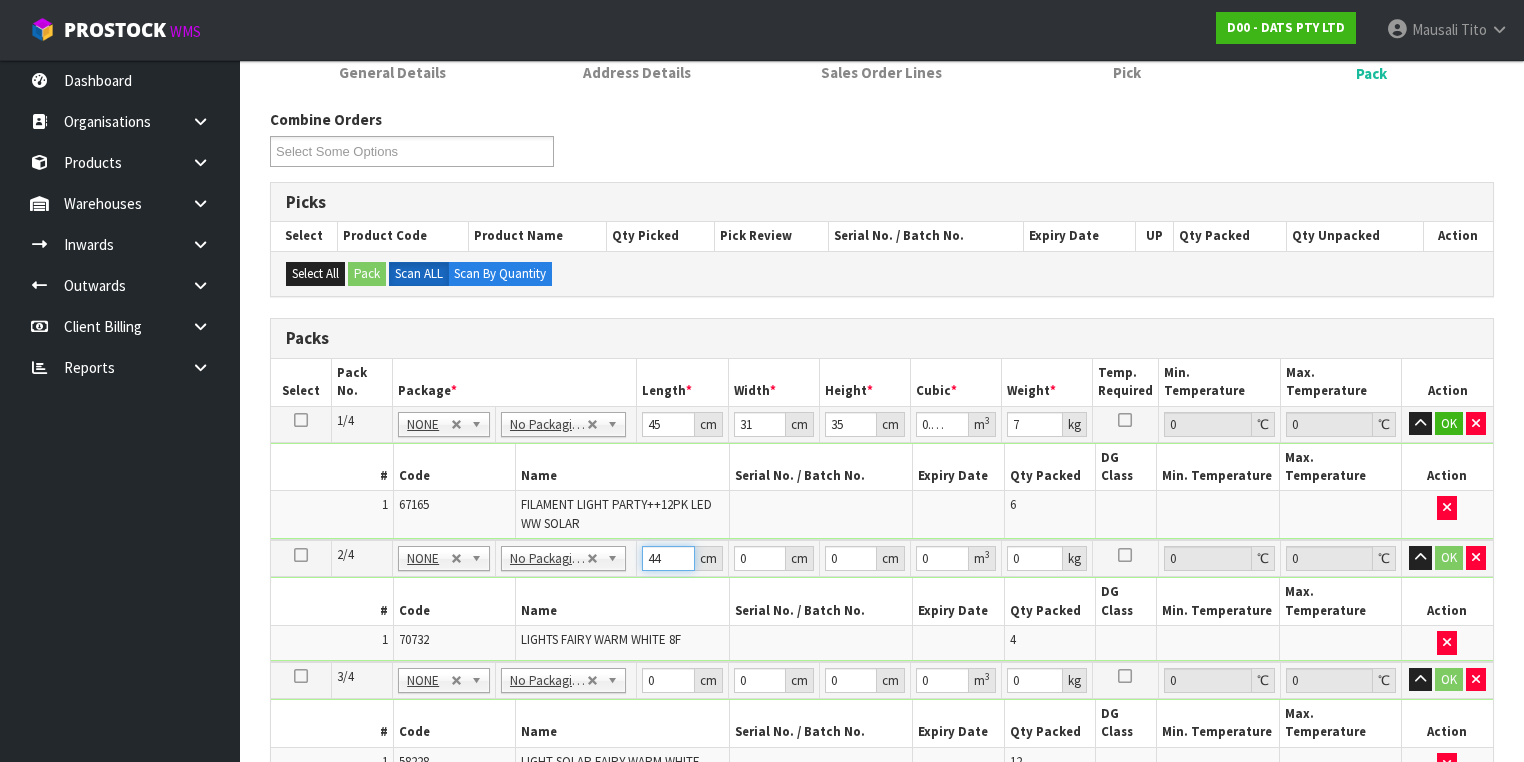 type on "44" 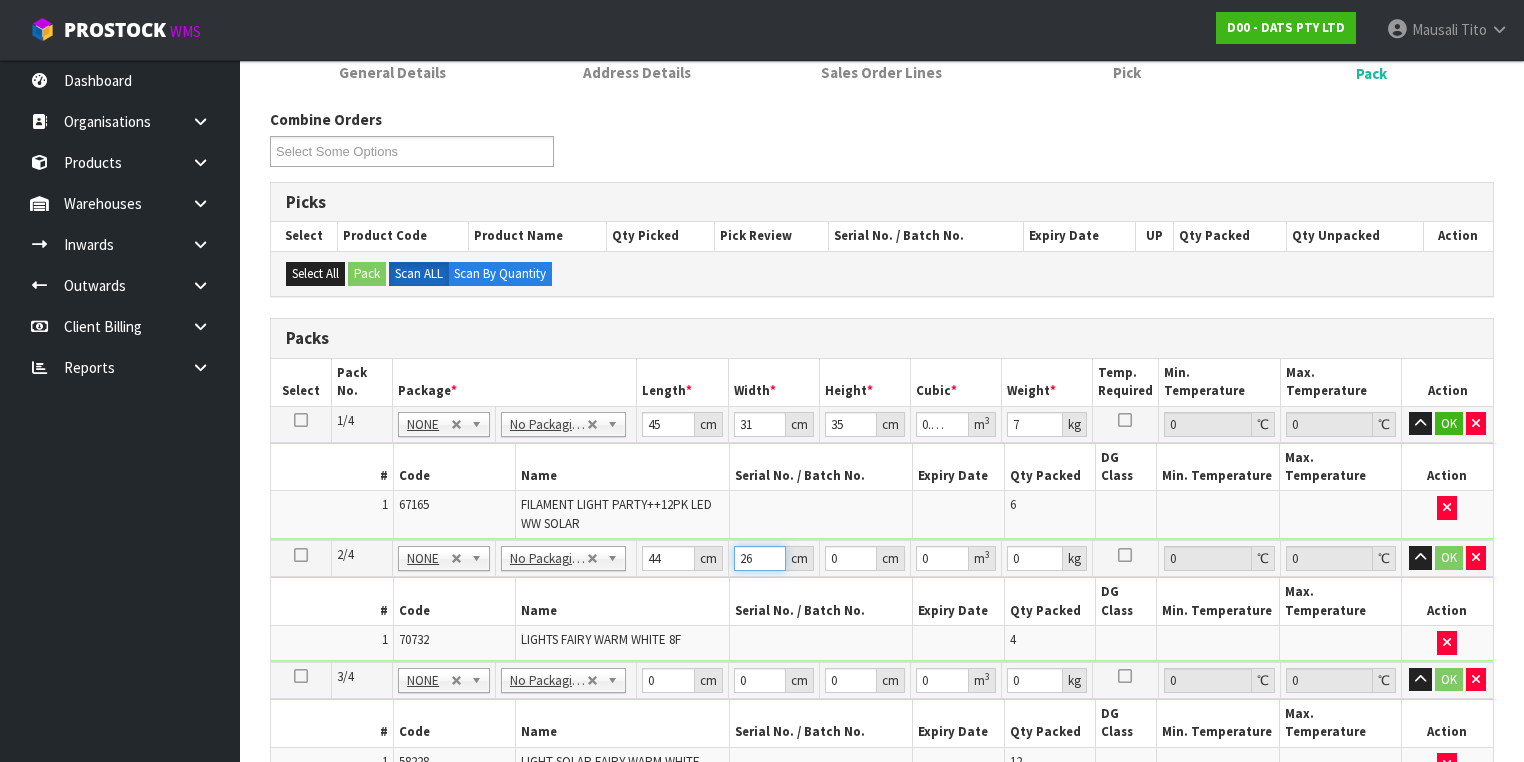 type on "26" 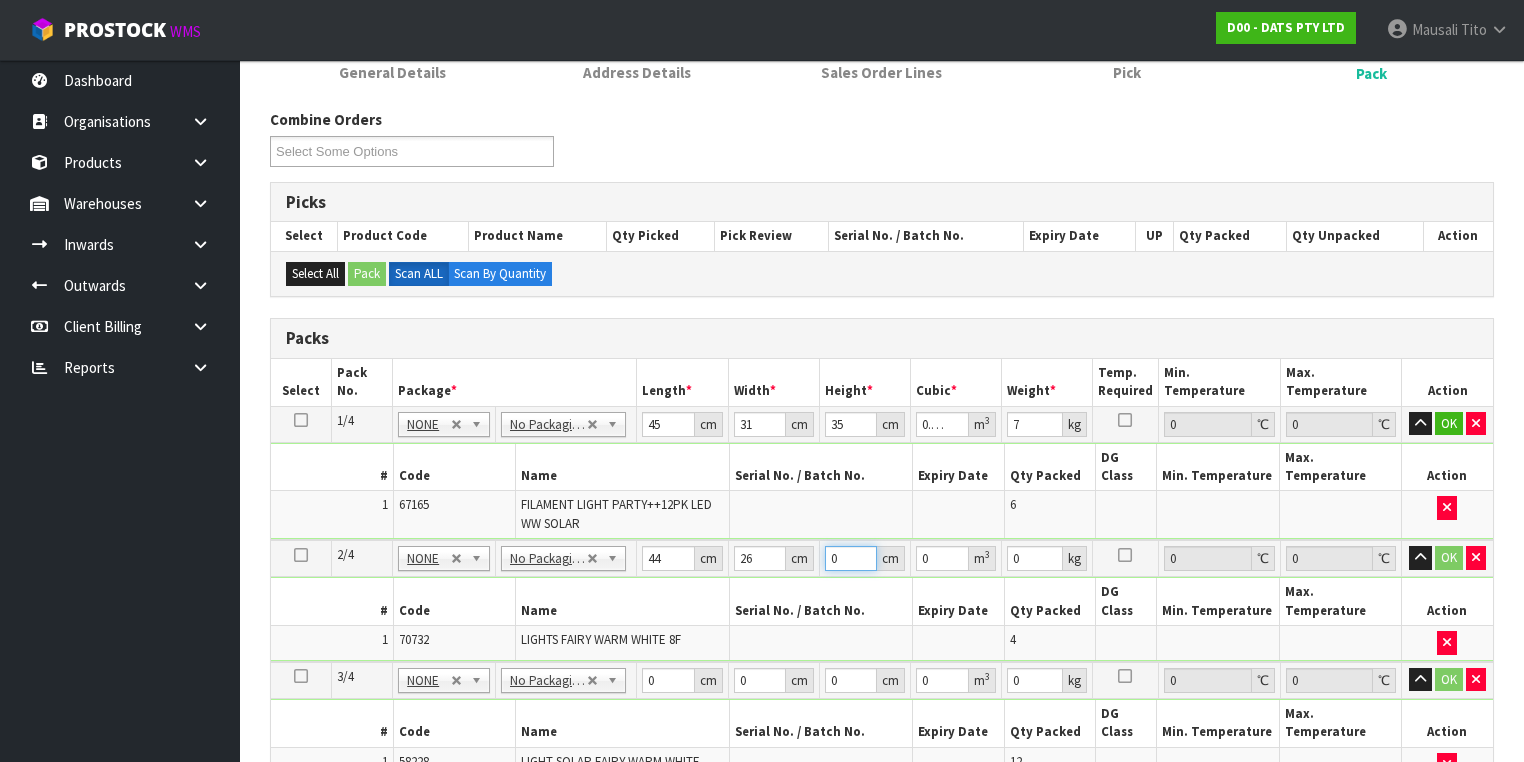 type on "2" 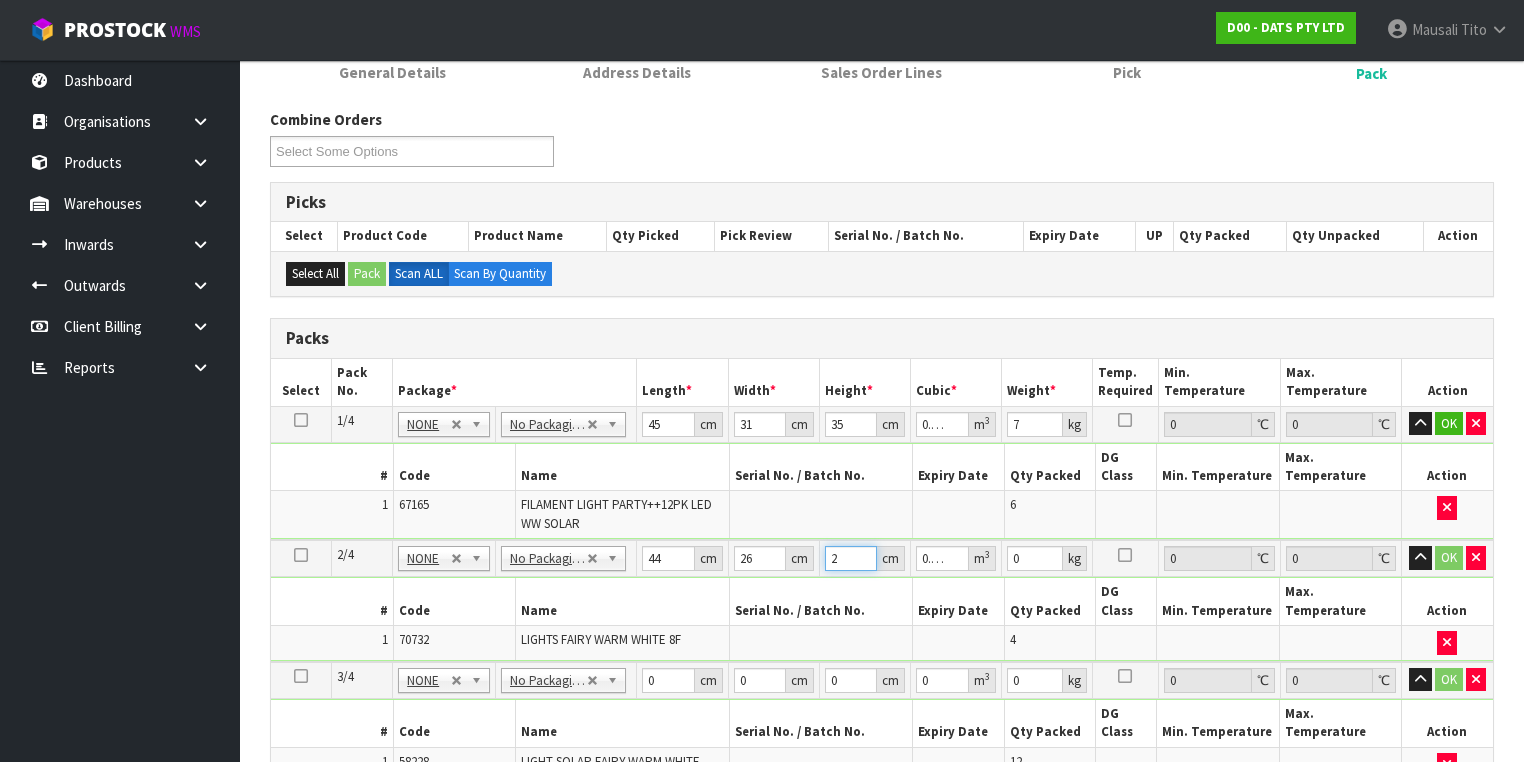 type on "26" 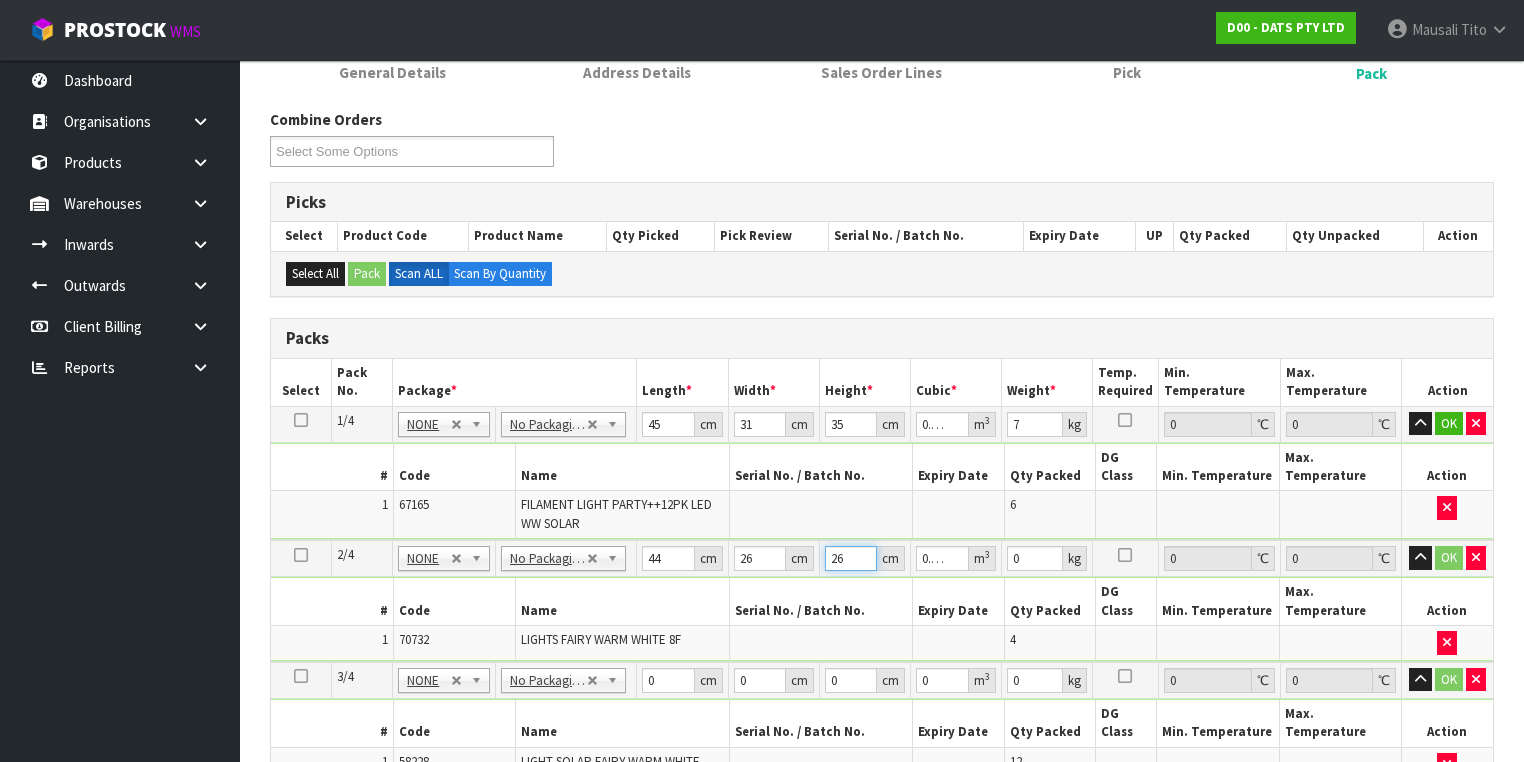 type on "26" 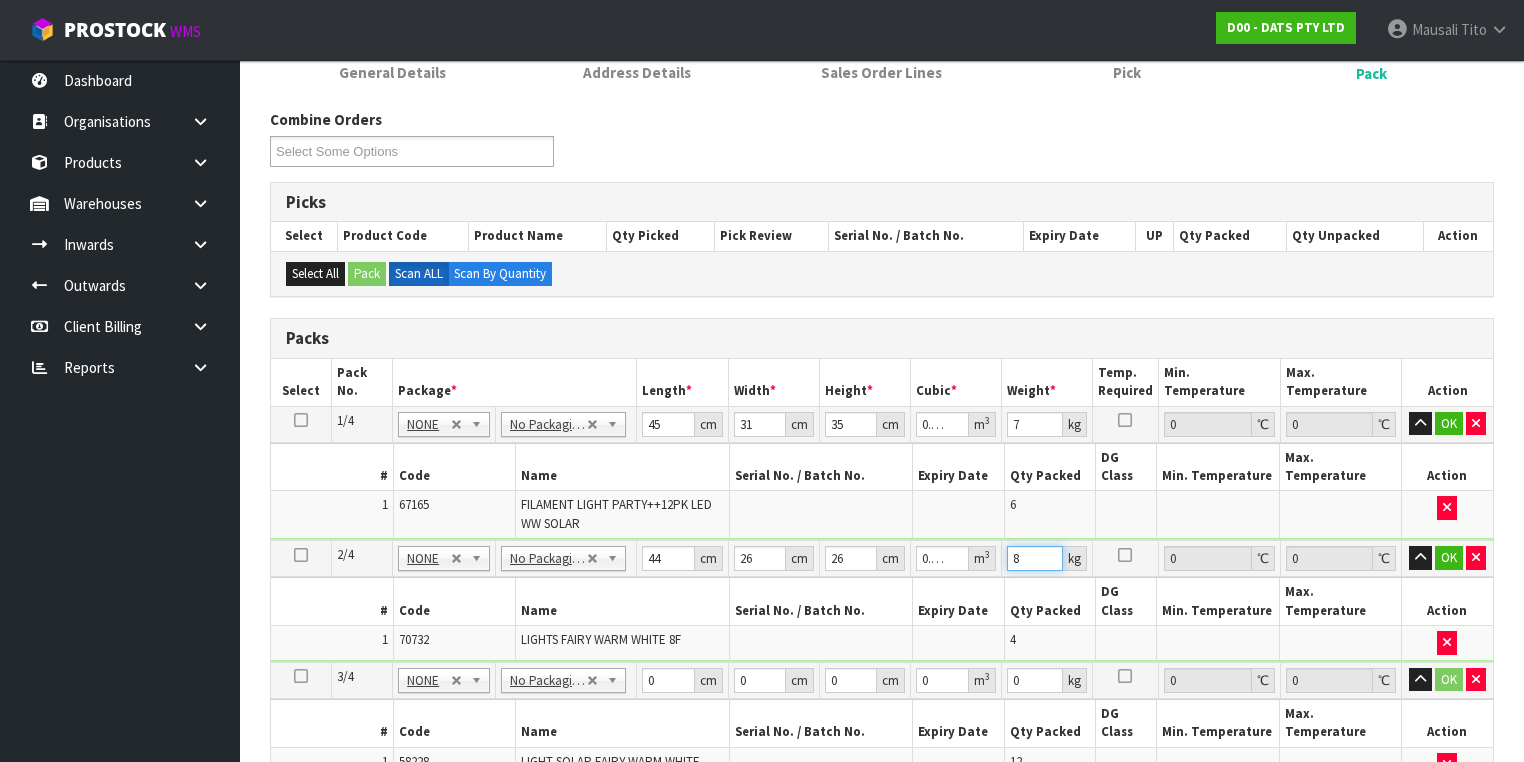type on "8" 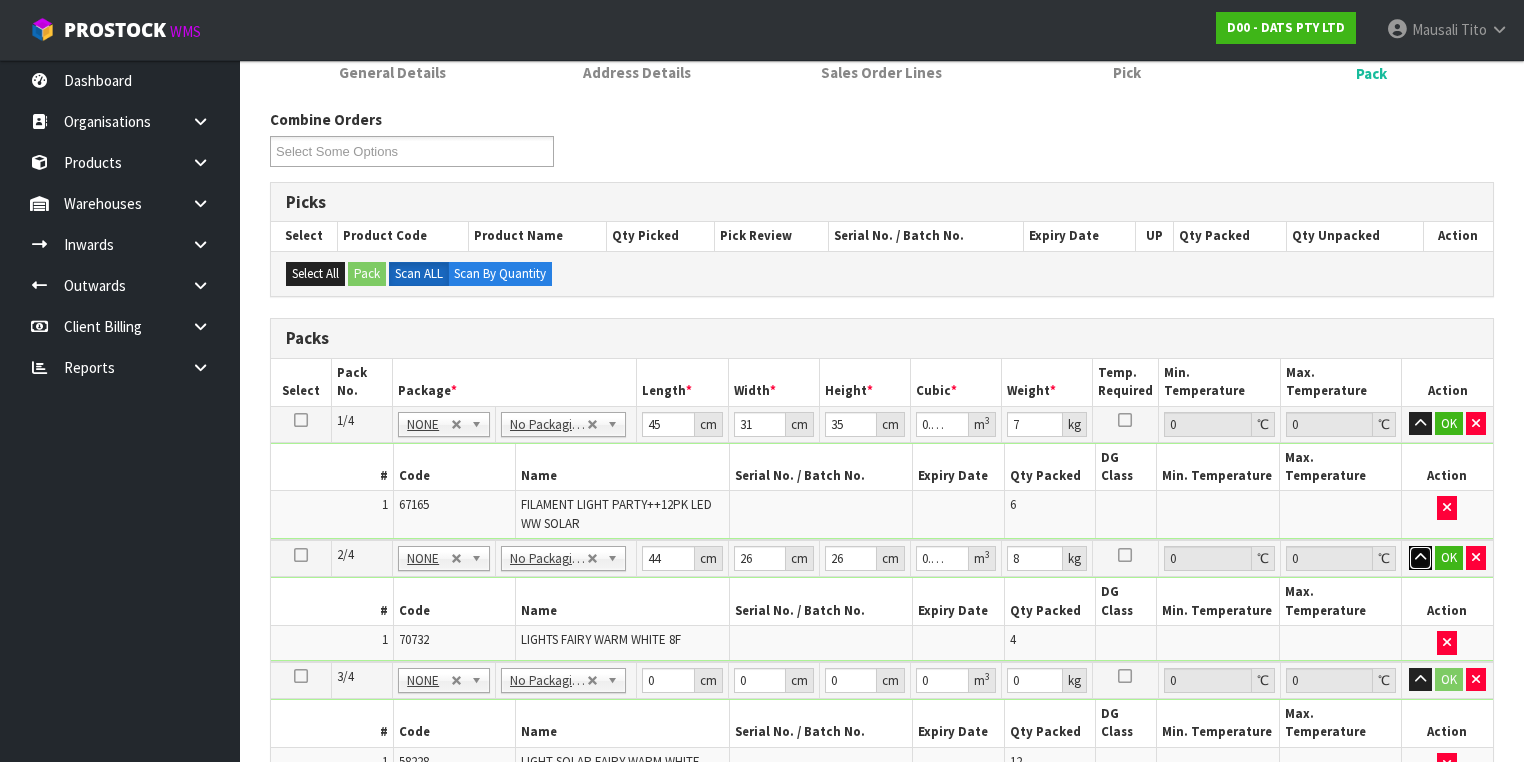 type 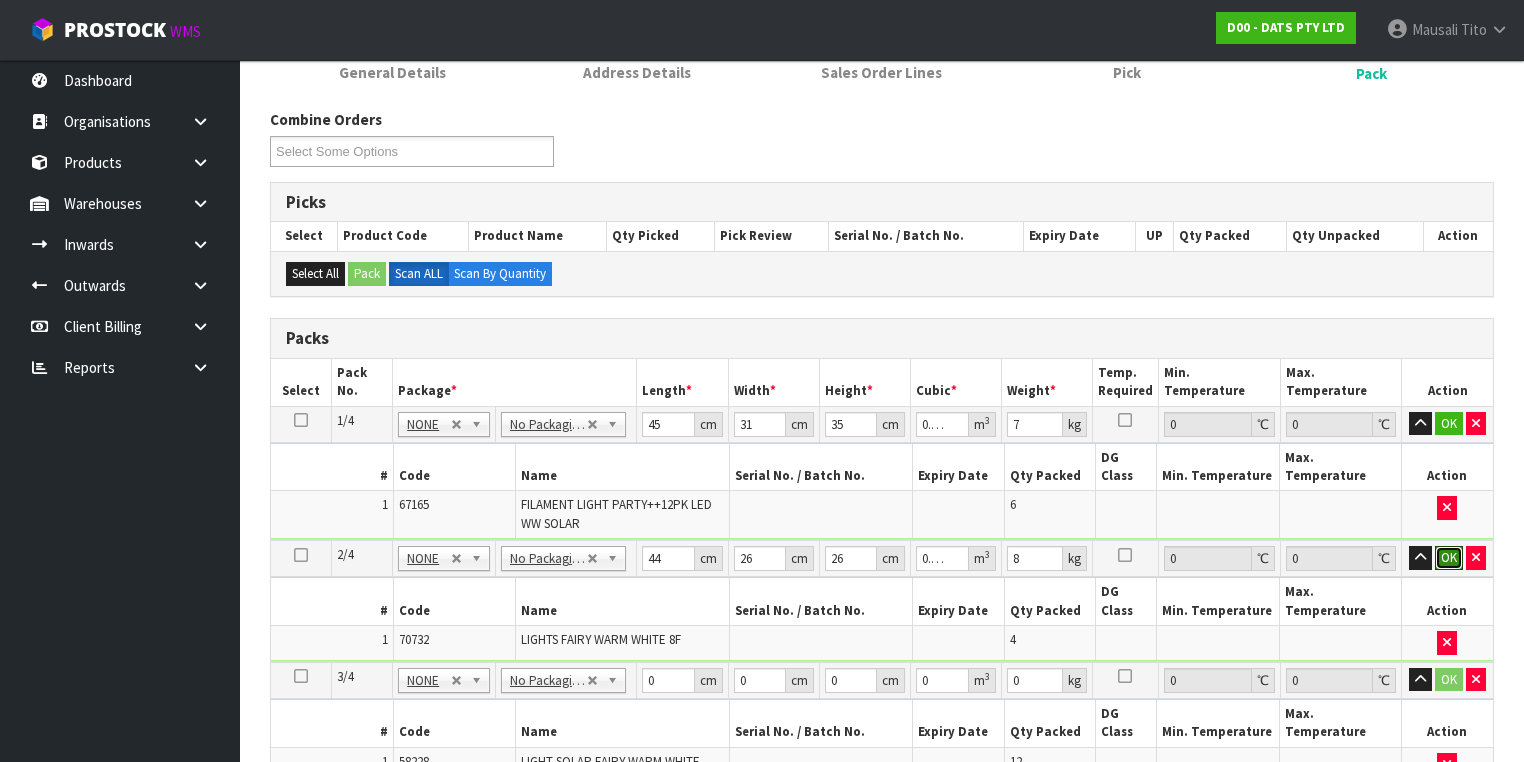 type 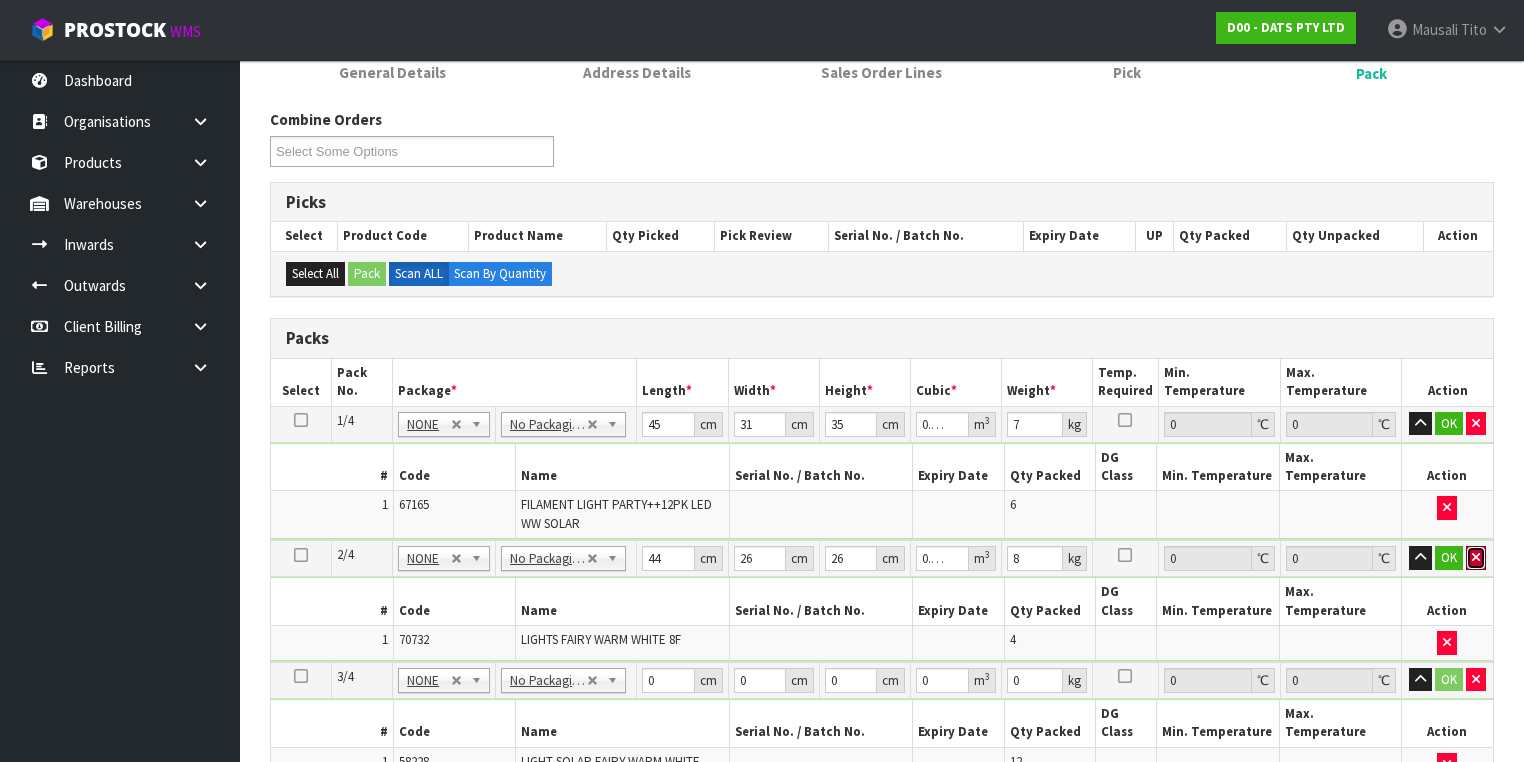 type 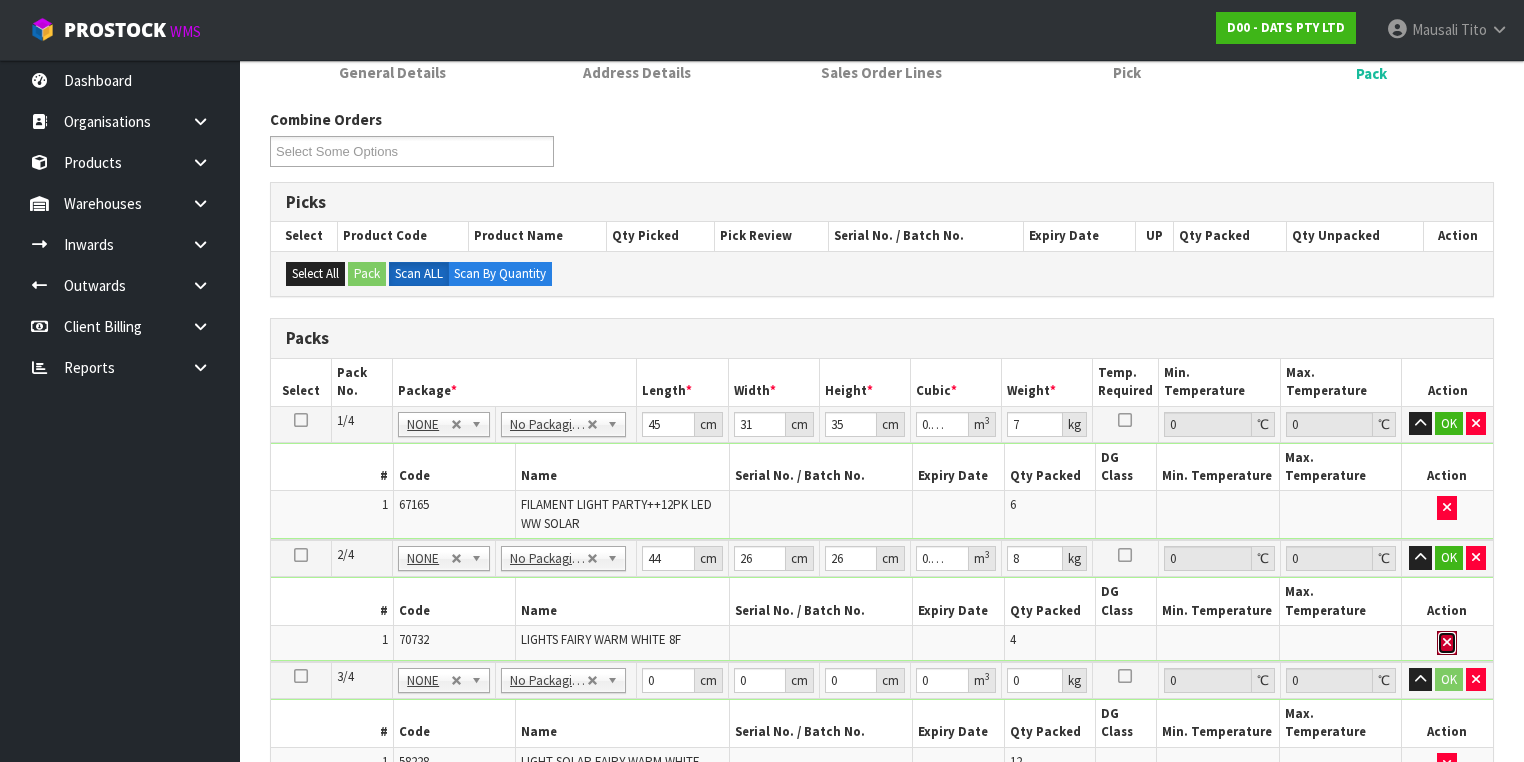 type 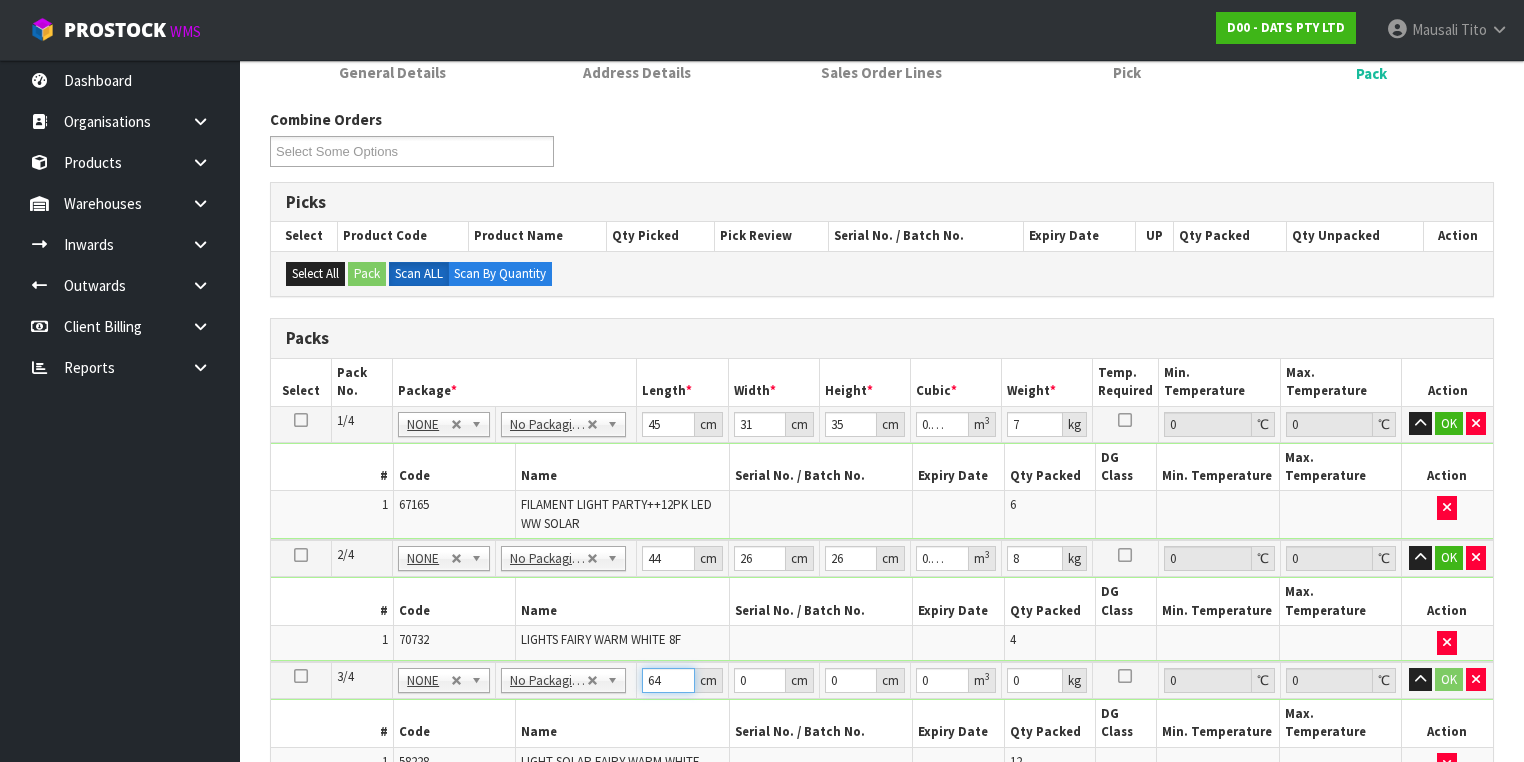 type on "64" 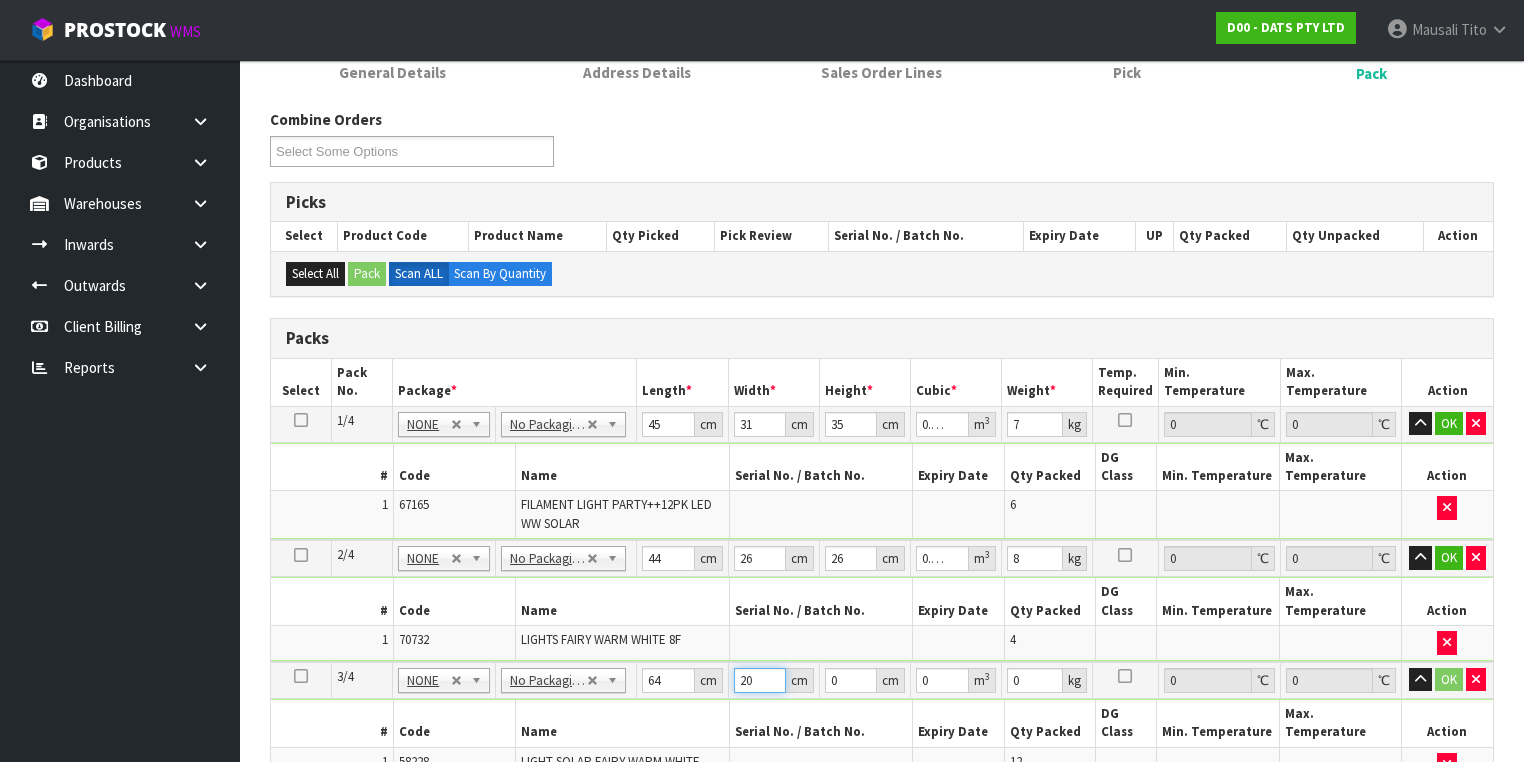 type on "20" 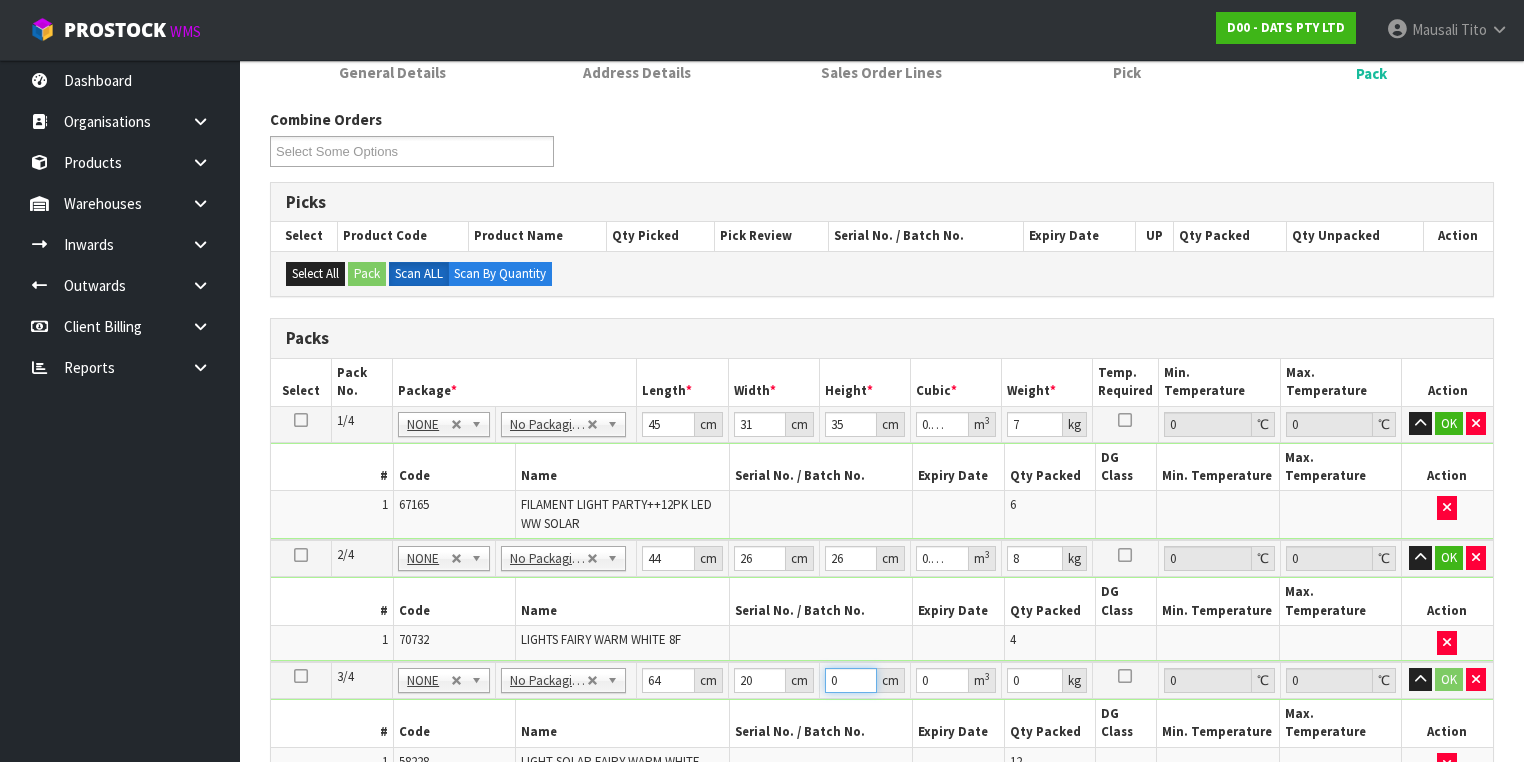 type on "1" 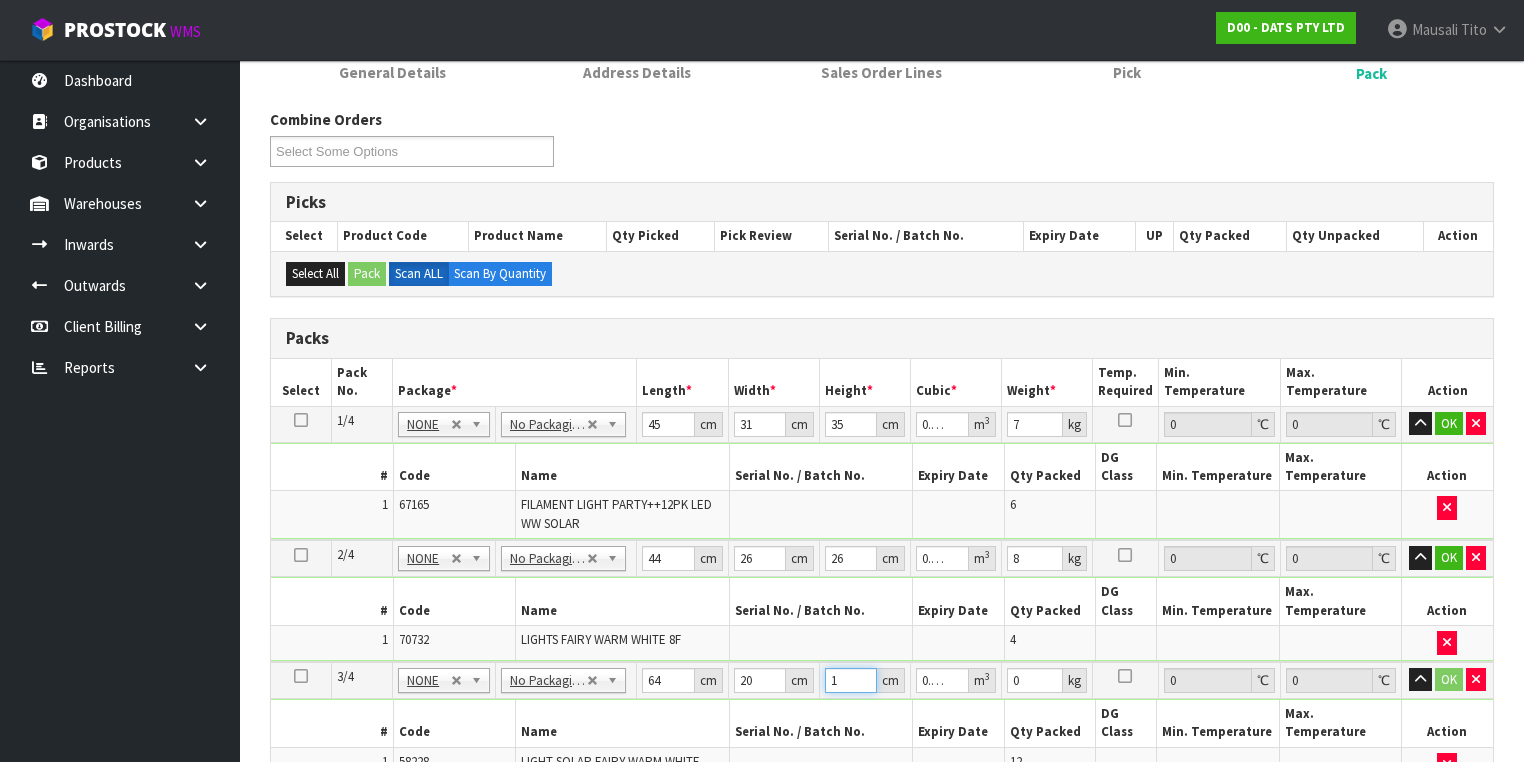 type on "17" 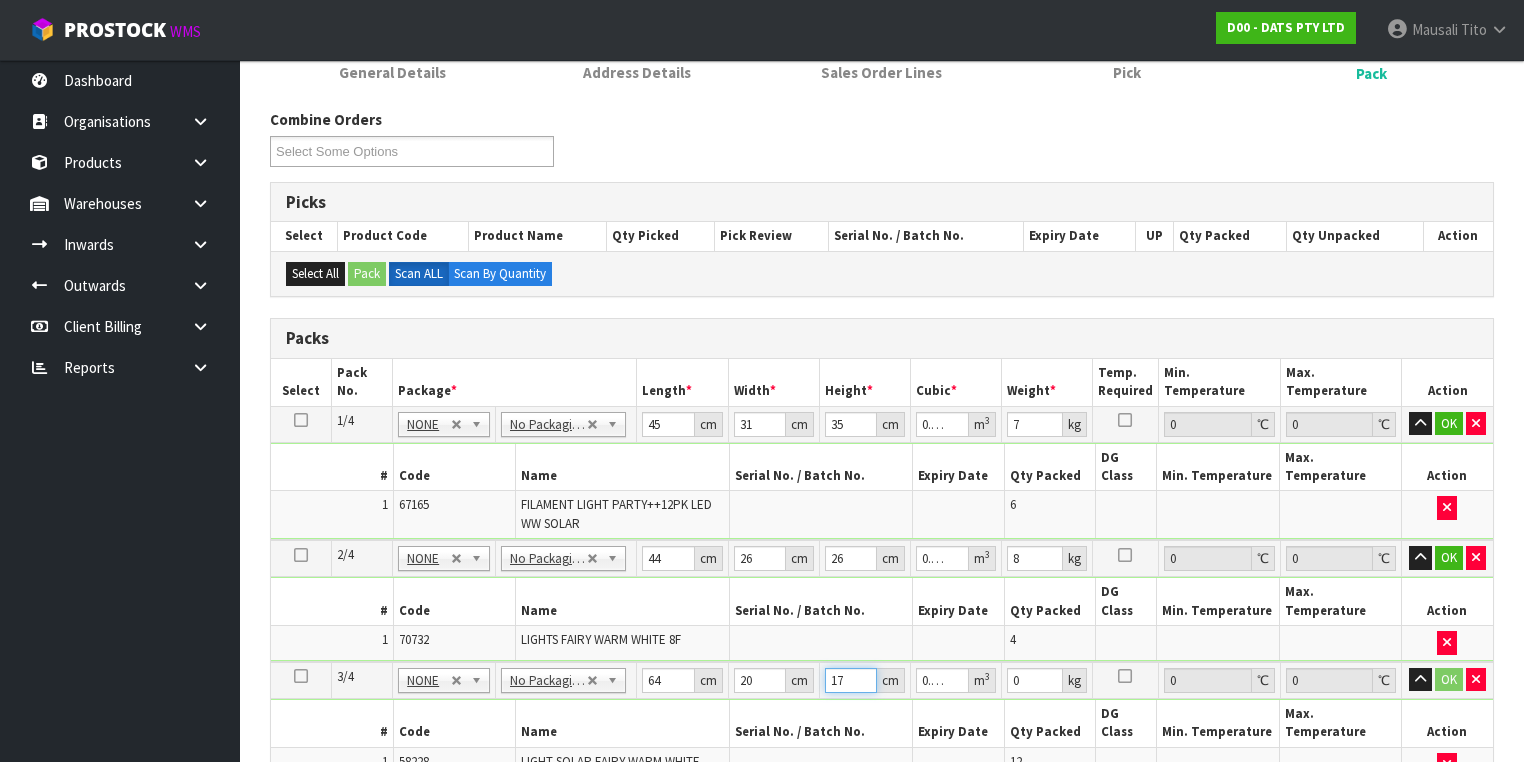 type on "17" 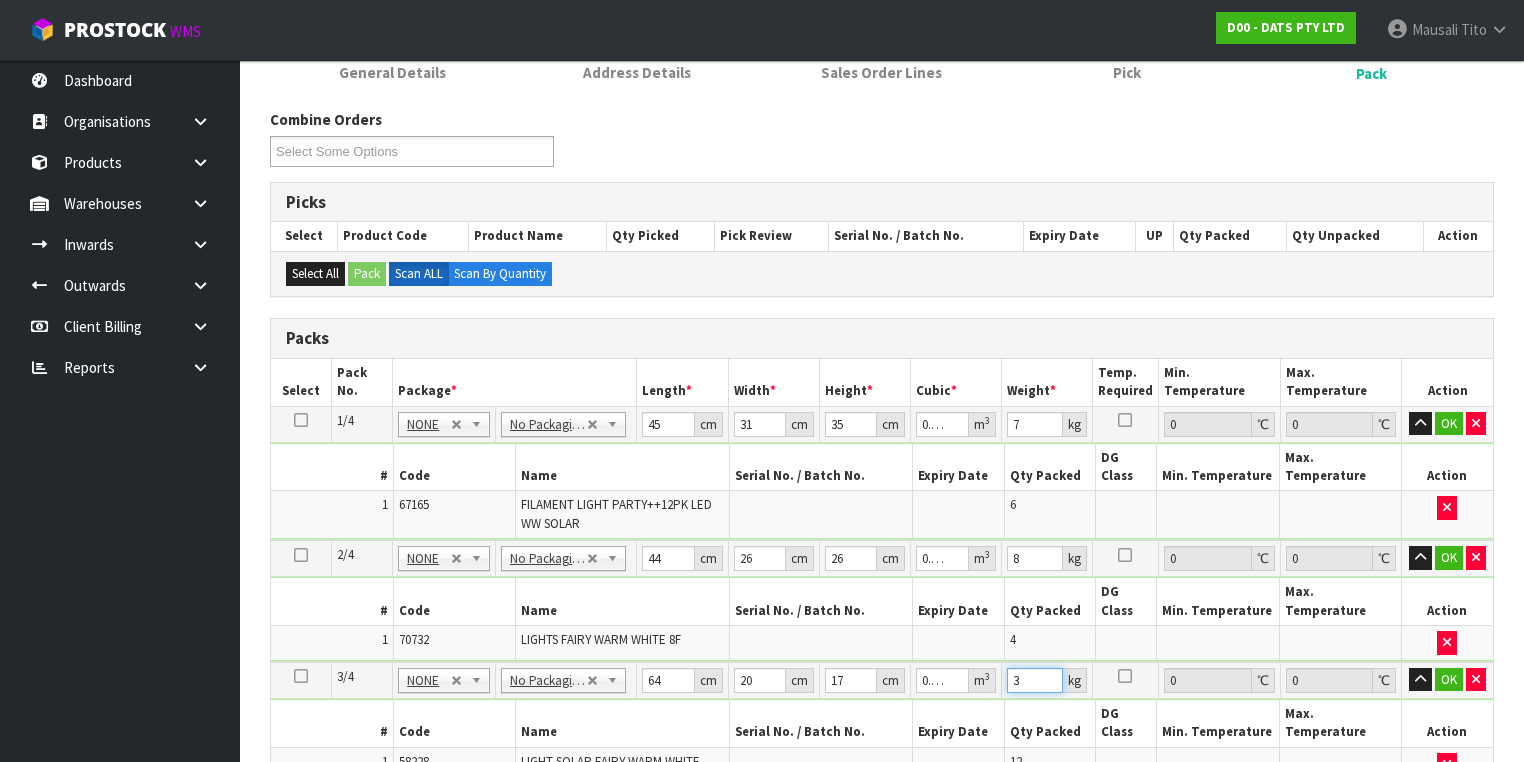 type on "3" 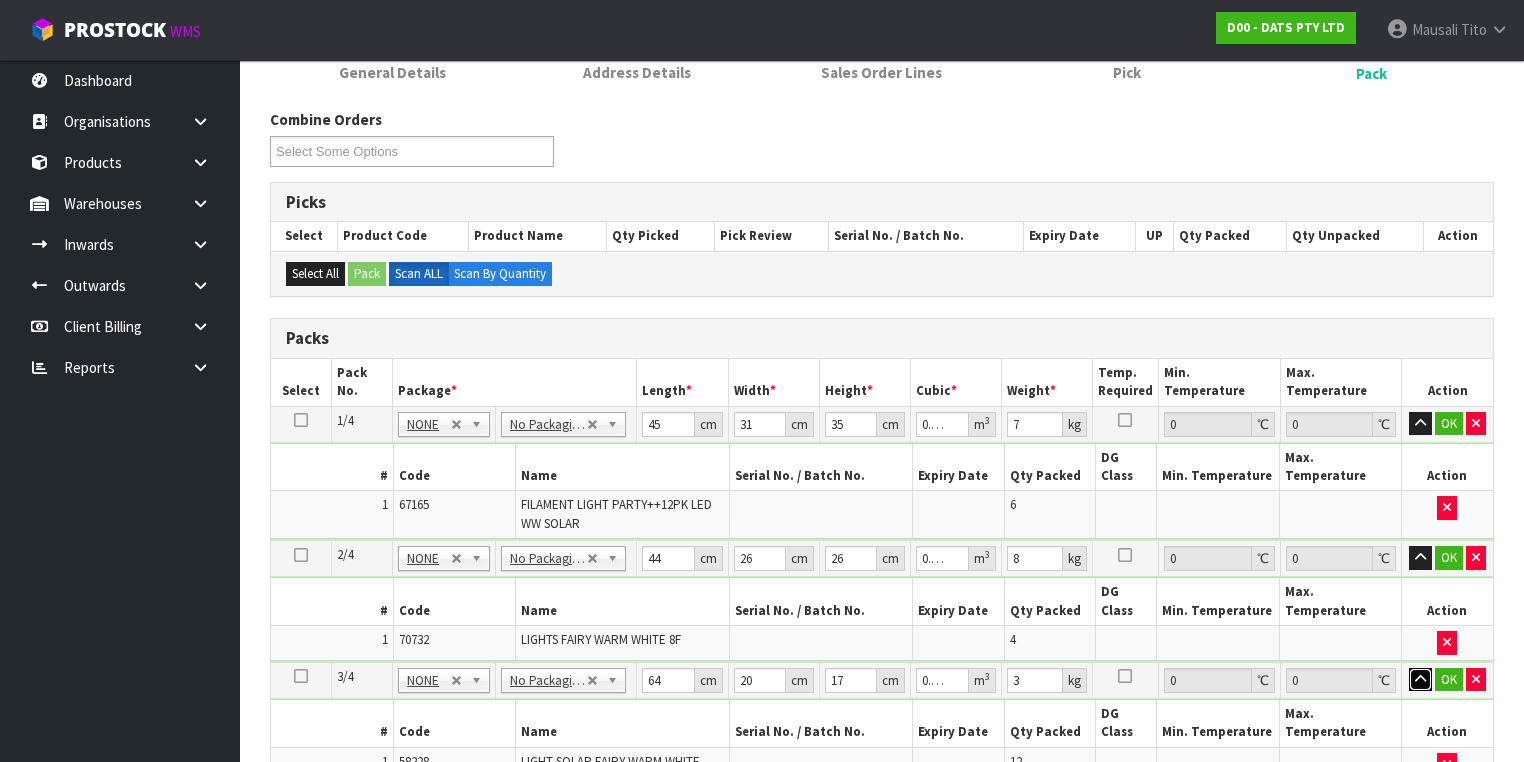 type 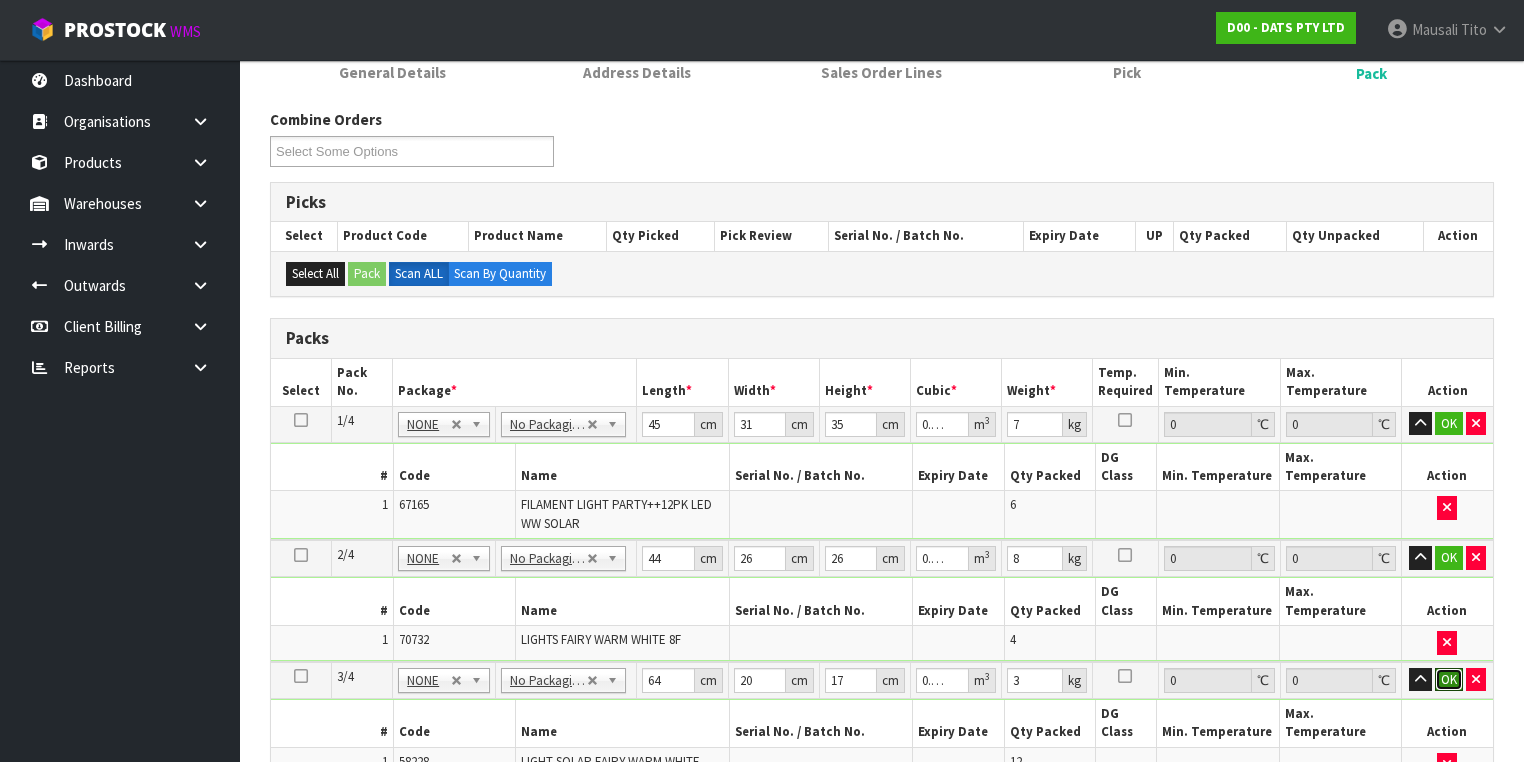type 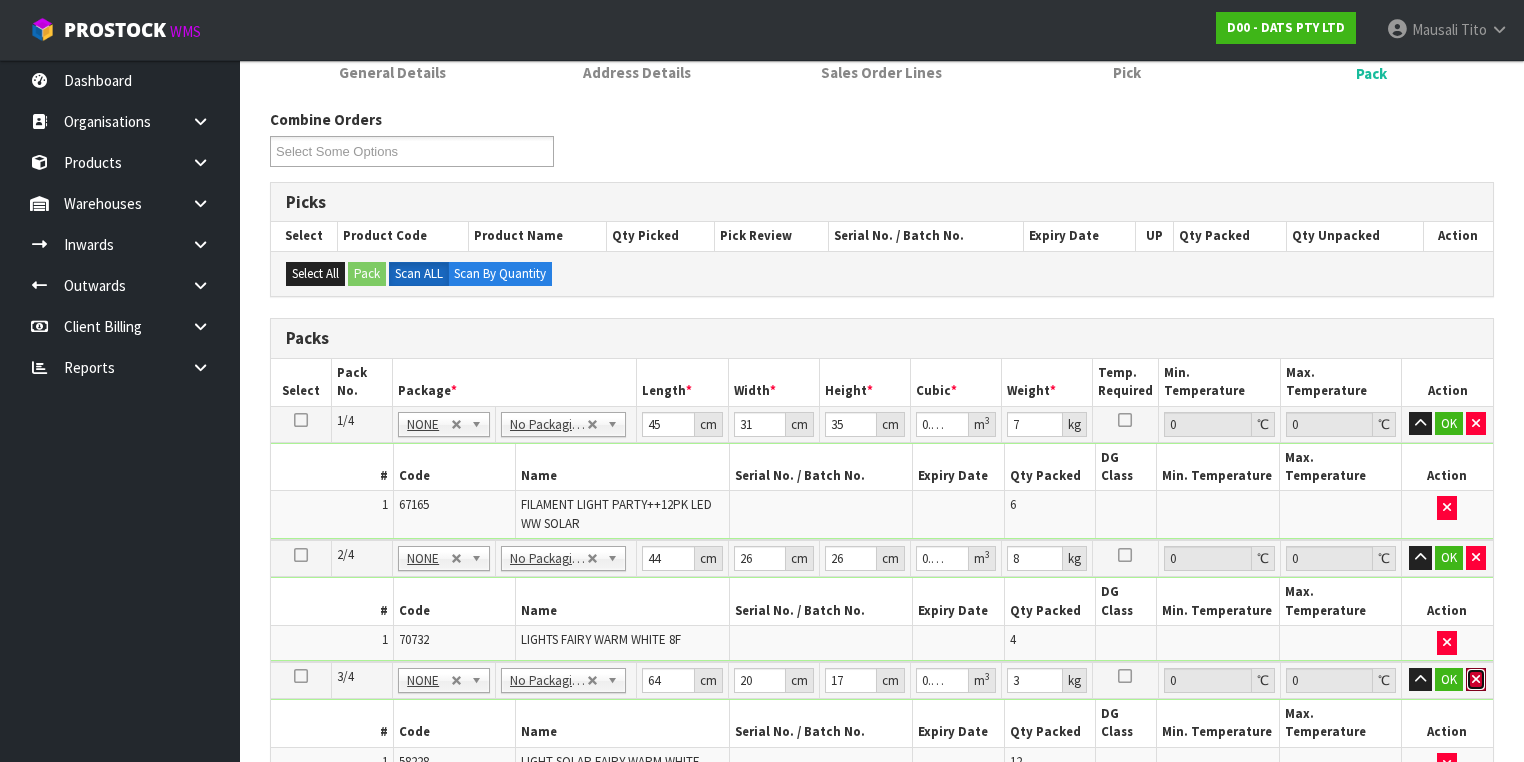 type 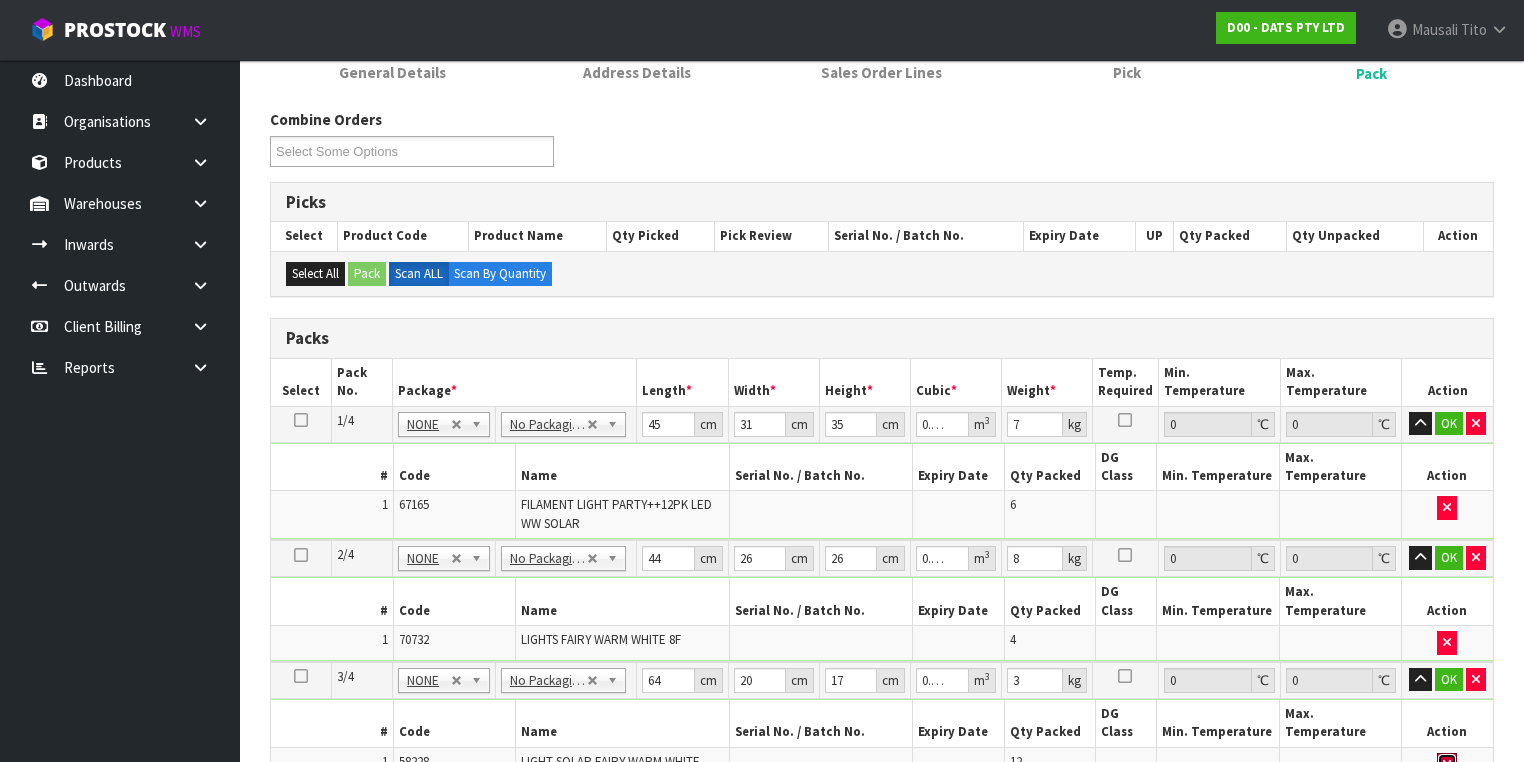 type 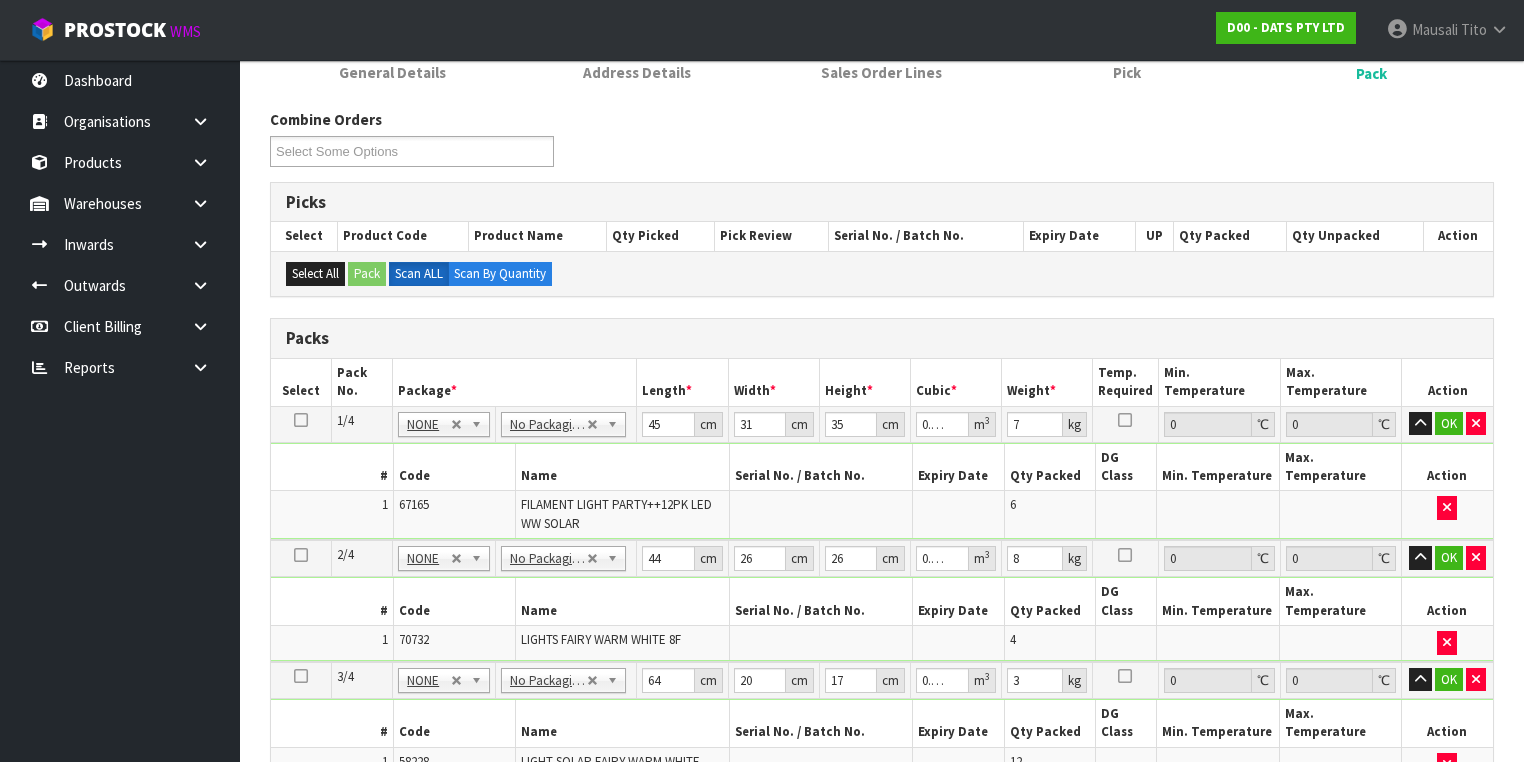 scroll, scrollTop: 281, scrollLeft: 0, axis: vertical 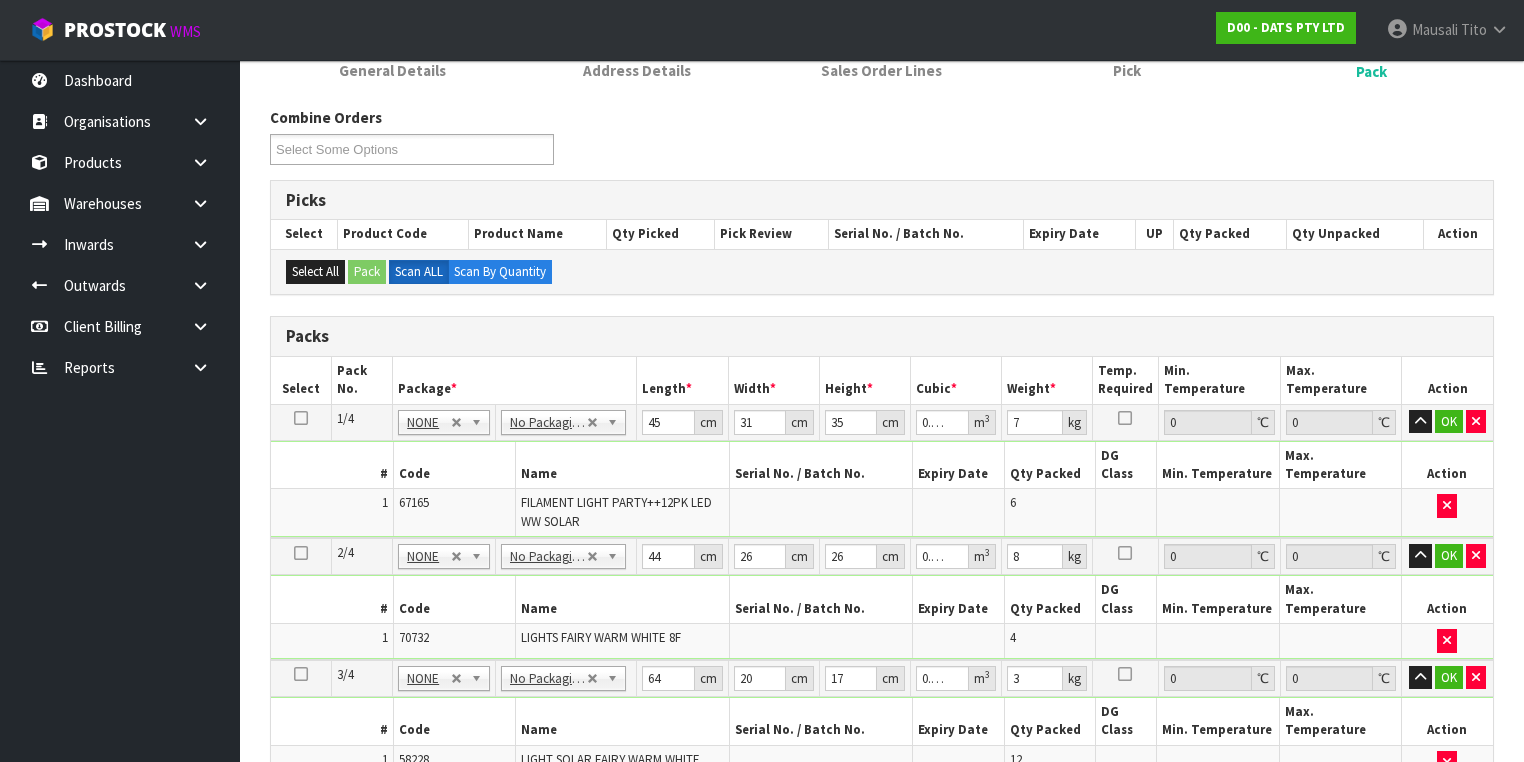 type on "4" 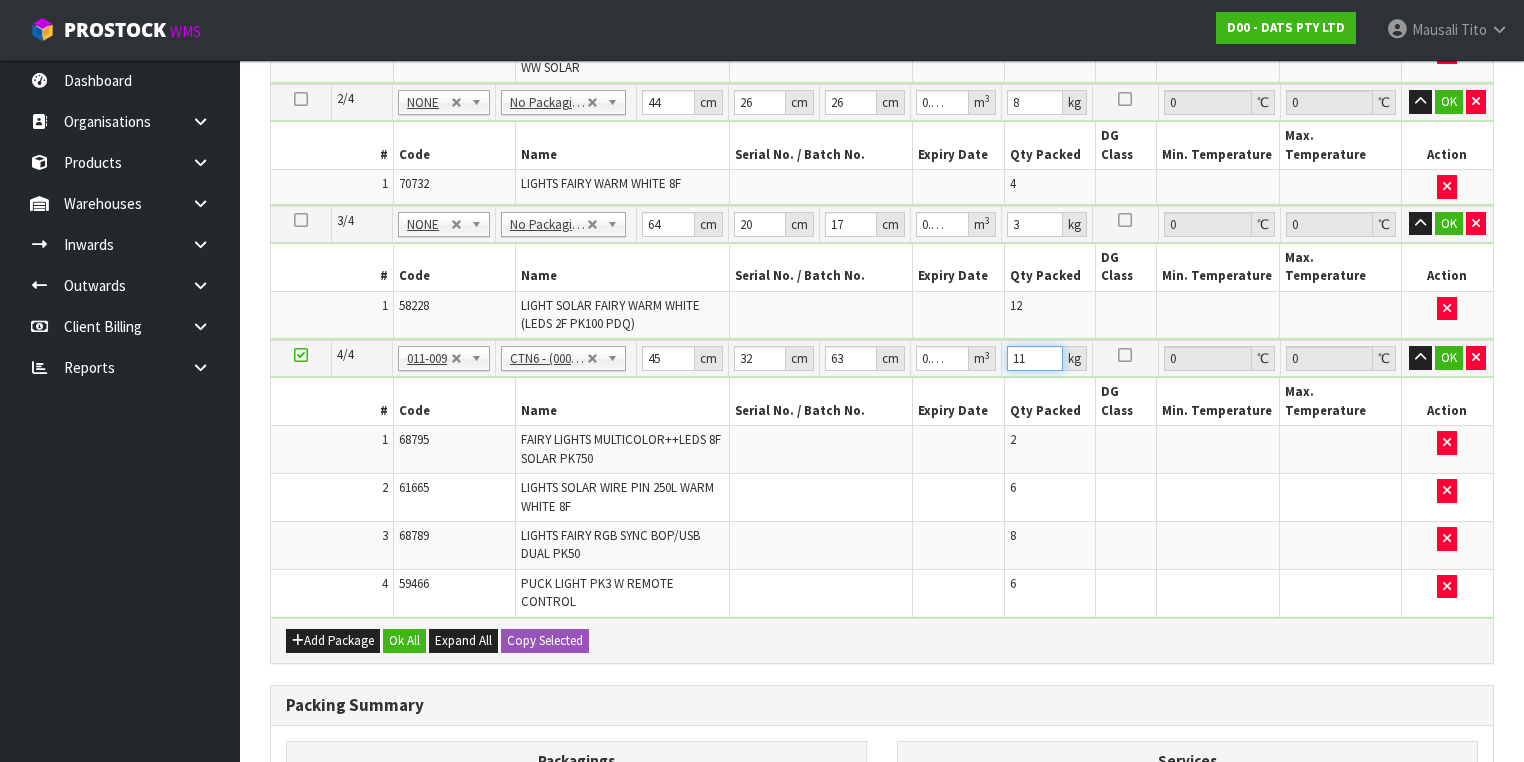 scroll, scrollTop: 841, scrollLeft: 0, axis: vertical 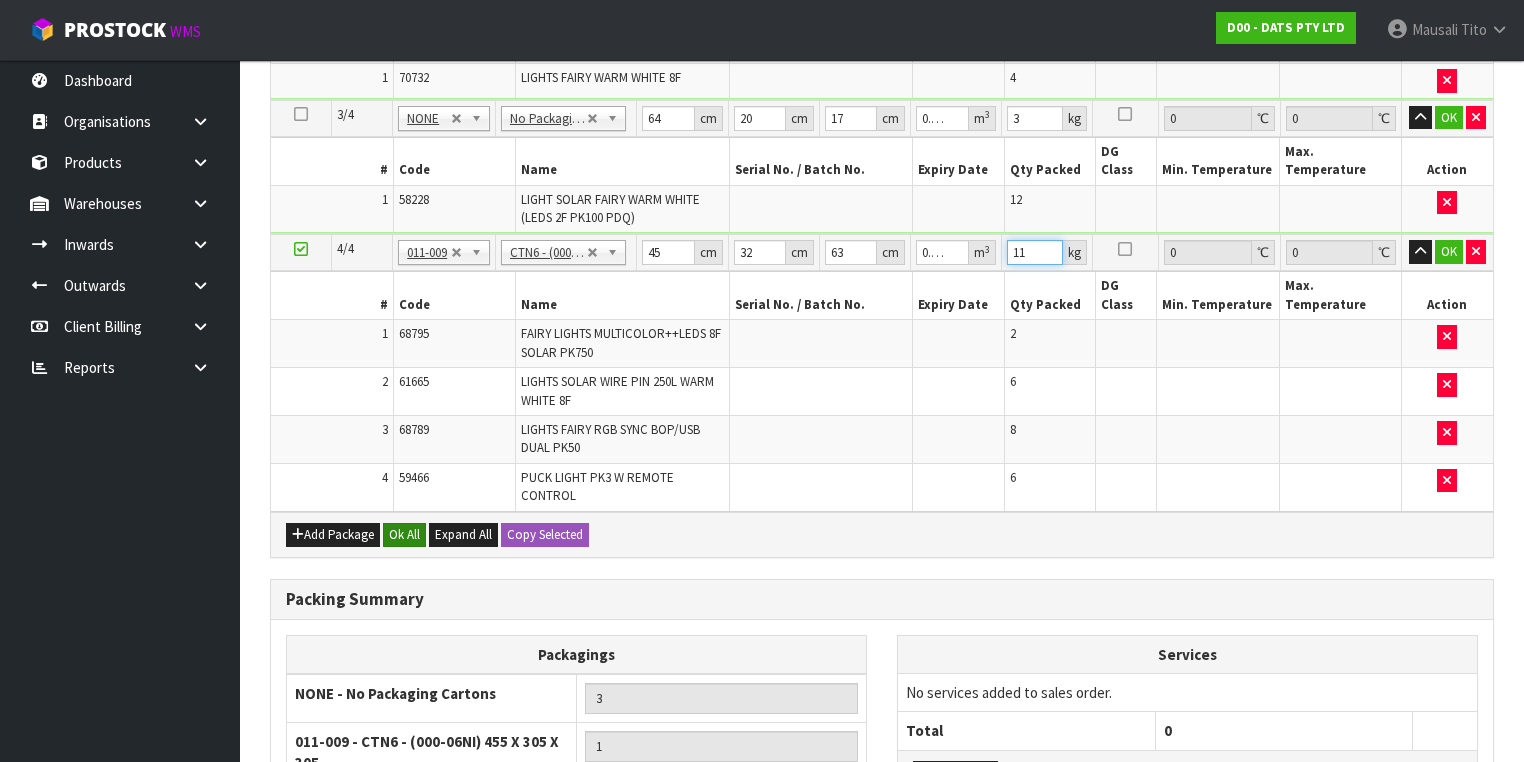 type on "11" 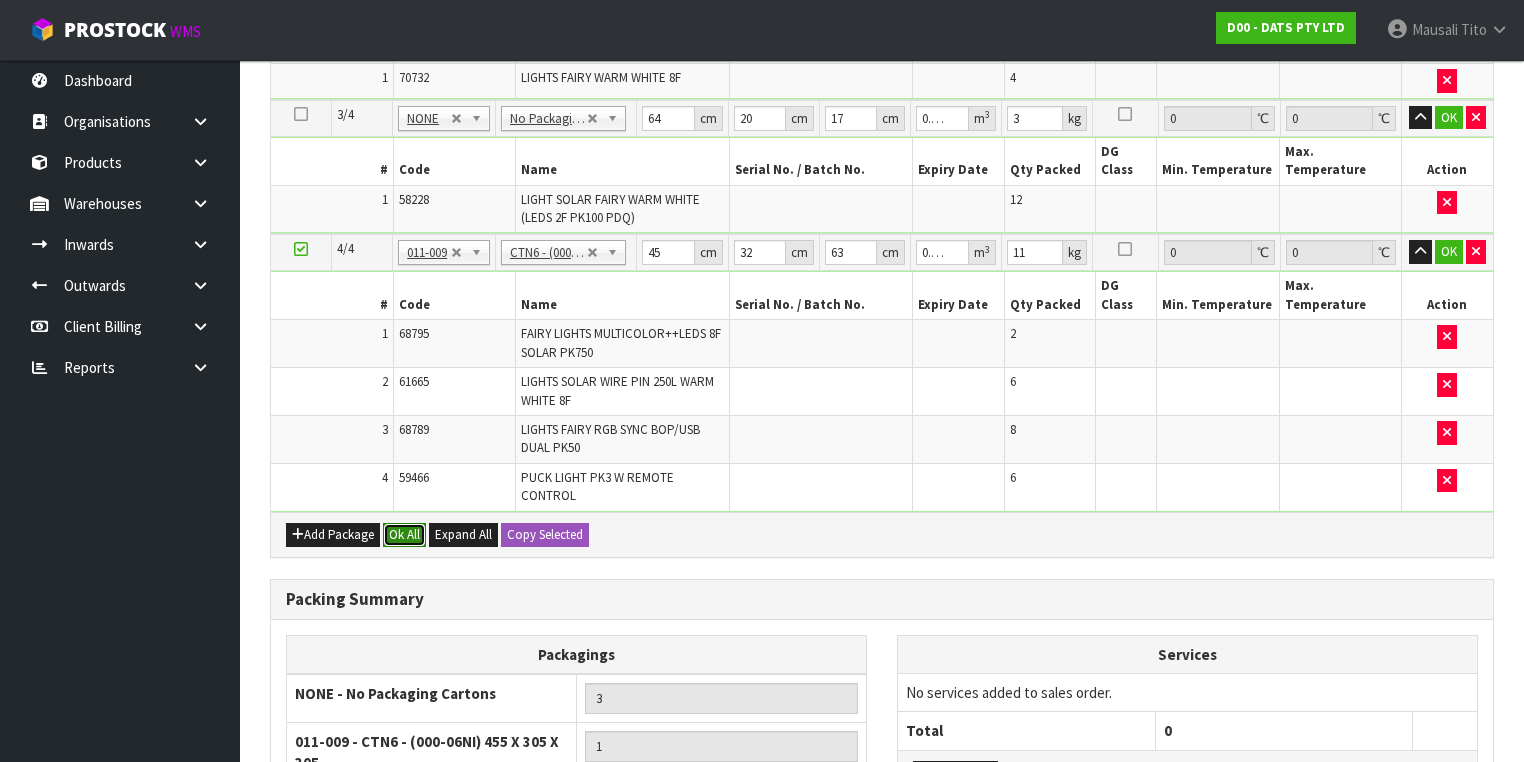 click on "Ok All" at bounding box center [404, 535] 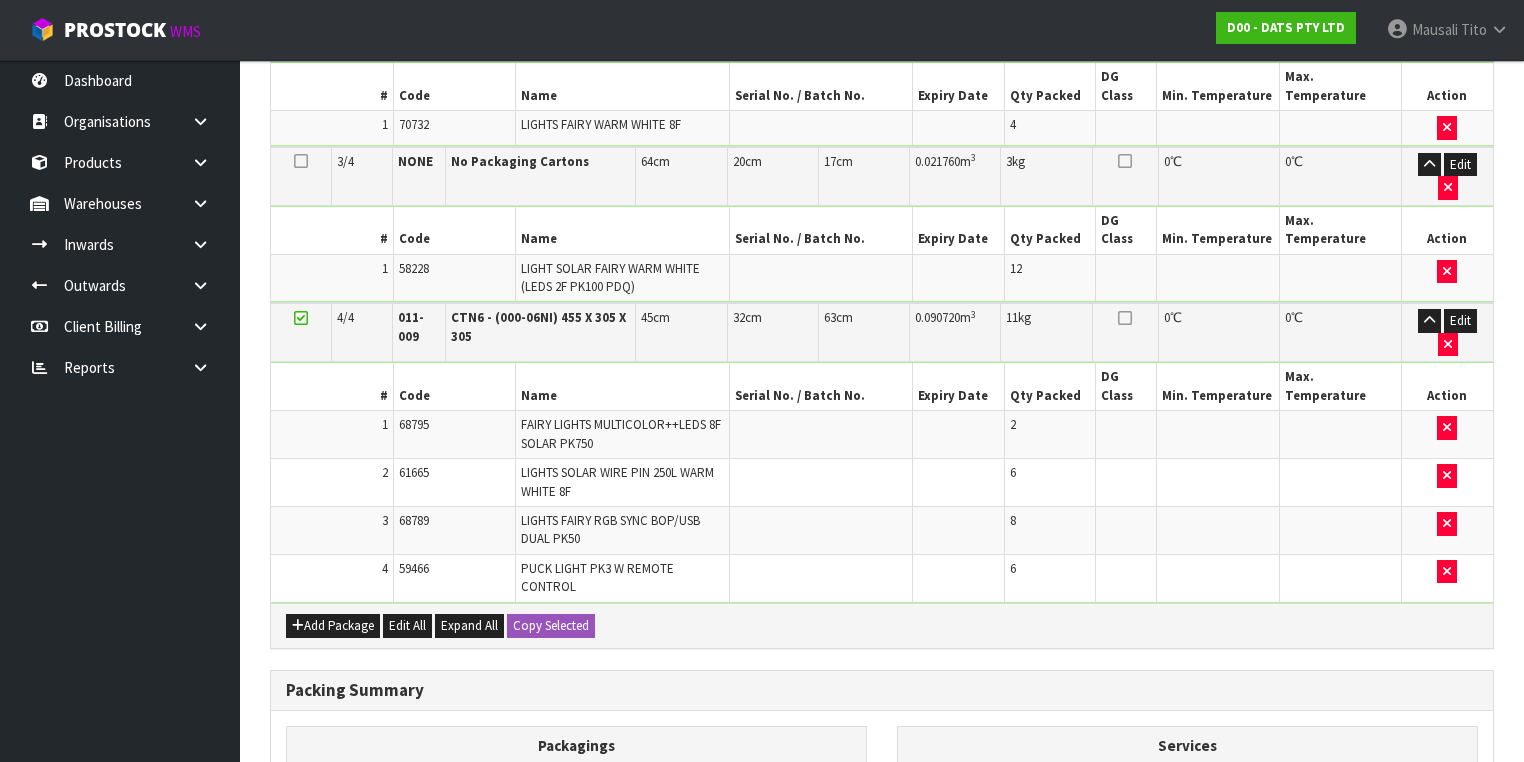 scroll, scrollTop: 996, scrollLeft: 0, axis: vertical 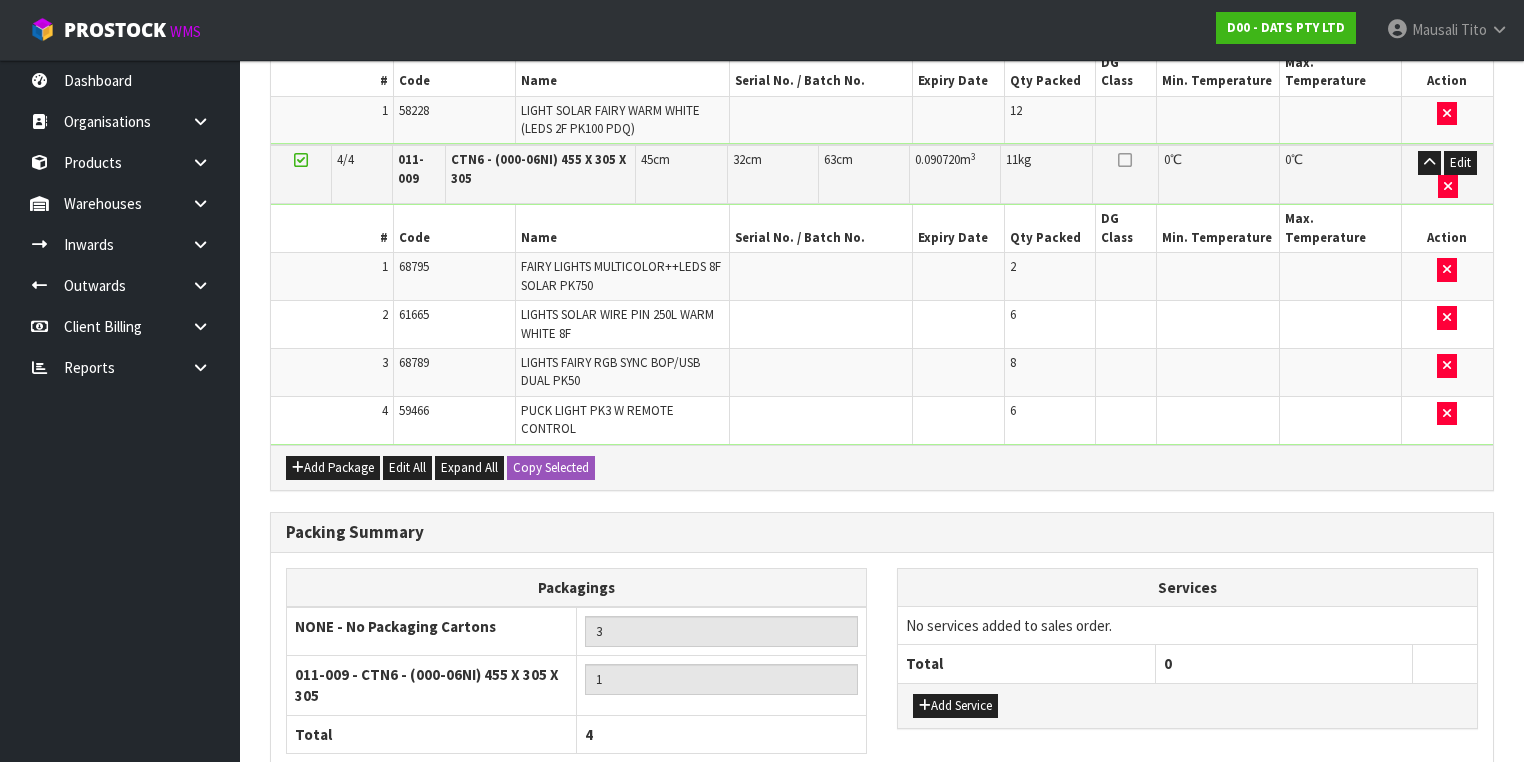 click on "Save & Confirm Packs" at bounding box center [427, 878] 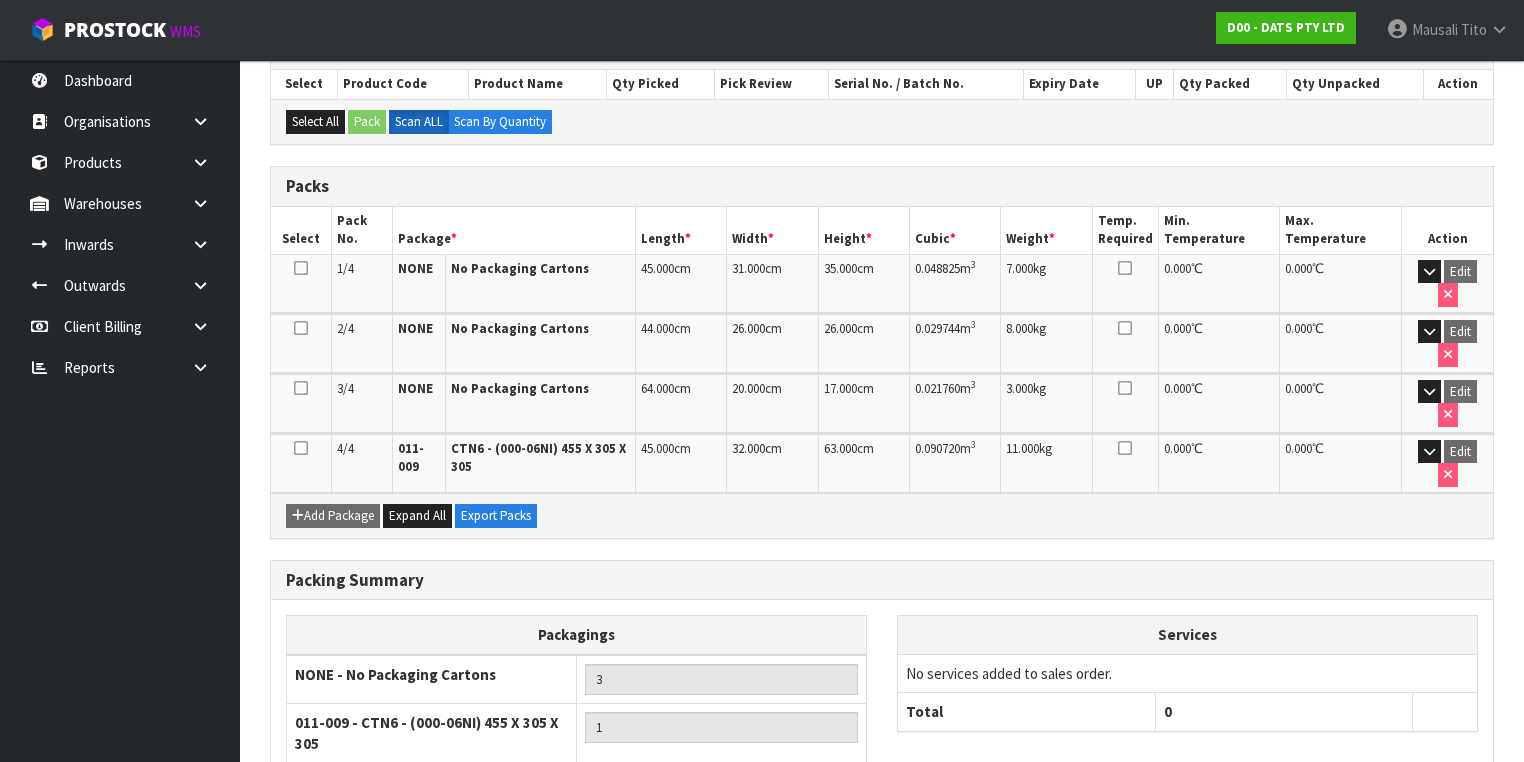 scroll, scrollTop: 512, scrollLeft: 0, axis: vertical 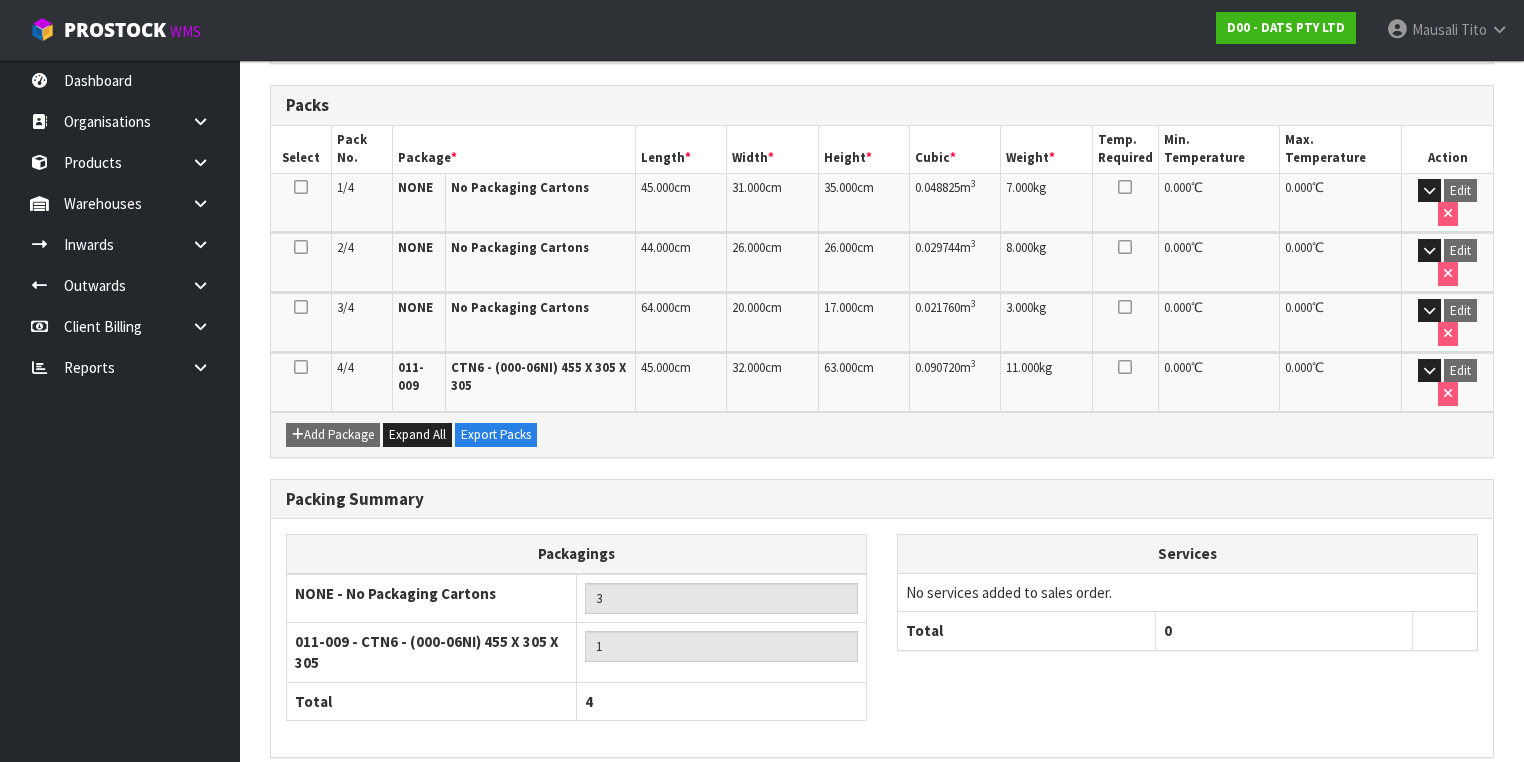 click on "Next" at bounding box center [1450, 800] 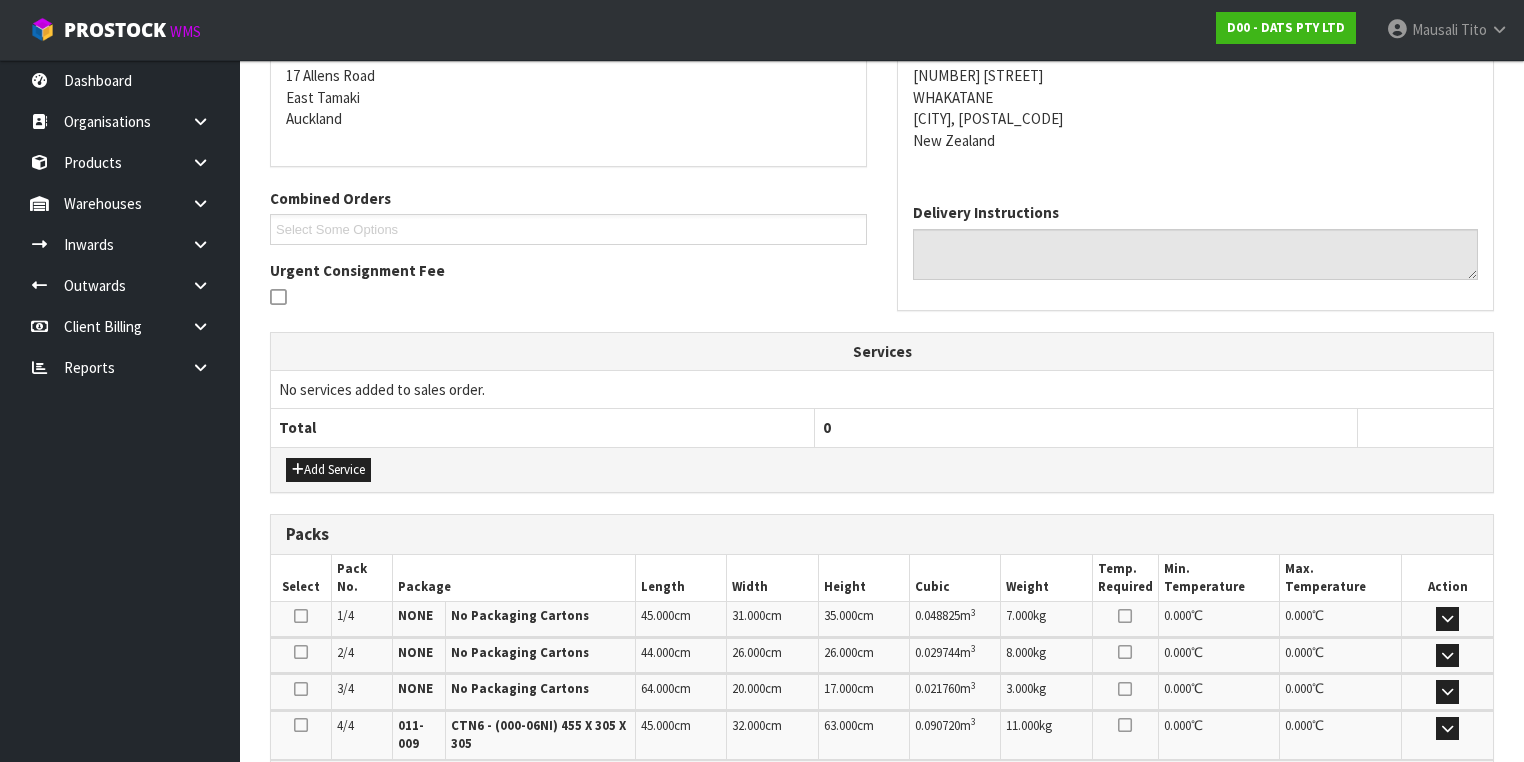 scroll, scrollTop: 640, scrollLeft: 0, axis: vertical 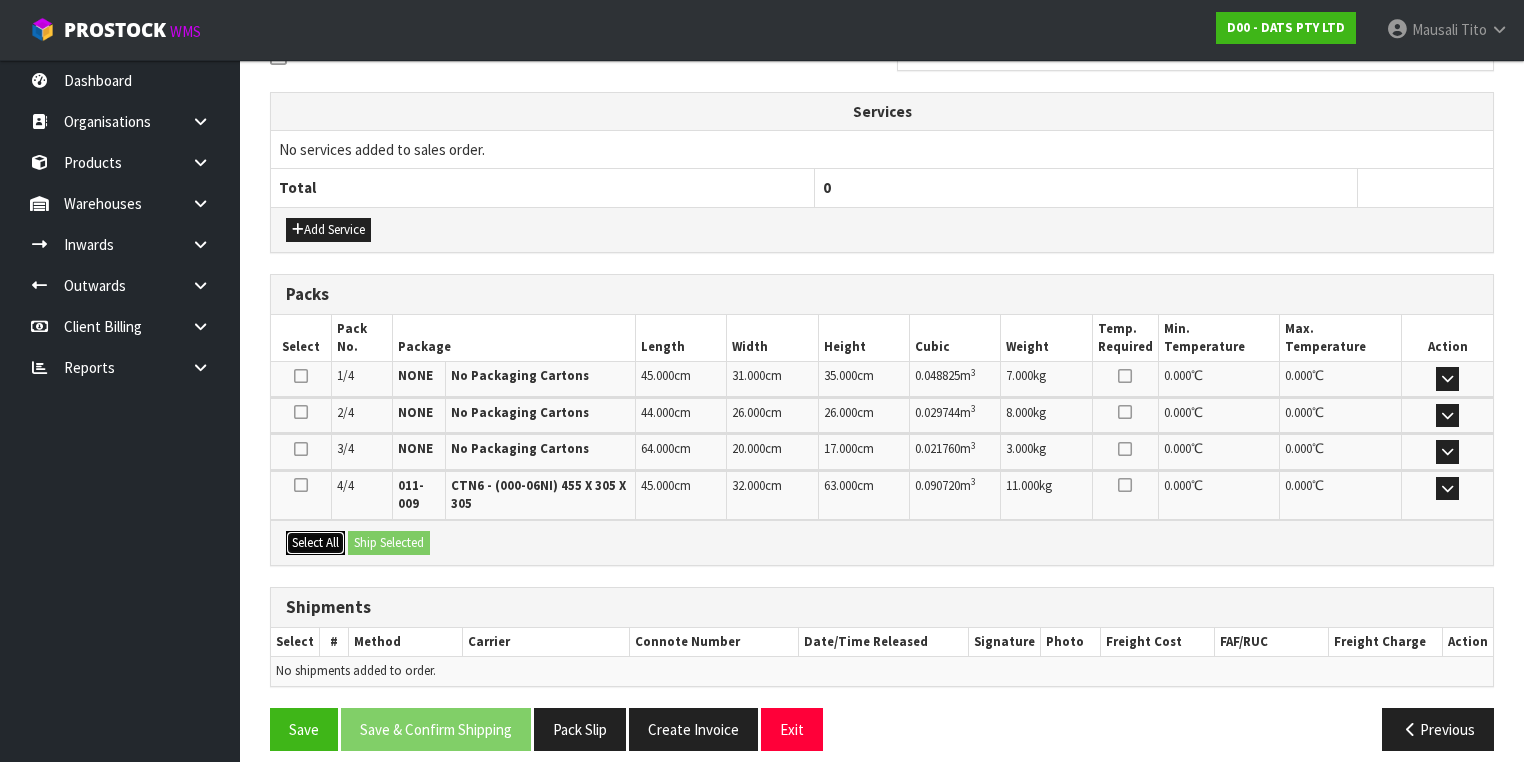 drag, startPoint x: 308, startPoint y: 534, endPoint x: 385, endPoint y: 529, distance: 77.16217 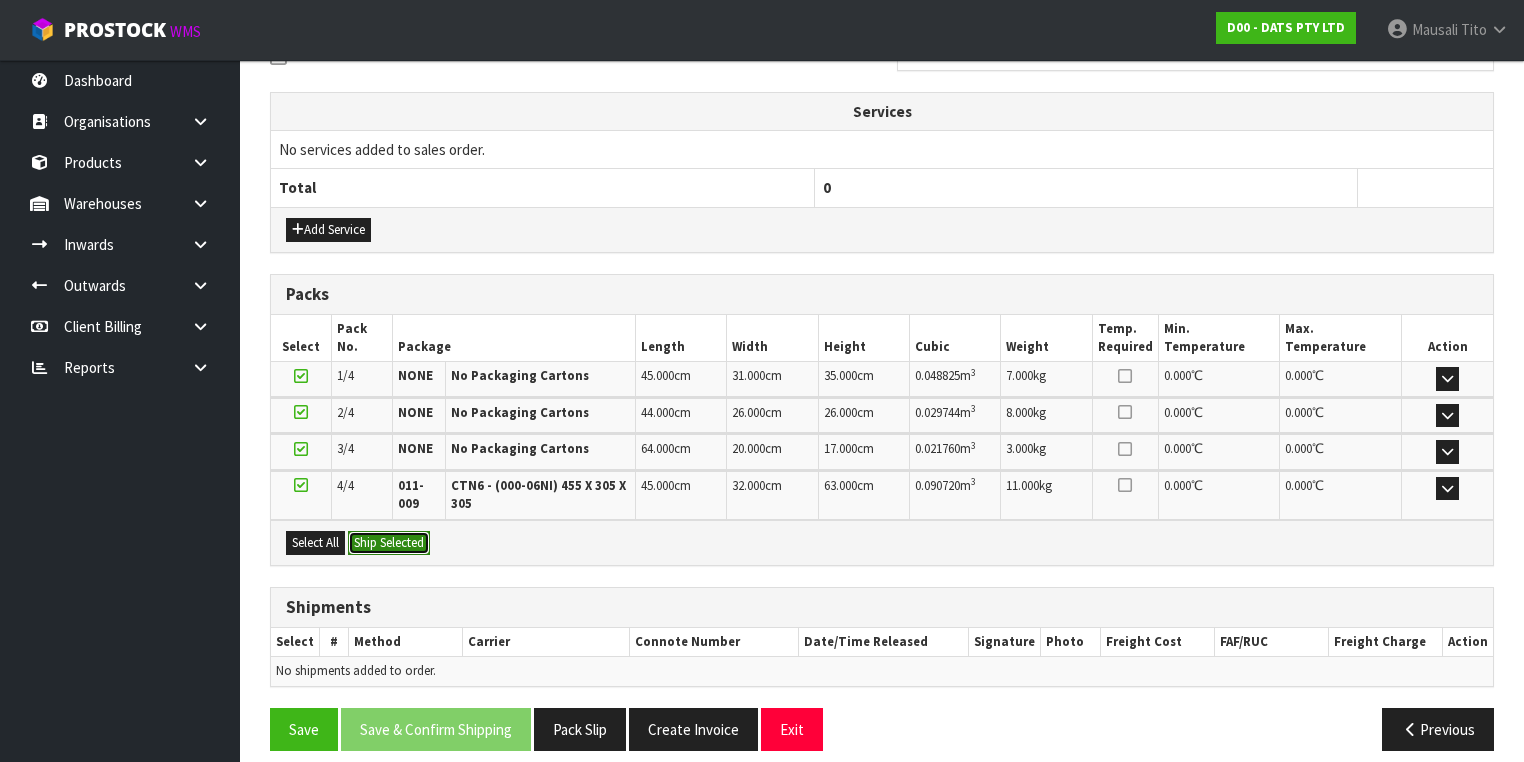 click on "Ship Selected" at bounding box center [389, 543] 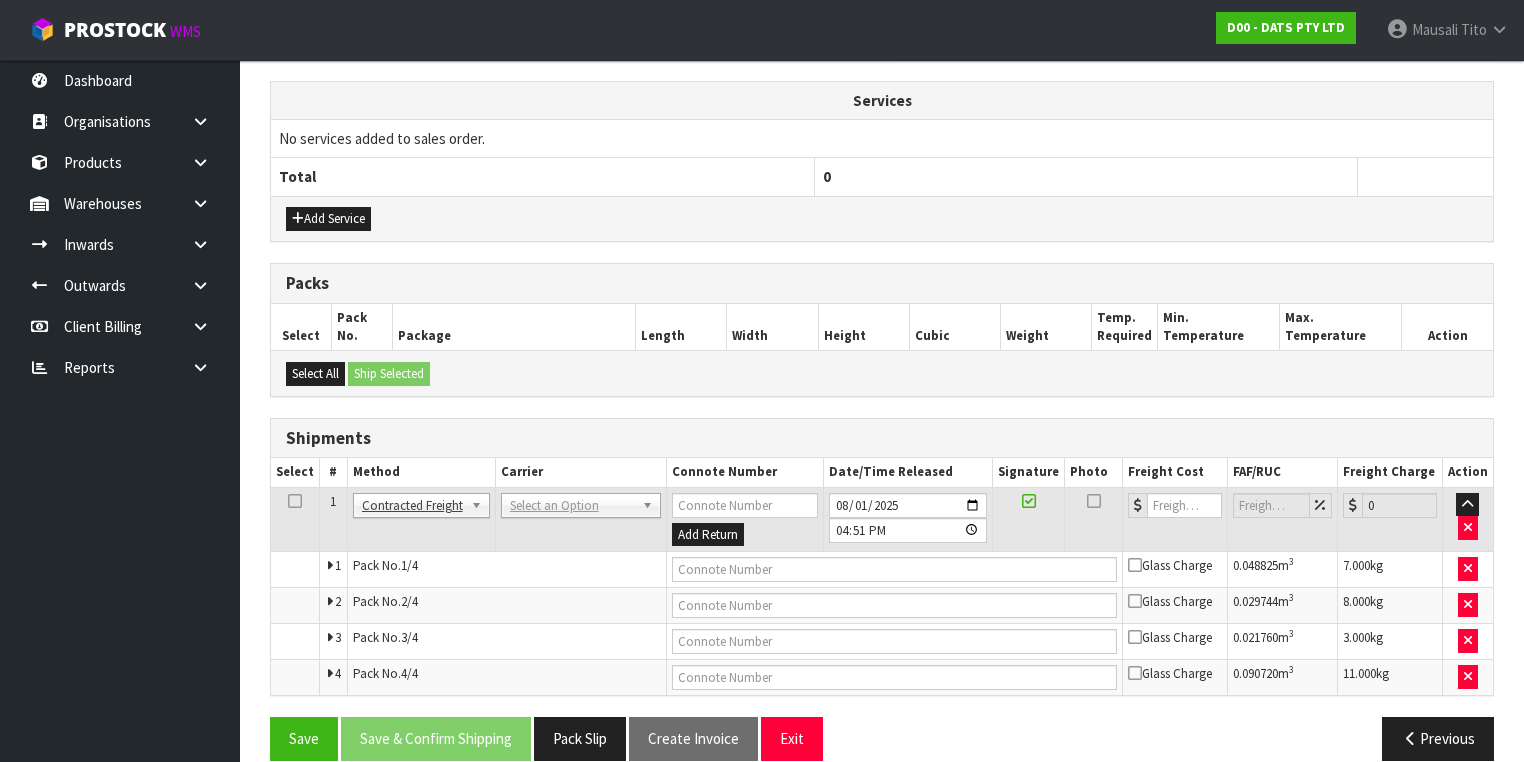 scroll, scrollTop: 672, scrollLeft: 0, axis: vertical 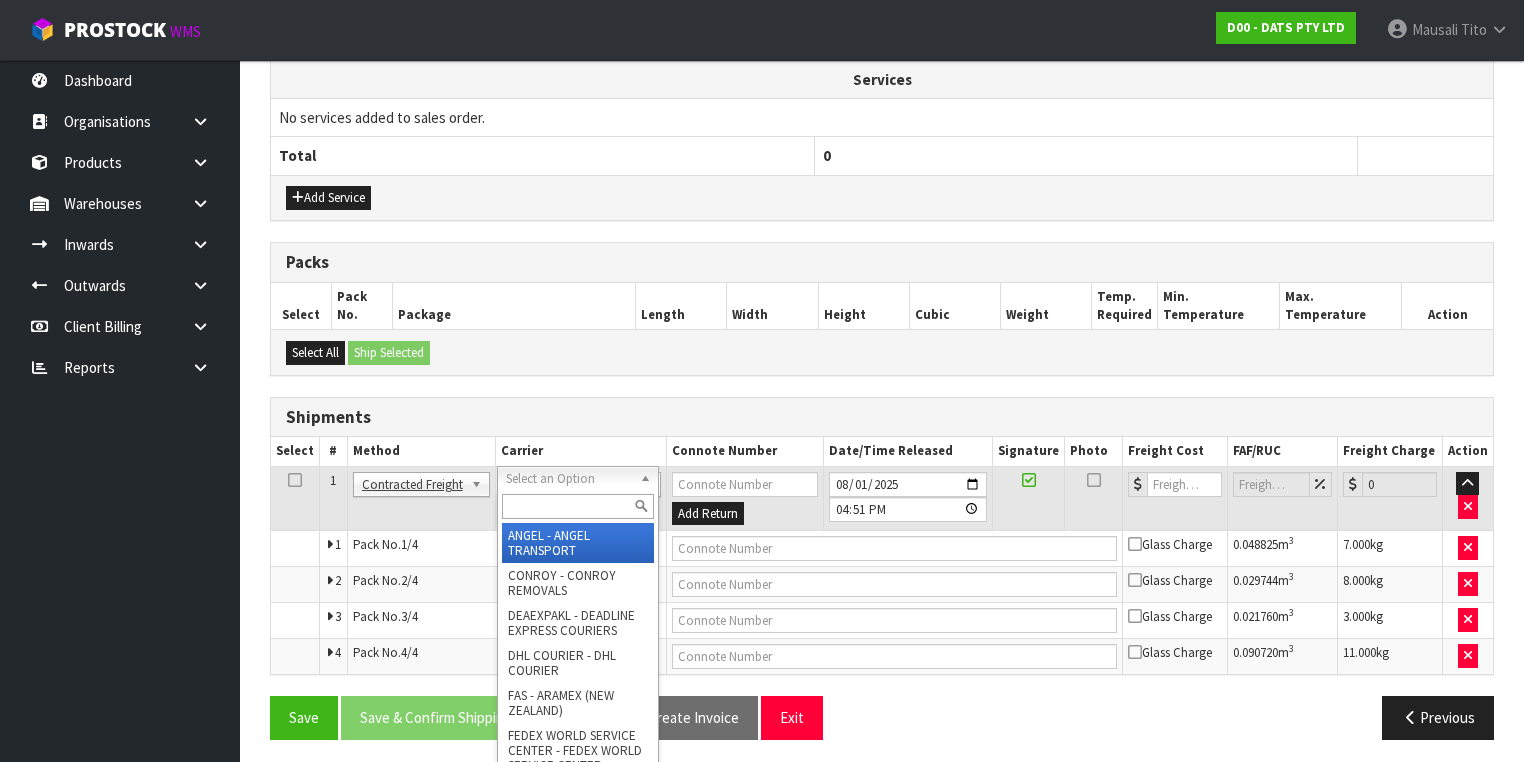 click at bounding box center (578, 506) 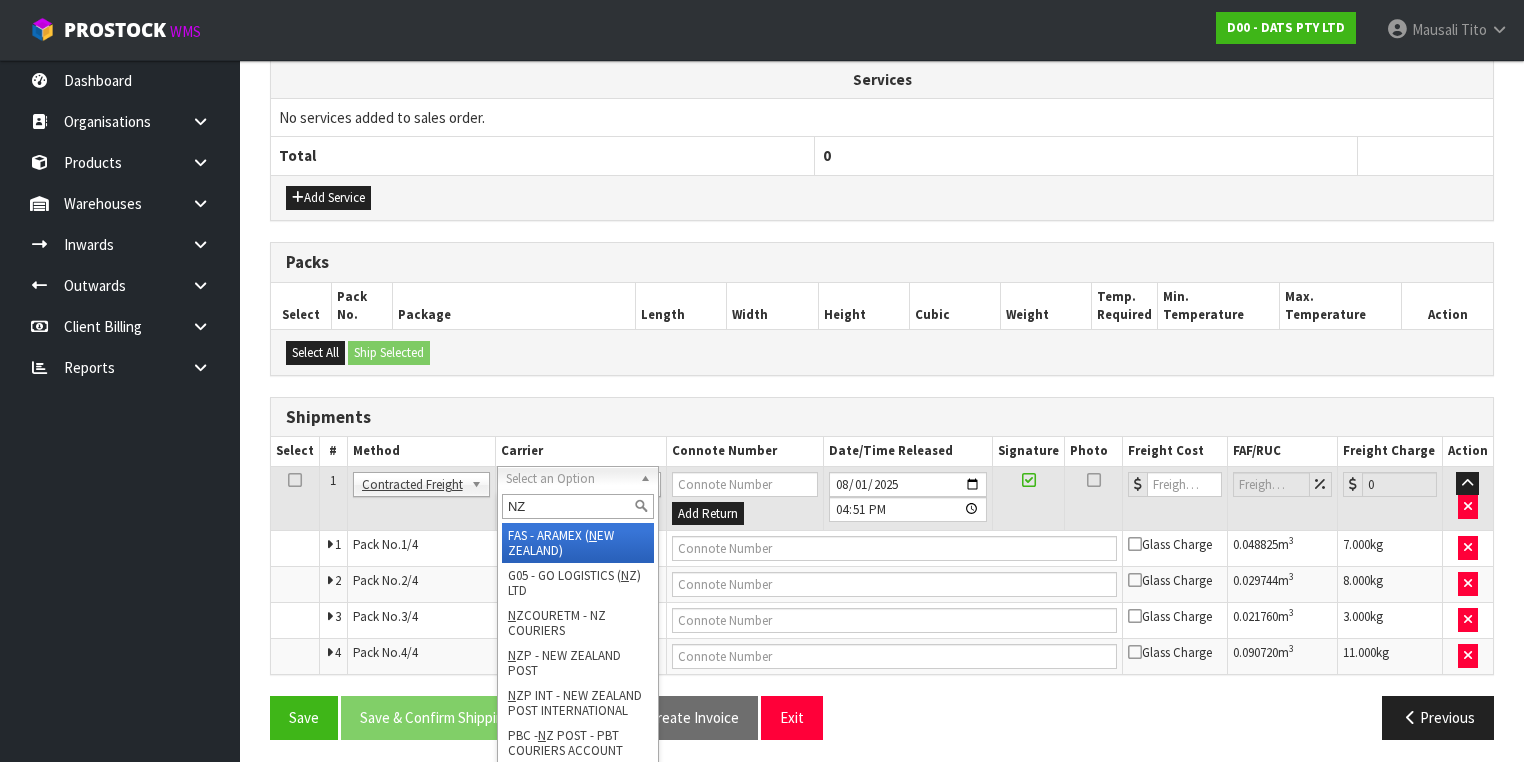 type on "NZP" 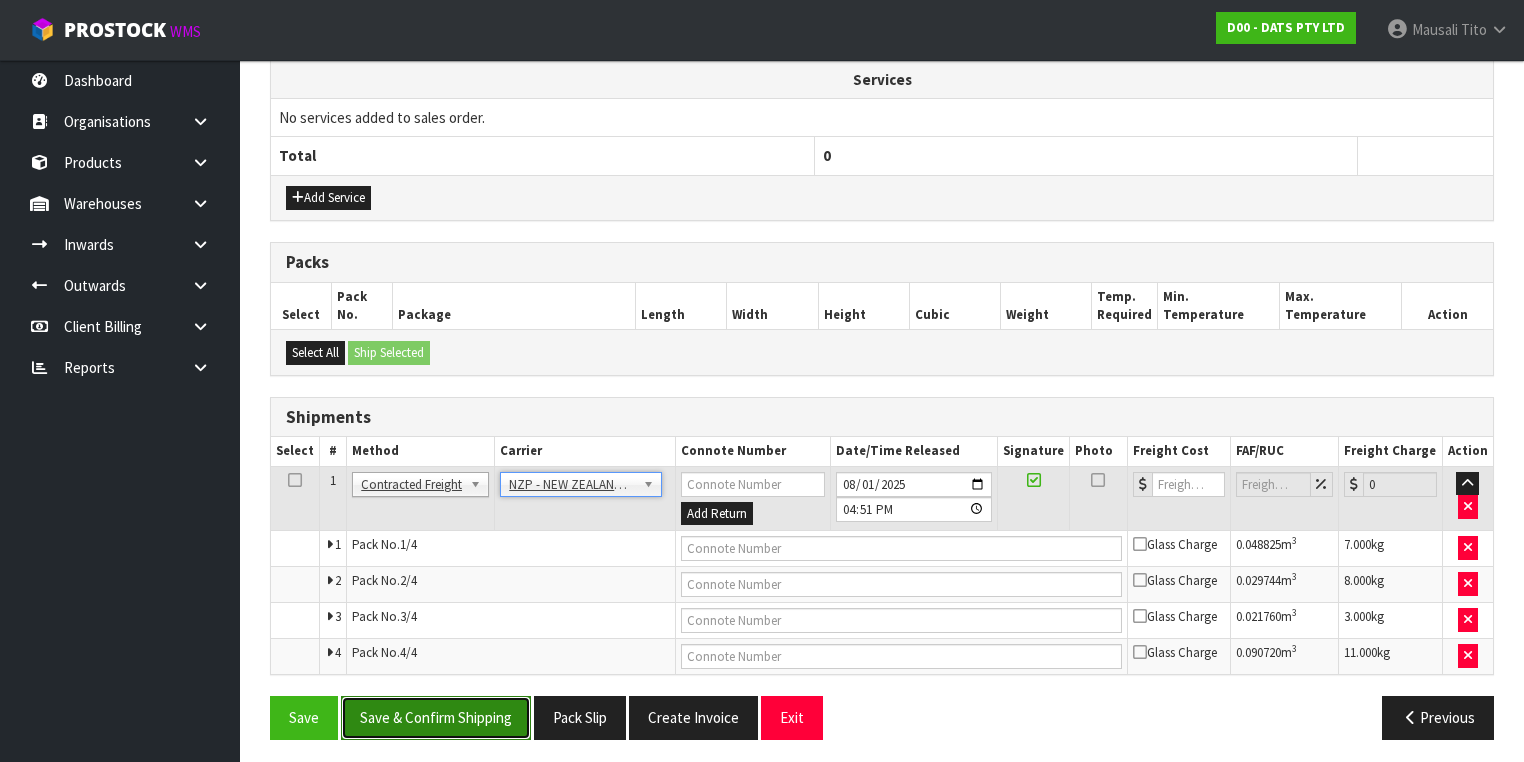 click on "Save & Confirm Shipping" at bounding box center [436, 717] 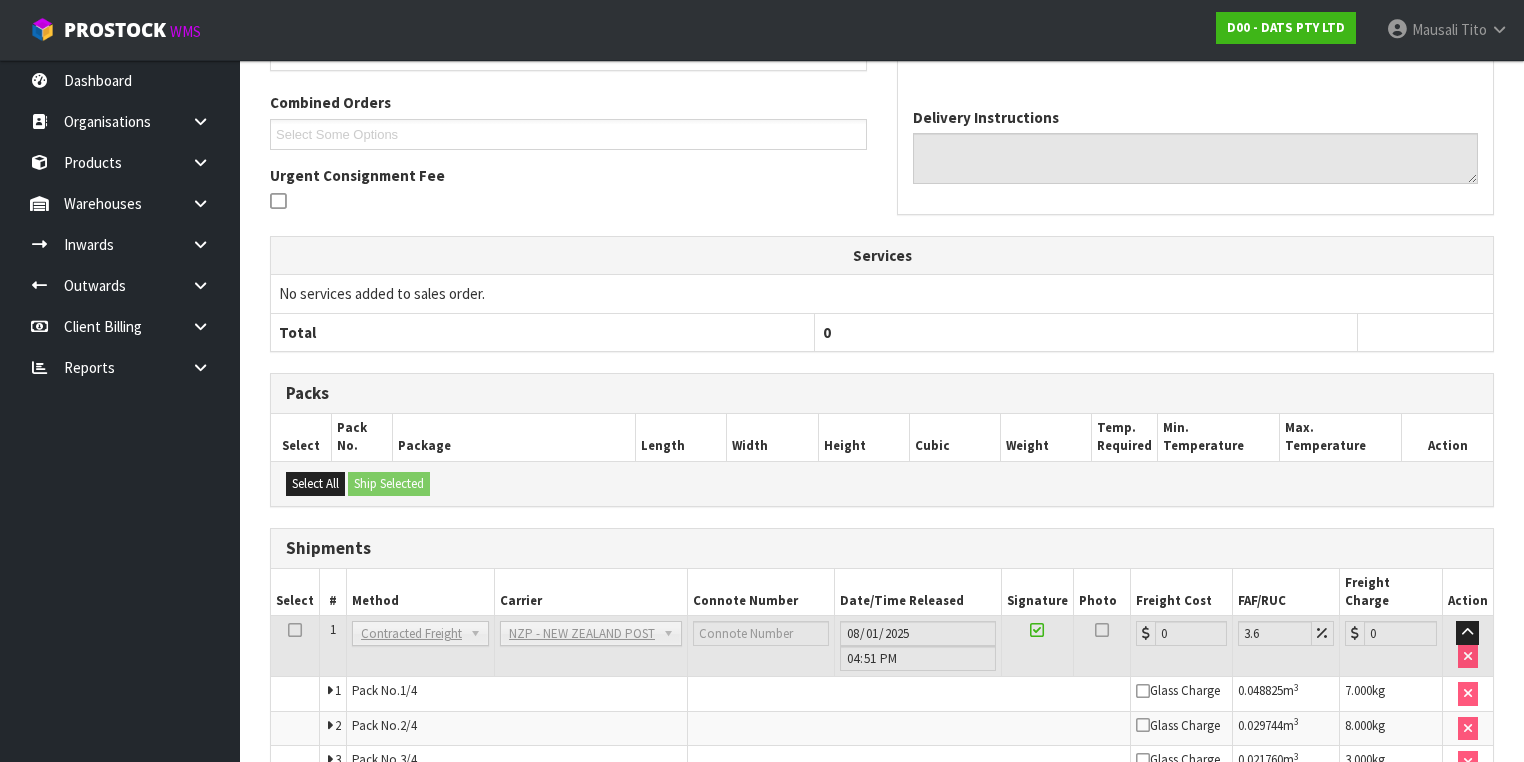 scroll, scrollTop: 638, scrollLeft: 0, axis: vertical 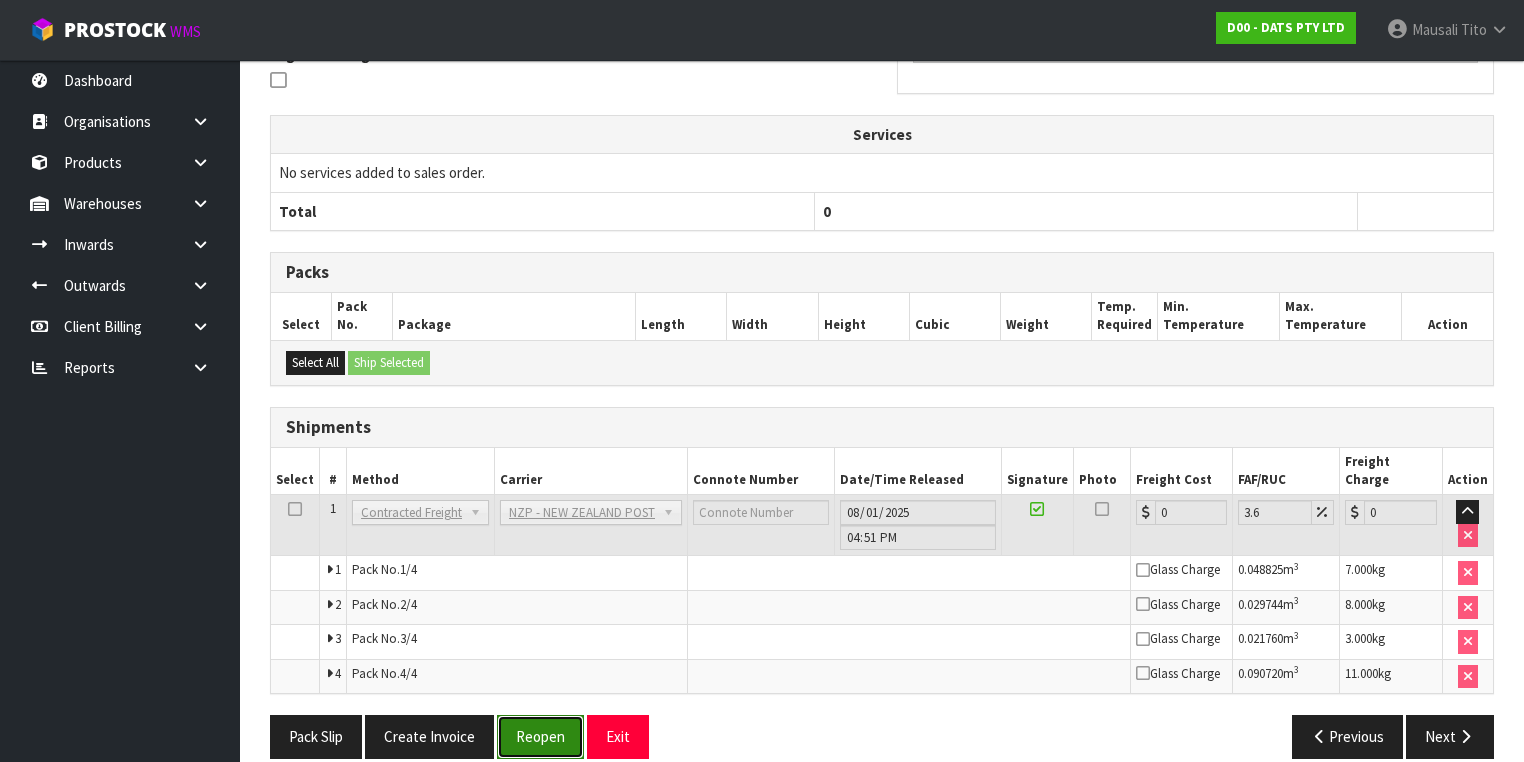 click on "Reopen" at bounding box center [540, 736] 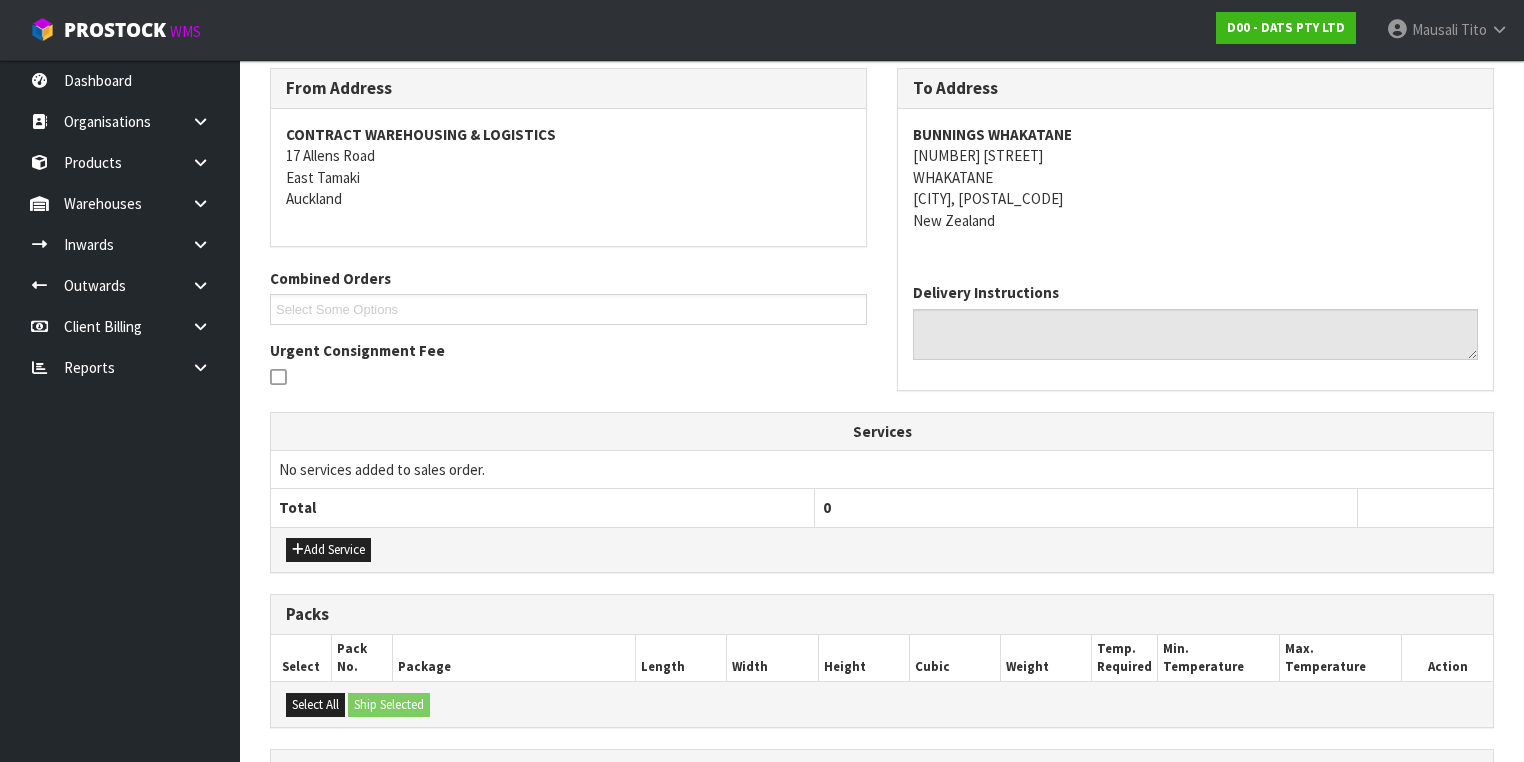scroll, scrollTop: 640, scrollLeft: 0, axis: vertical 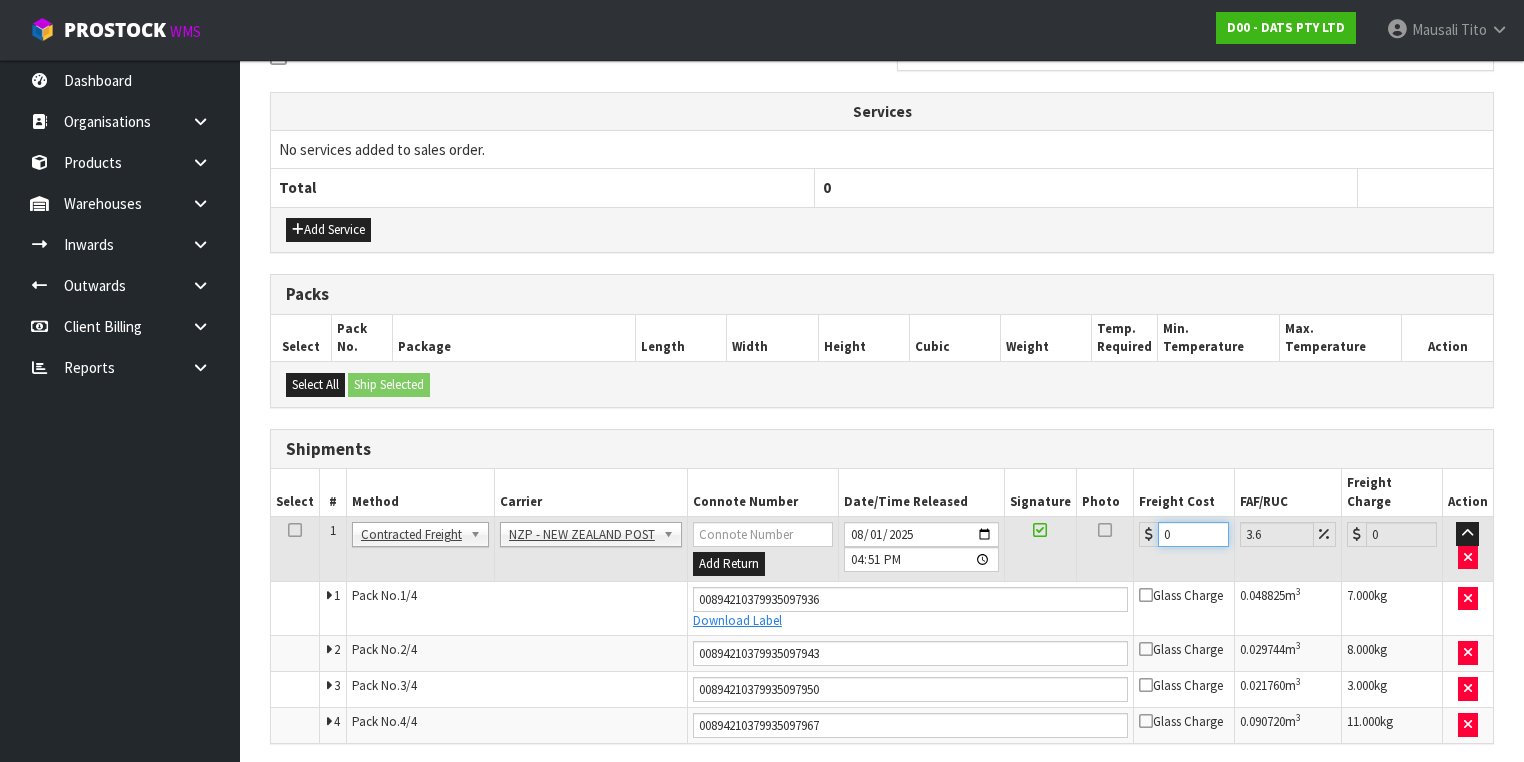 drag, startPoint x: 1182, startPoint y: 513, endPoint x: 1088, endPoint y: 532, distance: 95.90099 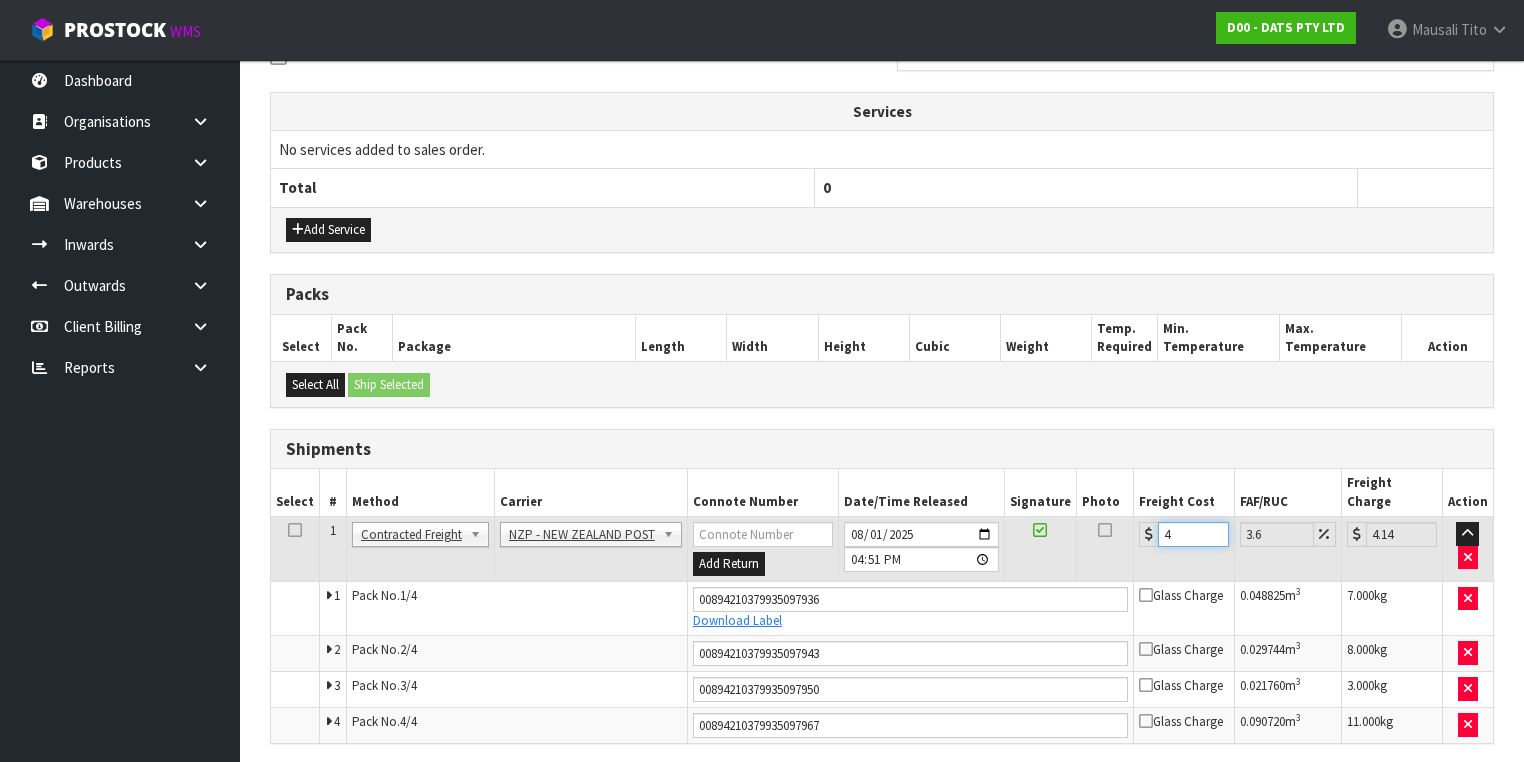 type on "41" 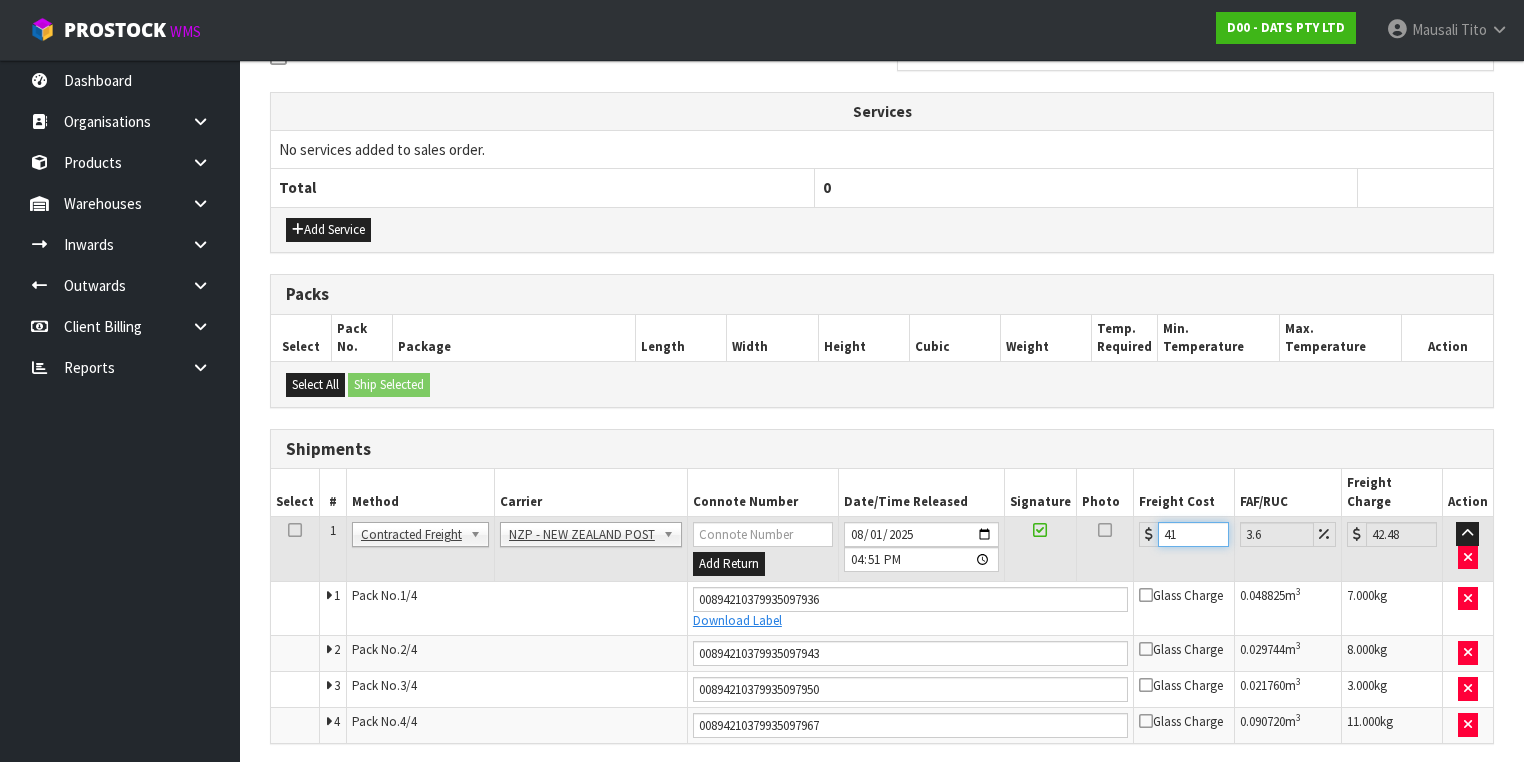 type on "41.1" 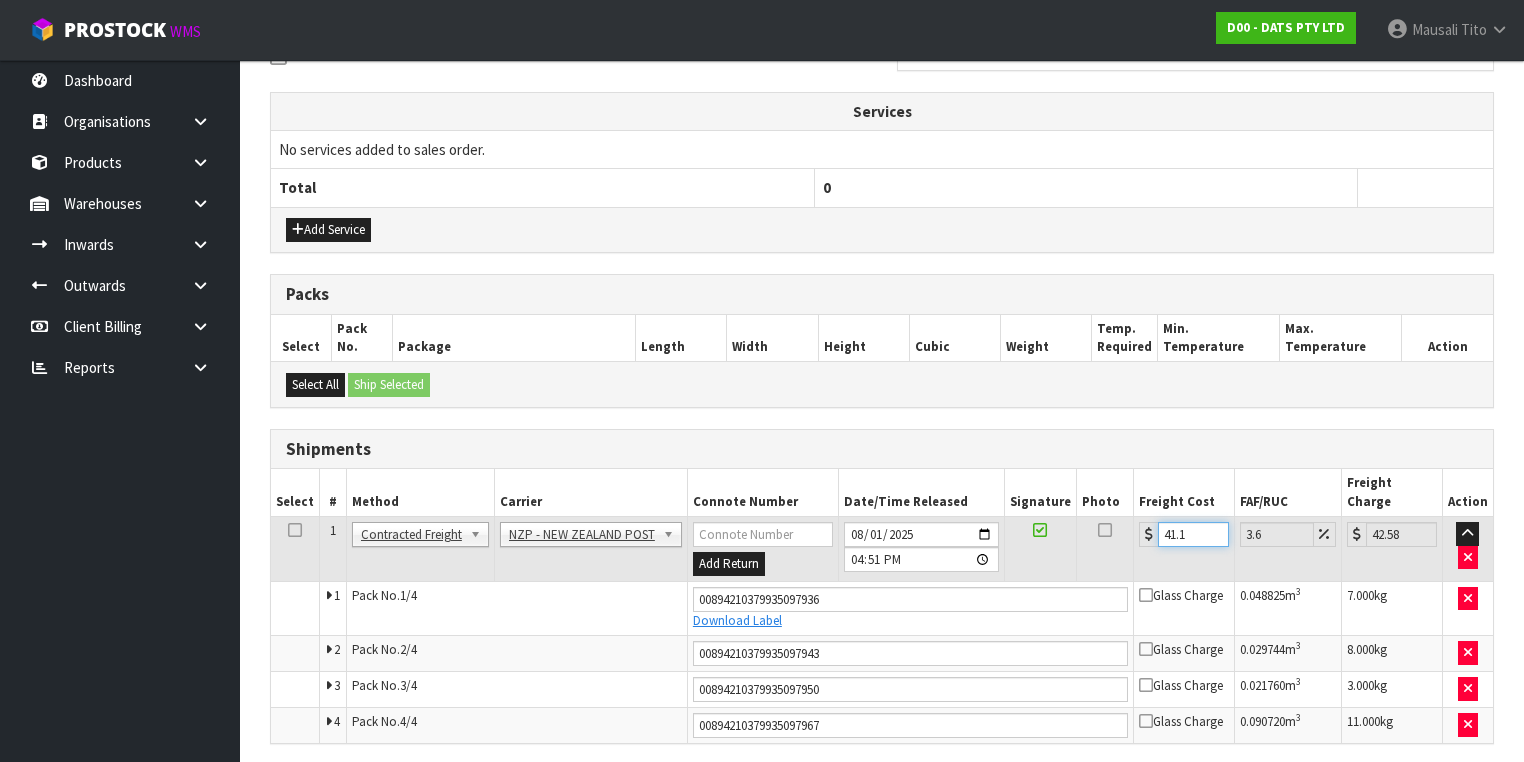 type on "41.11" 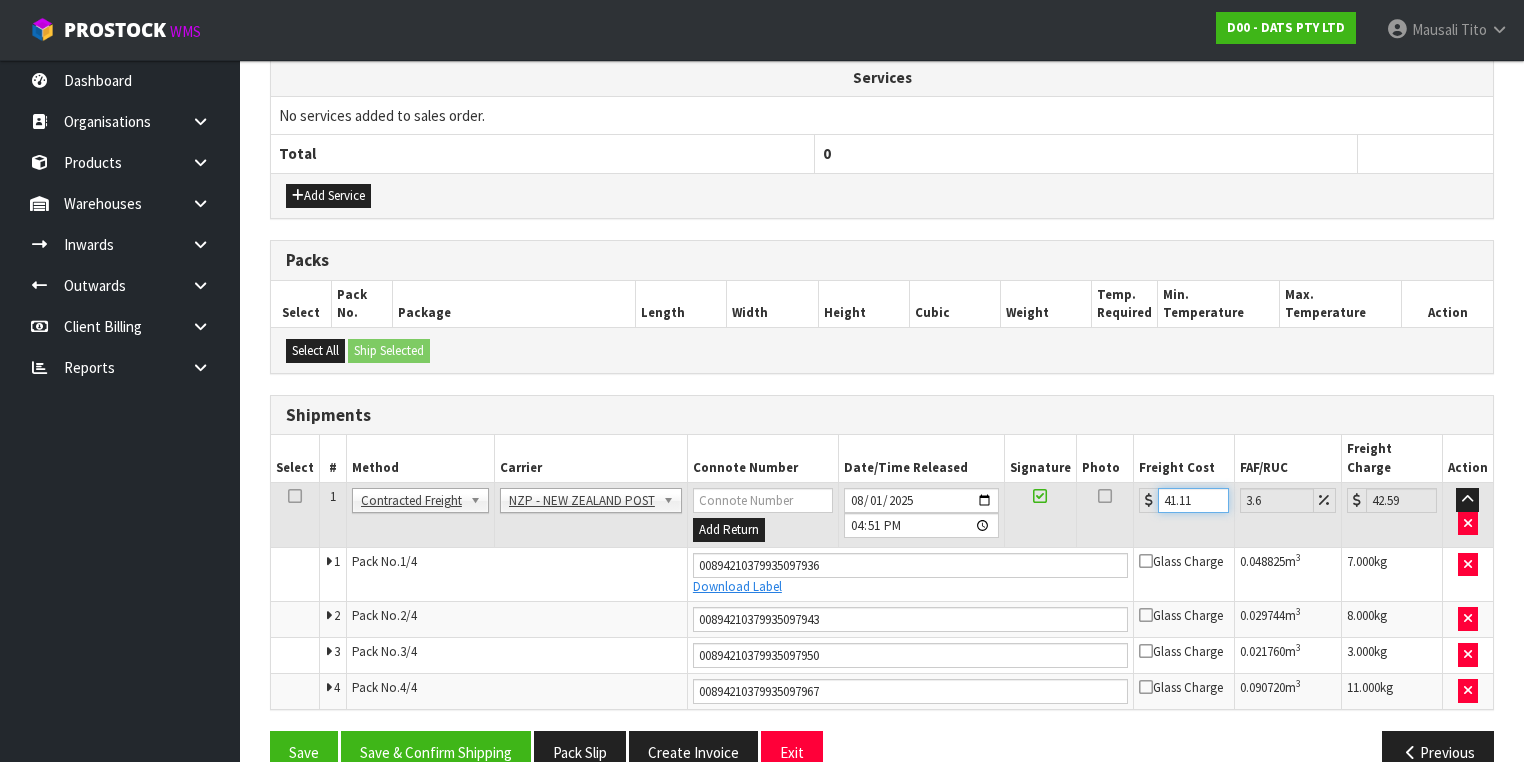 scroll, scrollTop: 690, scrollLeft: 0, axis: vertical 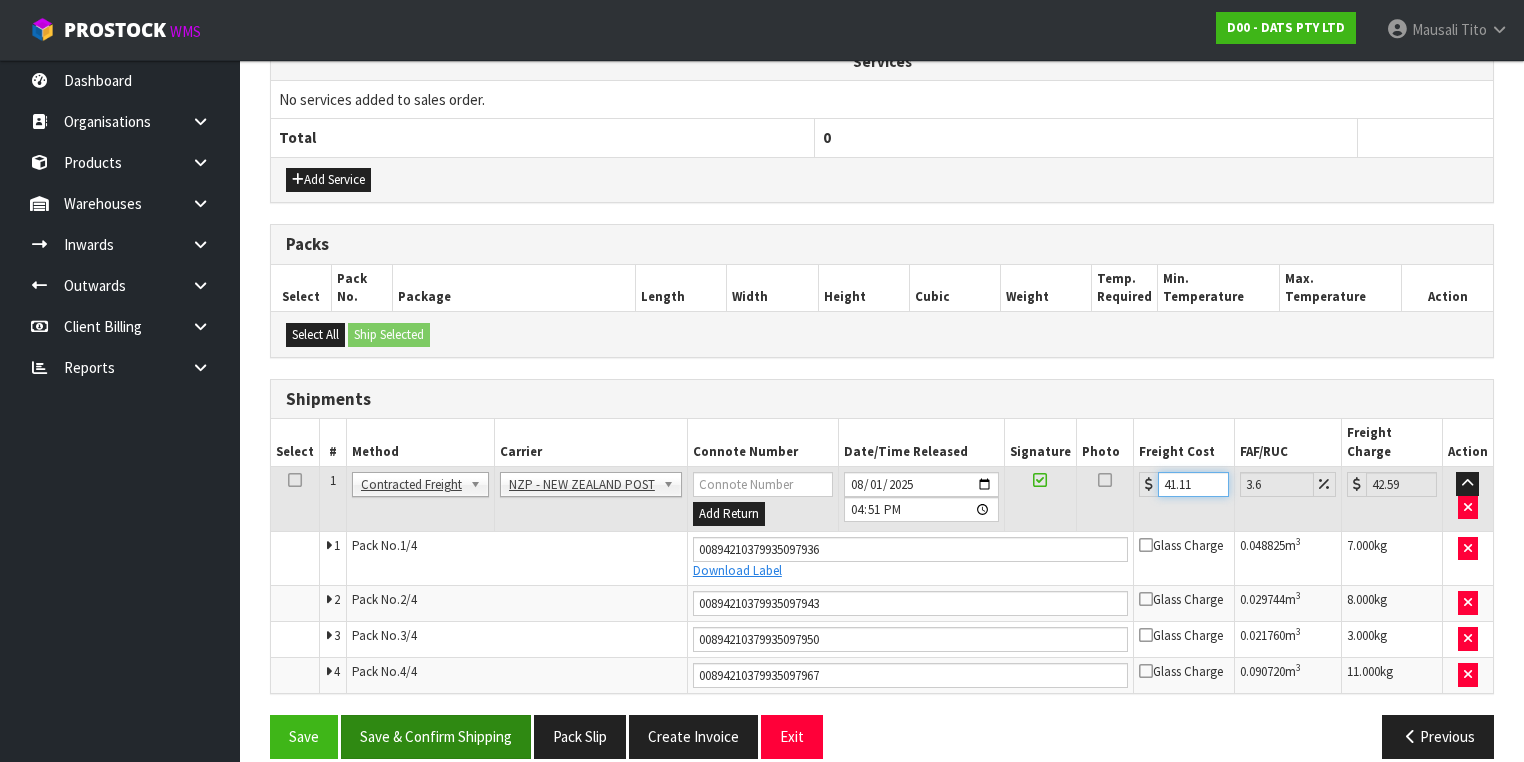 type on "41.11" 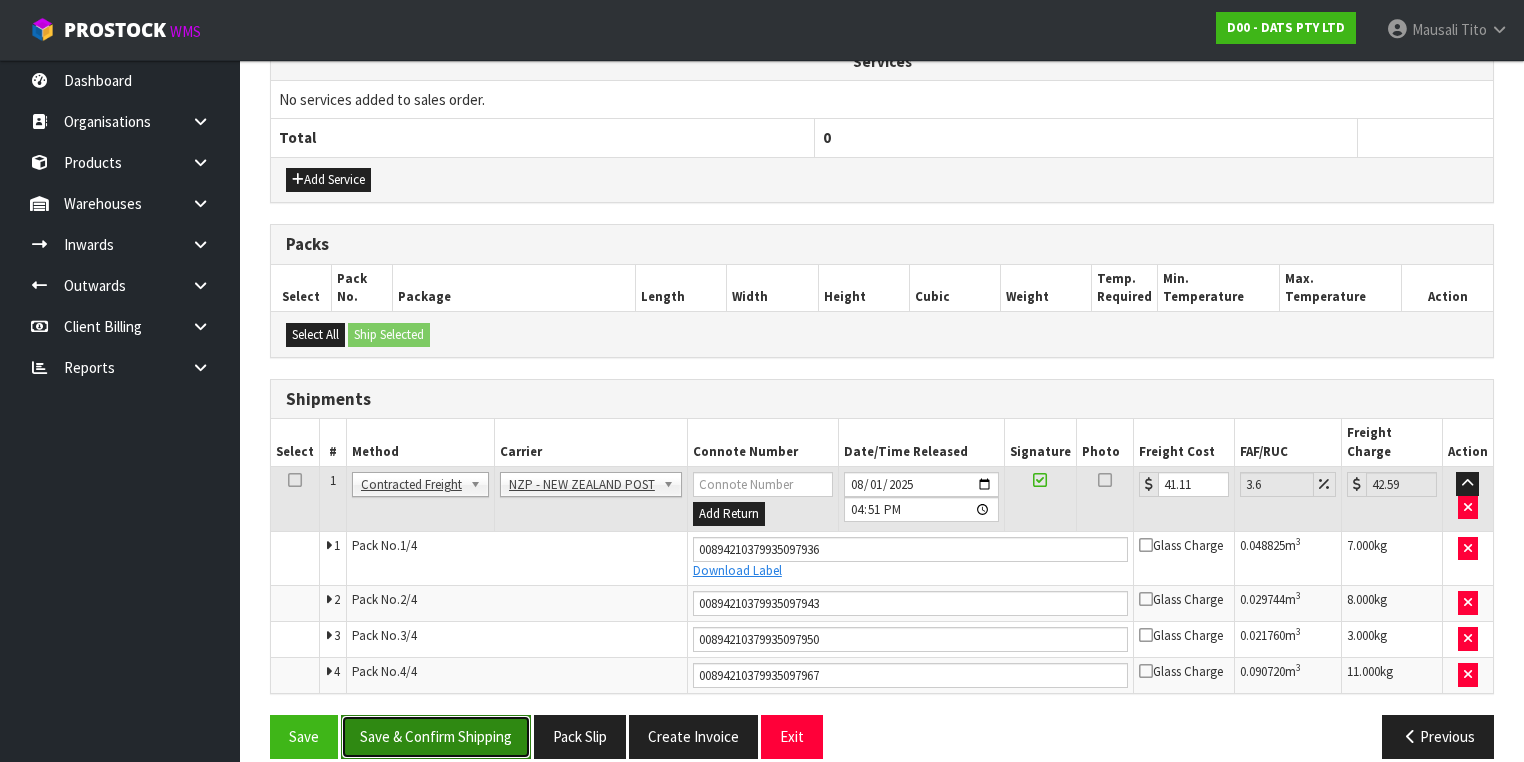 click on "Save & Confirm Shipping" at bounding box center (436, 736) 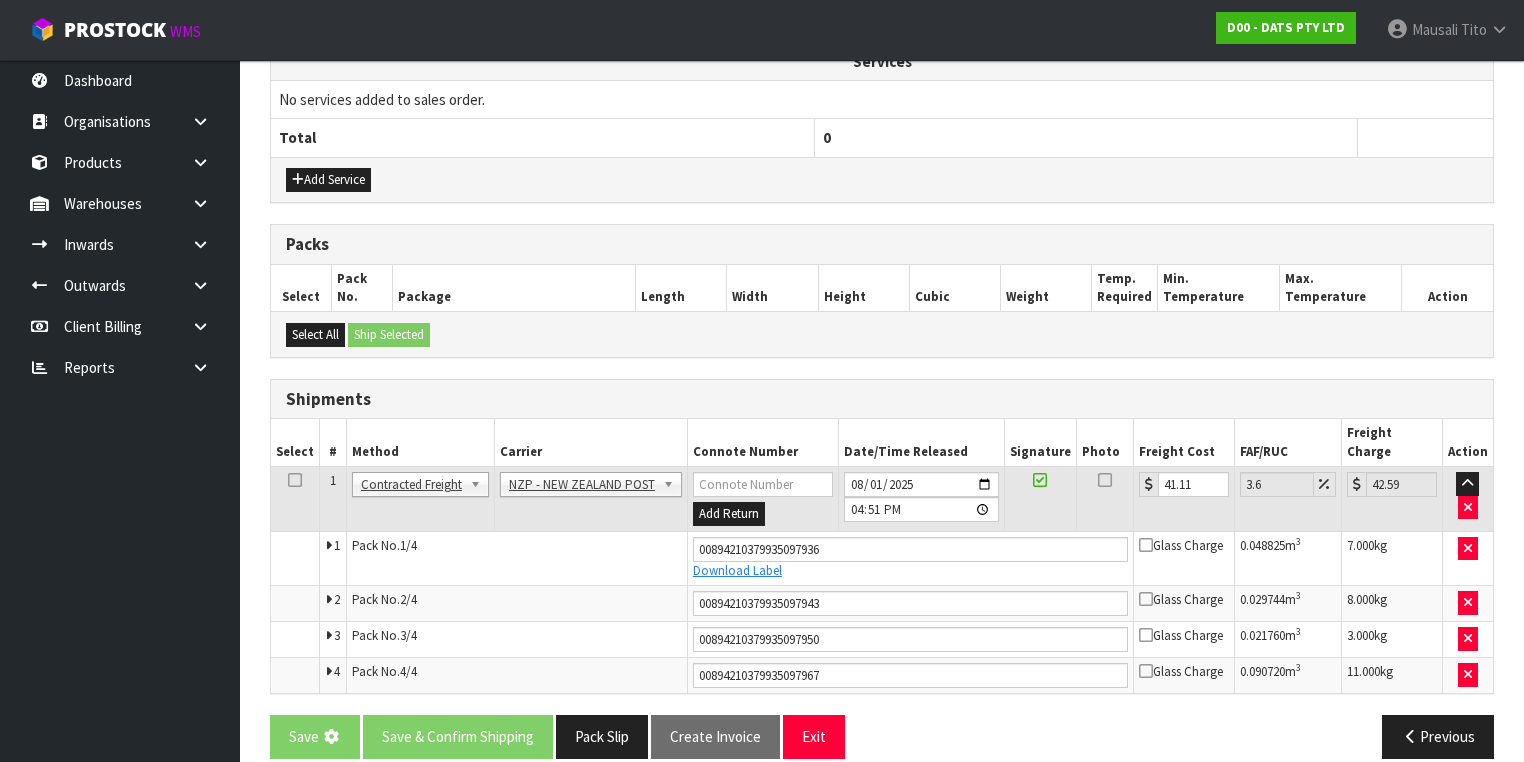 scroll, scrollTop: 0, scrollLeft: 0, axis: both 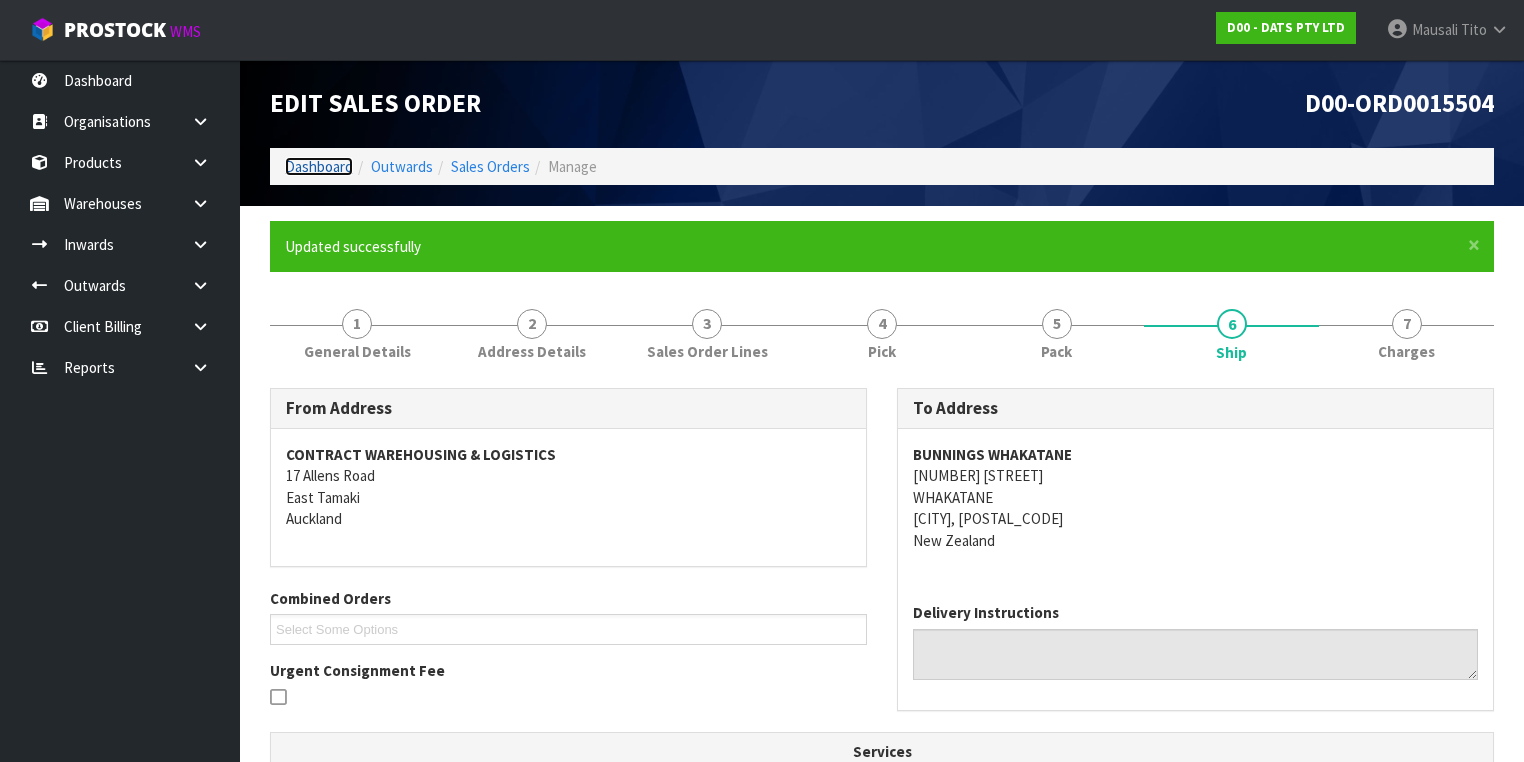 click on "Dashboard" at bounding box center (319, 166) 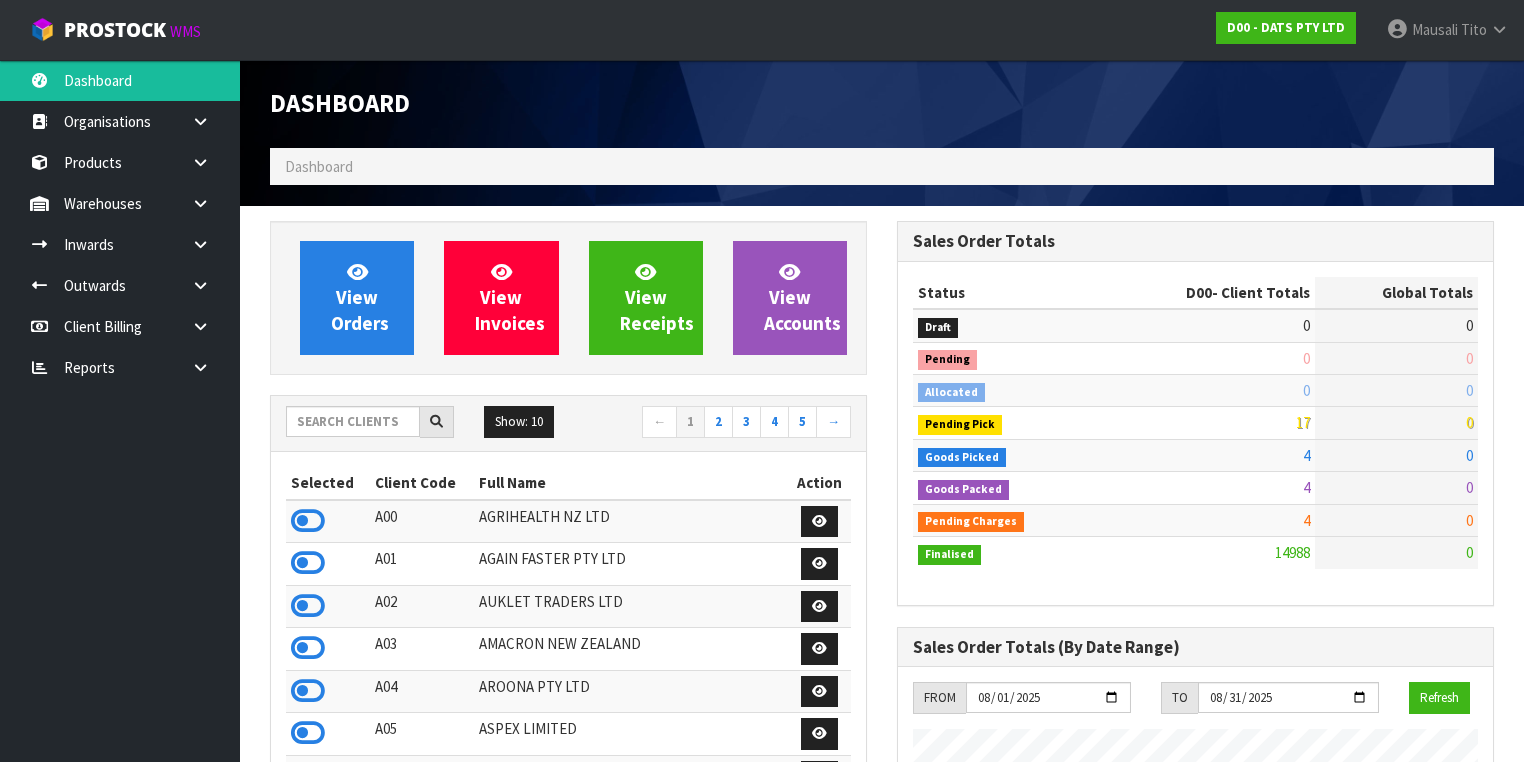 scroll, scrollTop: 998756, scrollLeft: 999372, axis: both 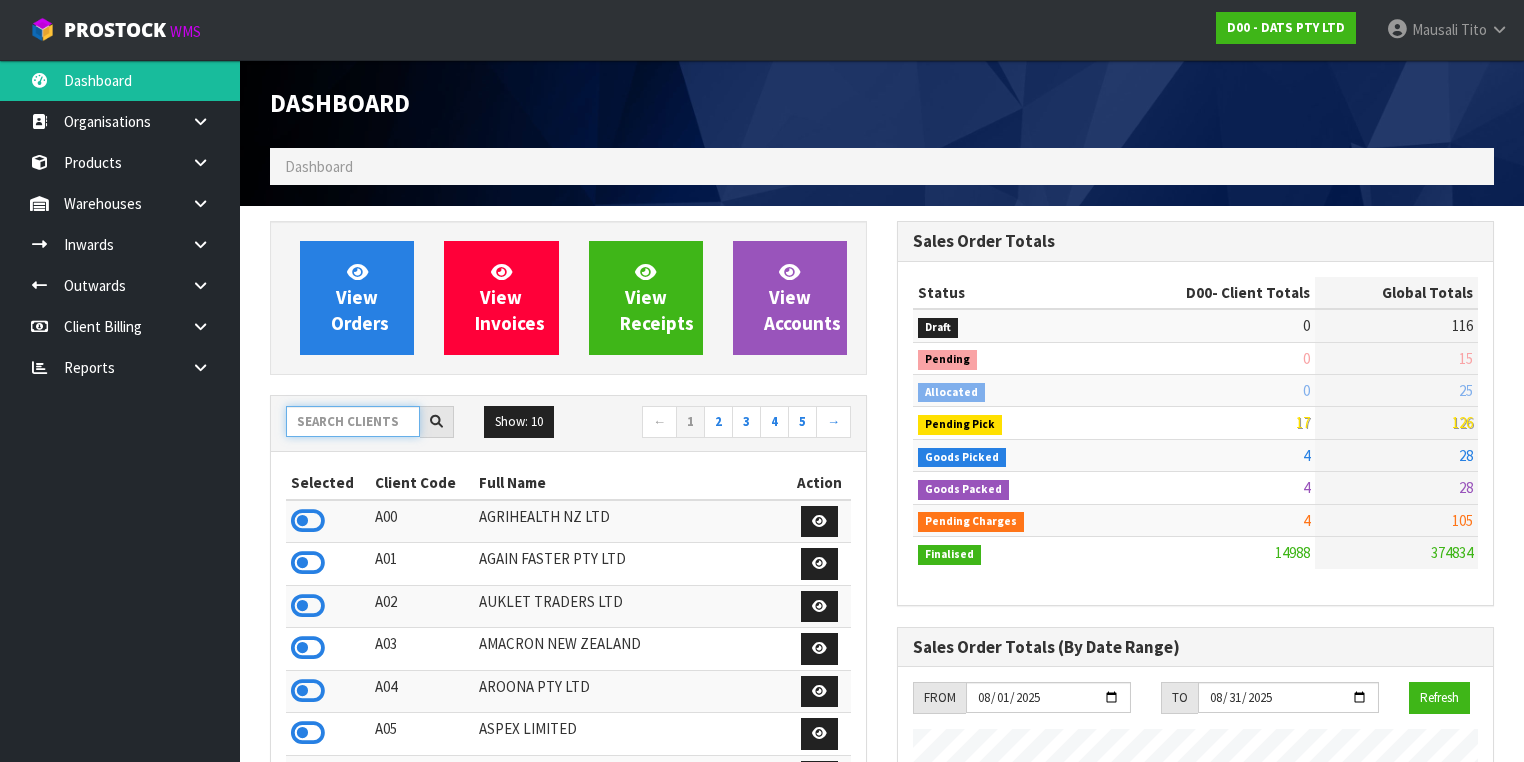 click at bounding box center (353, 421) 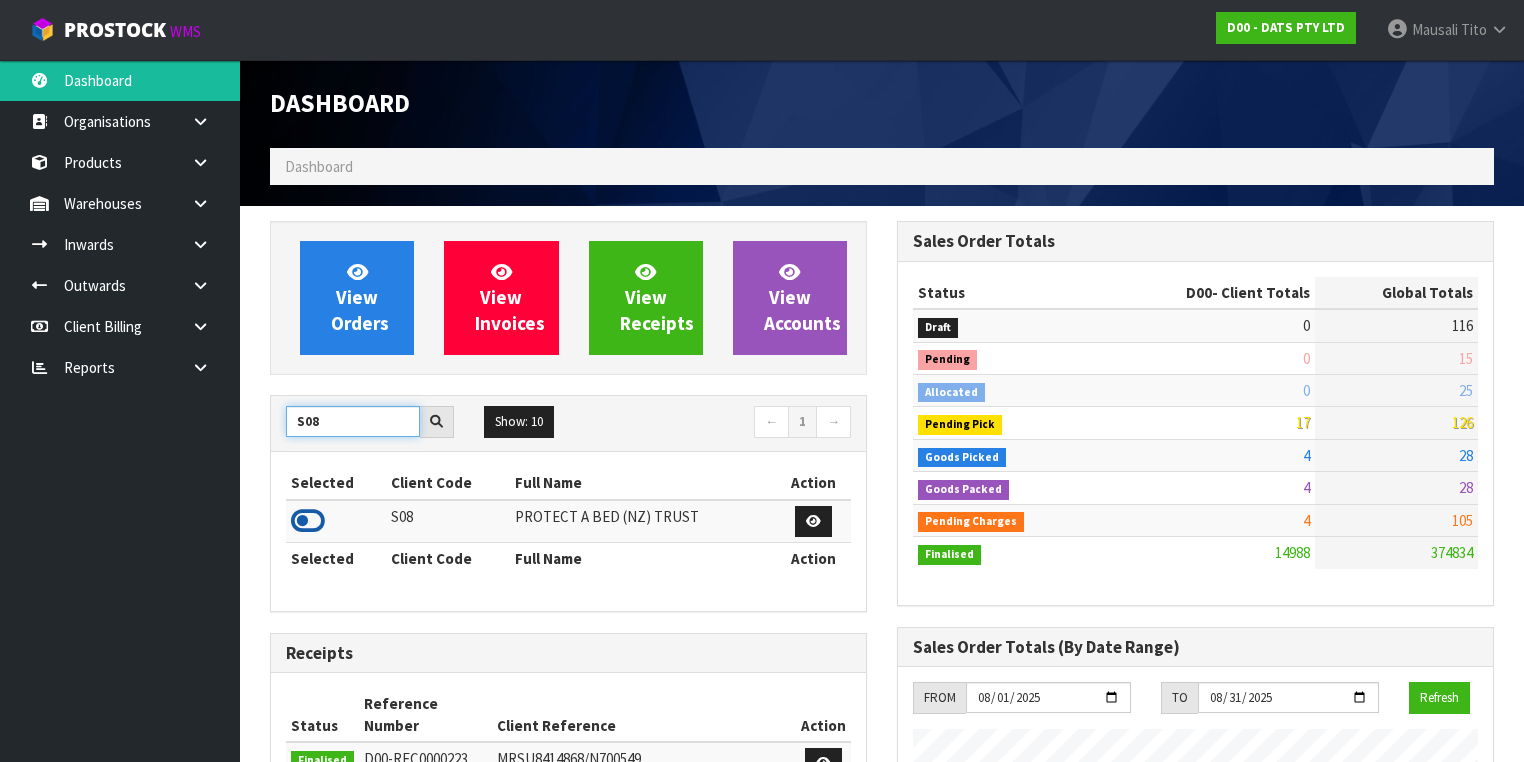type on "S08" 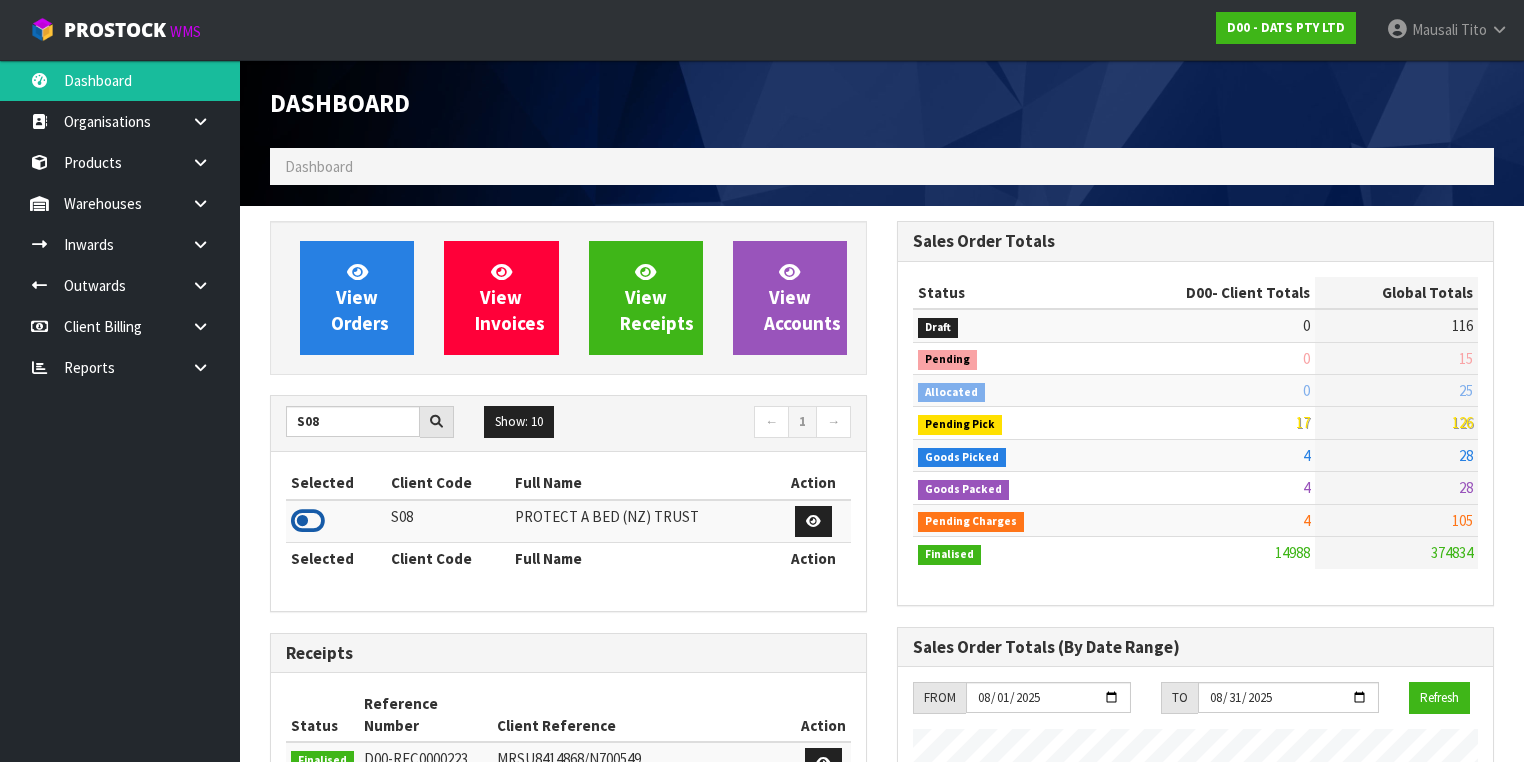 click at bounding box center [308, 521] 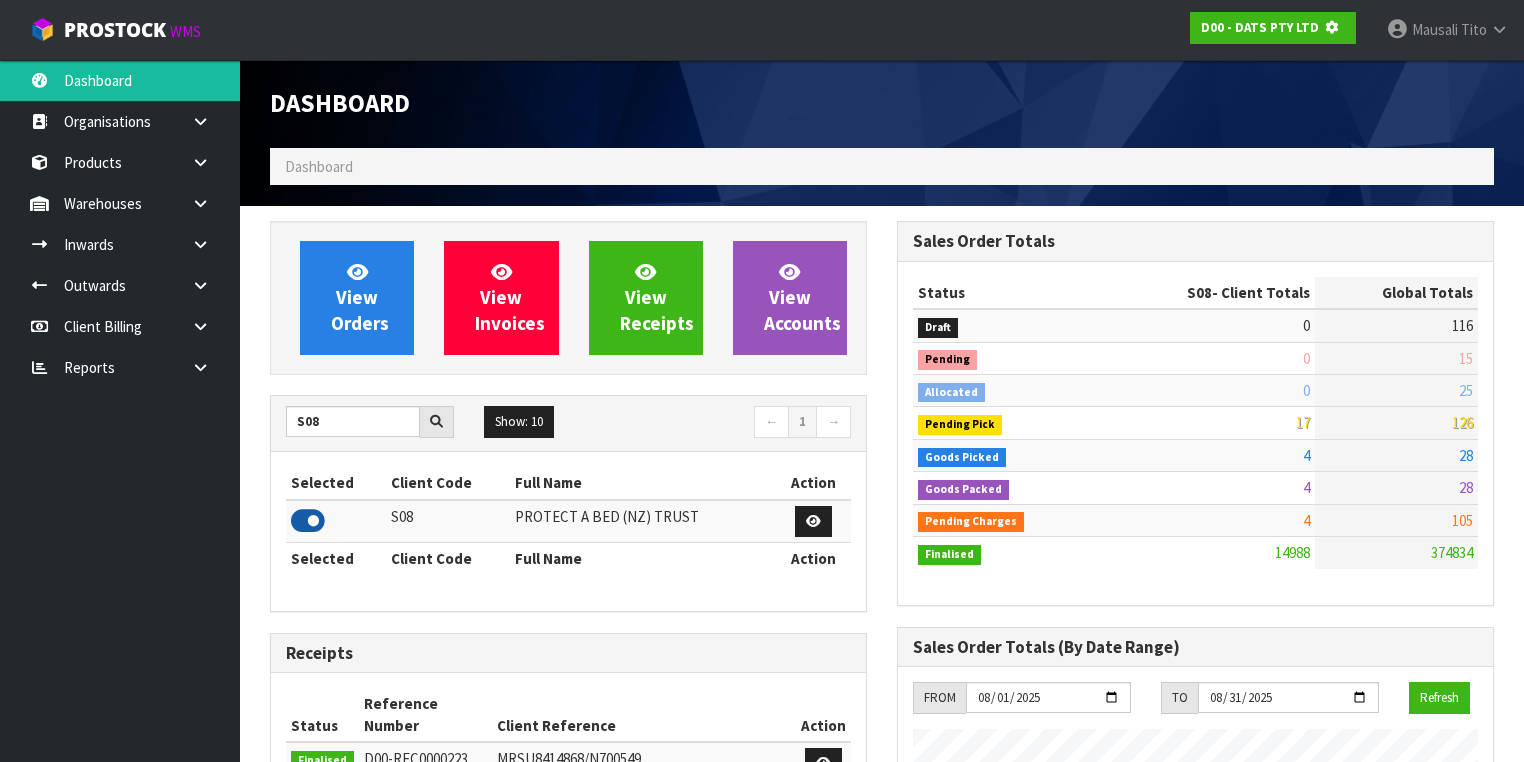 scroll, scrollTop: 1242, scrollLeft: 627, axis: both 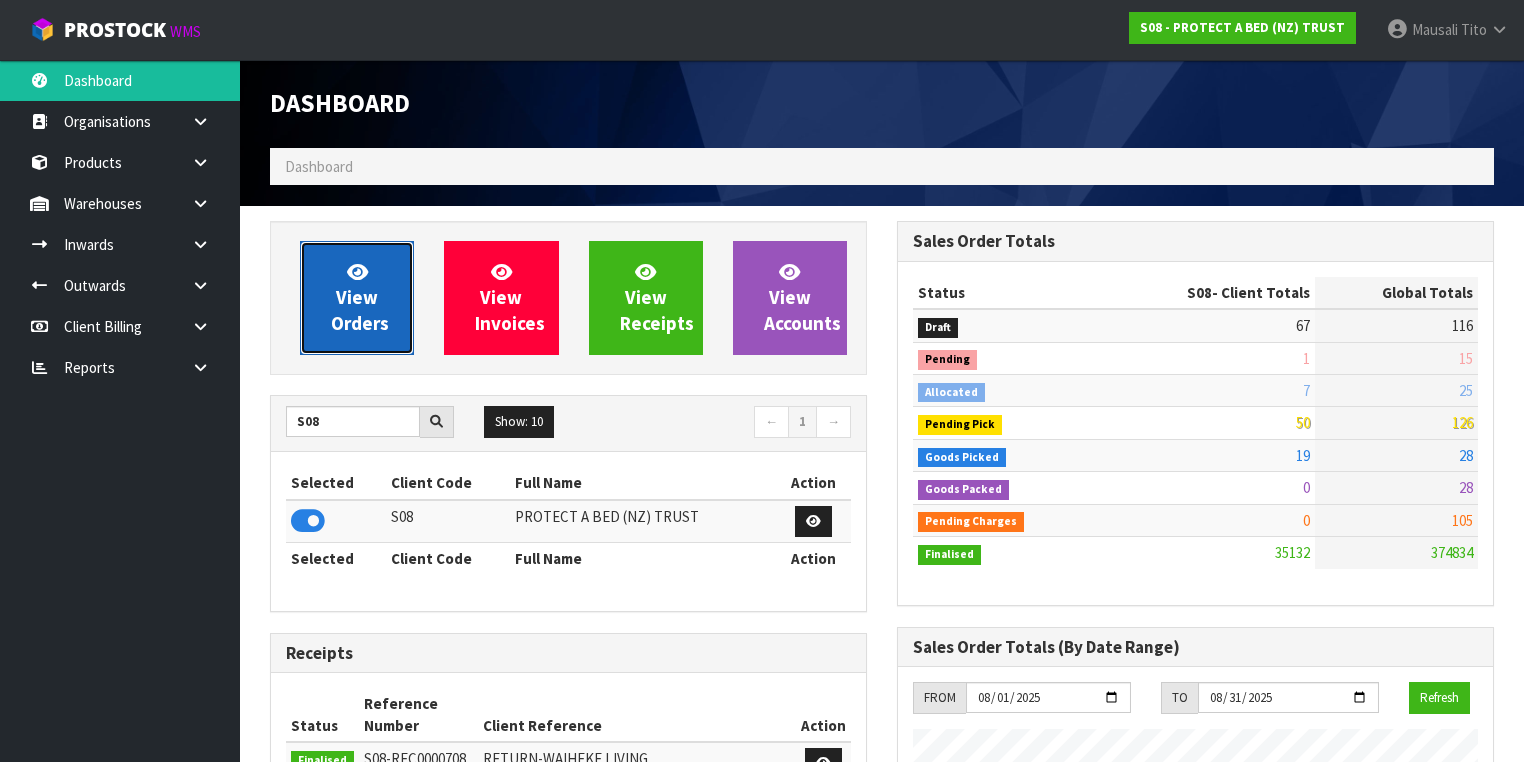 click on "View
Orders" at bounding box center [360, 297] 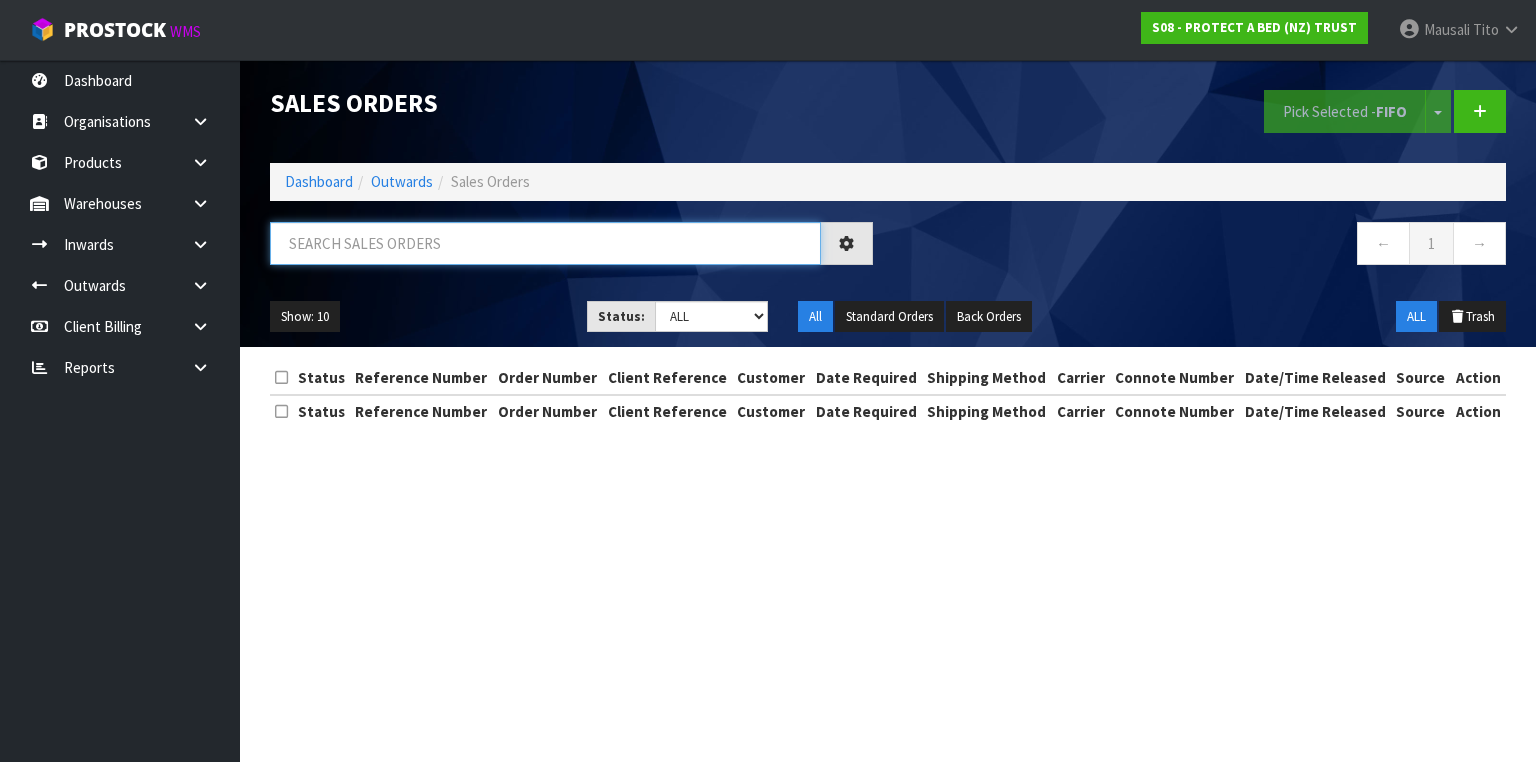 click at bounding box center (545, 243) 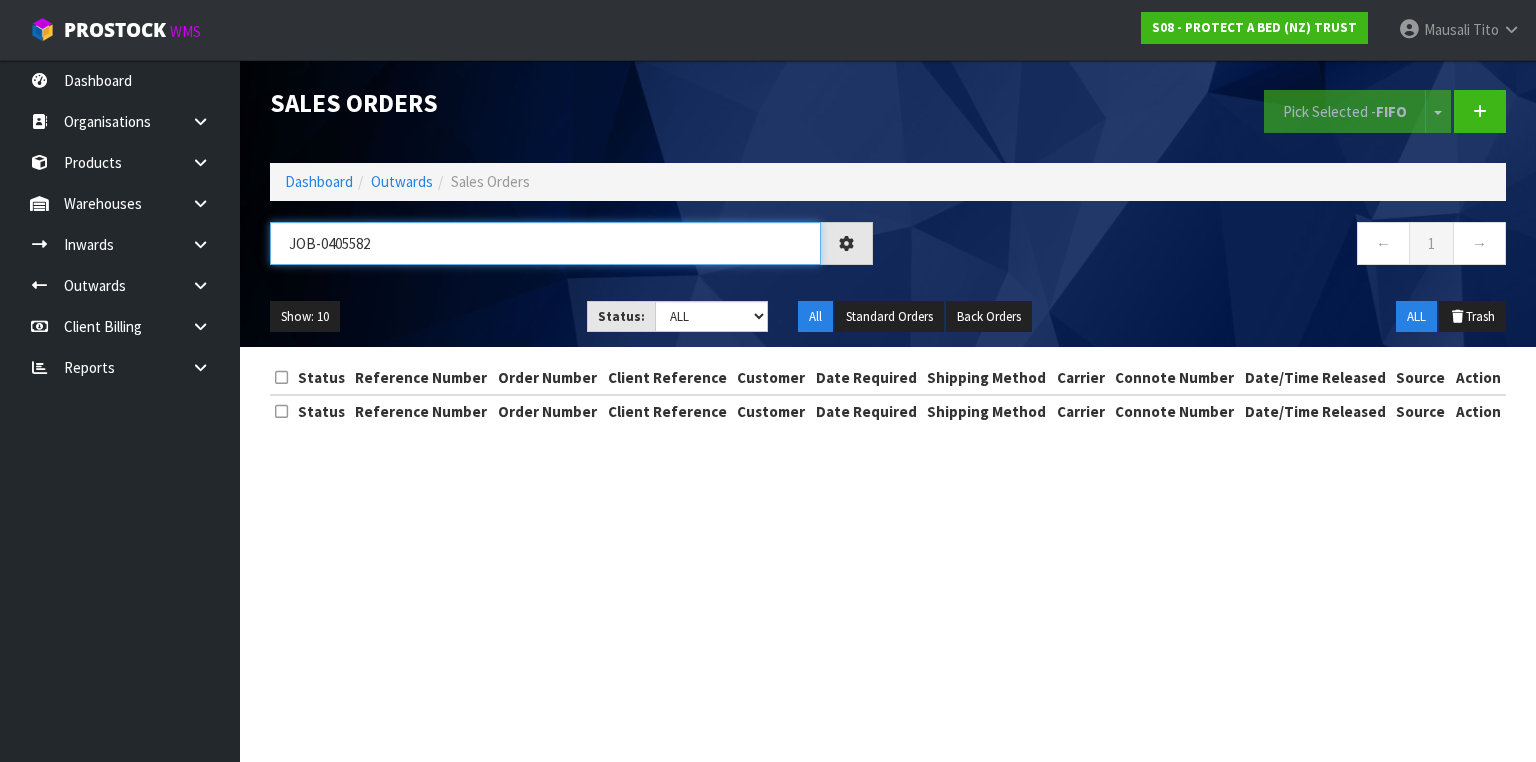 type on "JOB-0405582" 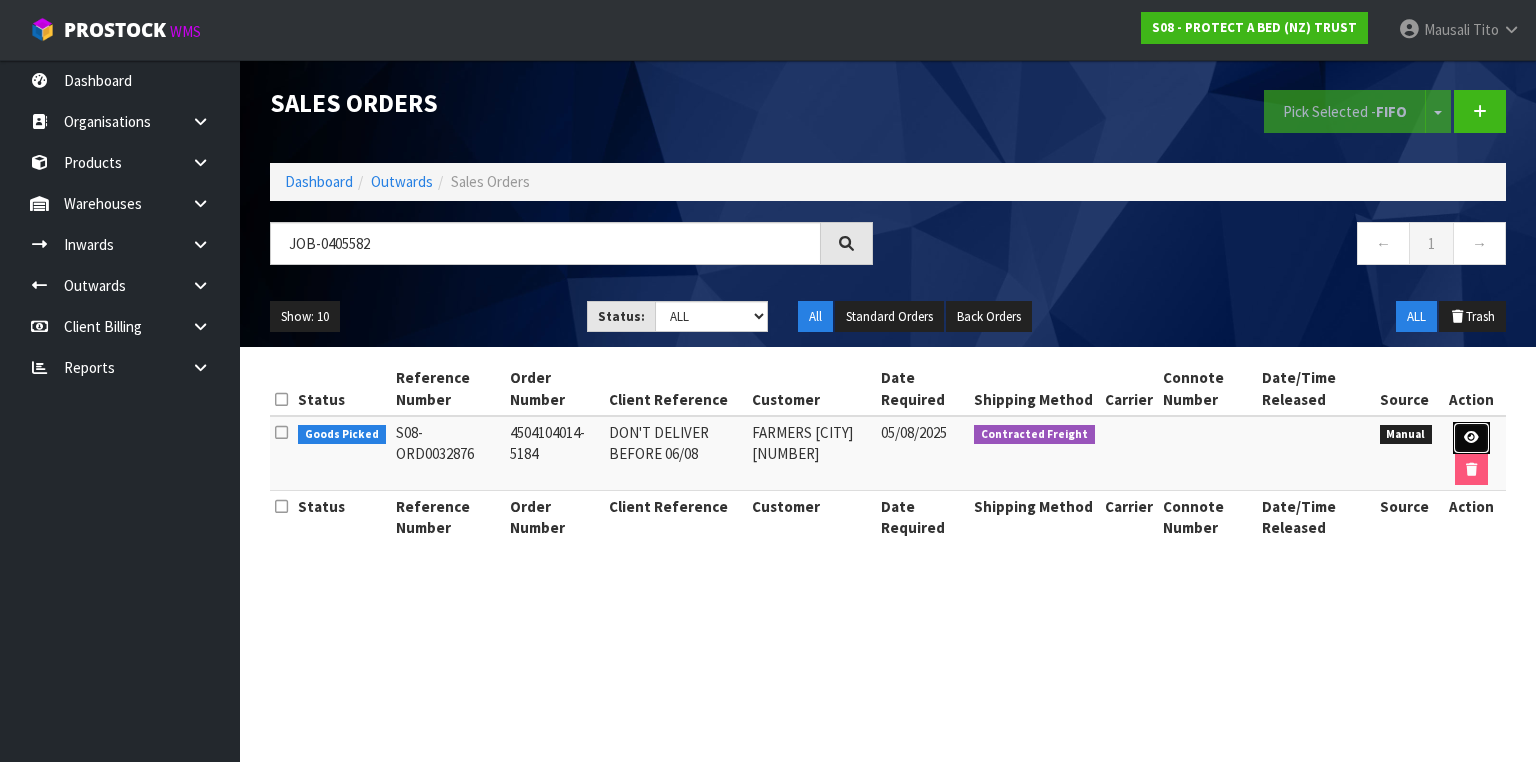 click at bounding box center (1471, 437) 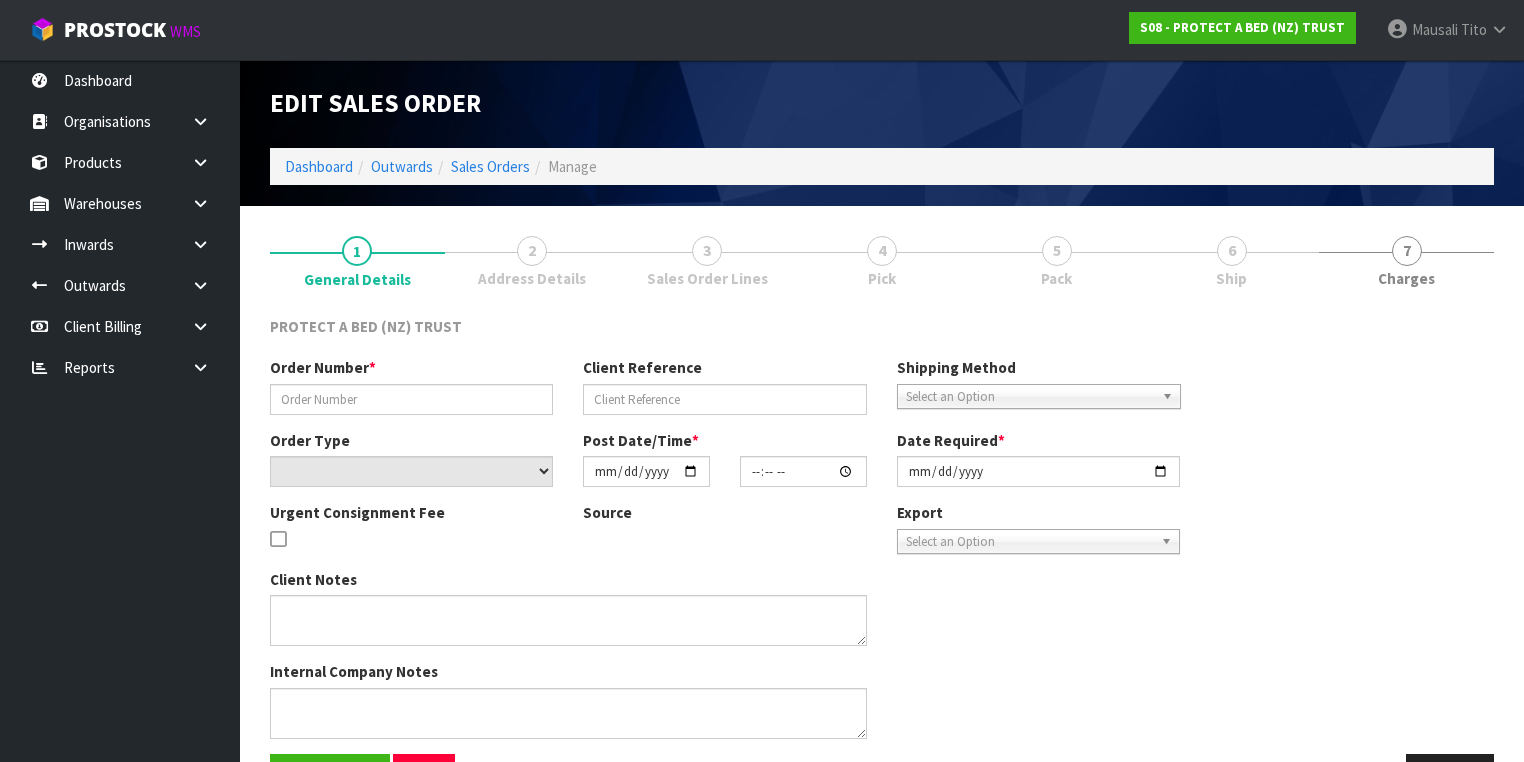 type on "4504104014-5184" 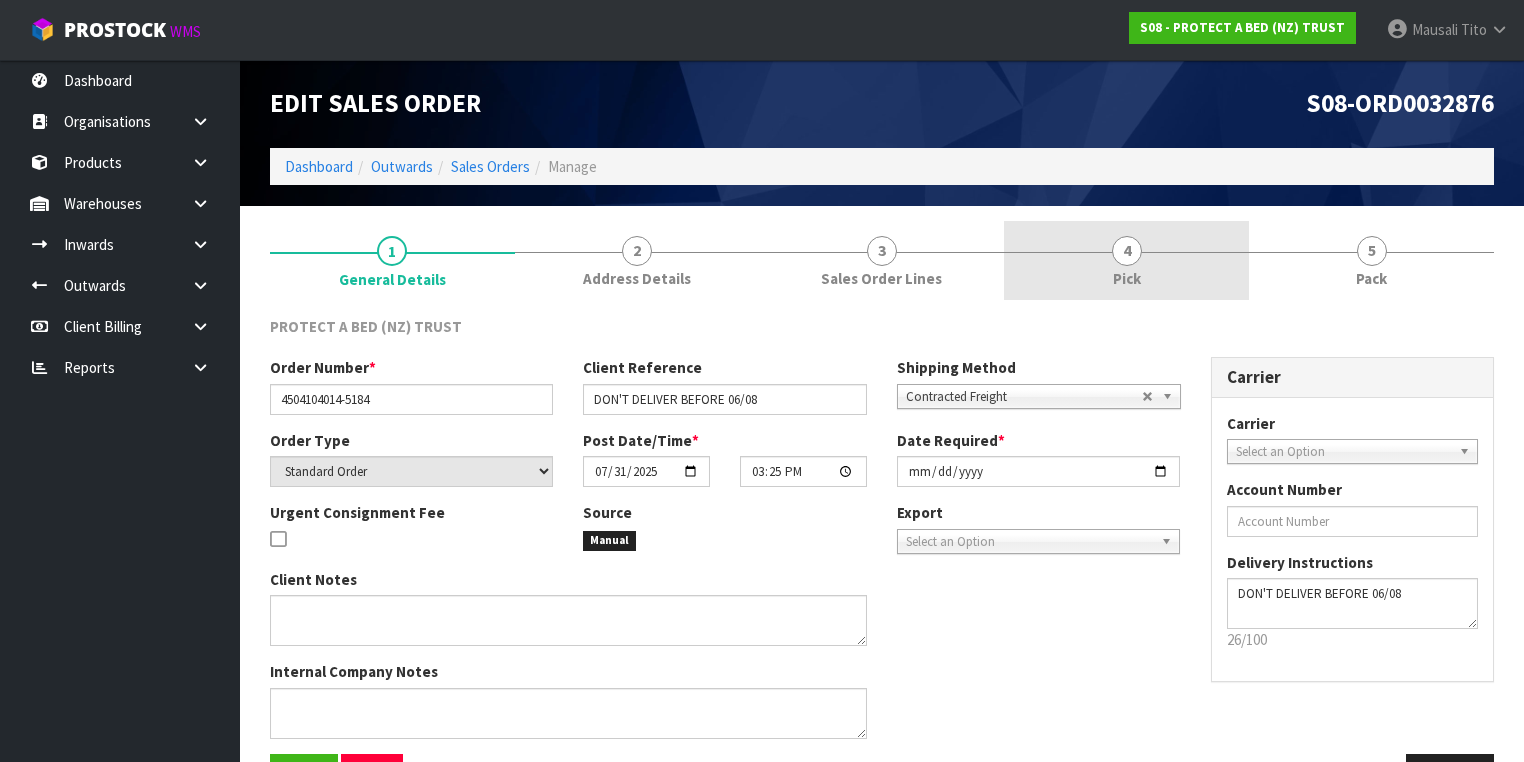 click on "4" at bounding box center [1127, 251] 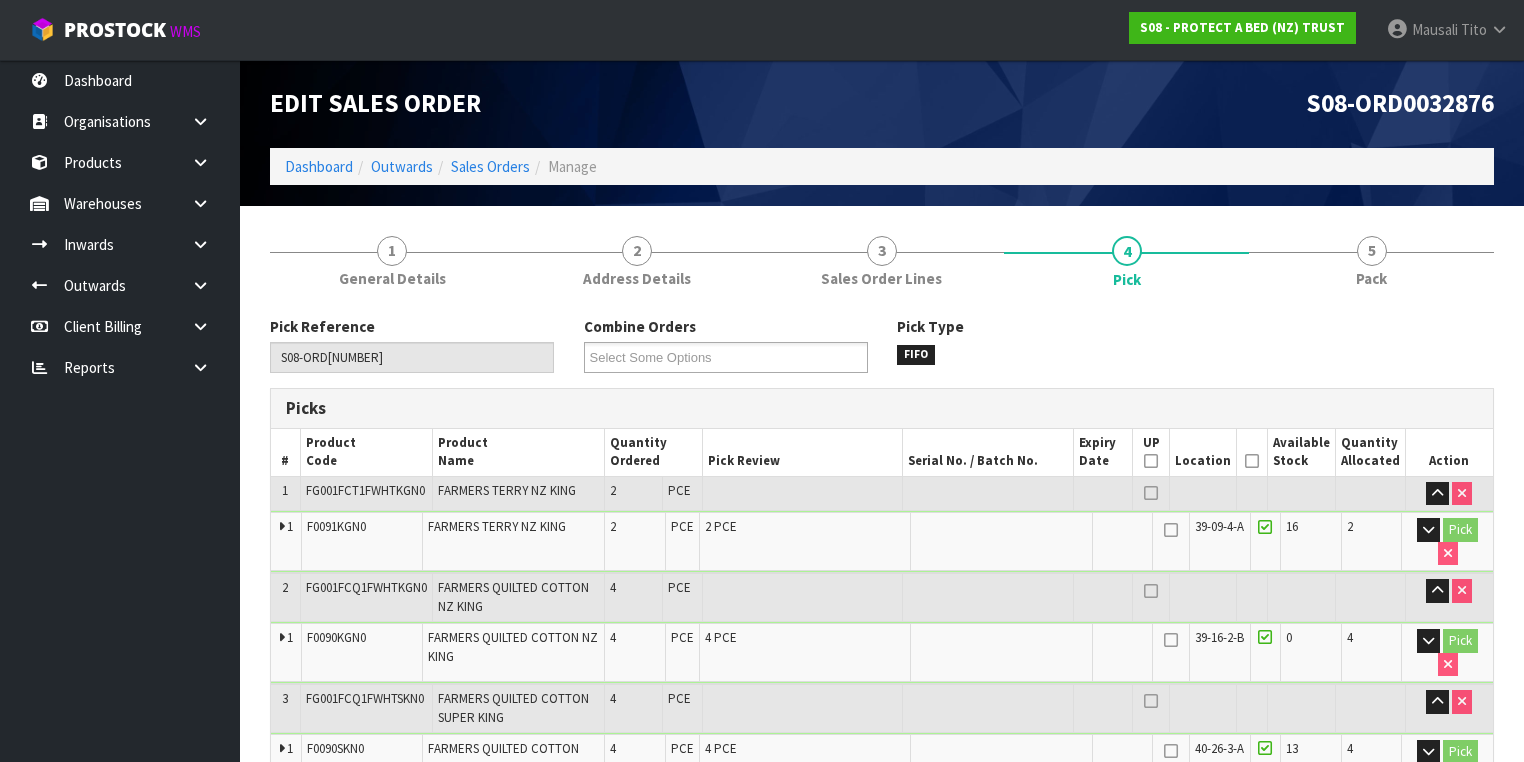 click at bounding box center [1252, 461] 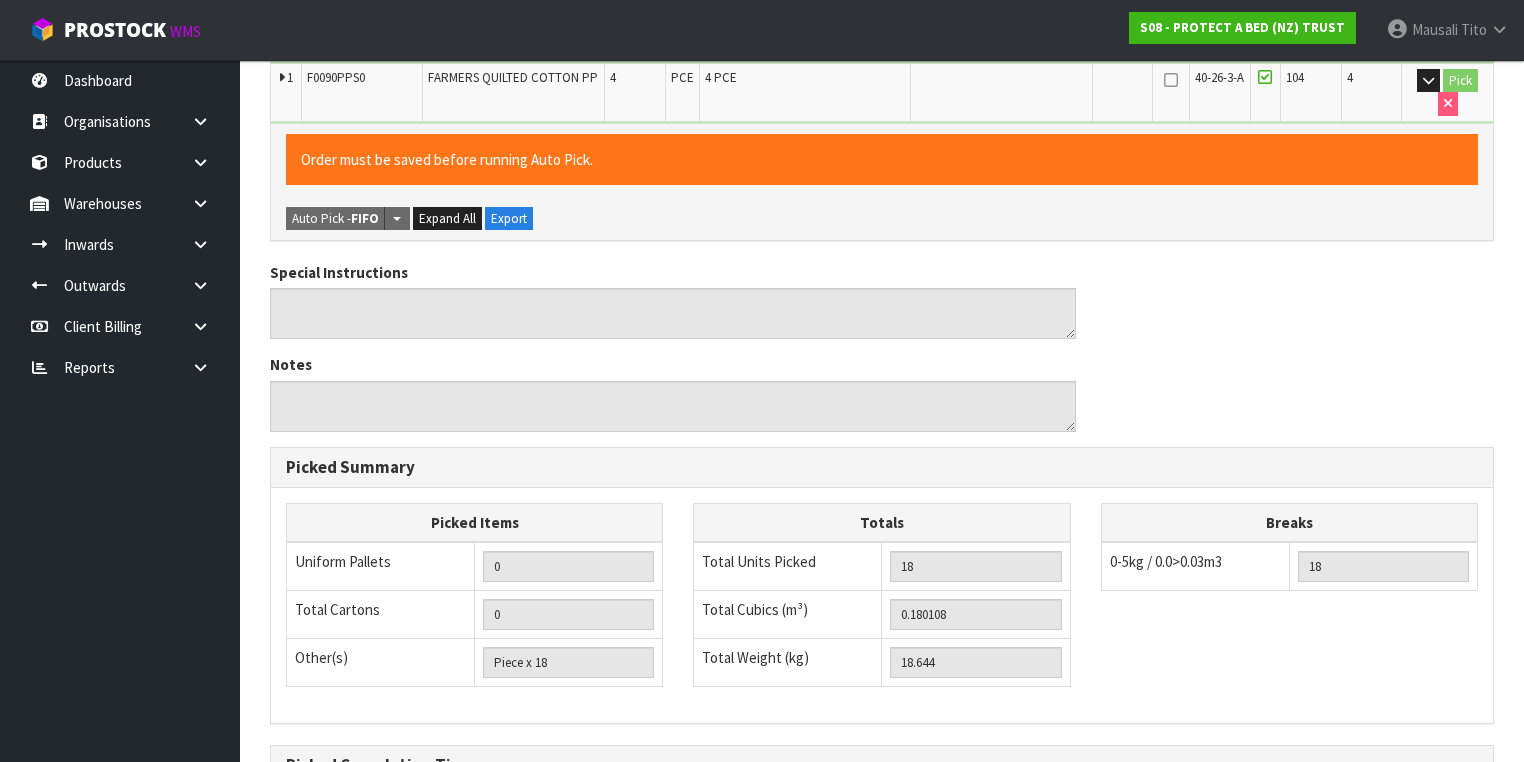scroll, scrollTop: 1084, scrollLeft: 0, axis: vertical 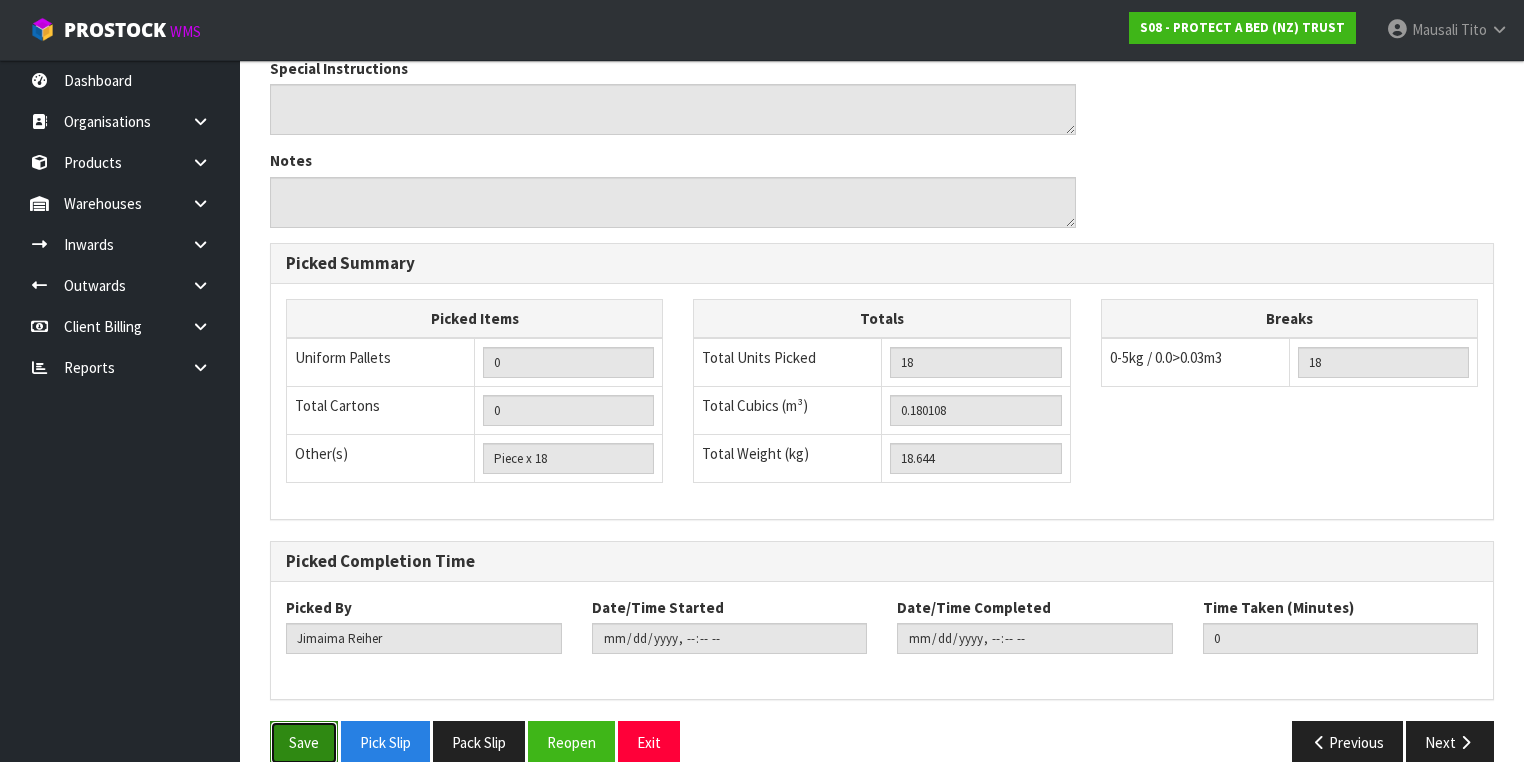 click on "Save" at bounding box center (304, 742) 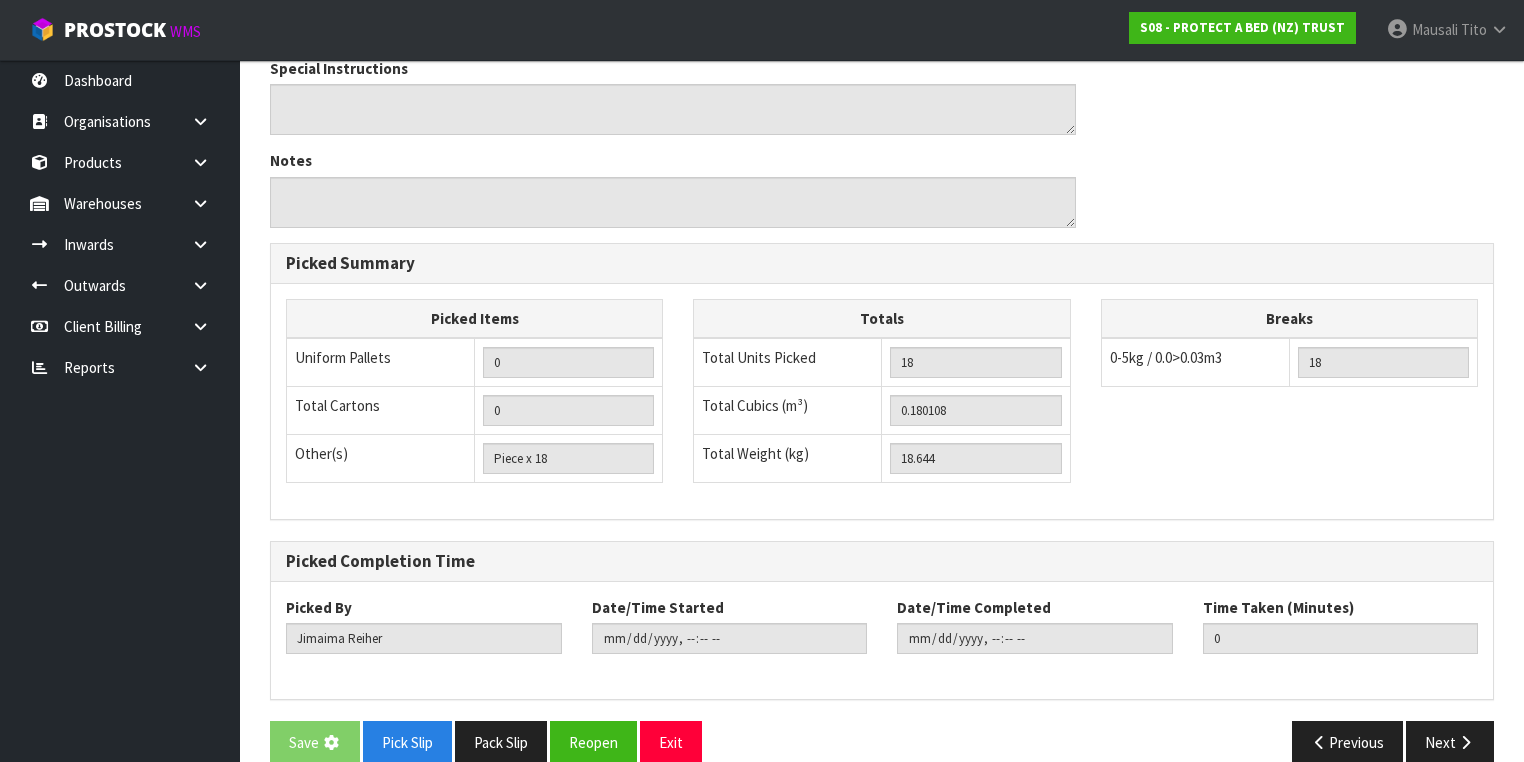 scroll, scrollTop: 0, scrollLeft: 0, axis: both 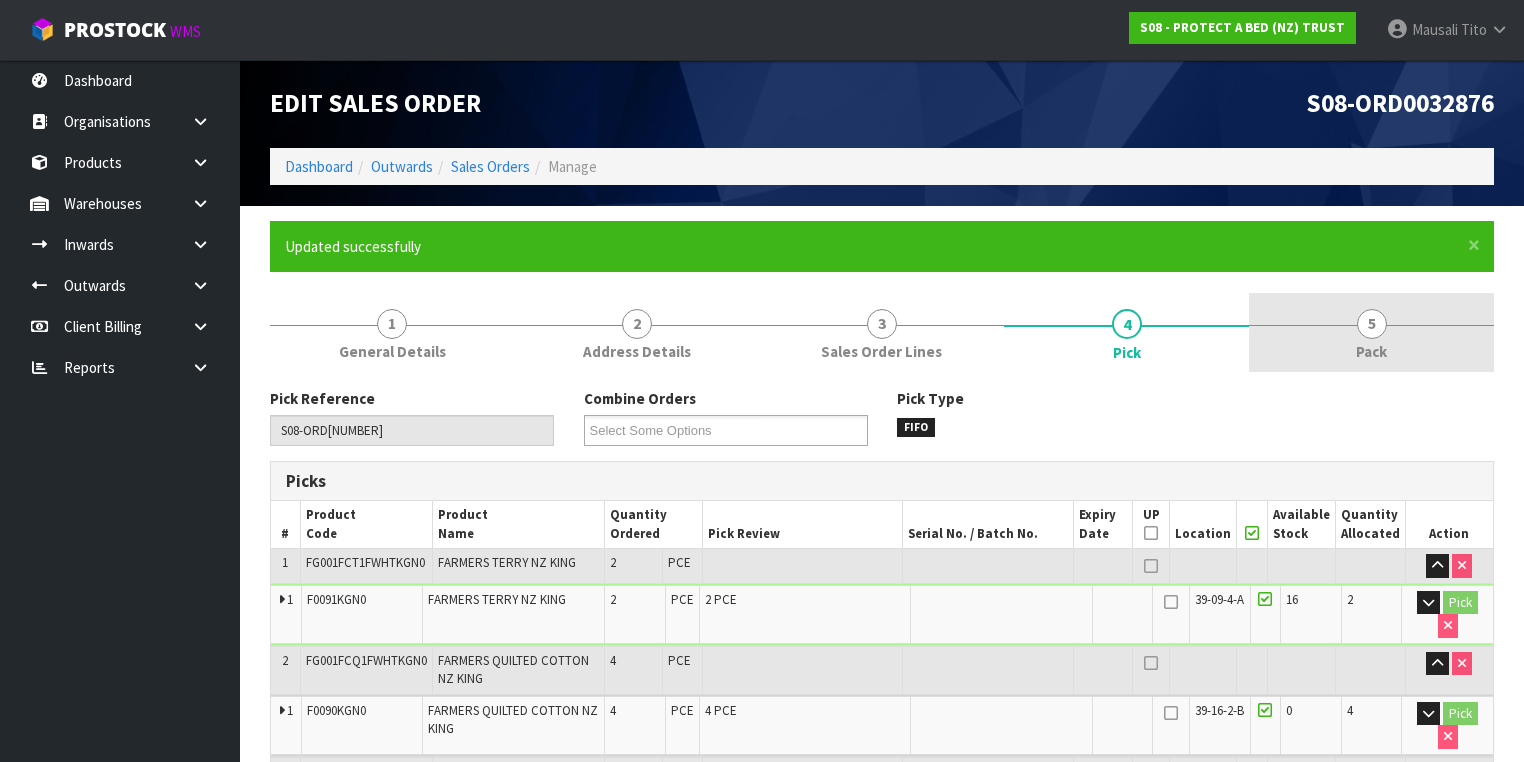 type 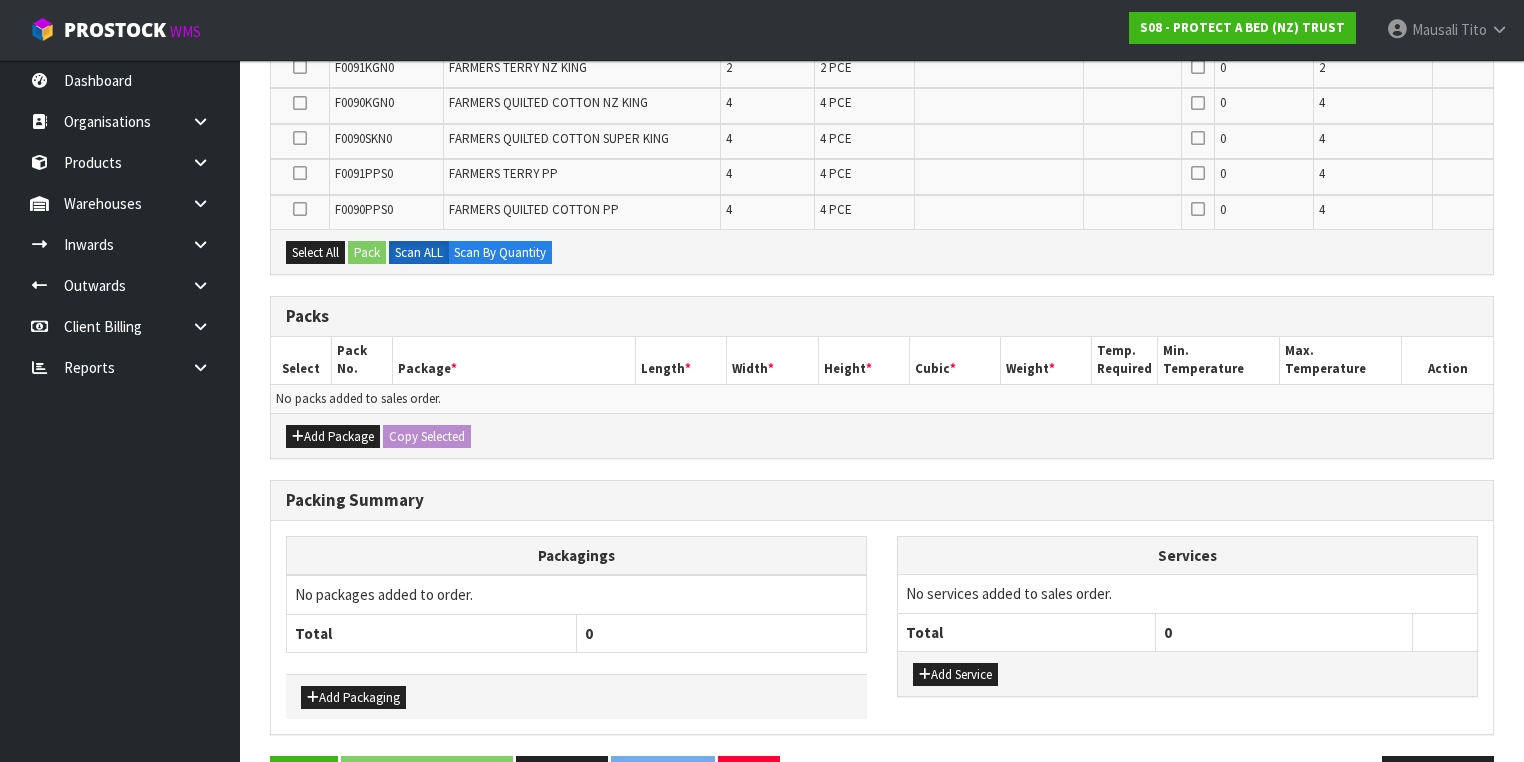 scroll, scrollTop: 480, scrollLeft: 0, axis: vertical 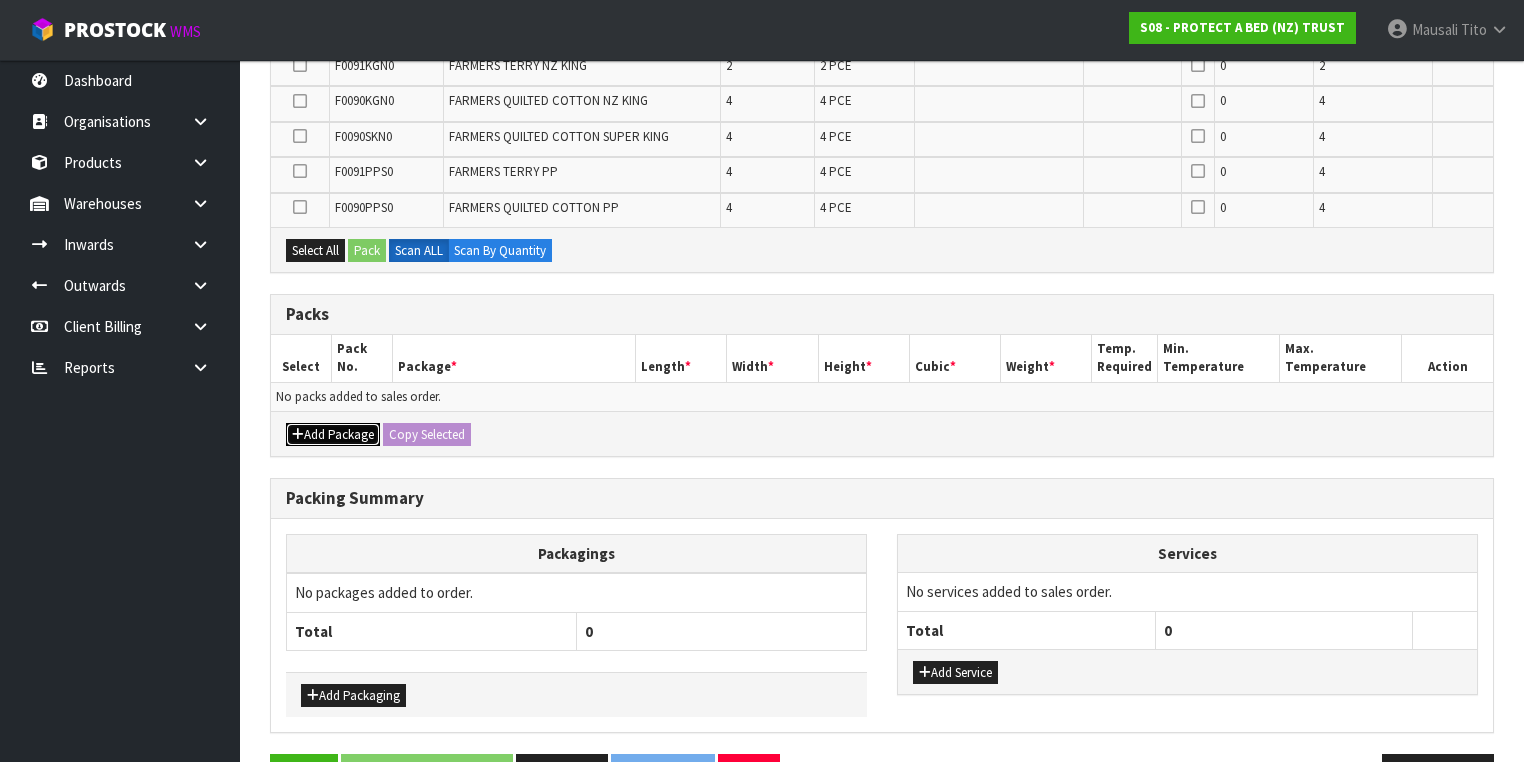 click on "Add Package" at bounding box center [333, 435] 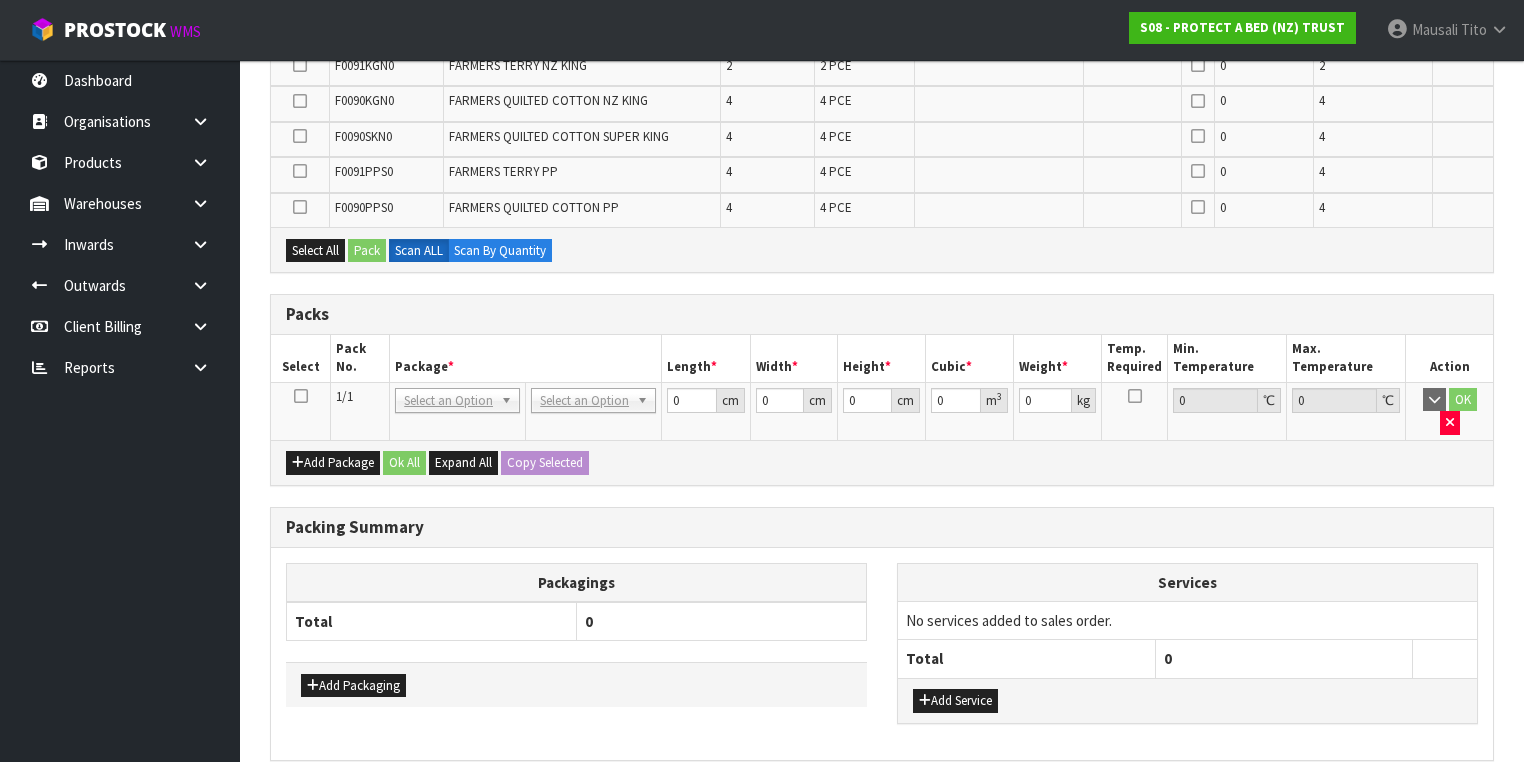 click at bounding box center [301, 396] 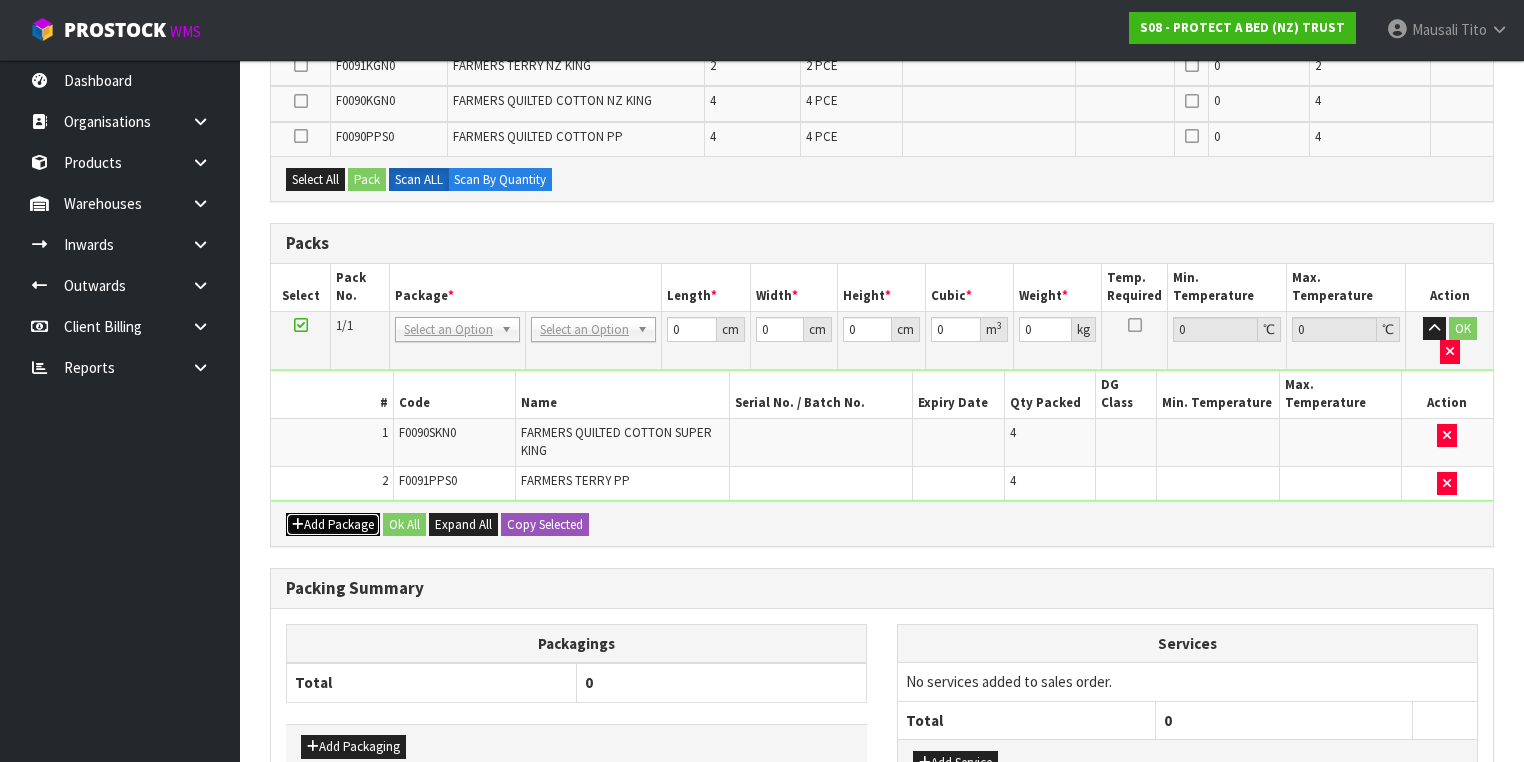 click on "Add Package" at bounding box center [333, 525] 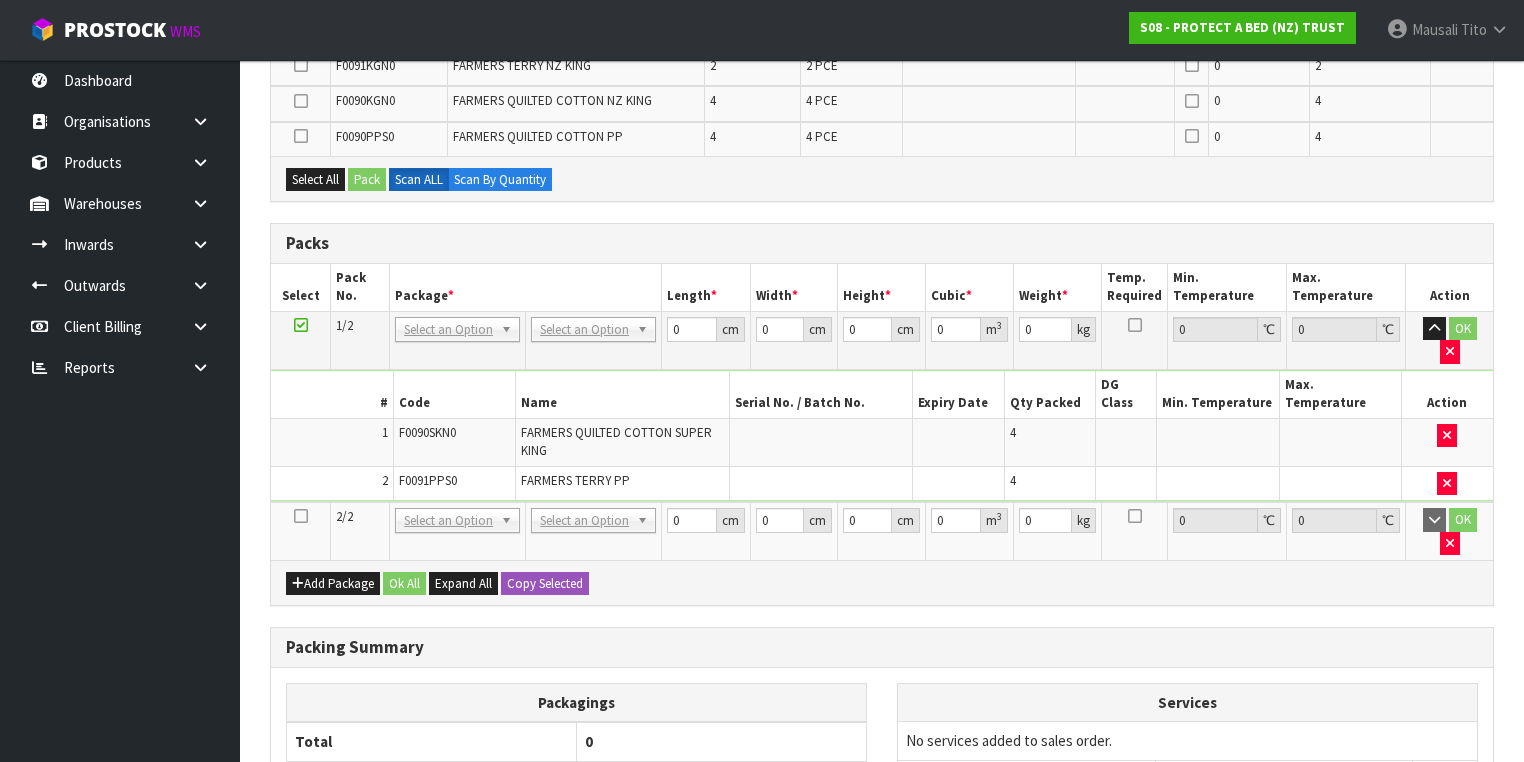 click at bounding box center (301, 516) 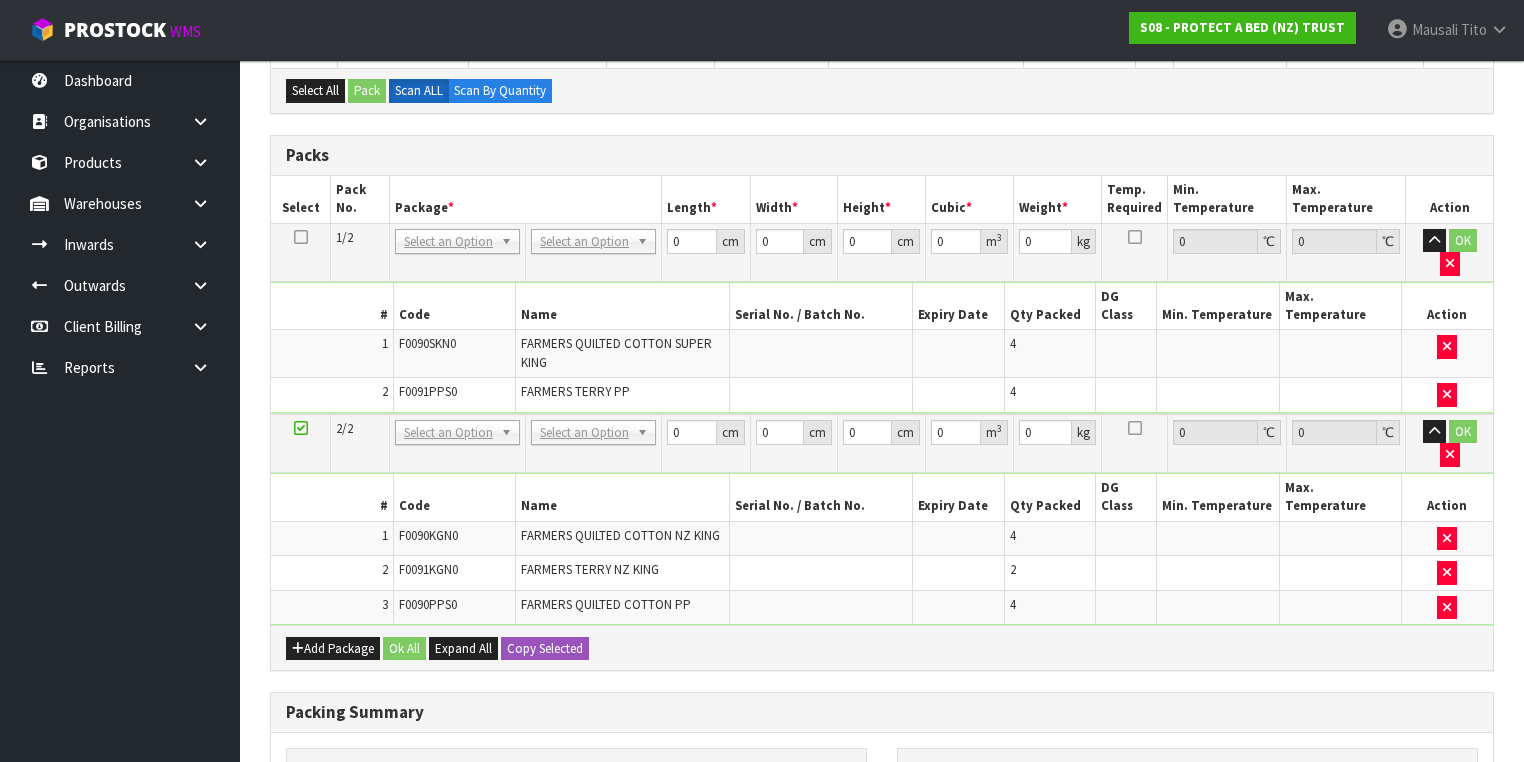 scroll, scrollTop: 560, scrollLeft: 0, axis: vertical 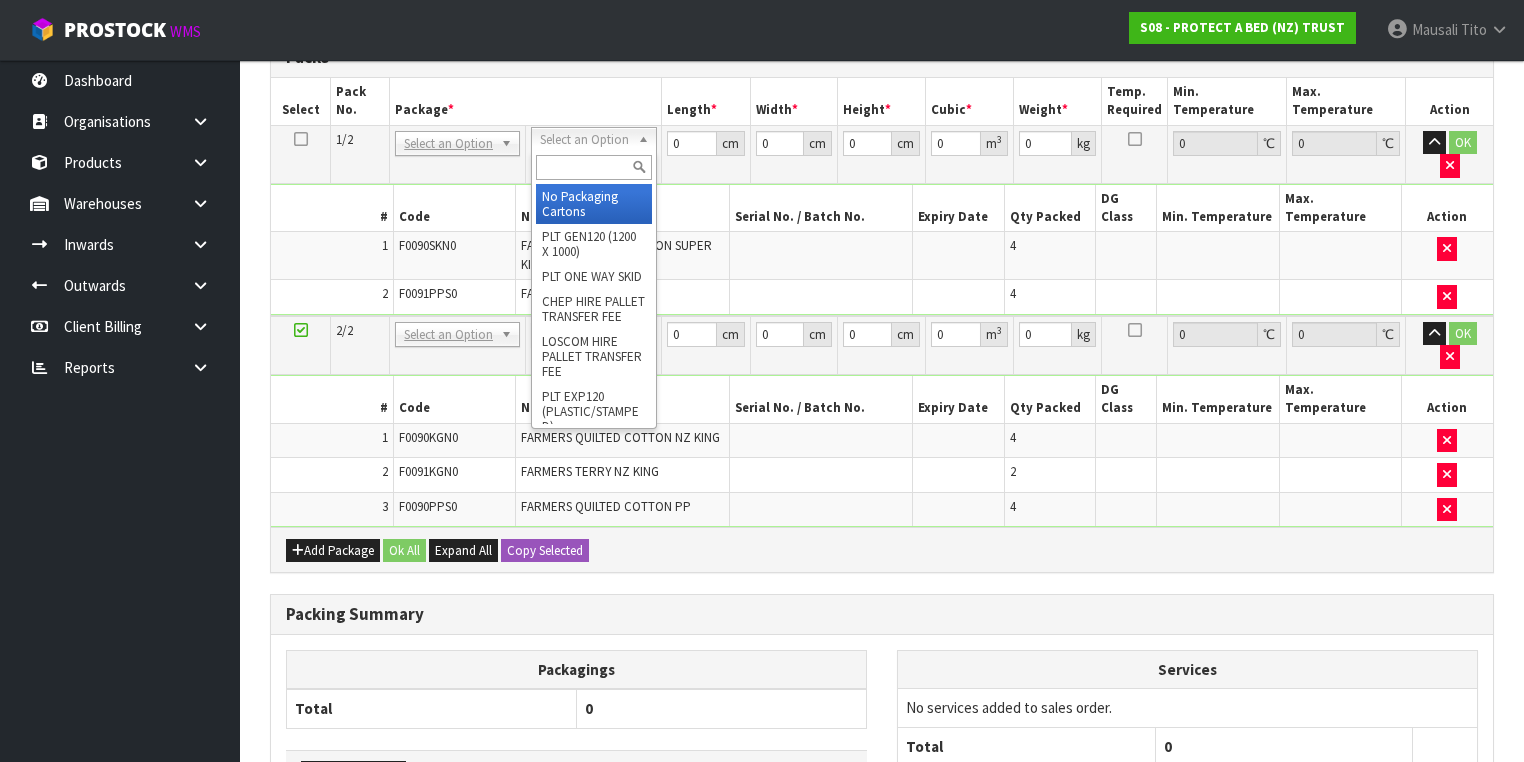 click at bounding box center (593, 167) 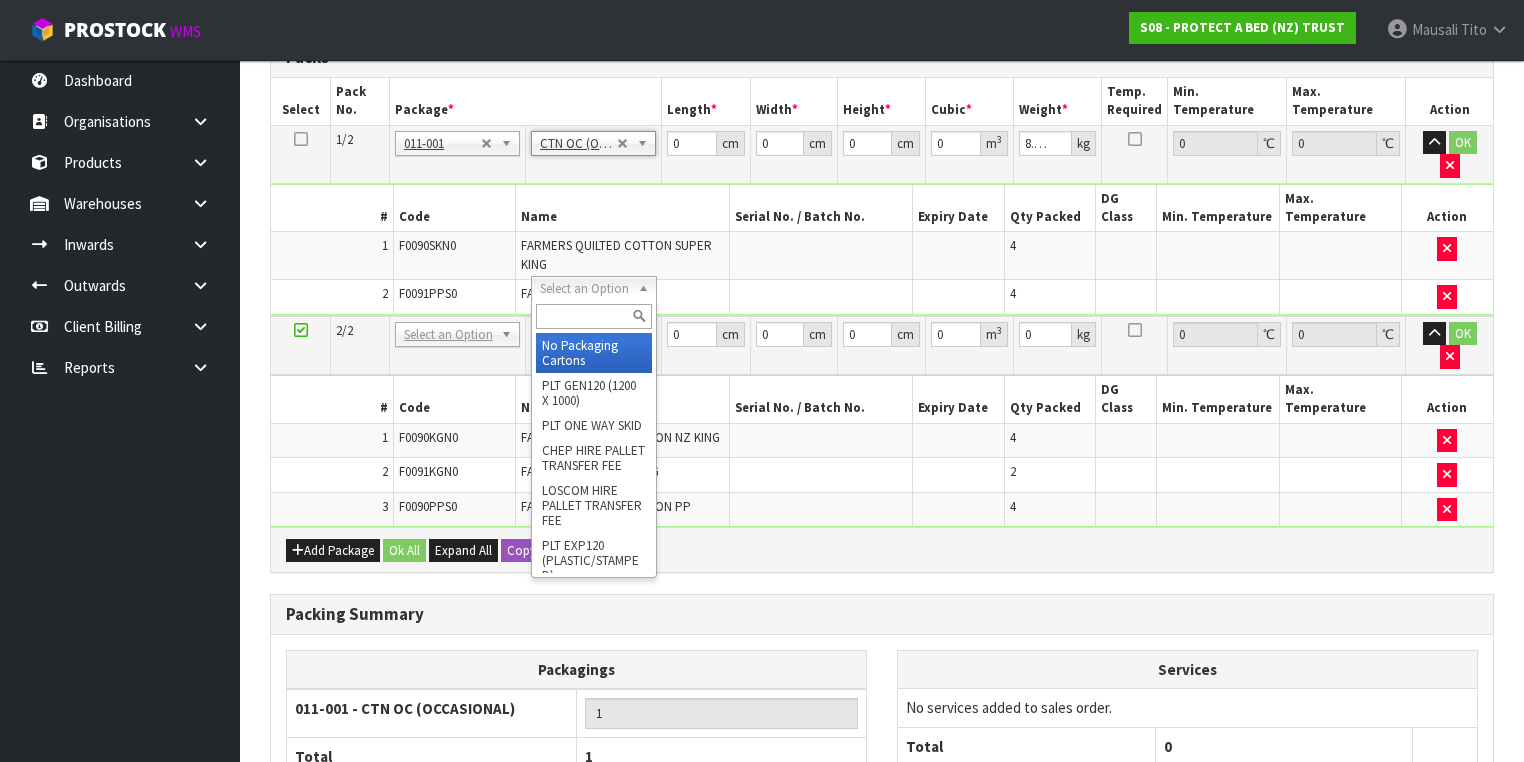 click at bounding box center (593, 316) 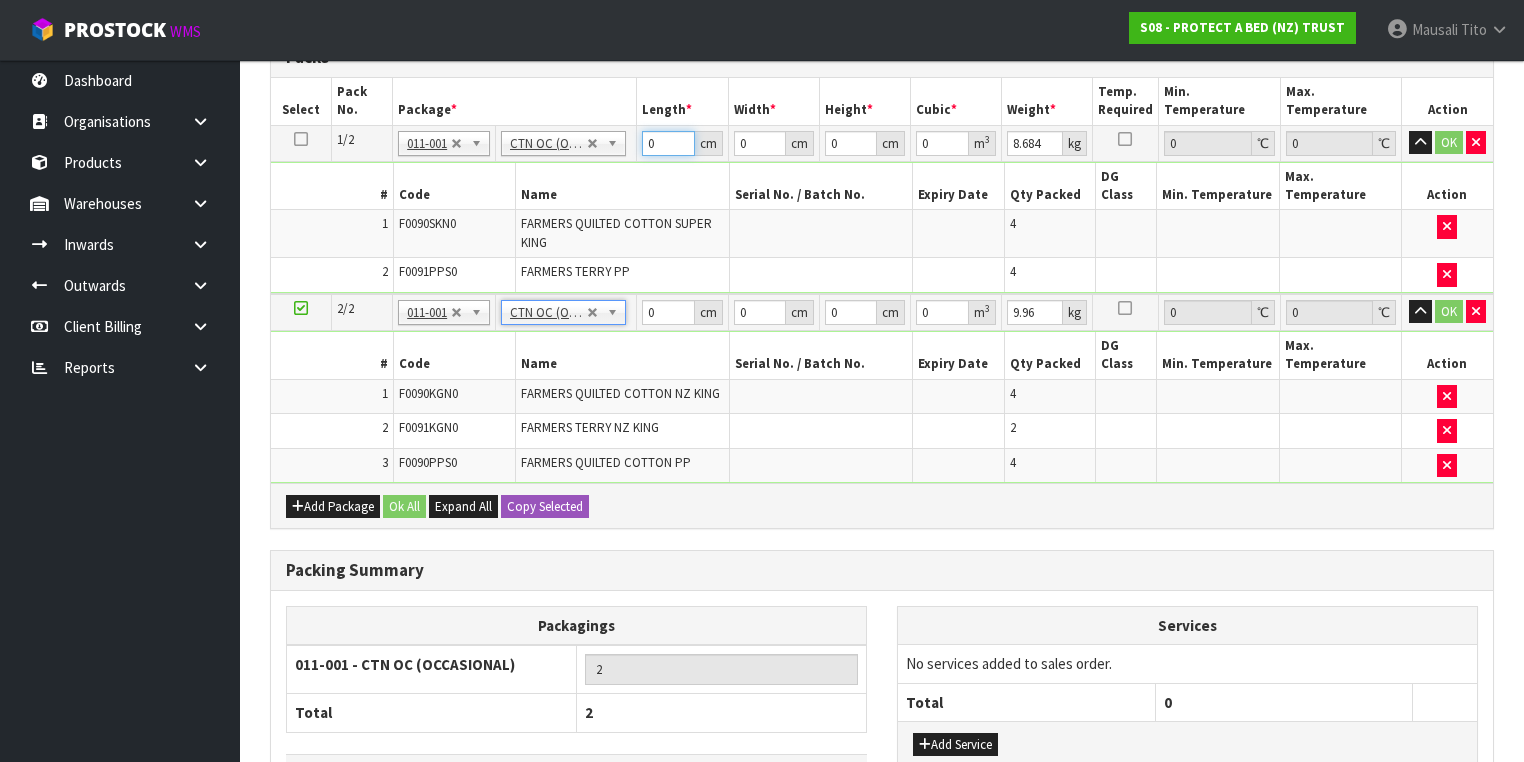 drag, startPoint x: 663, startPoint y: 133, endPoint x: 608, endPoint y: 168, distance: 65.192024 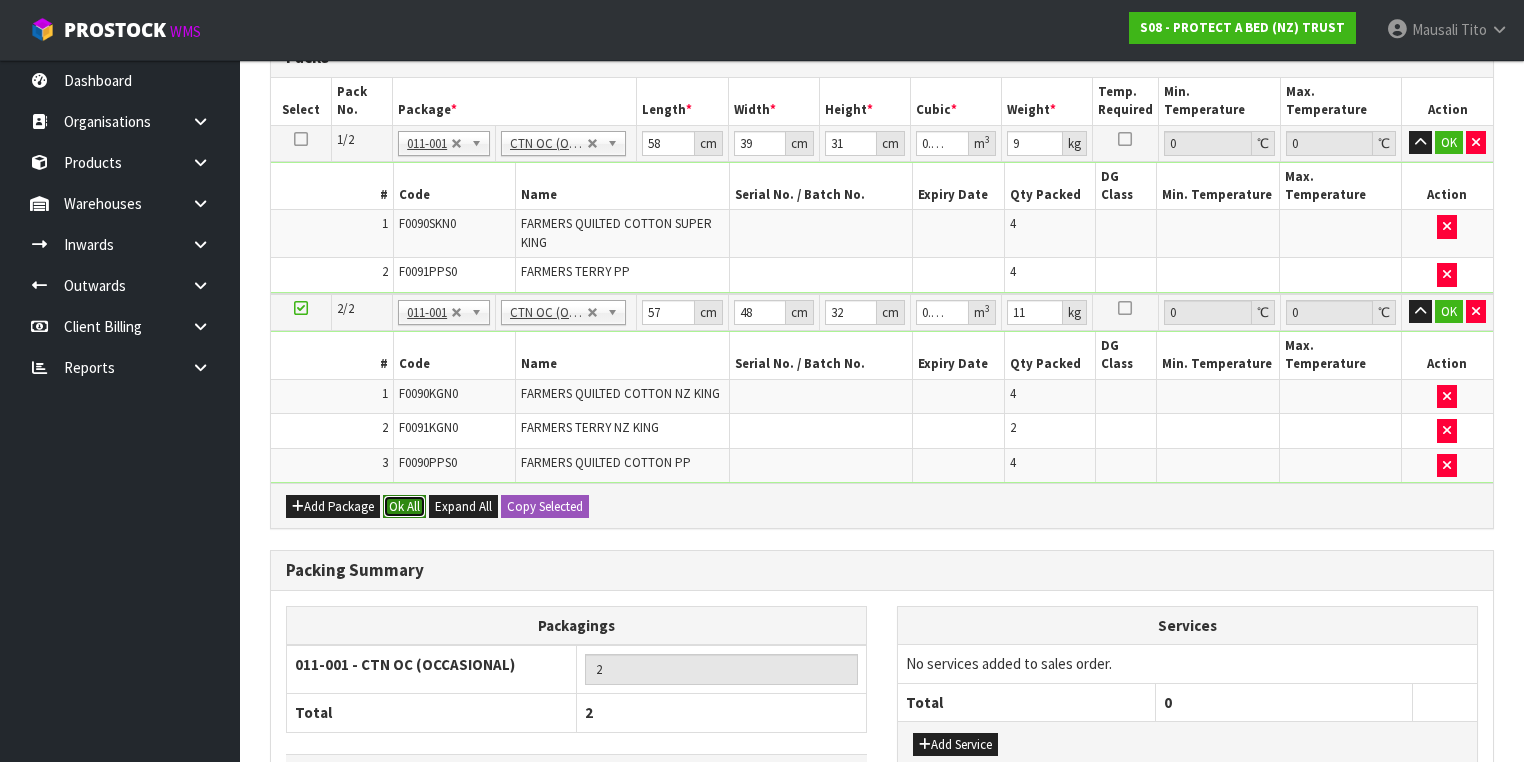 click on "Ok All" at bounding box center [404, 507] 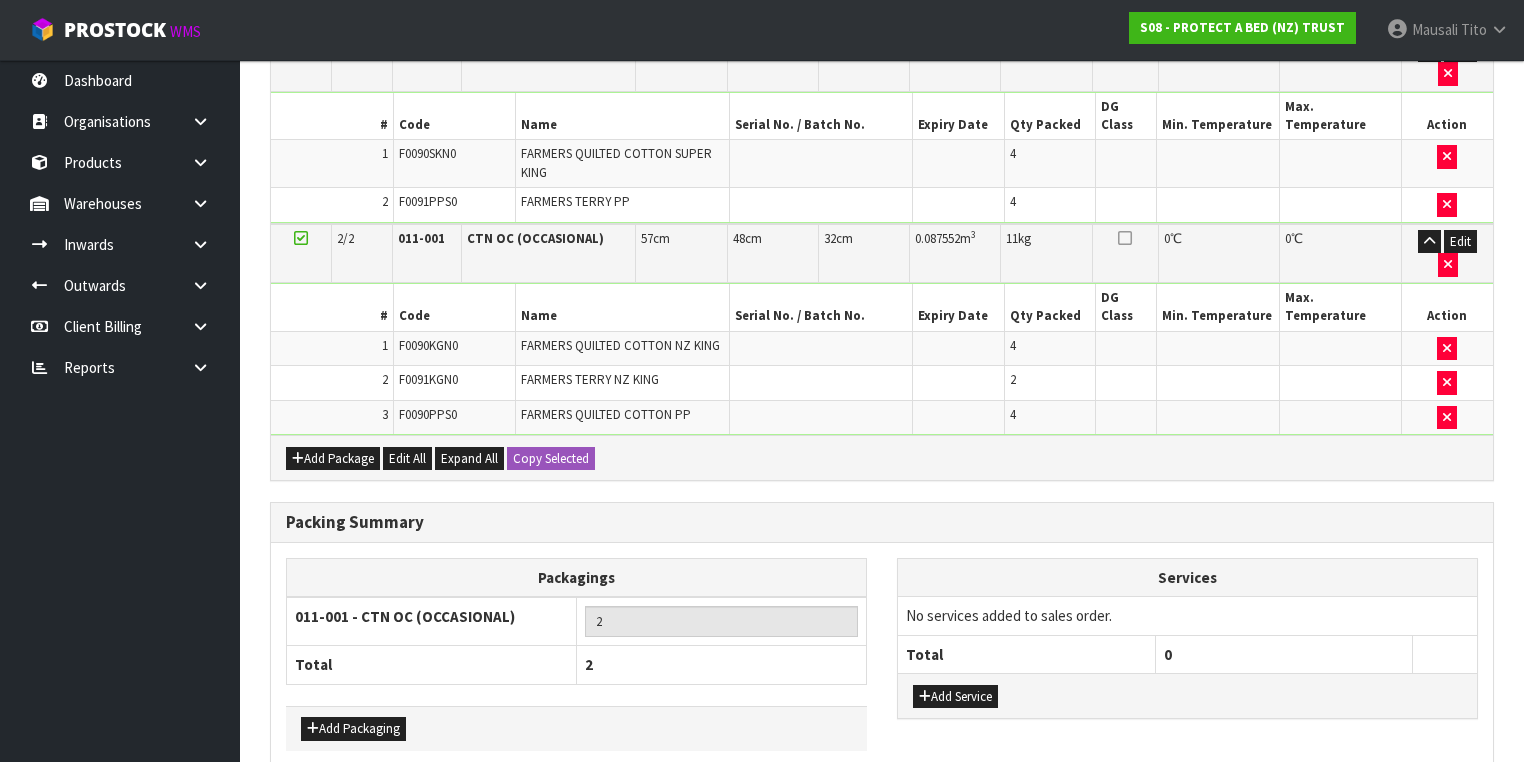 scroll, scrollTop: 655, scrollLeft: 0, axis: vertical 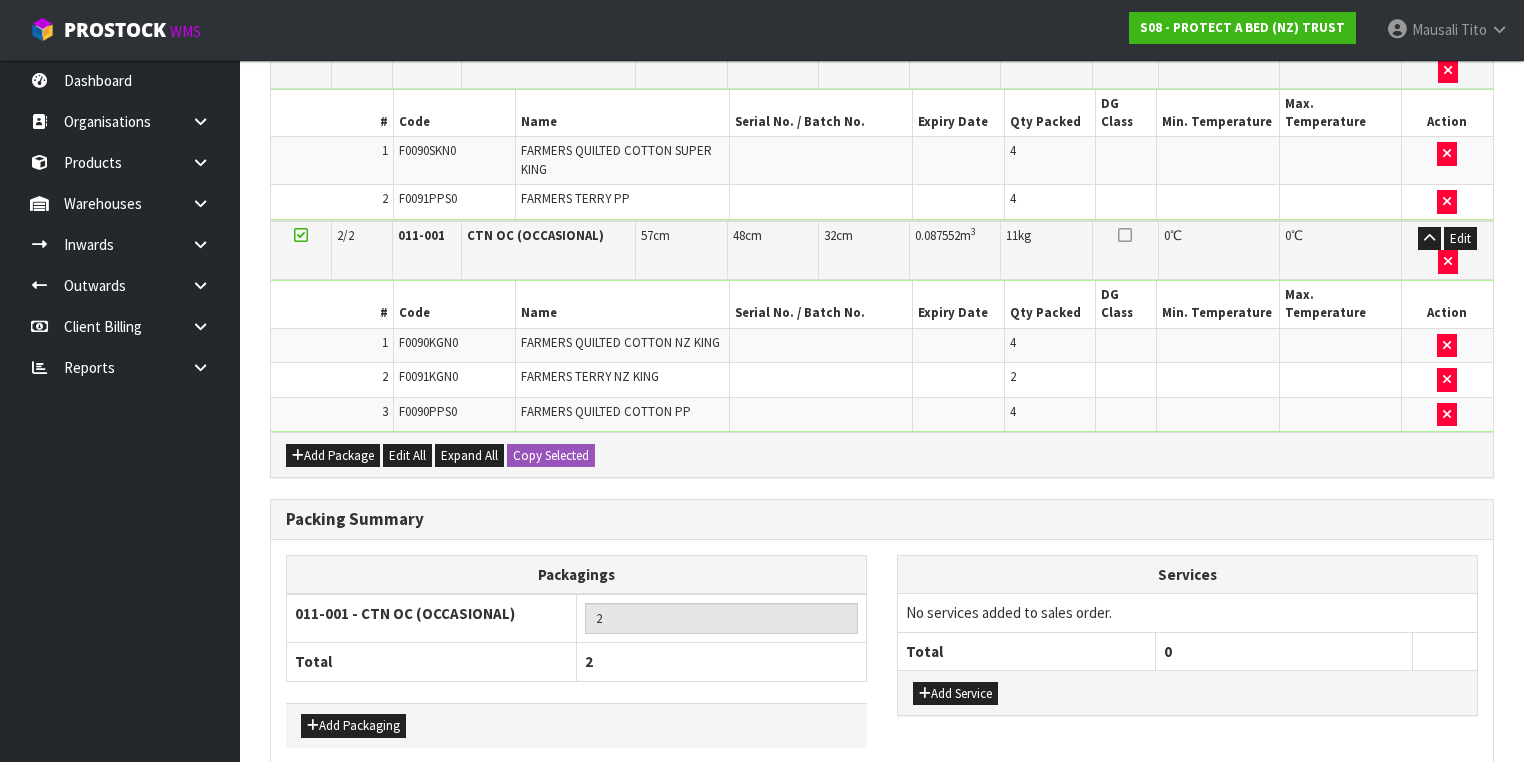 click on "Save & Confirm Packs" at bounding box center [427, 806] 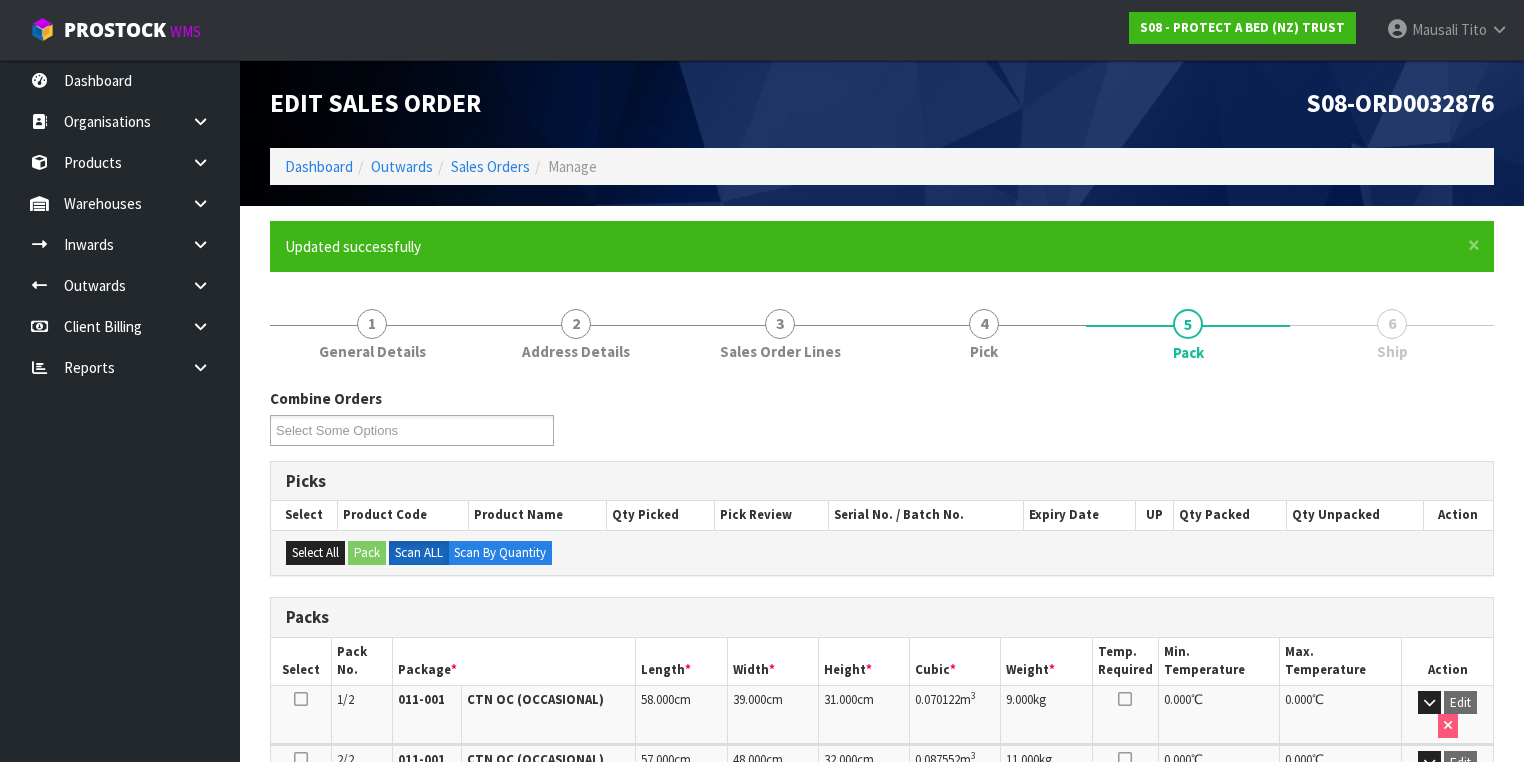 scroll, scrollTop: 368, scrollLeft: 0, axis: vertical 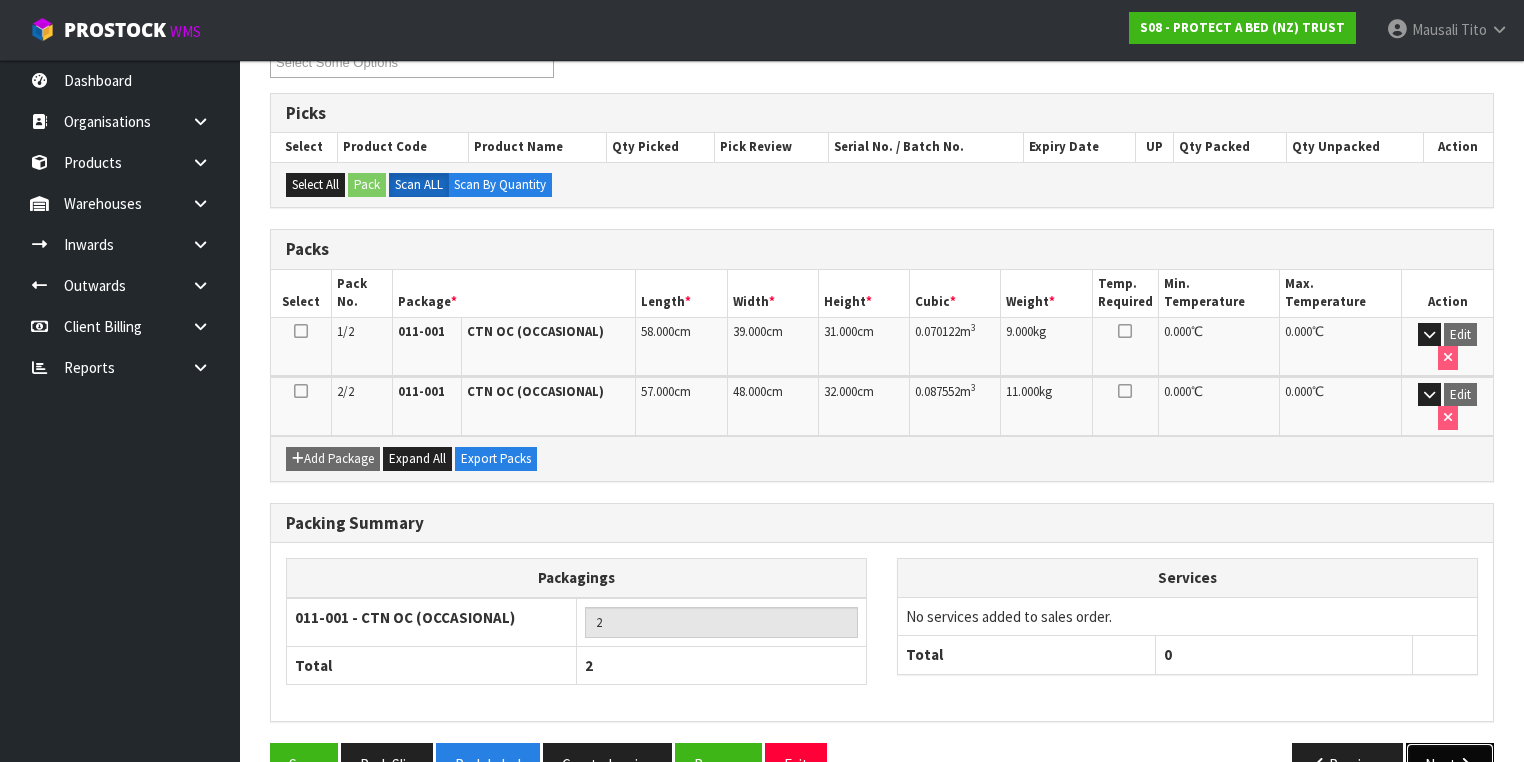 click on "Next" at bounding box center [1450, 764] 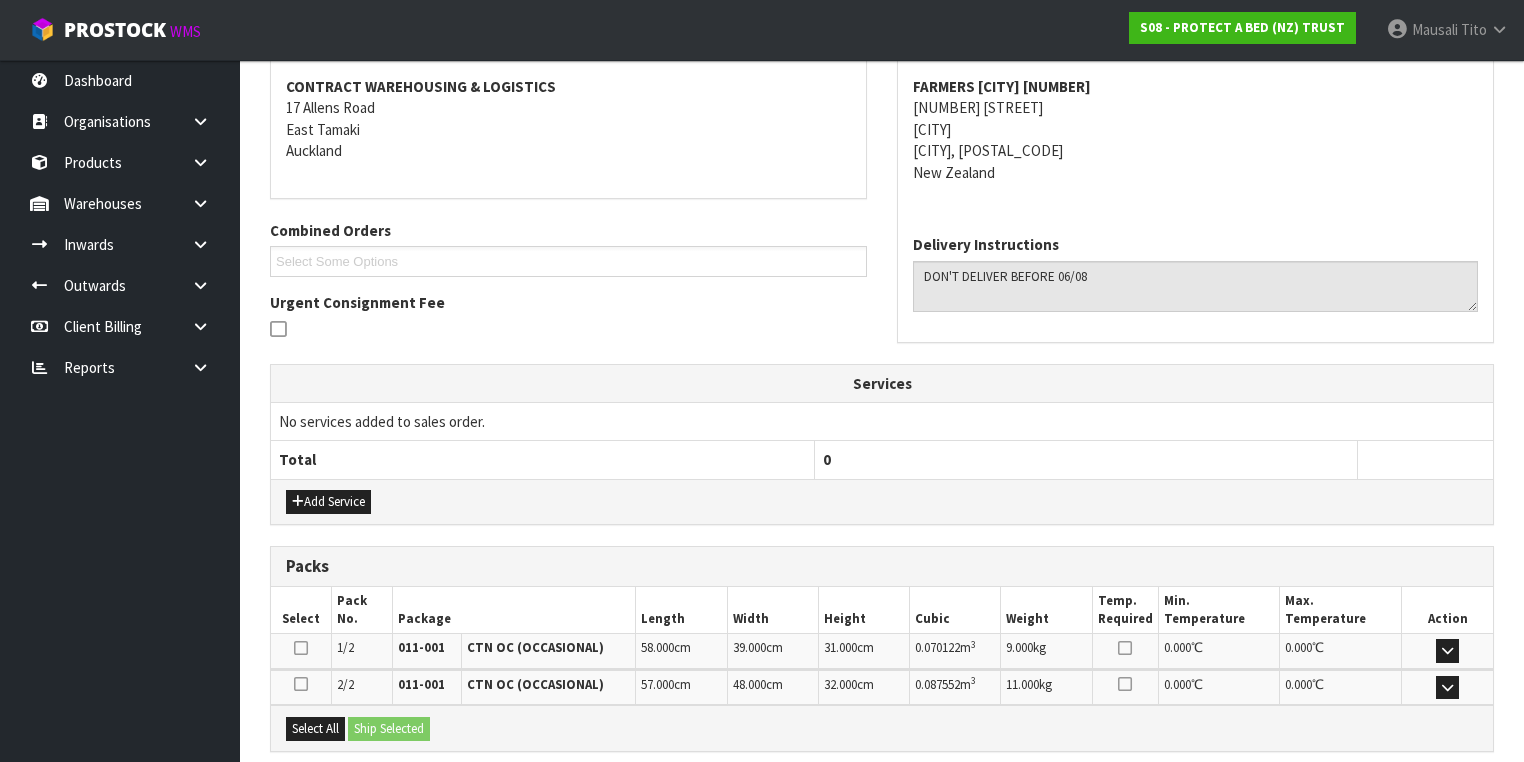 scroll, scrollTop: 564, scrollLeft: 0, axis: vertical 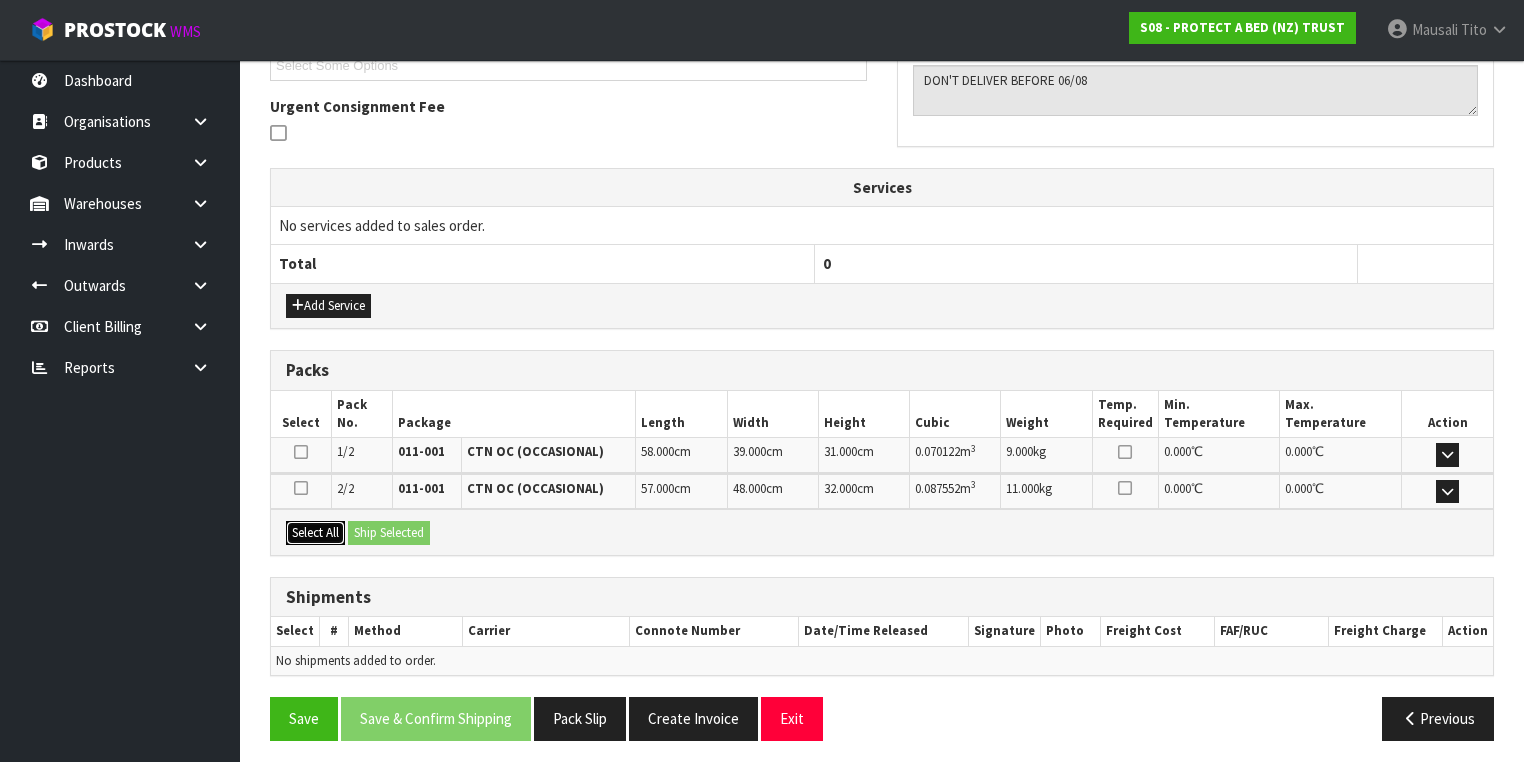 click on "Select All" at bounding box center [315, 533] 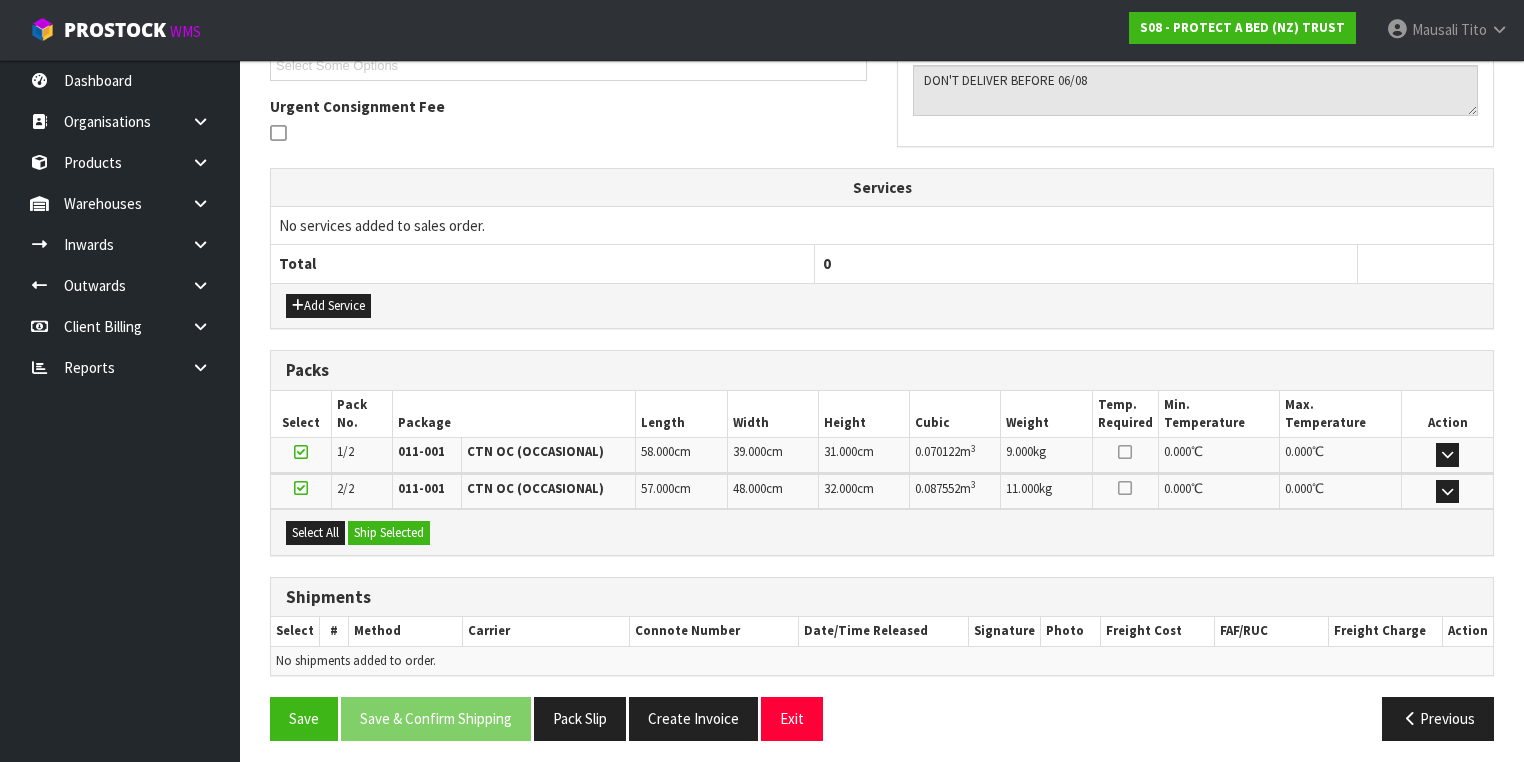 click on "Select All
Ship Selected" at bounding box center (882, 531) 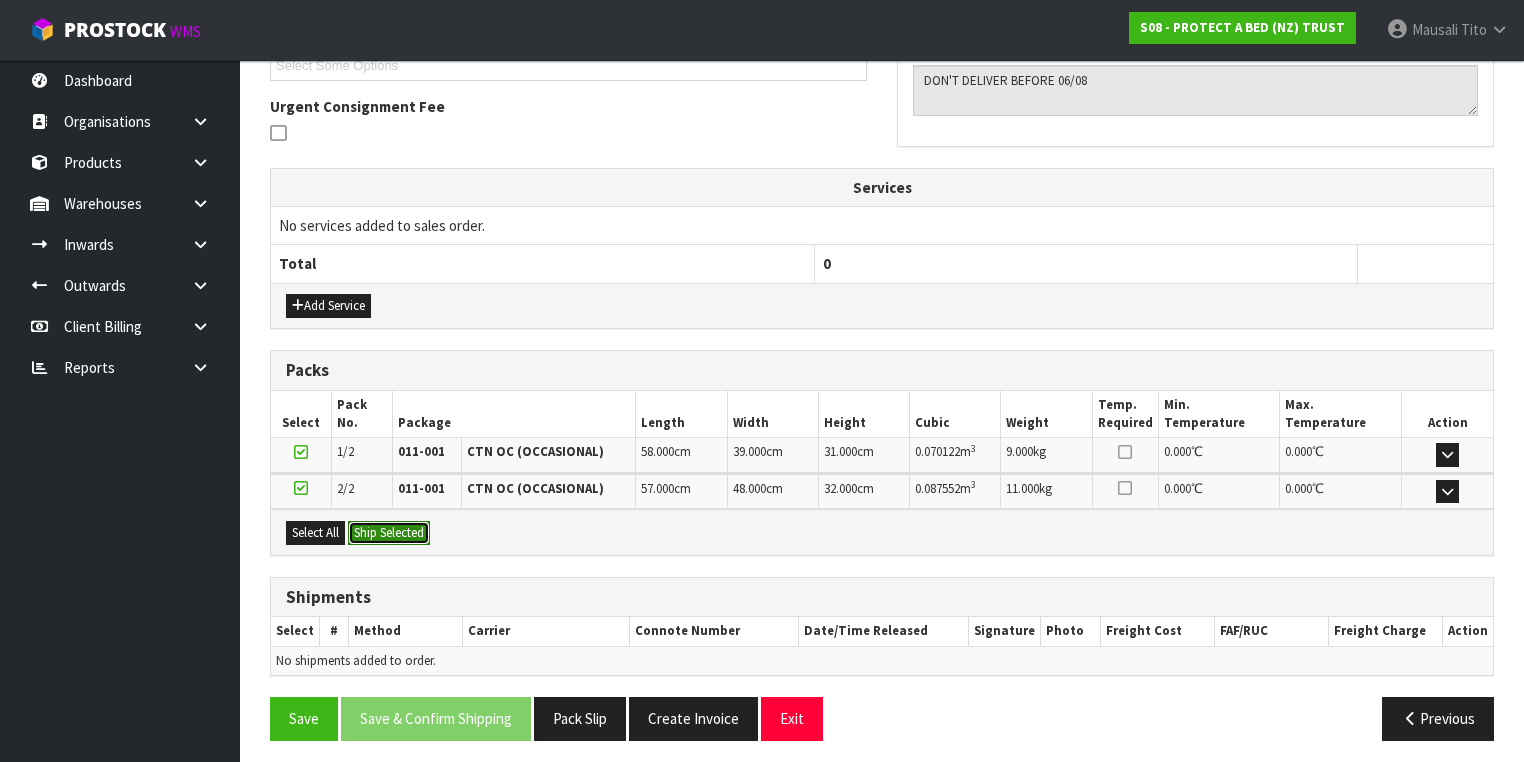 click on "Ship Selected" at bounding box center (389, 533) 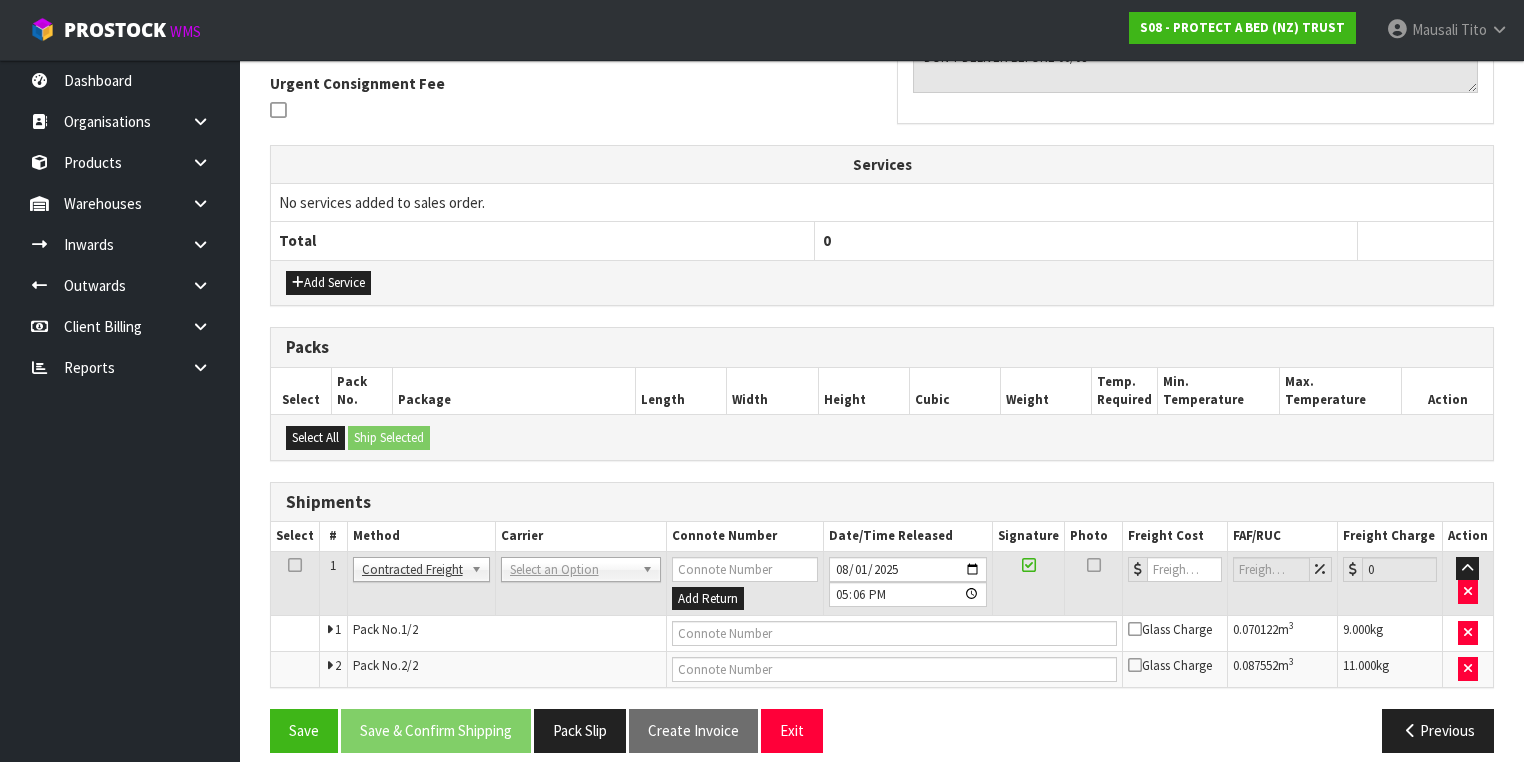 scroll, scrollTop: 600, scrollLeft: 0, axis: vertical 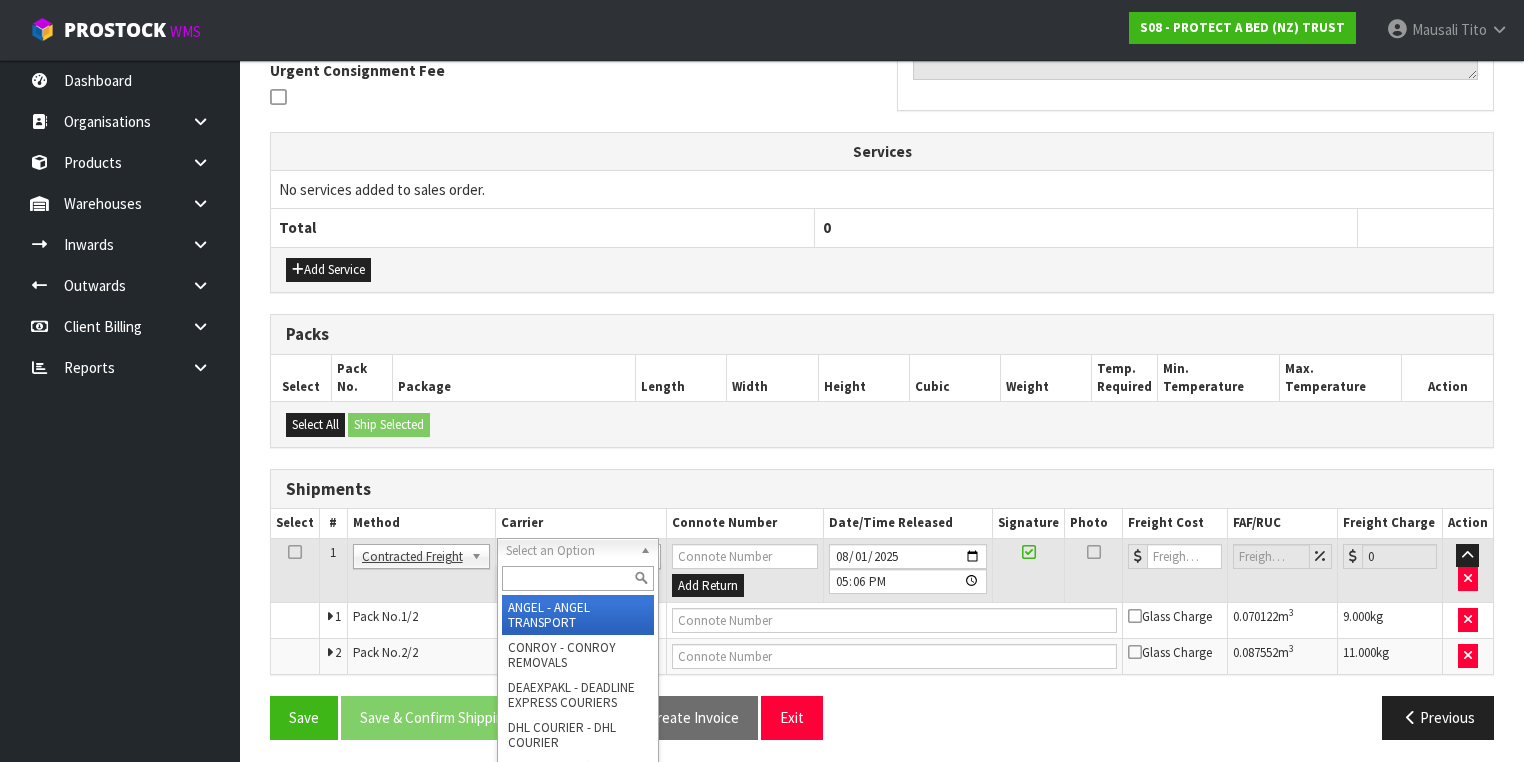 click at bounding box center (578, 578) 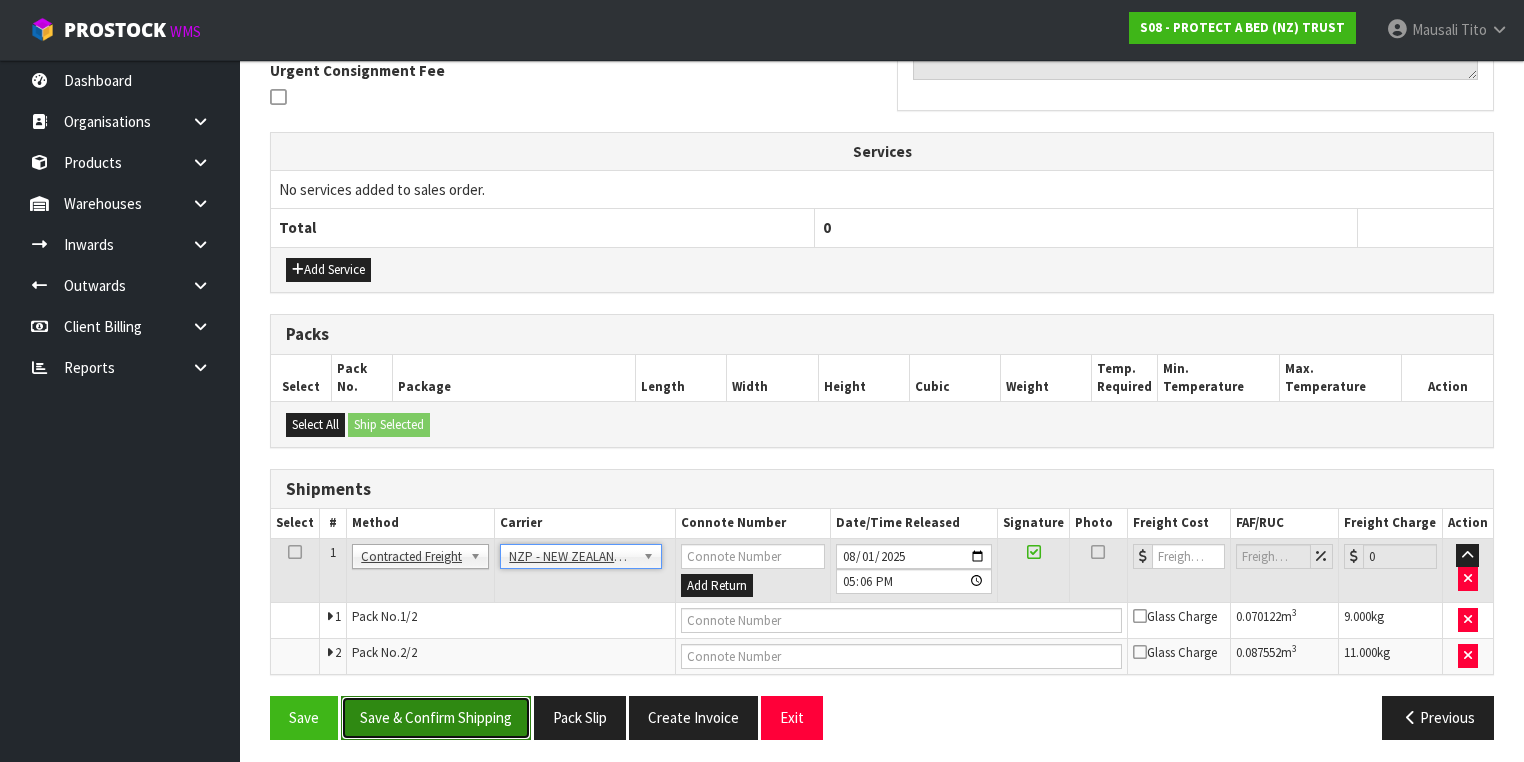 click on "Save & Confirm Shipping" at bounding box center (436, 717) 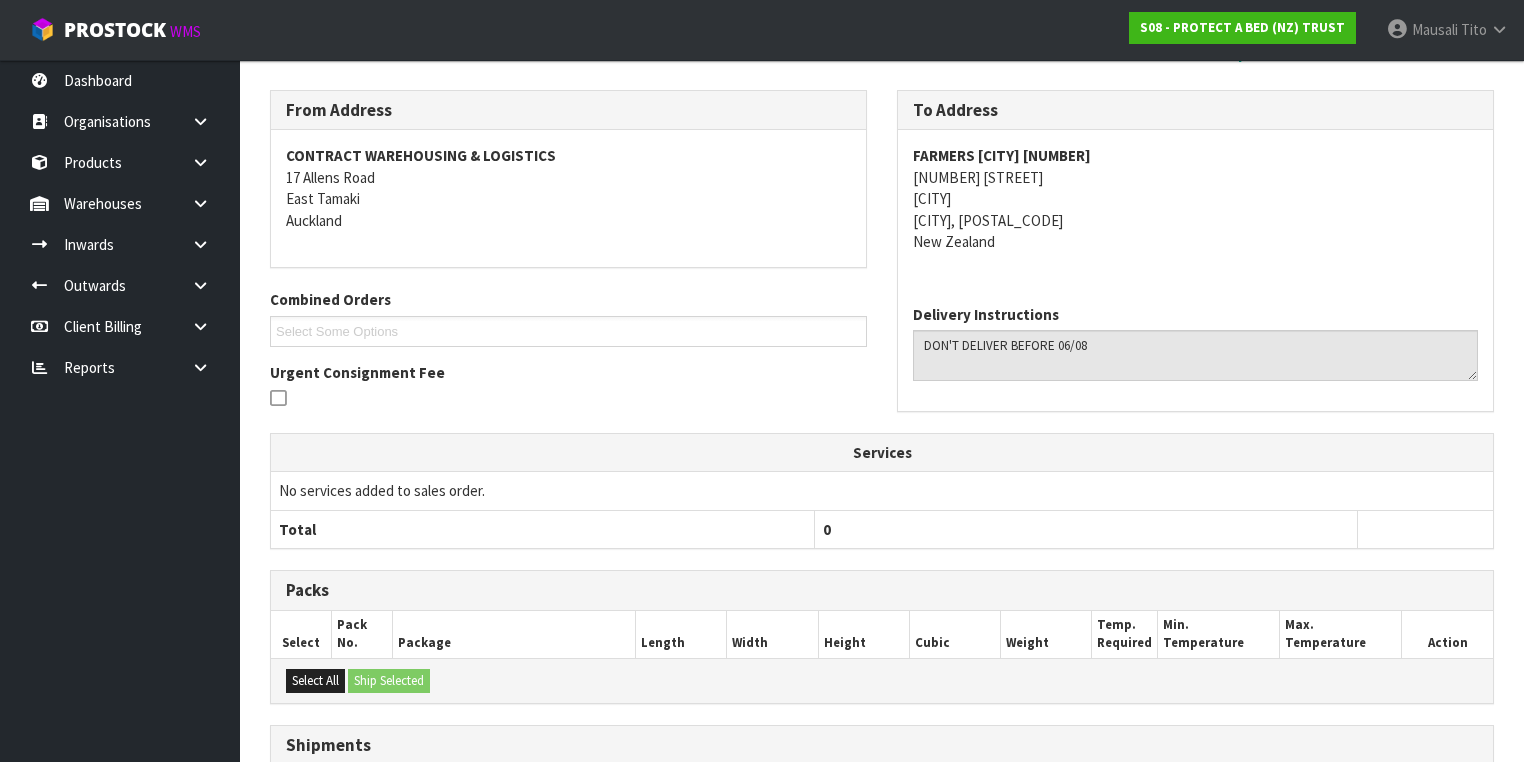 scroll, scrollTop: 570, scrollLeft: 0, axis: vertical 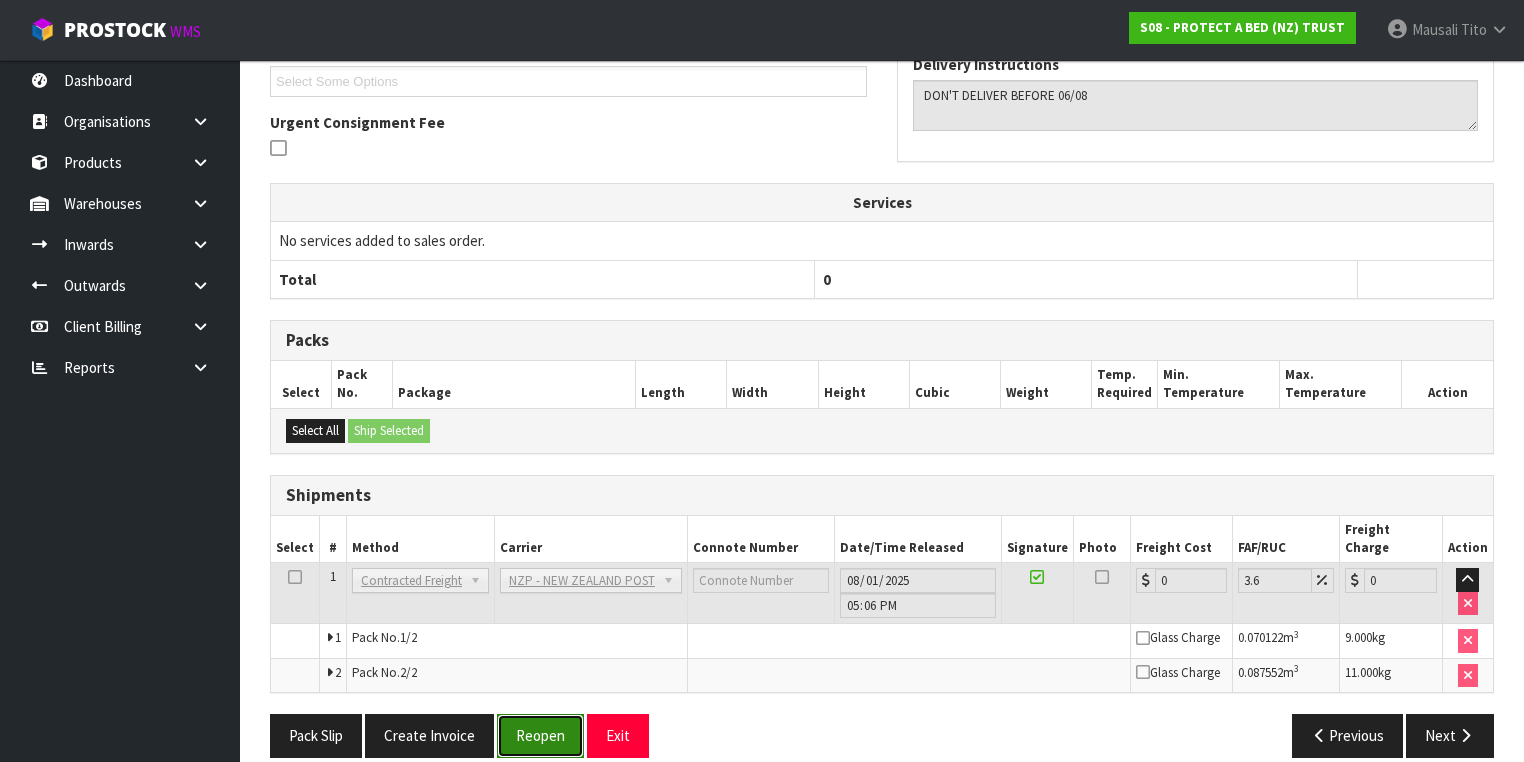 click on "Reopen" at bounding box center (540, 735) 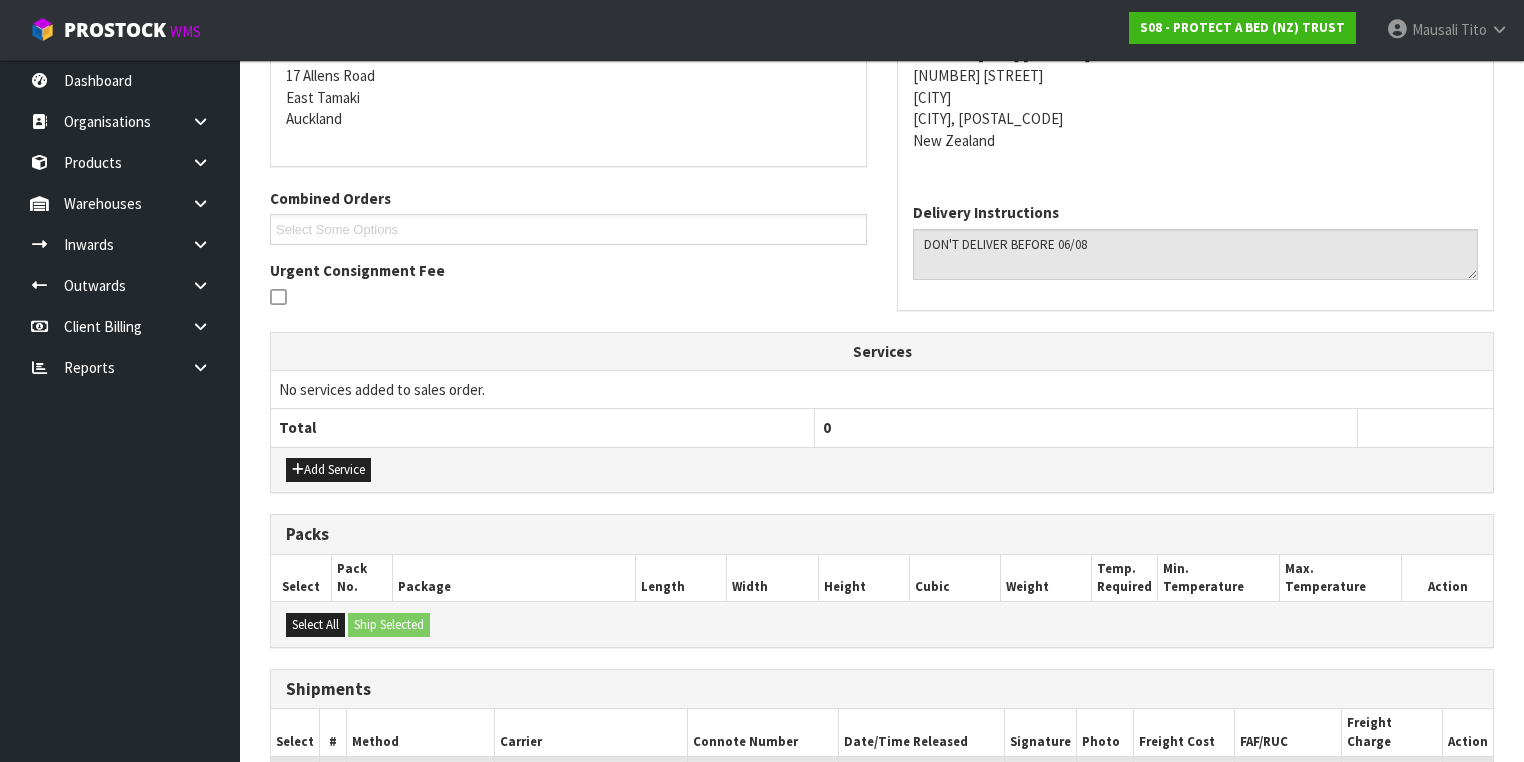 scroll, scrollTop: 618, scrollLeft: 0, axis: vertical 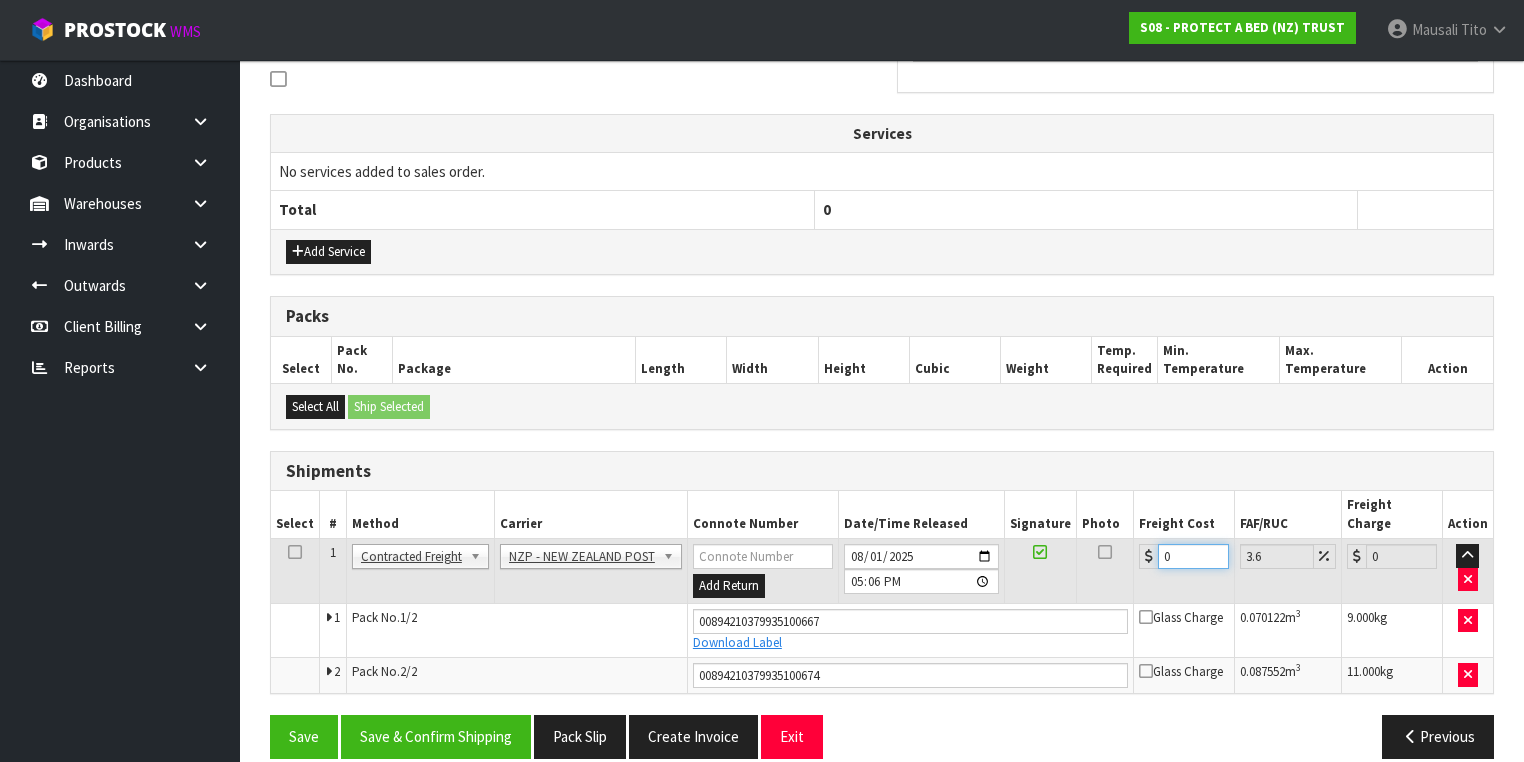 drag, startPoint x: 1182, startPoint y: 526, endPoint x: 1117, endPoint y: 543, distance: 67.18631 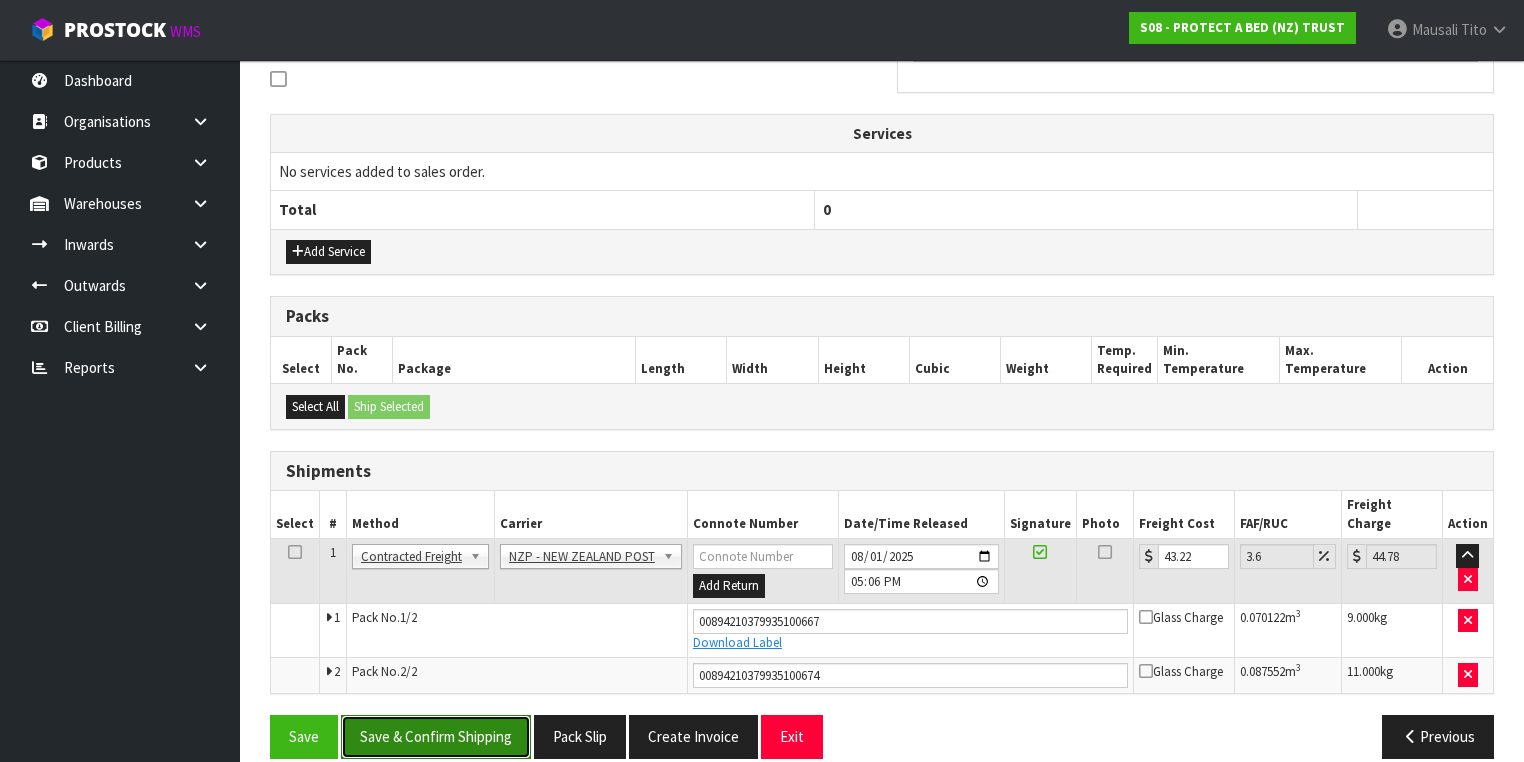 click on "Save & Confirm Shipping" at bounding box center [436, 736] 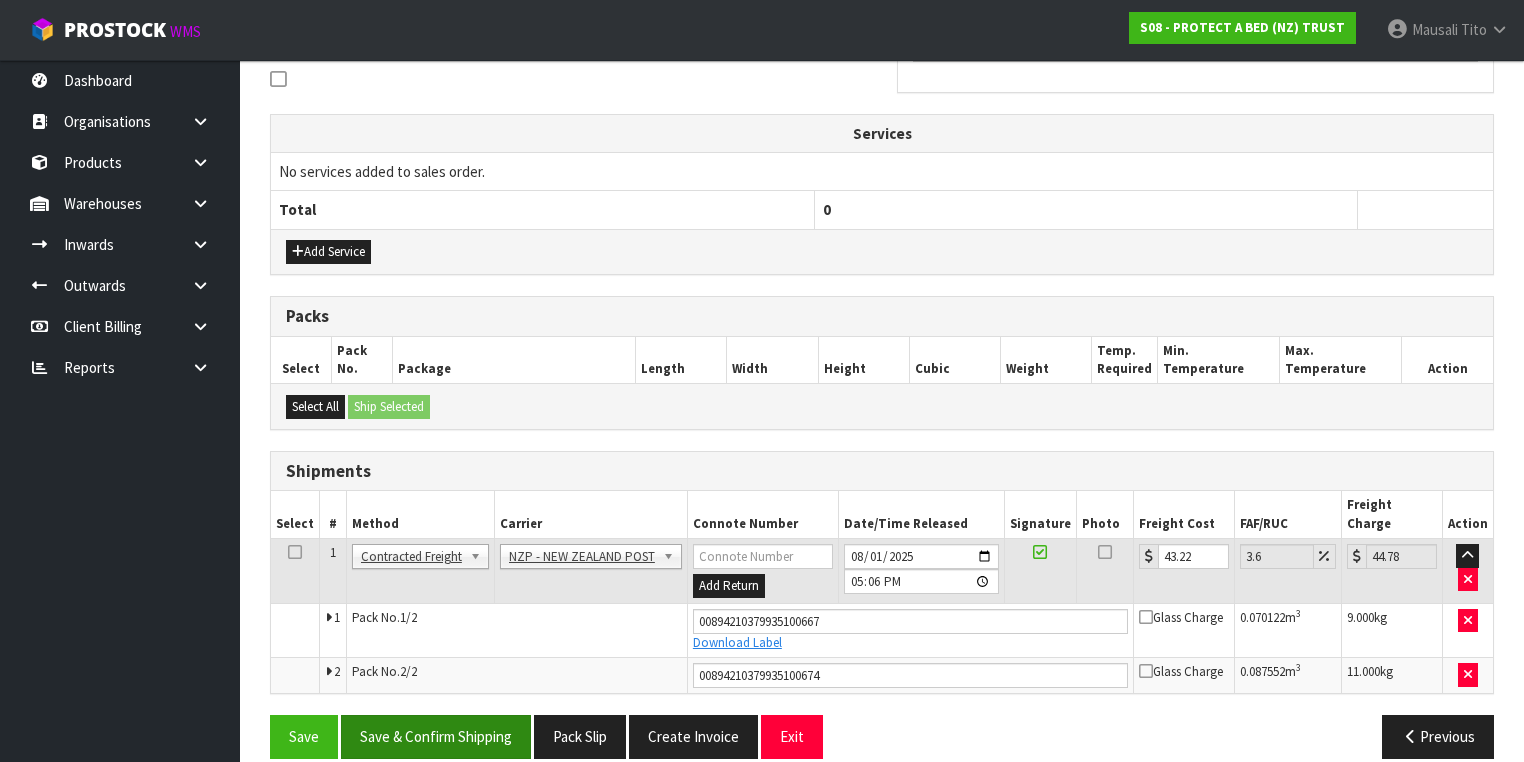 scroll, scrollTop: 0, scrollLeft: 0, axis: both 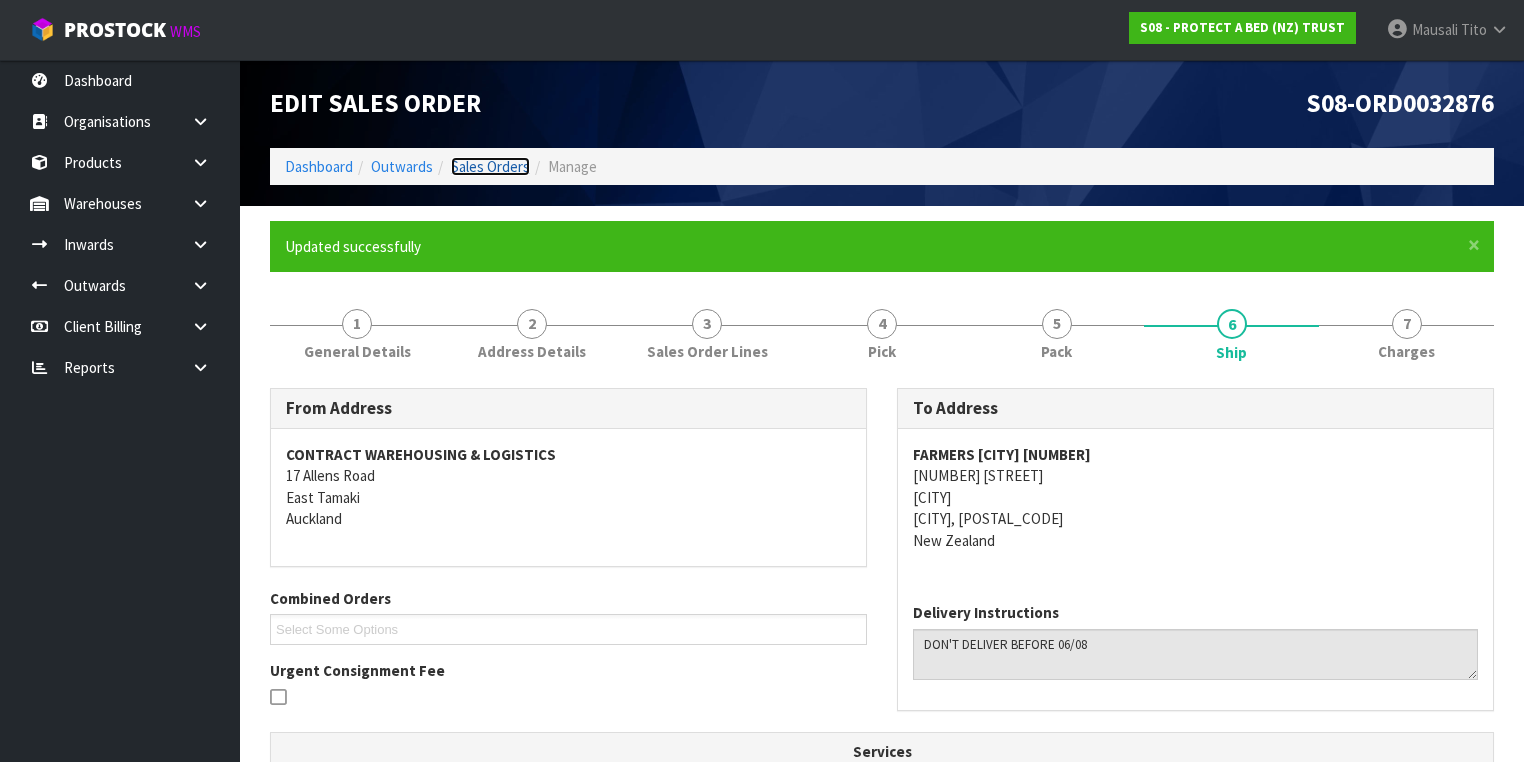 click on "Sales Orders" at bounding box center [490, 166] 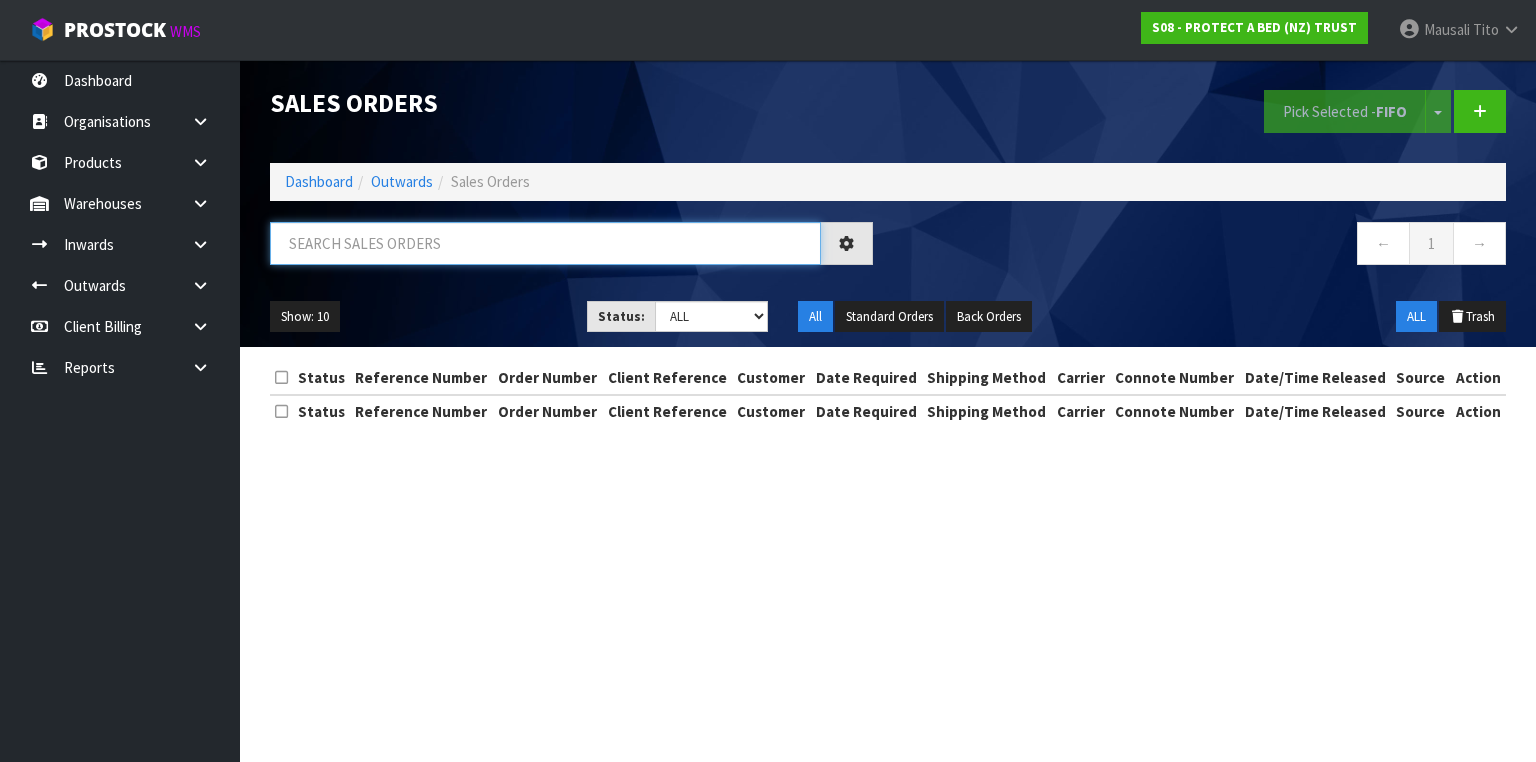 click at bounding box center [545, 243] 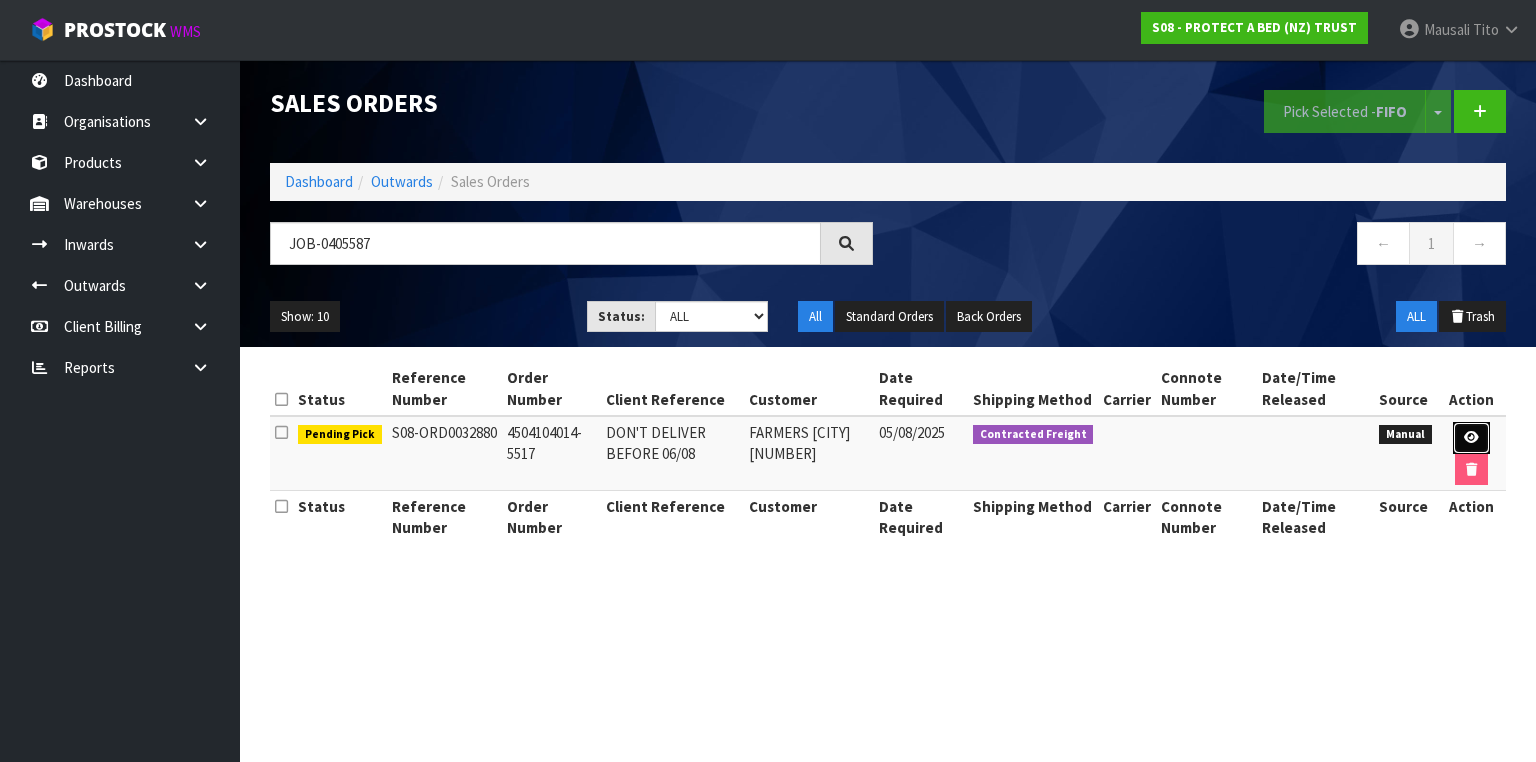 click at bounding box center (1471, 438) 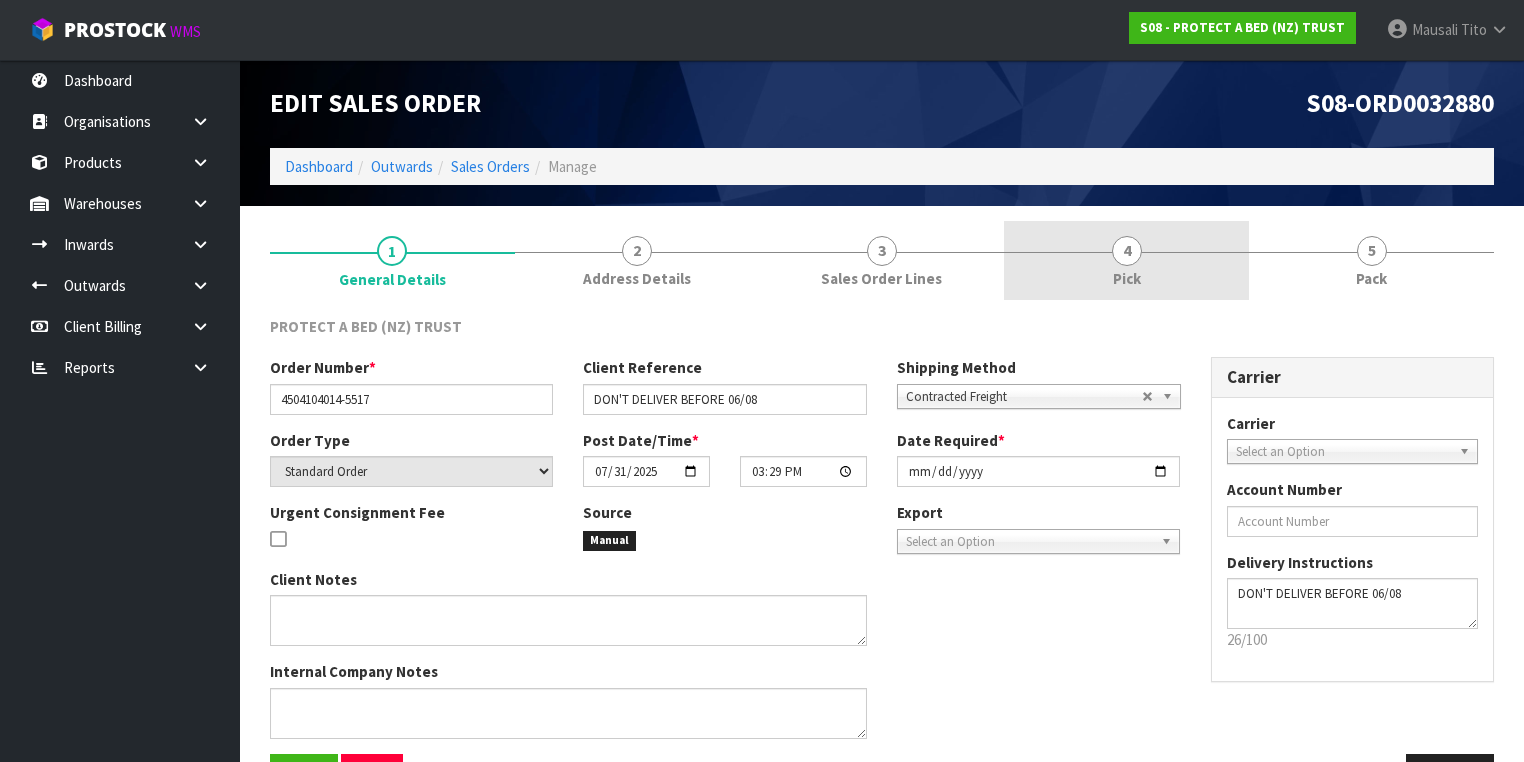 click on "4
Pick" at bounding box center [1126, 260] 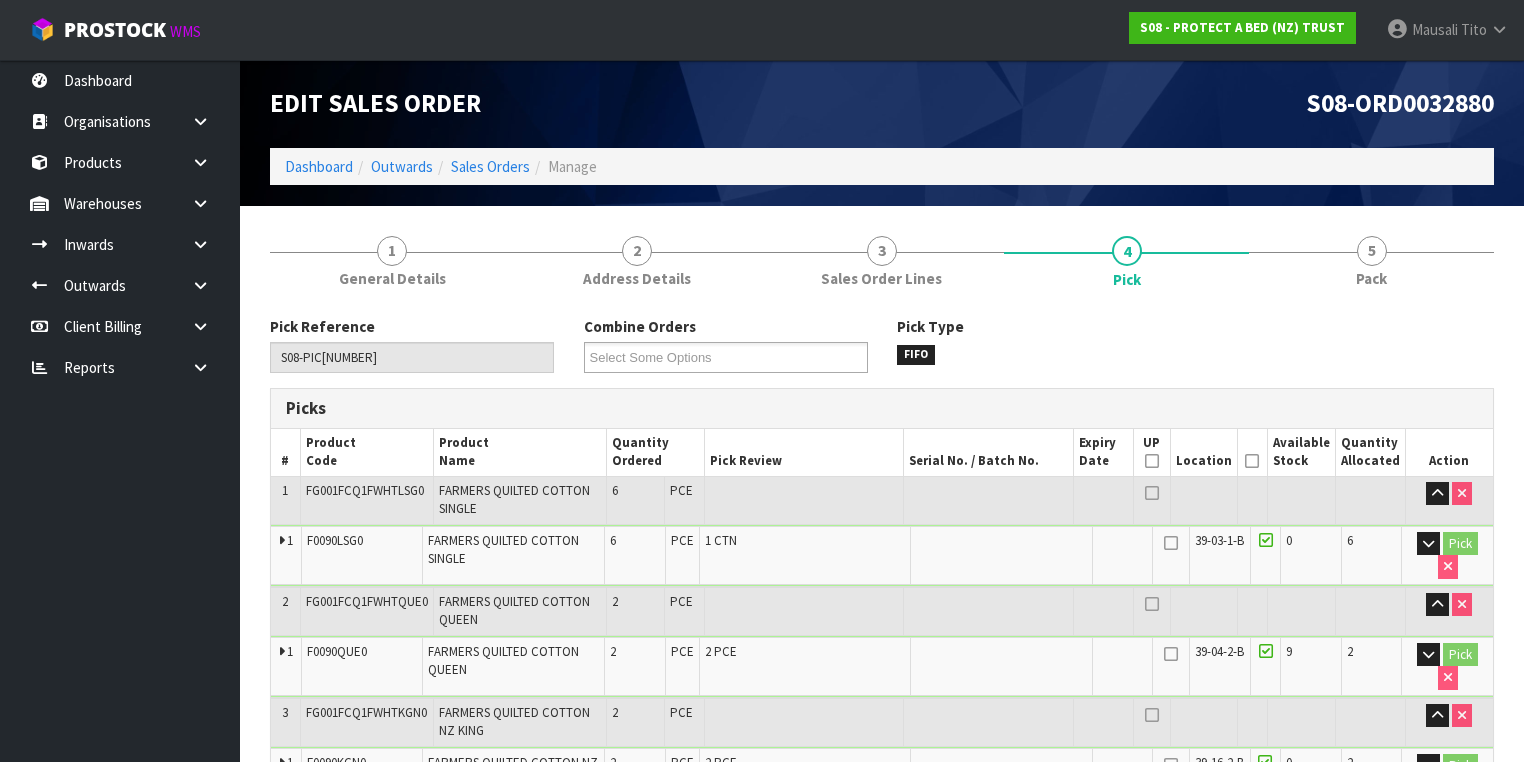 click at bounding box center (1252, 461) 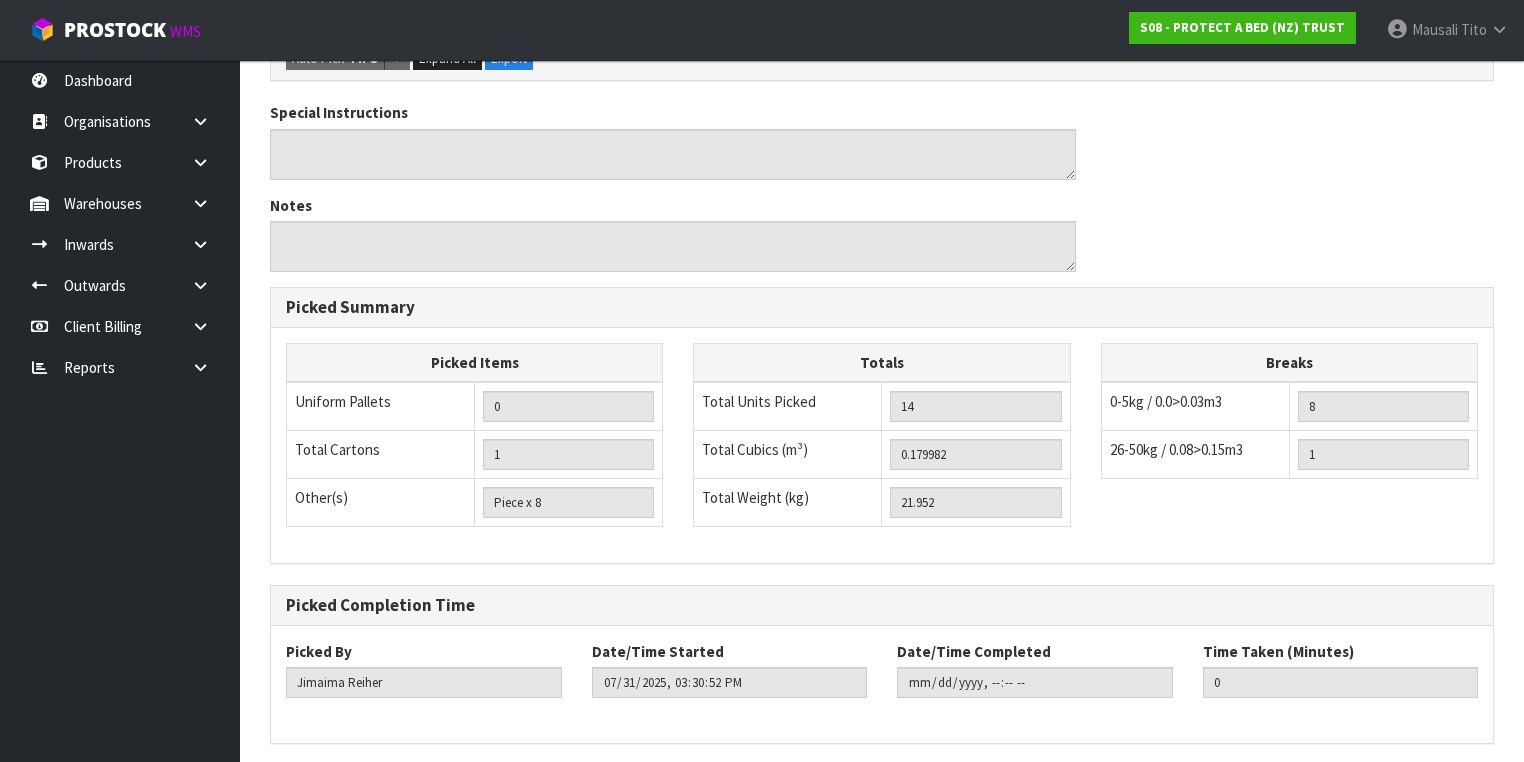 scroll, scrollTop: 1207, scrollLeft: 0, axis: vertical 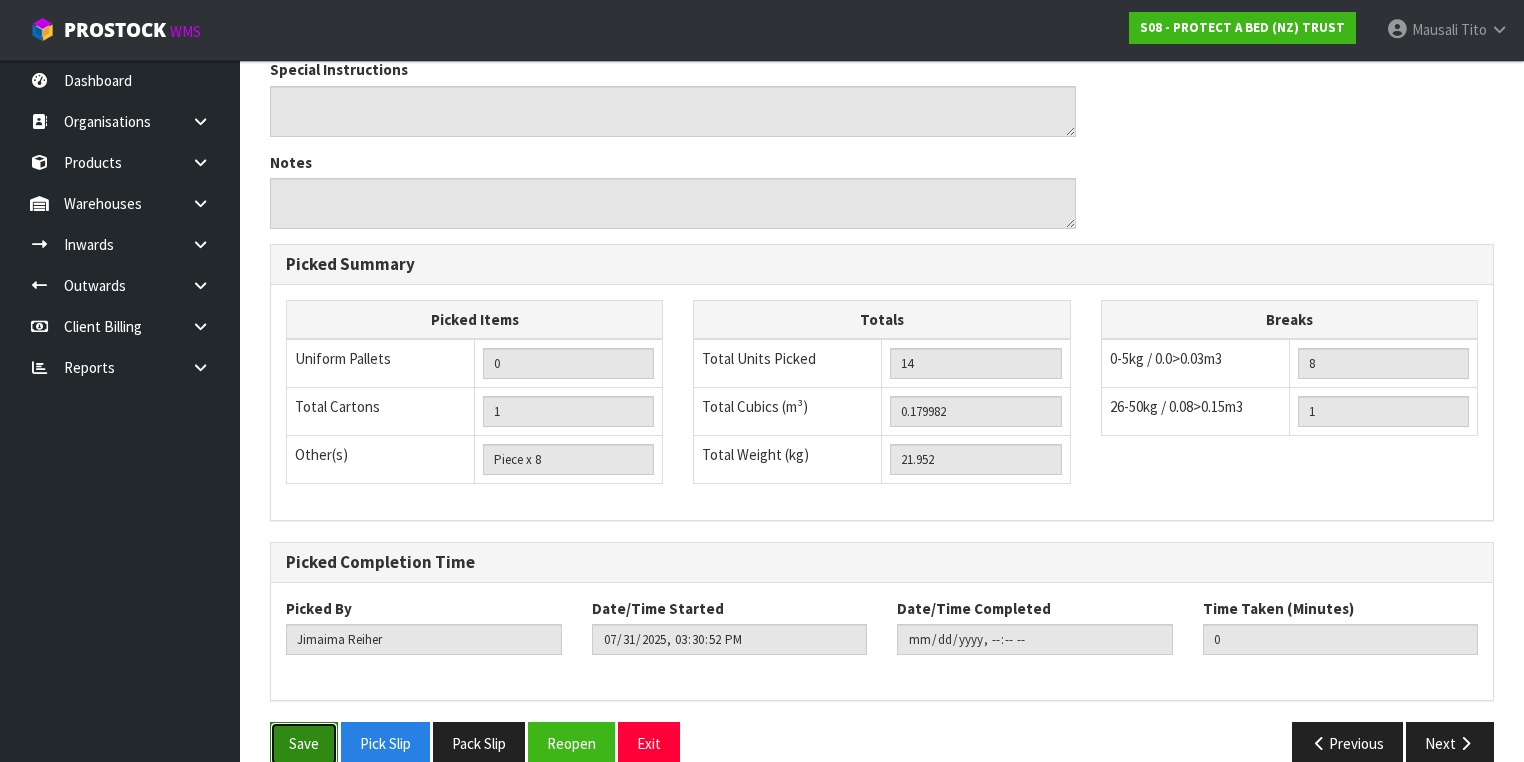 click on "Save" at bounding box center (304, 743) 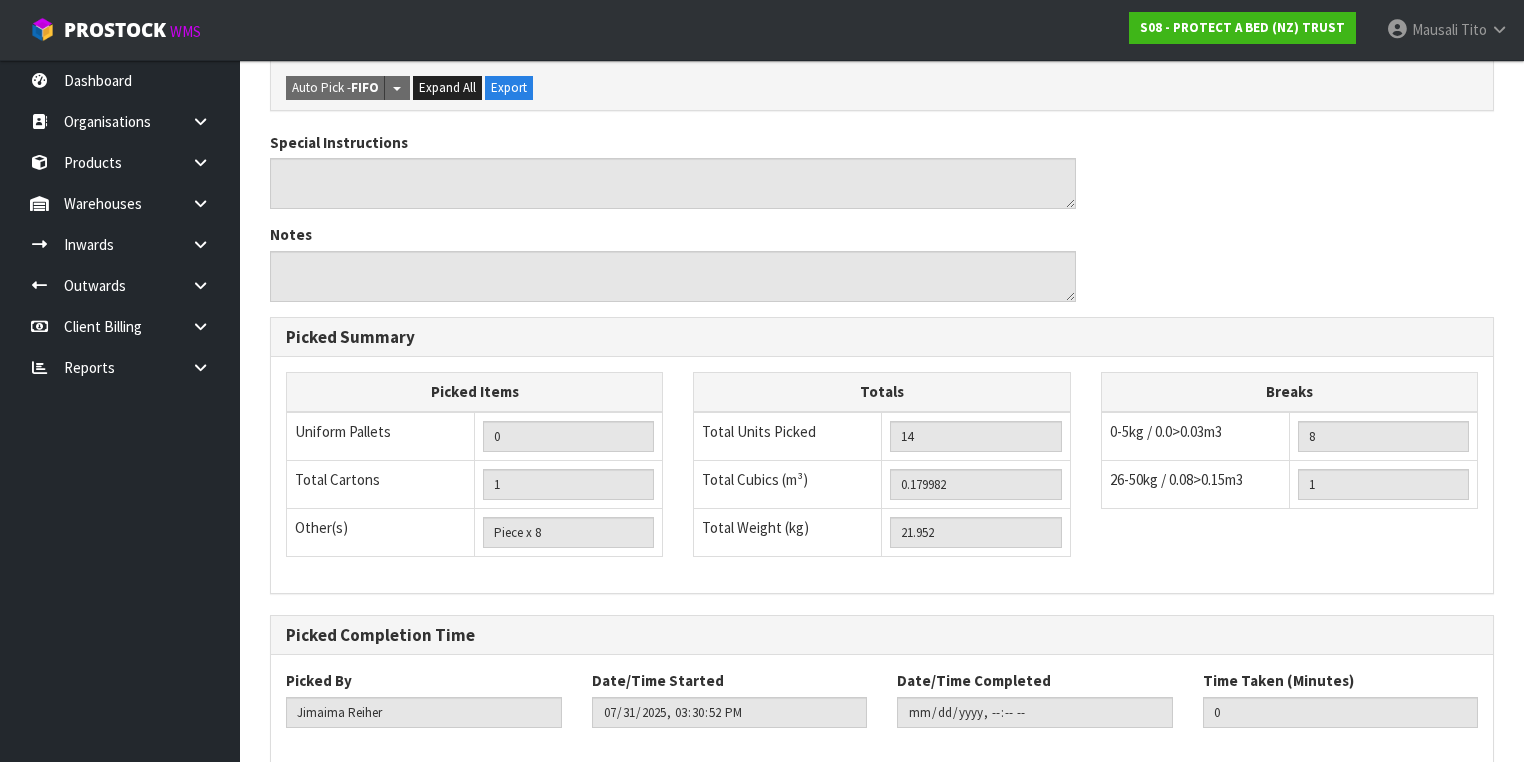 scroll, scrollTop: 0, scrollLeft: 0, axis: both 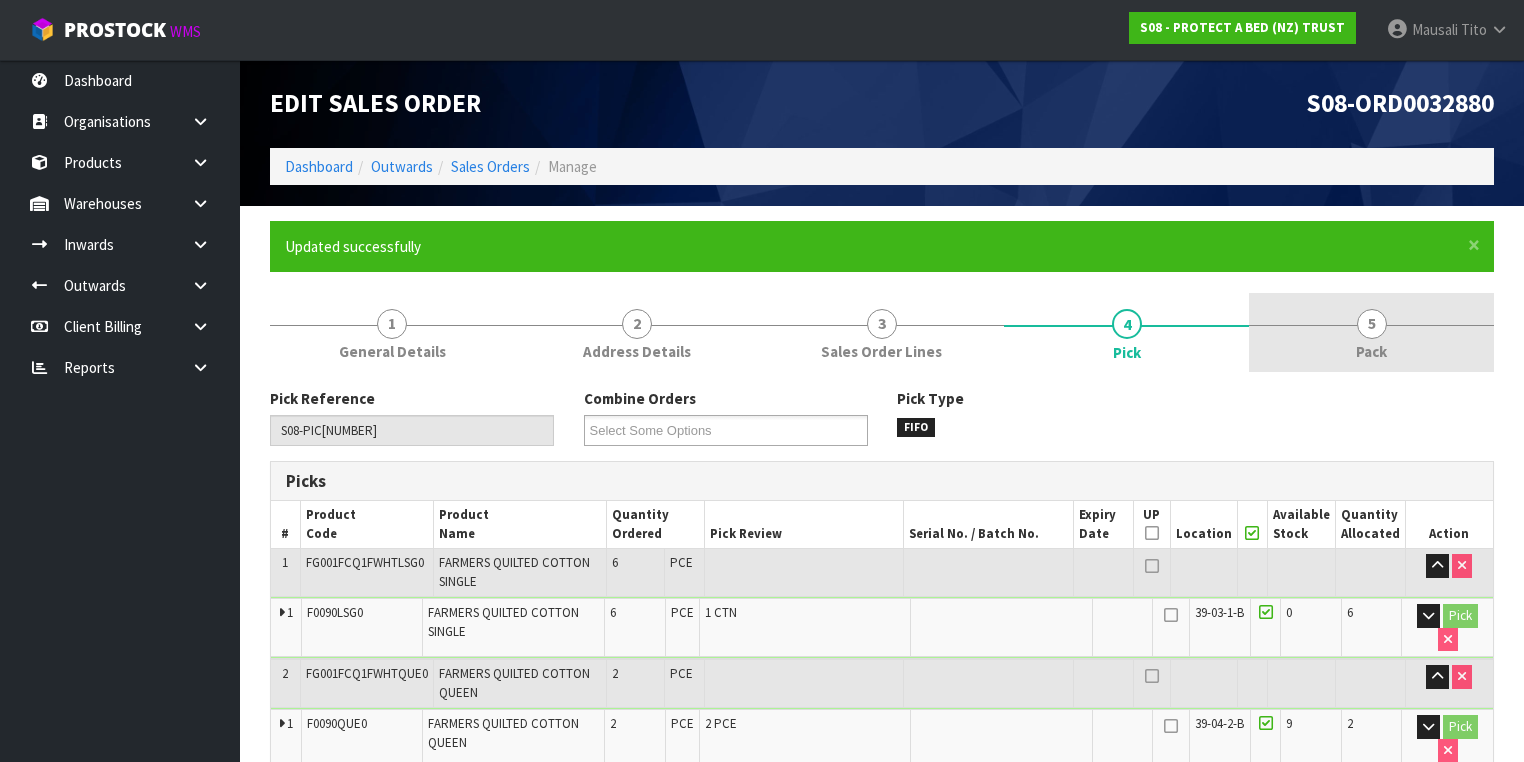 click on "5" at bounding box center [1372, 324] 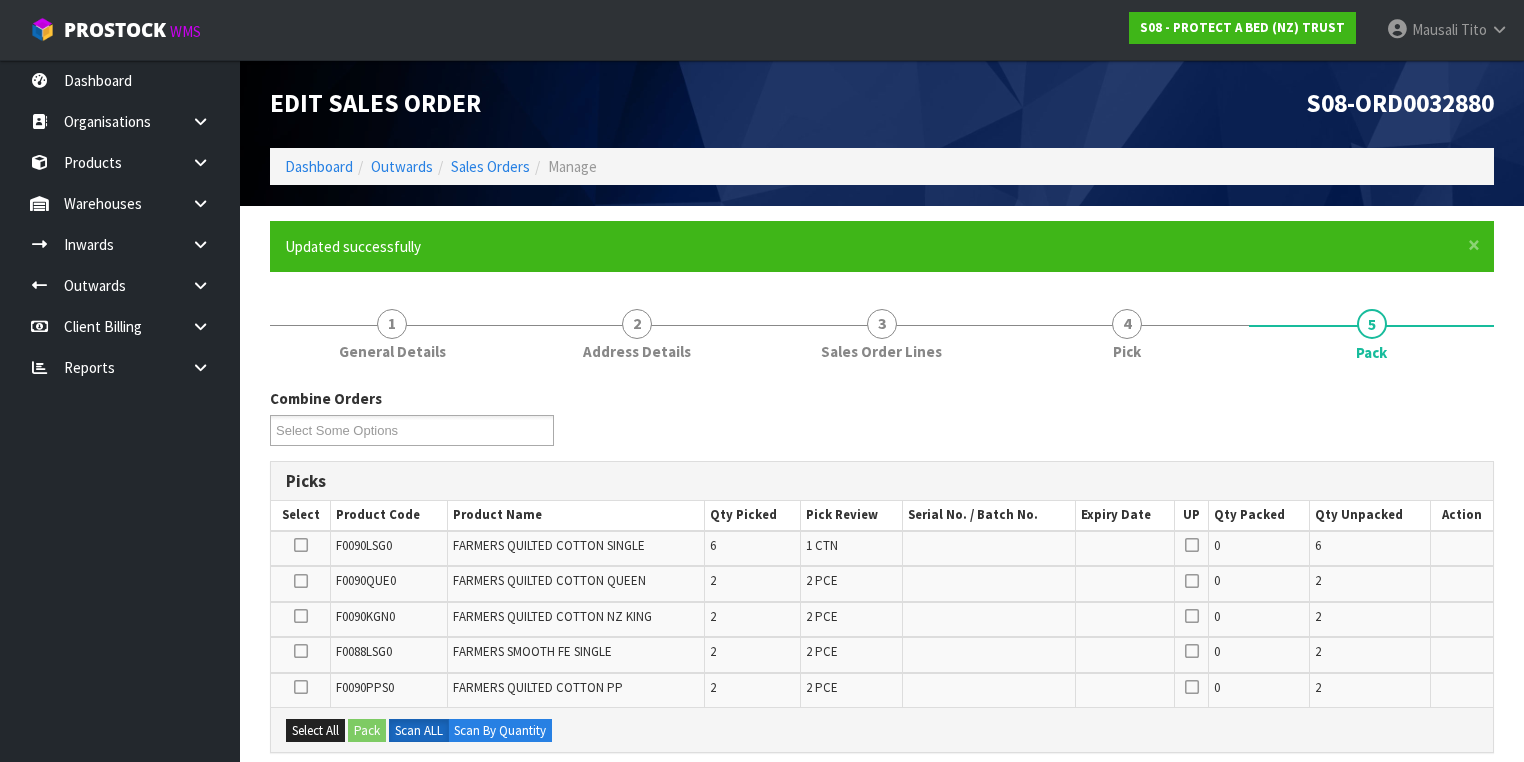 scroll, scrollTop: 400, scrollLeft: 0, axis: vertical 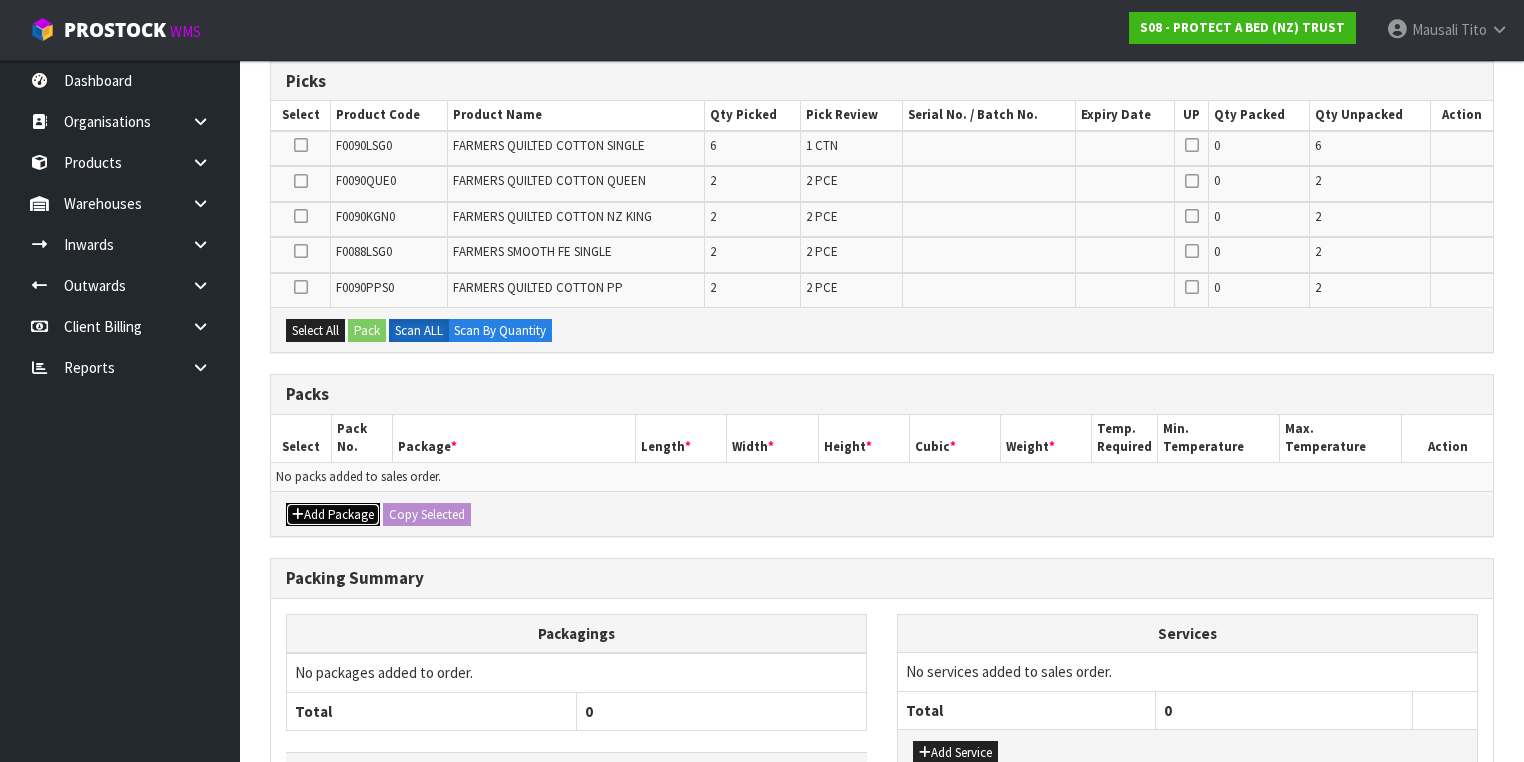 click on "Add Package" at bounding box center [333, 515] 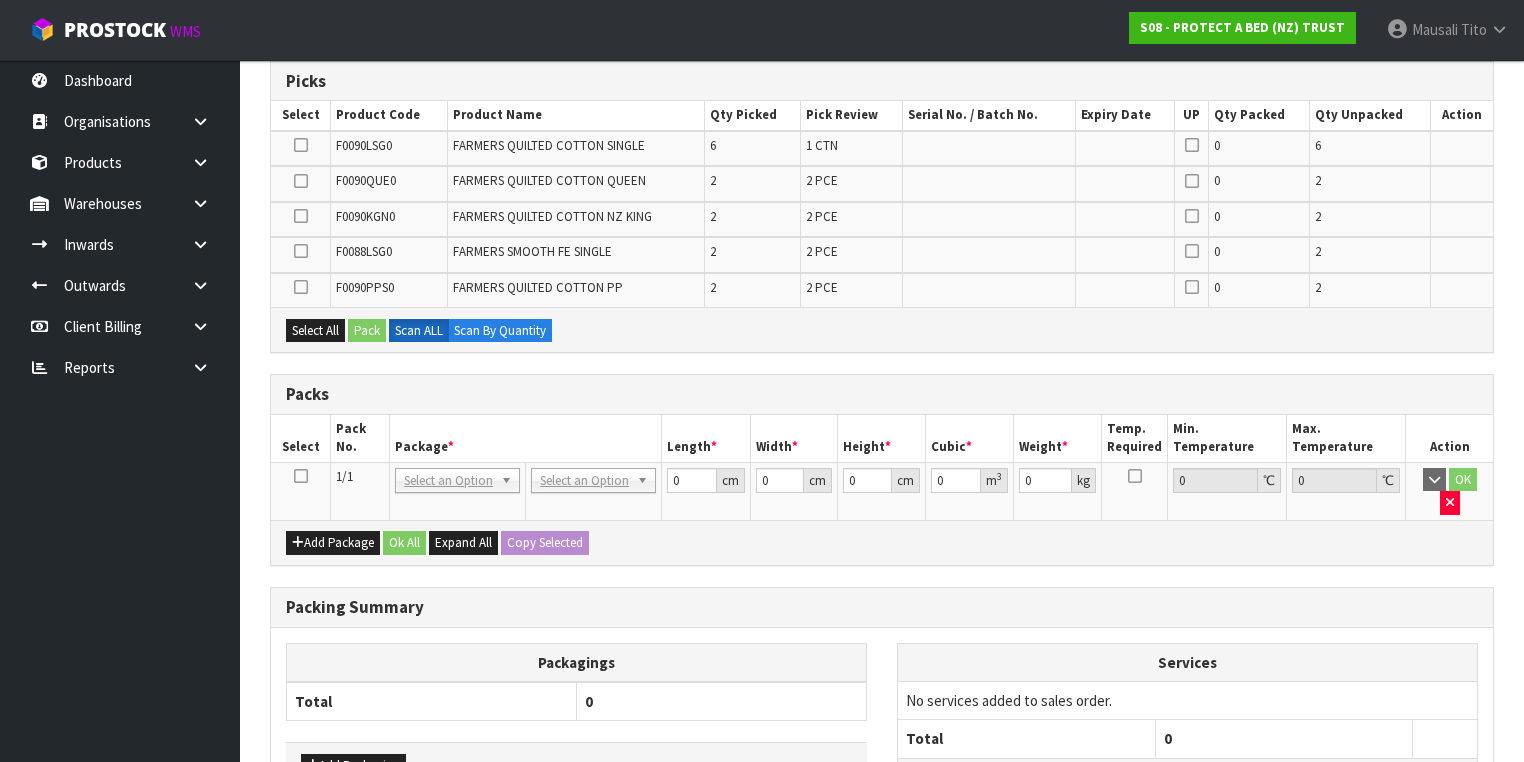 click at bounding box center (301, 476) 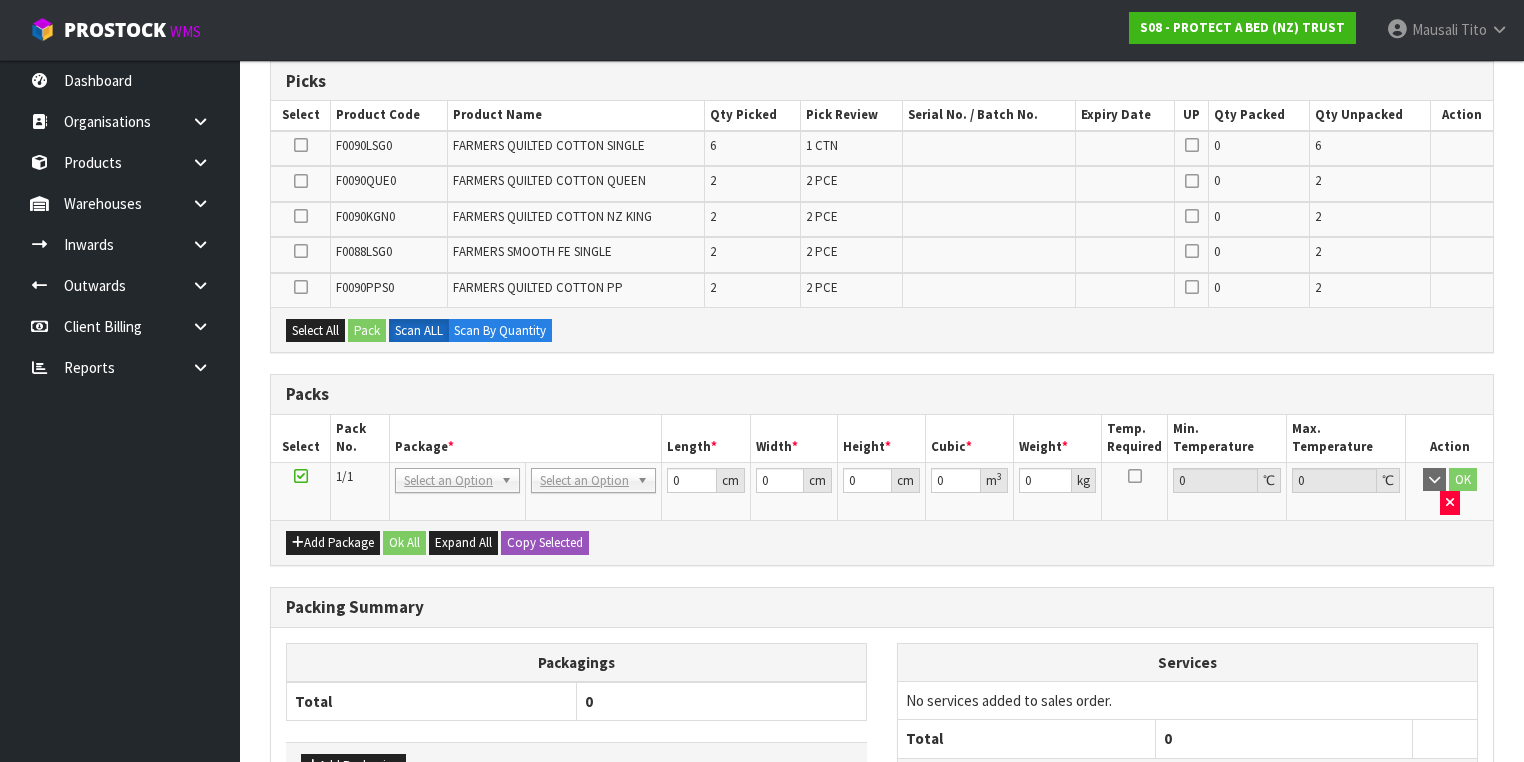 click at bounding box center (301, 145) 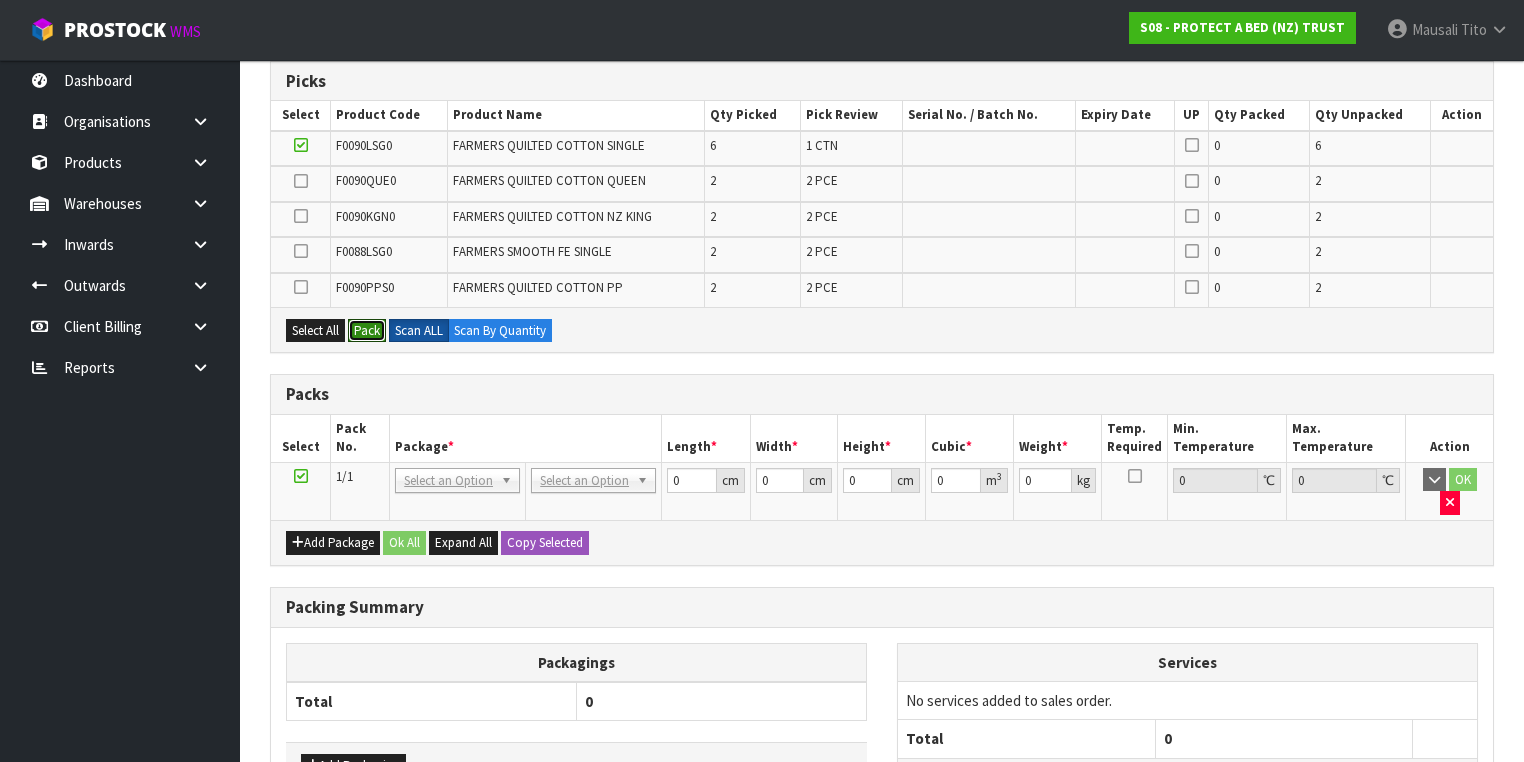 drag, startPoint x: 368, startPoint y: 328, endPoint x: 398, endPoint y: 327, distance: 30.016663 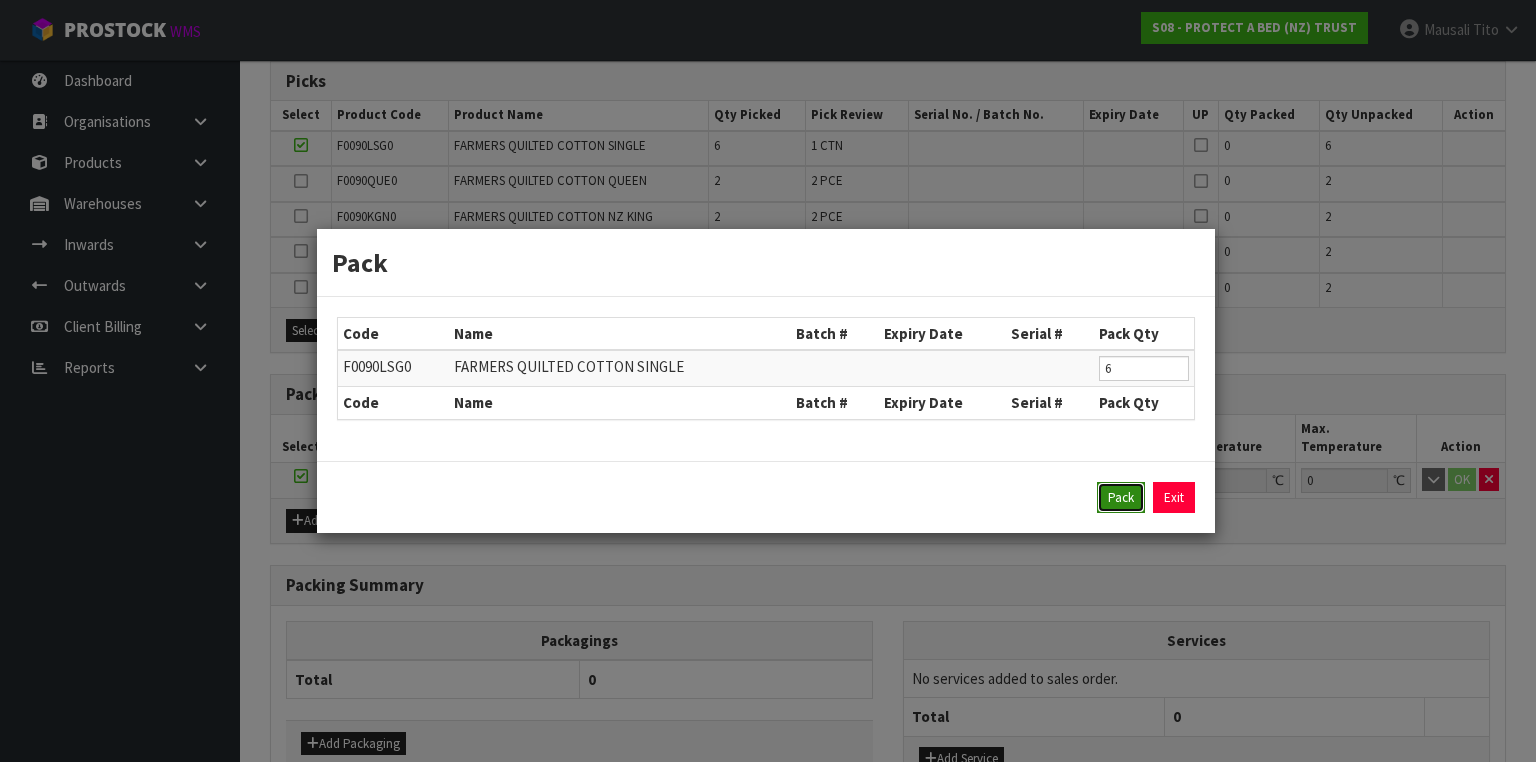 click on "Pack" at bounding box center (1121, 498) 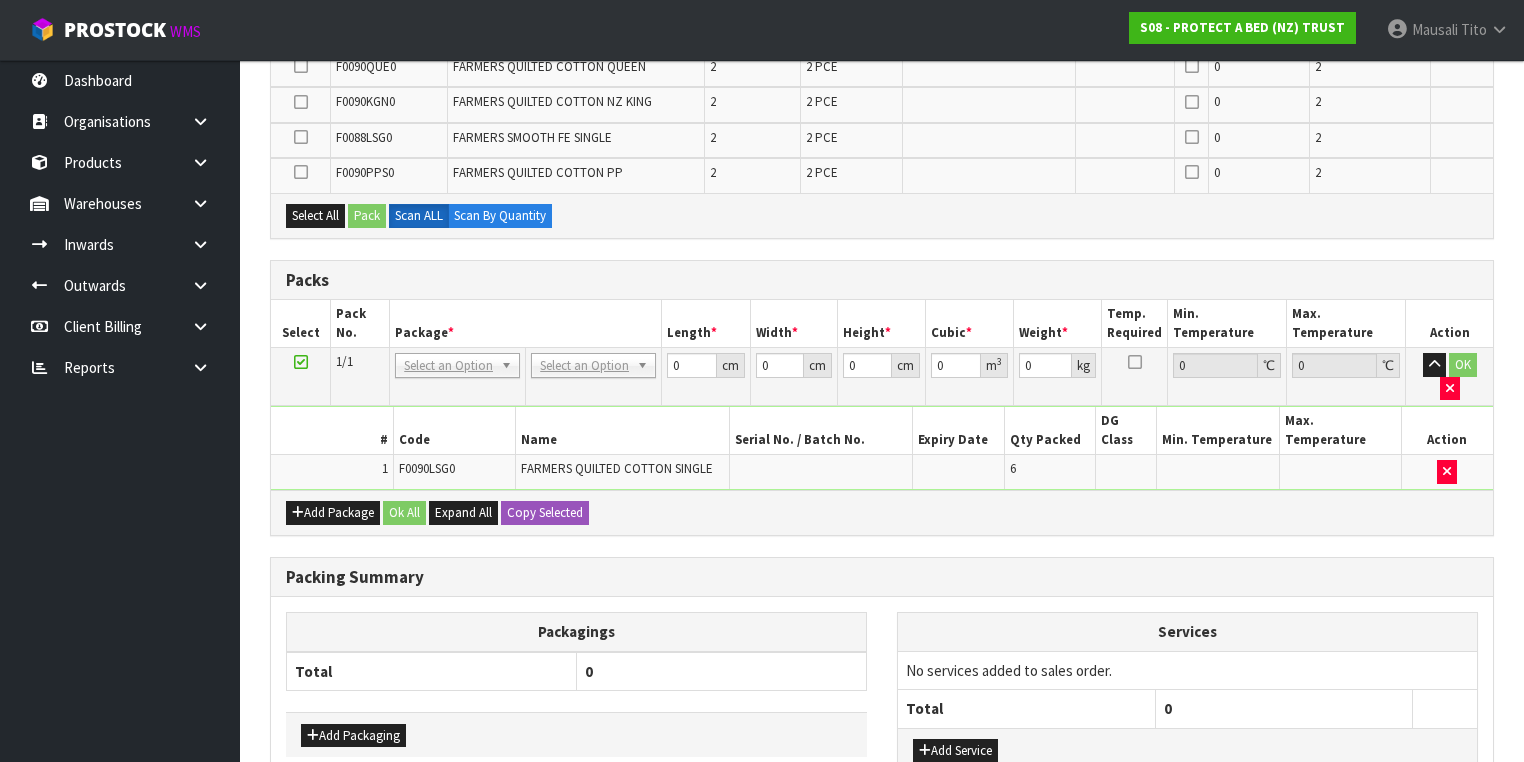 scroll, scrollTop: 571, scrollLeft: 0, axis: vertical 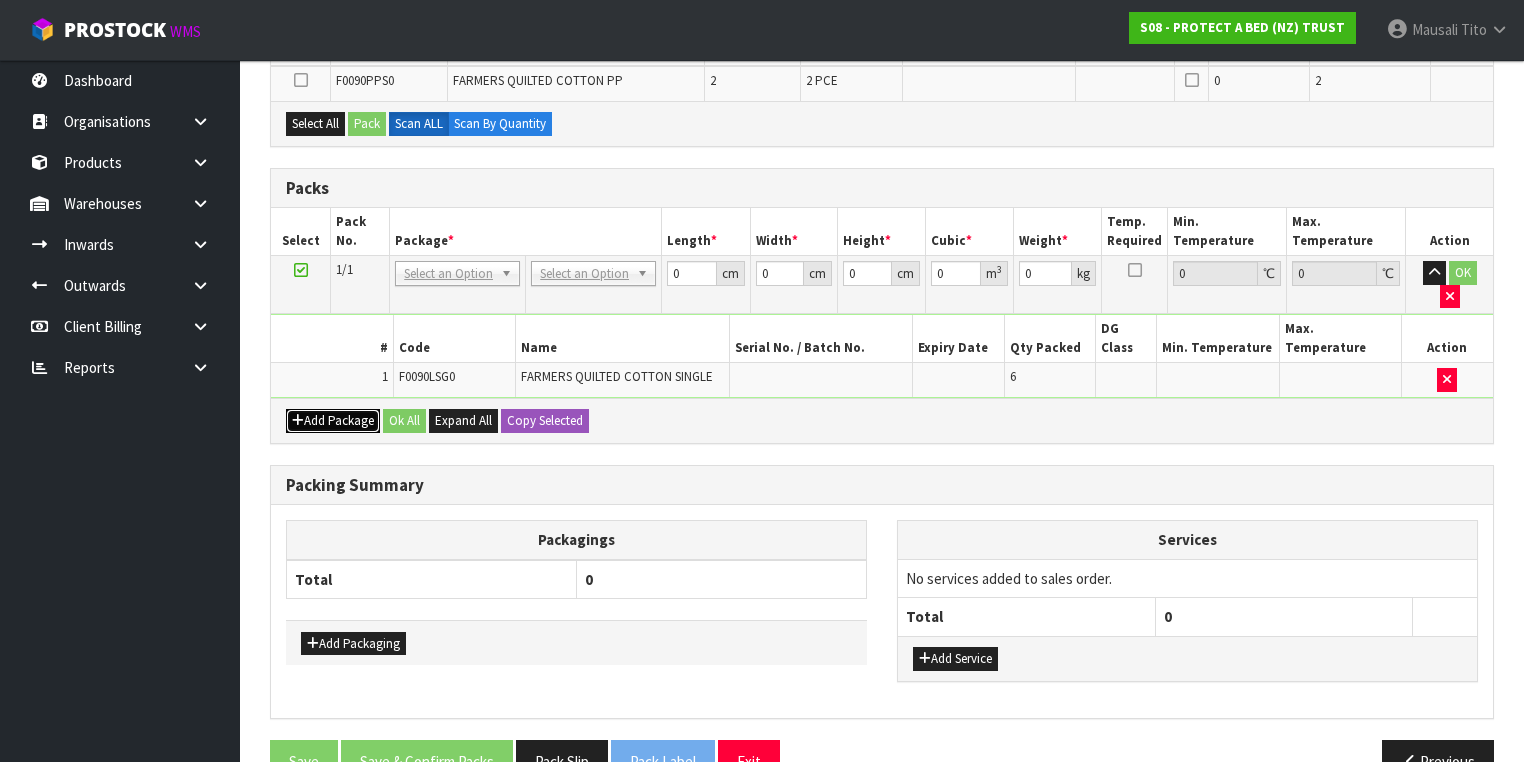 click on "Add Package" at bounding box center [333, 421] 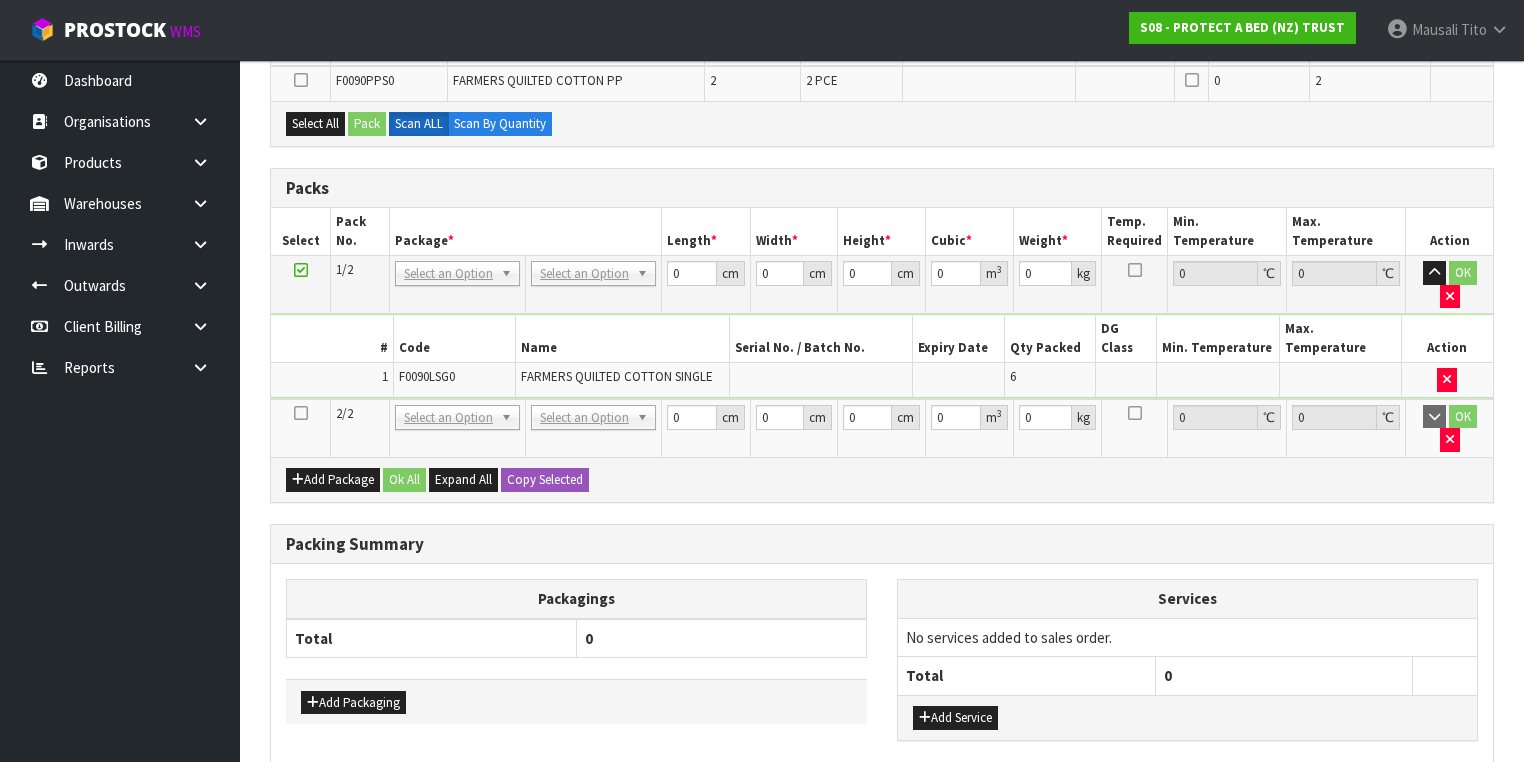 click at bounding box center [301, 413] 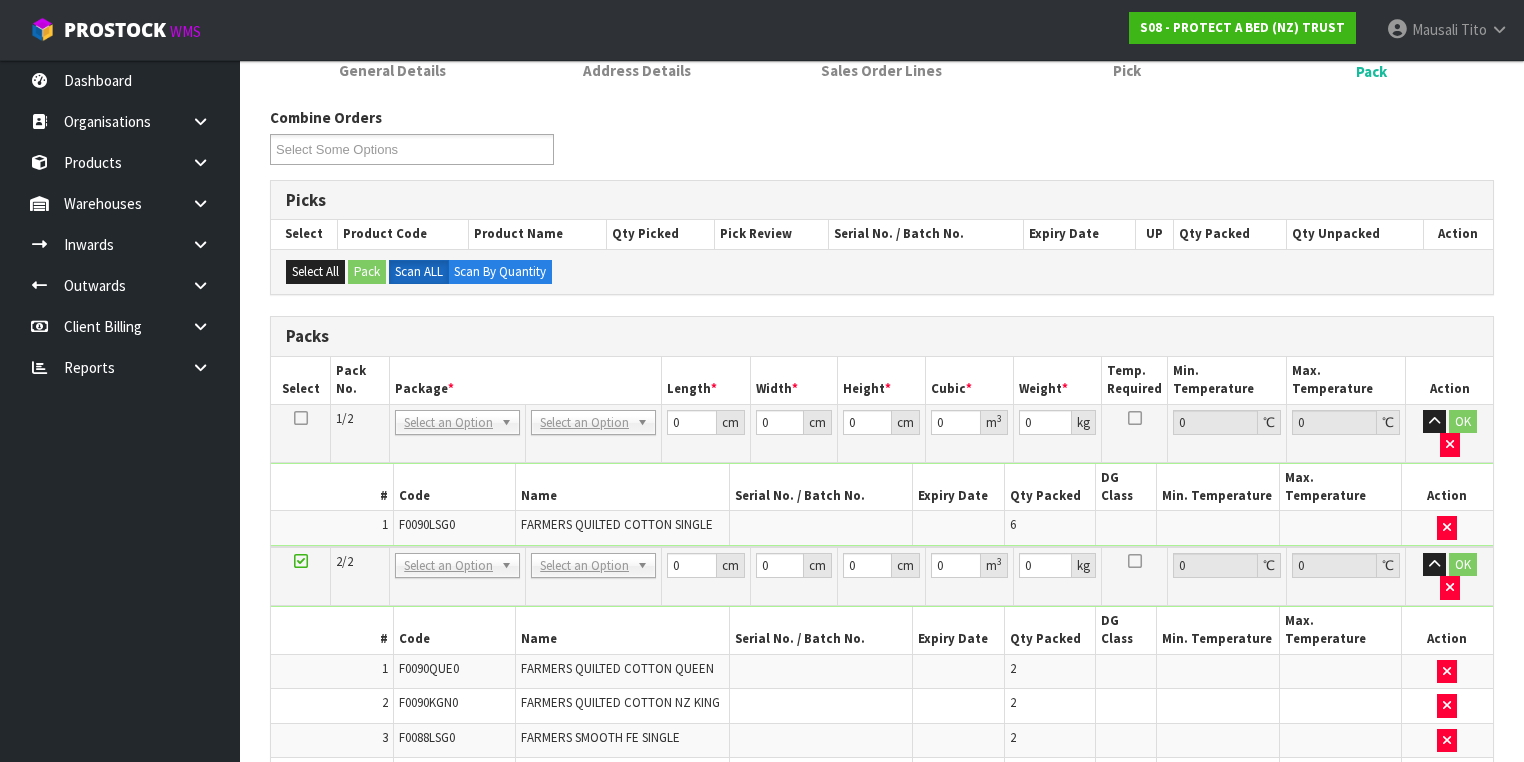 scroll, scrollTop: 181, scrollLeft: 0, axis: vertical 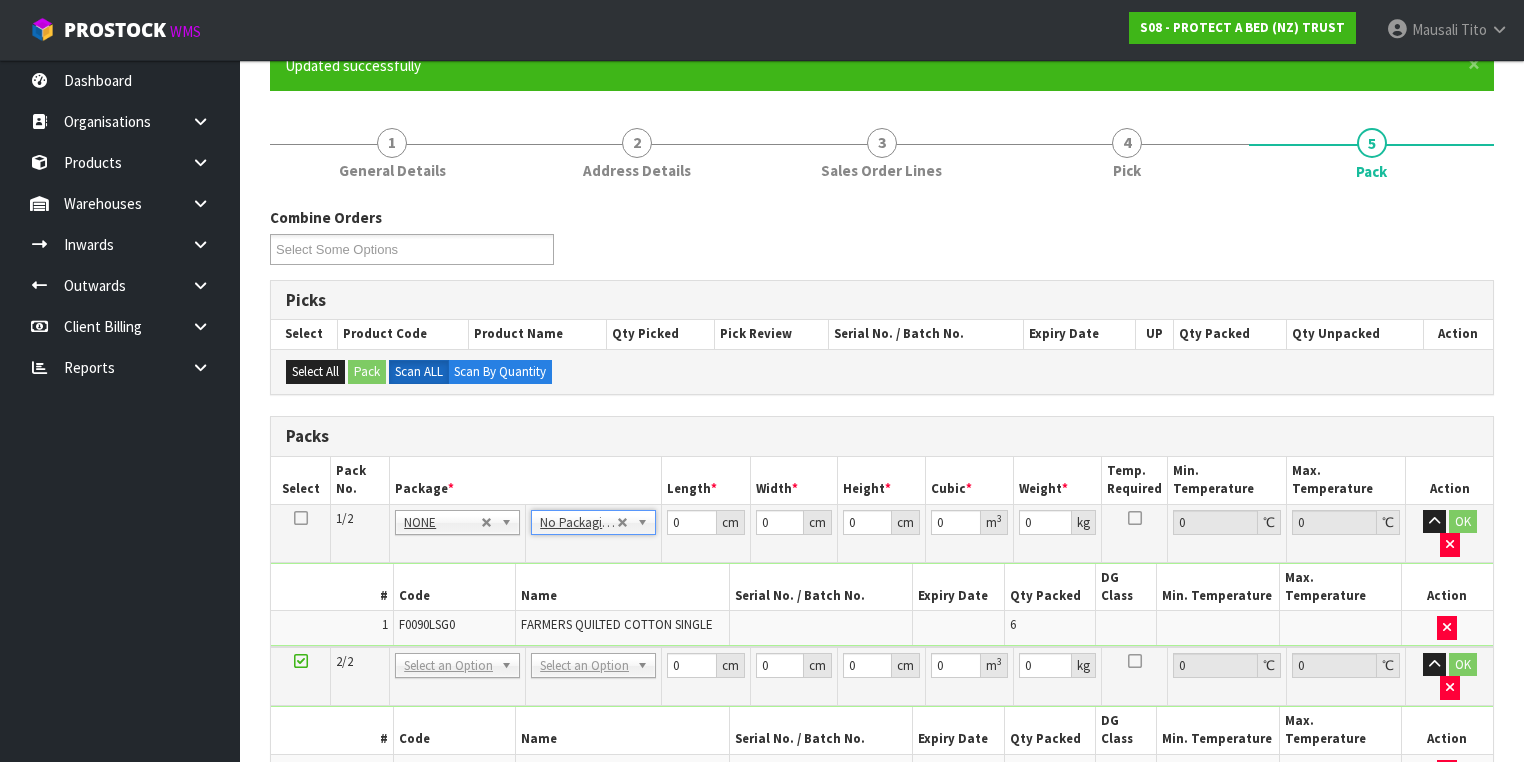 click on "No Packaging Cartons PLT GEN120 (1200 X 1000) PLT ONE WAY SKID CHEP HIRE PALLET TRANSFER FEE LOSCOM HIRE PALLET TRANSFER FEE PLT EXP120 (PLASTIC/STAMPED) PLT BESPOKE PLT UNIFORM RETURNABLE CWL PALLET PLT TUFF1000 (1000 X 450) PLT VAL400 (400 X 400) RETURNABLE CLIENT PALLET PLT OLP 915 (915 X 465) PLT OLP 580 (580 X 400) CHEP HIRE PALLET ACCOUNT FEE PER WEEK OUTWARD HDLG FCL 20FT LOOSE STOCK BASE RATE OUTWARD HDLG FCL 40FT LOOSE STOCK BASE RATE OUTWARD HDLG FCL 20FT PALLET ONLY BASE RATE OUTWARD HDLG FCL 40FT PALLET ONLY BASE RATE CTN OC (OCCASIONAL) CTN0 - (000-0NI) 190 X 150 X 155 CTN00 - (000-00NI) 154 X 142 X 102 CTN1 - (000-01NI) 255 X 205 X 150 CTN2 - (000-02NI) 250 X 250 X 200 CTN3 - (000-03NI) 340 X 255 X 305 CTN4 - (000-04NI) 405 X 255 X 255 CTN5 - (000-05NI) 430 X 330 X 255 CTN6 - (000-06NI) 455 X 305 X 305 CTN7 - (000-07NI) 455 X 455 X 350 CTN8 - (000-08NI) 510 X 380 X 280 CTN9 - (000-09NI) 510 X 380 X 585 CTN9 AC30C - (000-9NI30C) 511 X 380 X 585 CTN10 - (000-10NI) 610 X 290 X 290 PLYBOARD" at bounding box center (594, 676) 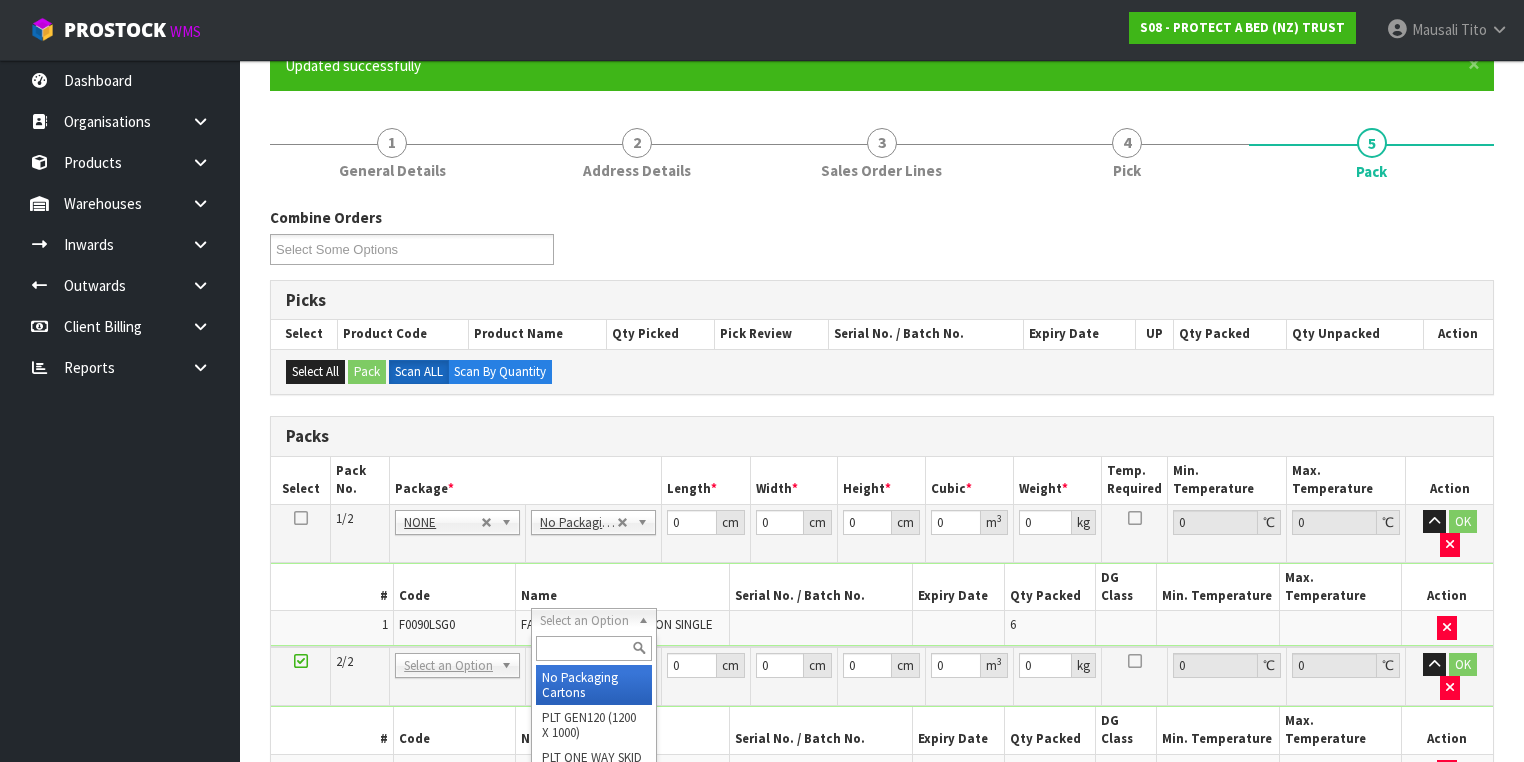 click at bounding box center [593, 648] 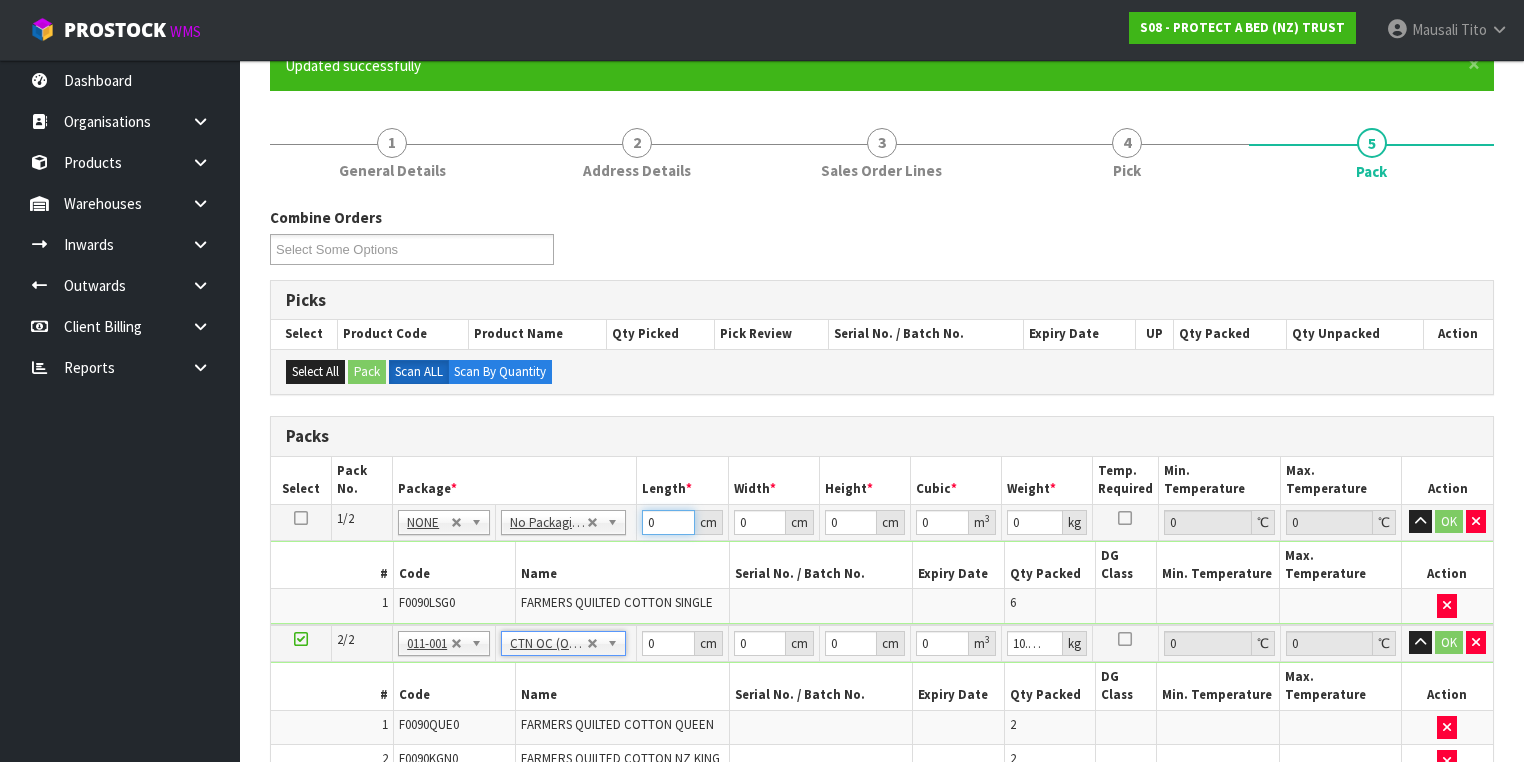 drag, startPoint x: 658, startPoint y: 516, endPoint x: 617, endPoint y: 533, distance: 44.38468 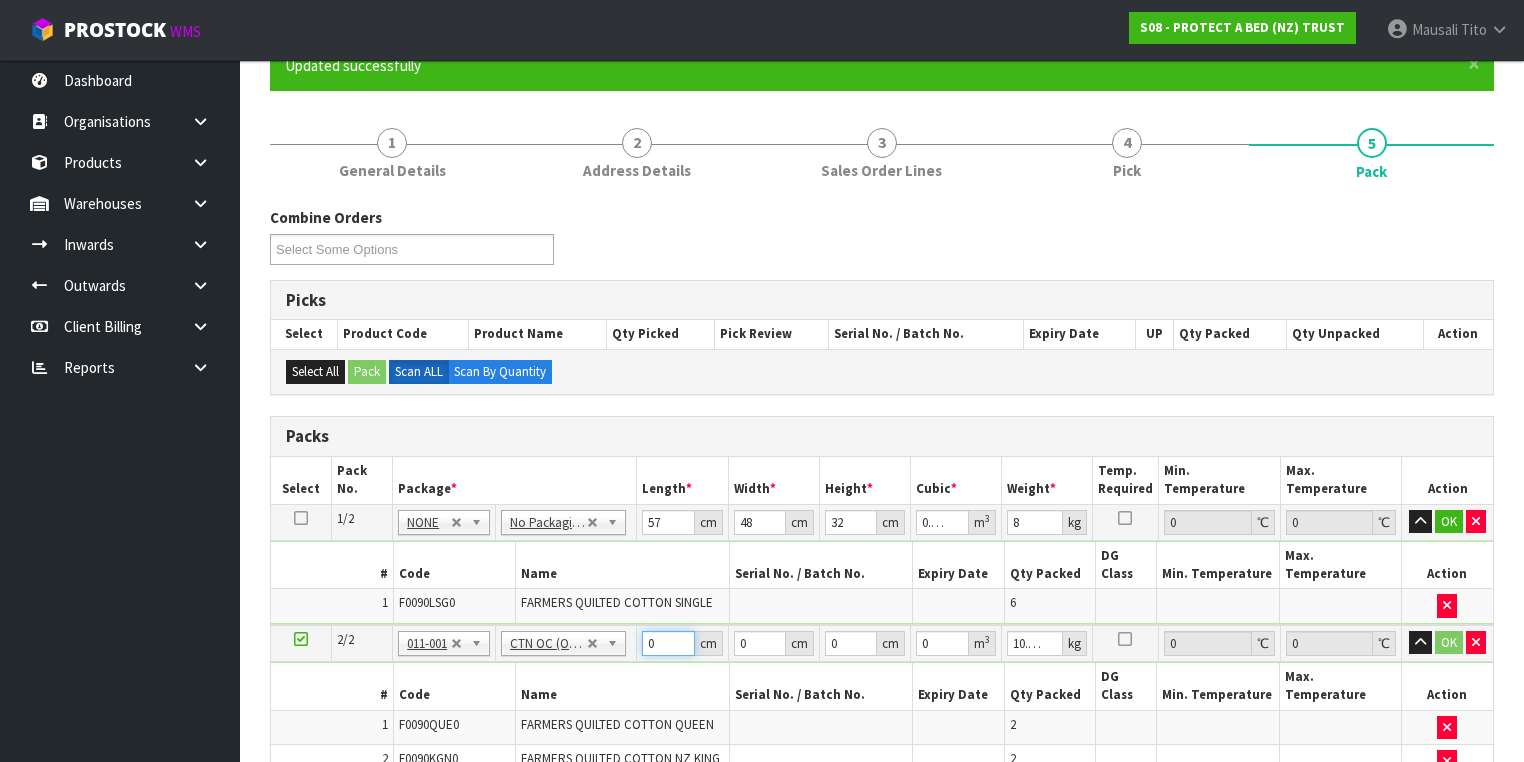 drag, startPoint x: 657, startPoint y: 620, endPoint x: 629, endPoint y: 628, distance: 29.12044 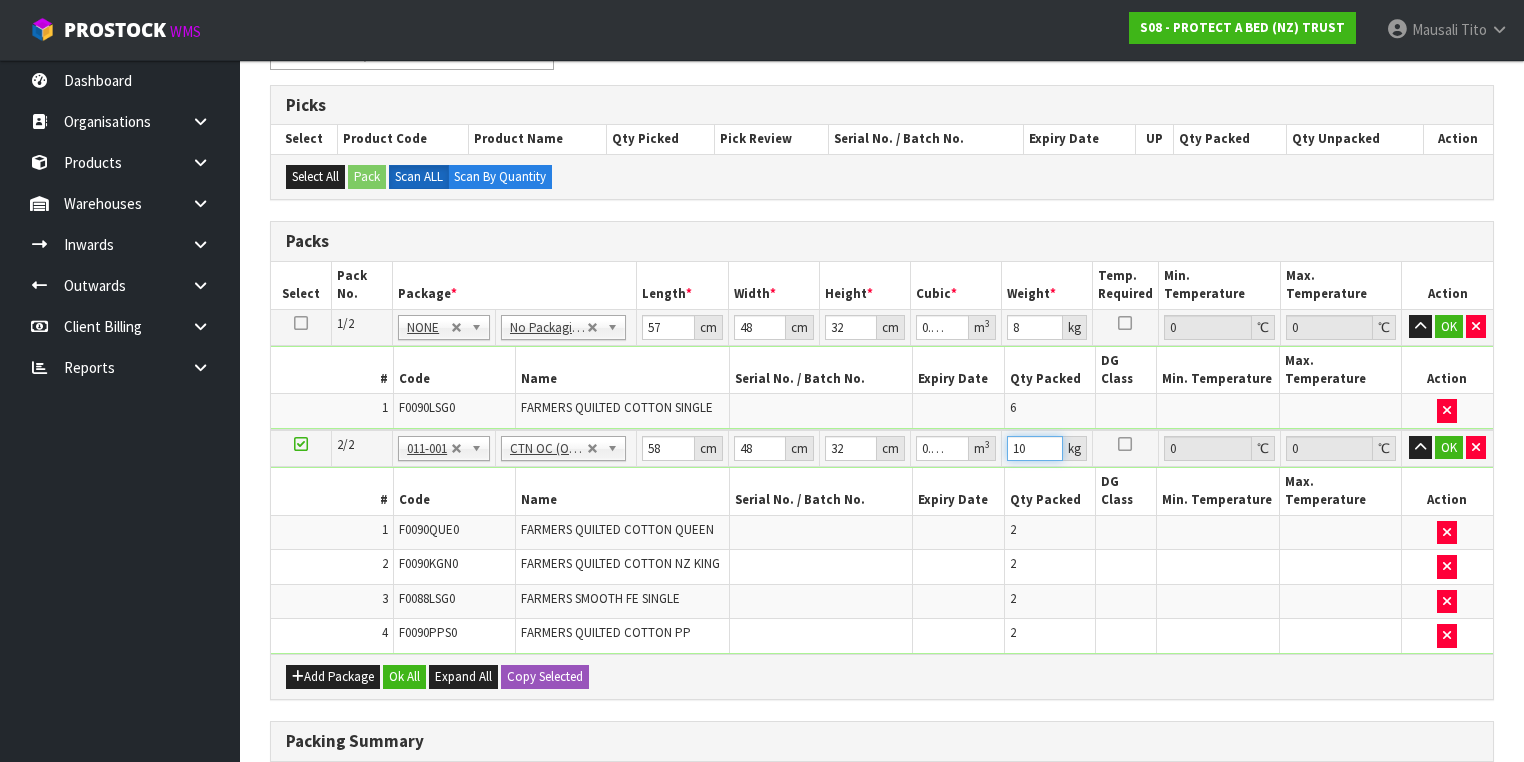 scroll, scrollTop: 501, scrollLeft: 0, axis: vertical 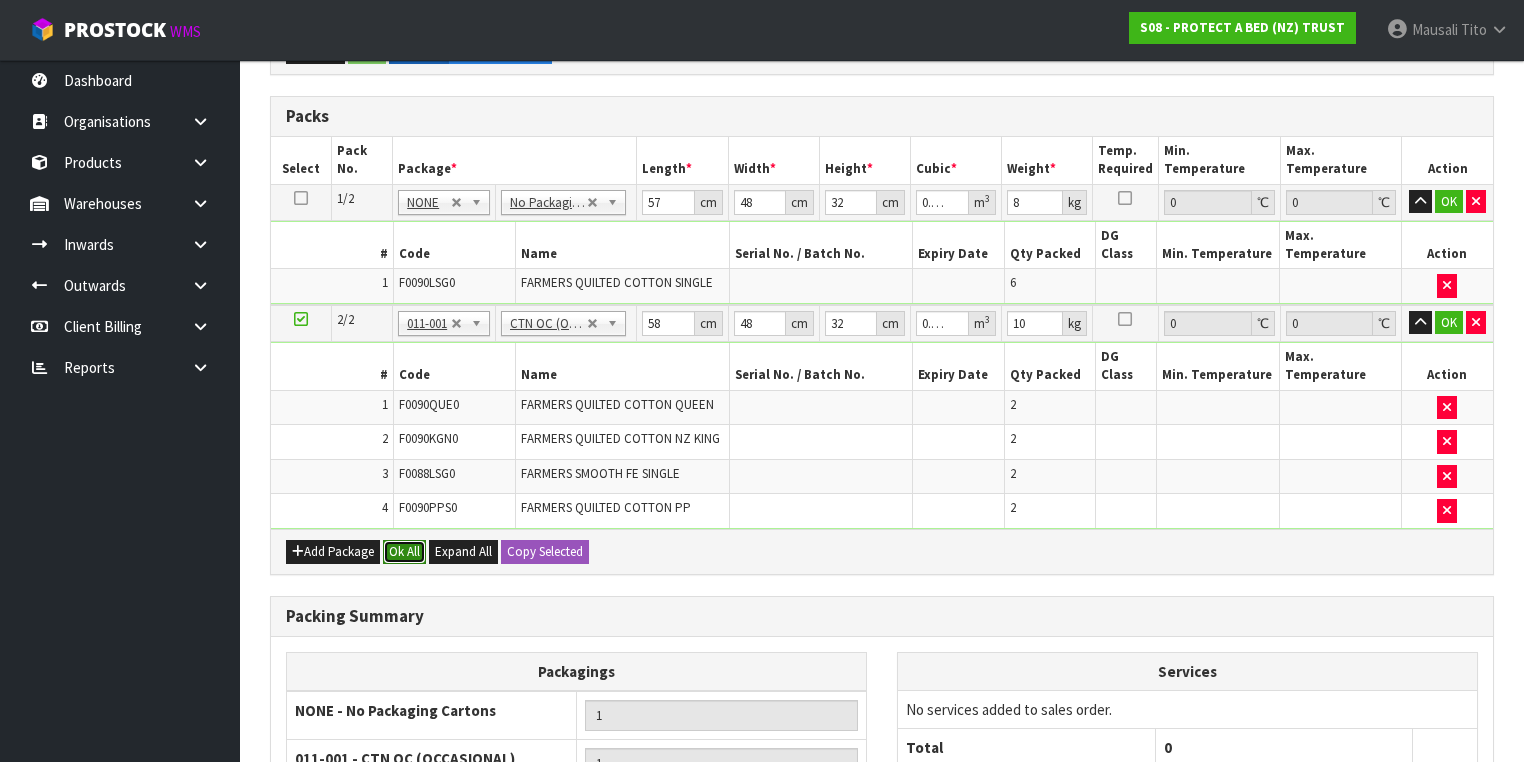 click on "Ok All" at bounding box center (404, 552) 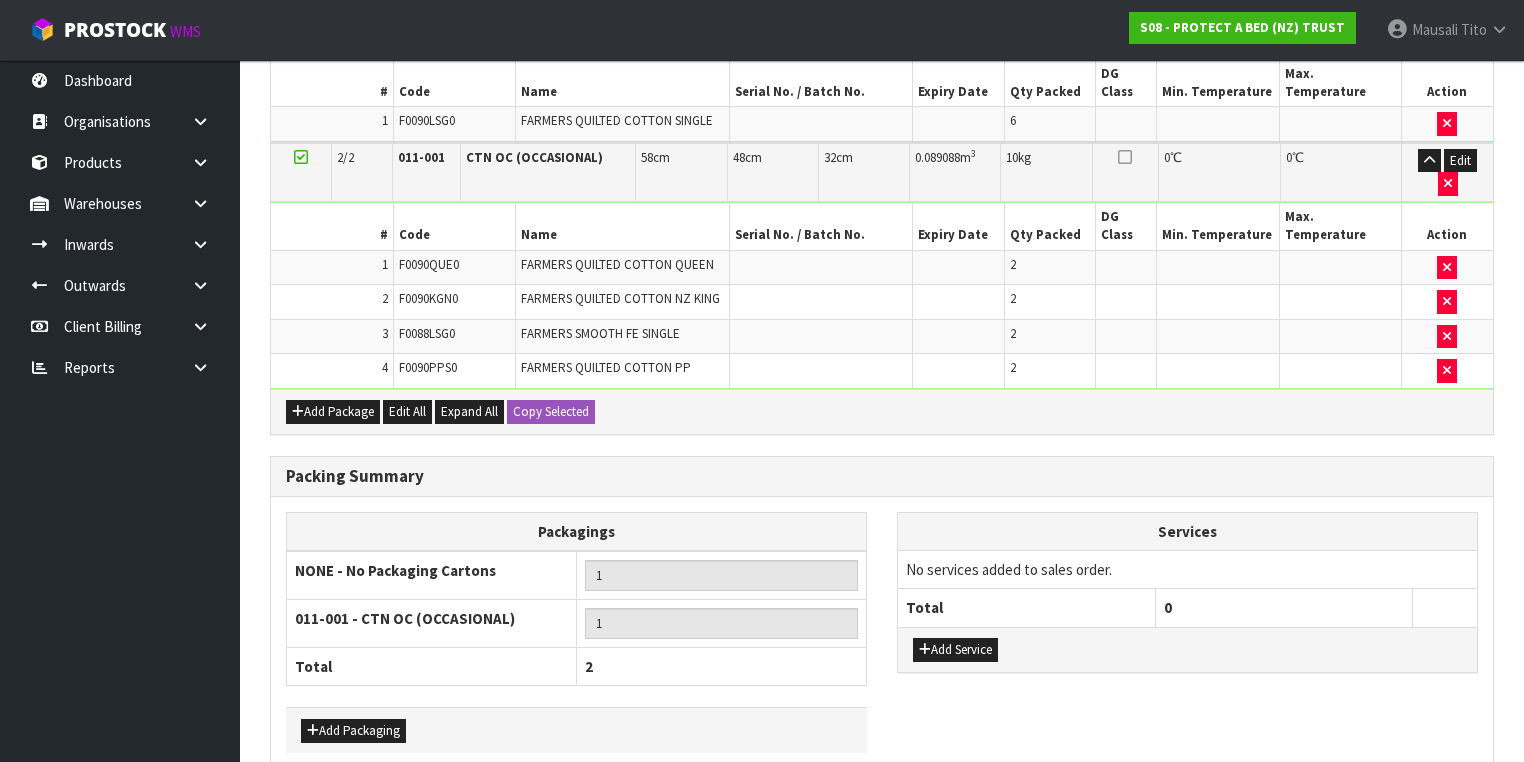scroll, scrollTop: 688, scrollLeft: 0, axis: vertical 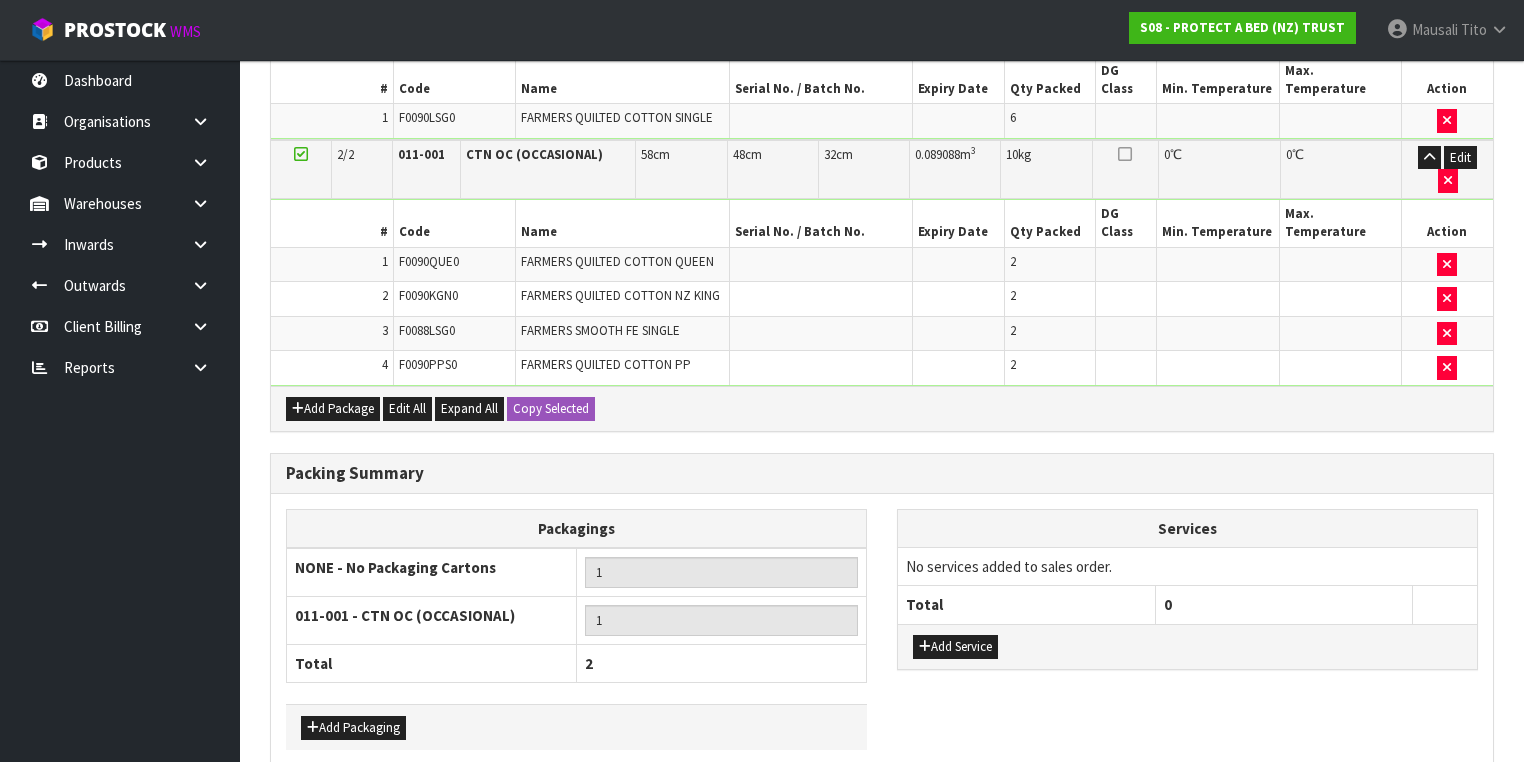 click on "Save & Confirm Packs" at bounding box center [427, 808] 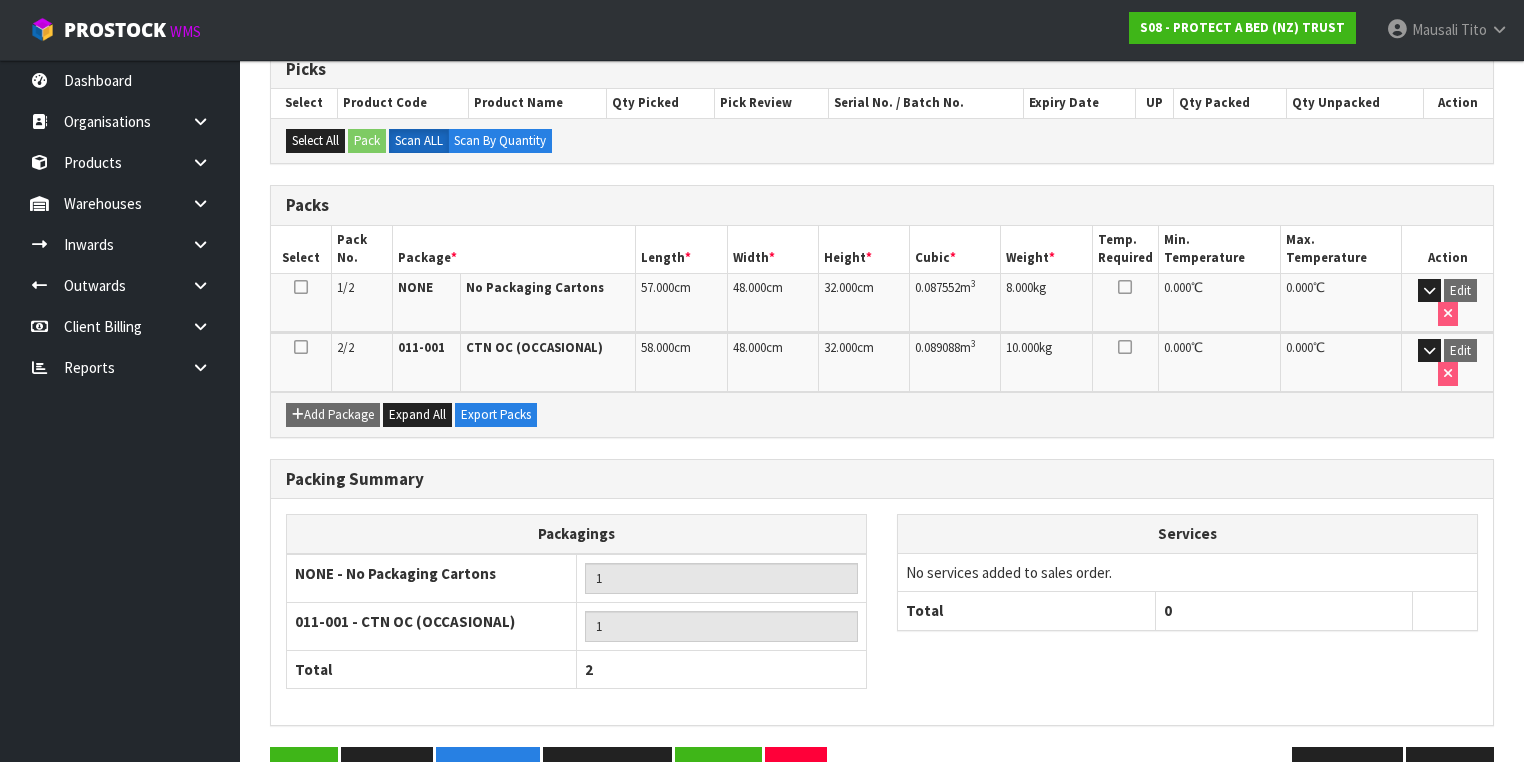 scroll, scrollTop: 415, scrollLeft: 0, axis: vertical 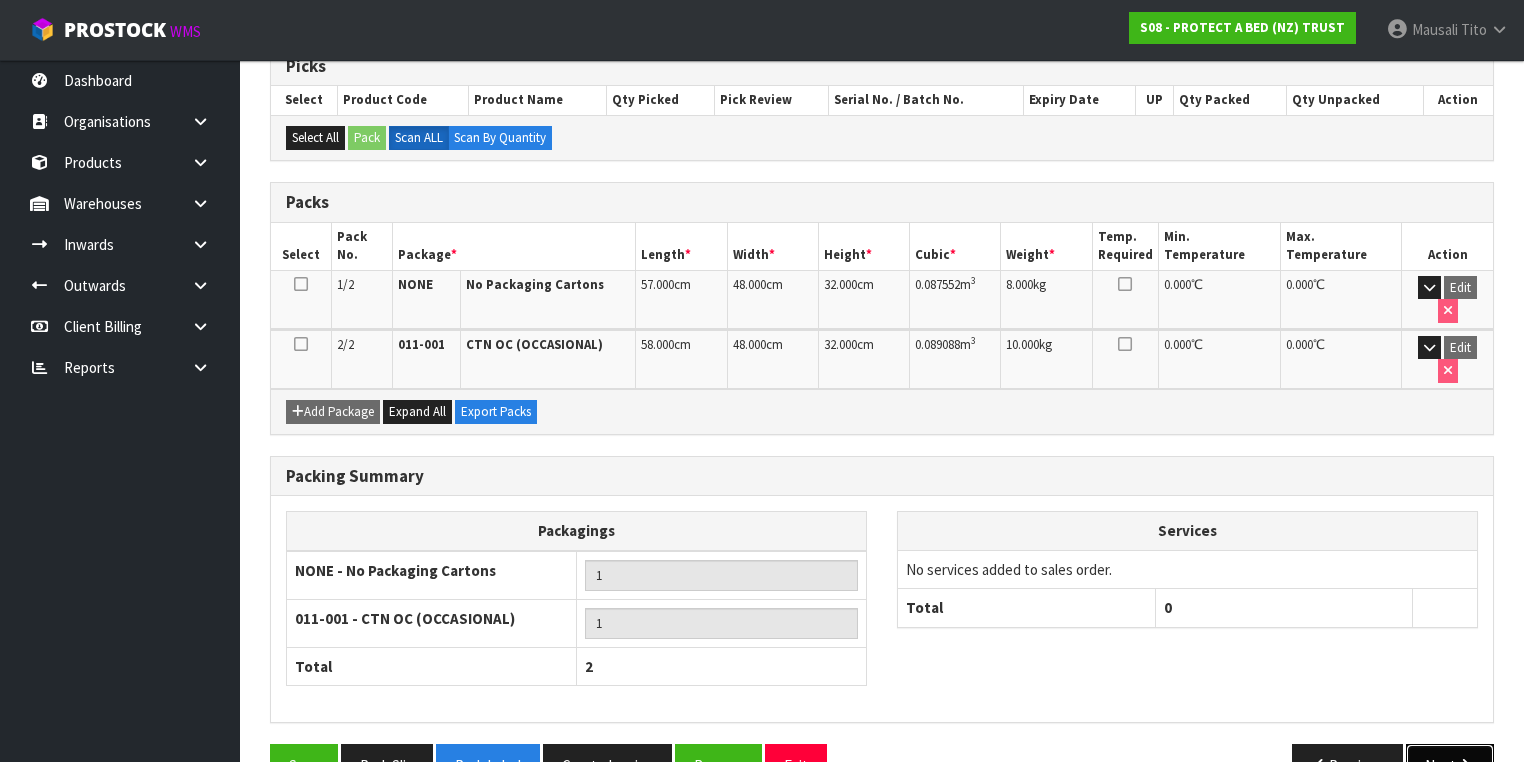 click on "Next" at bounding box center (1450, 765) 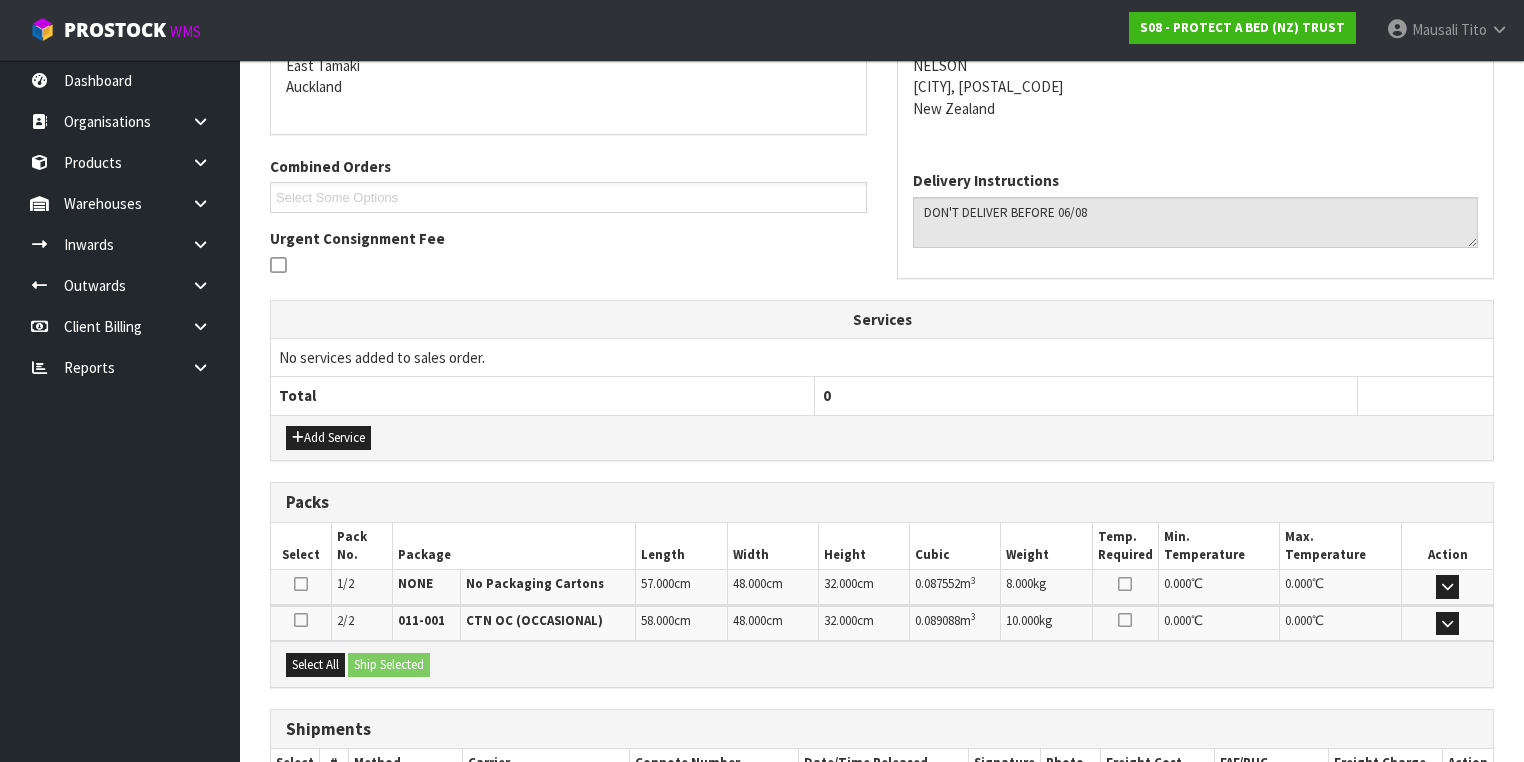 scroll, scrollTop: 560, scrollLeft: 0, axis: vertical 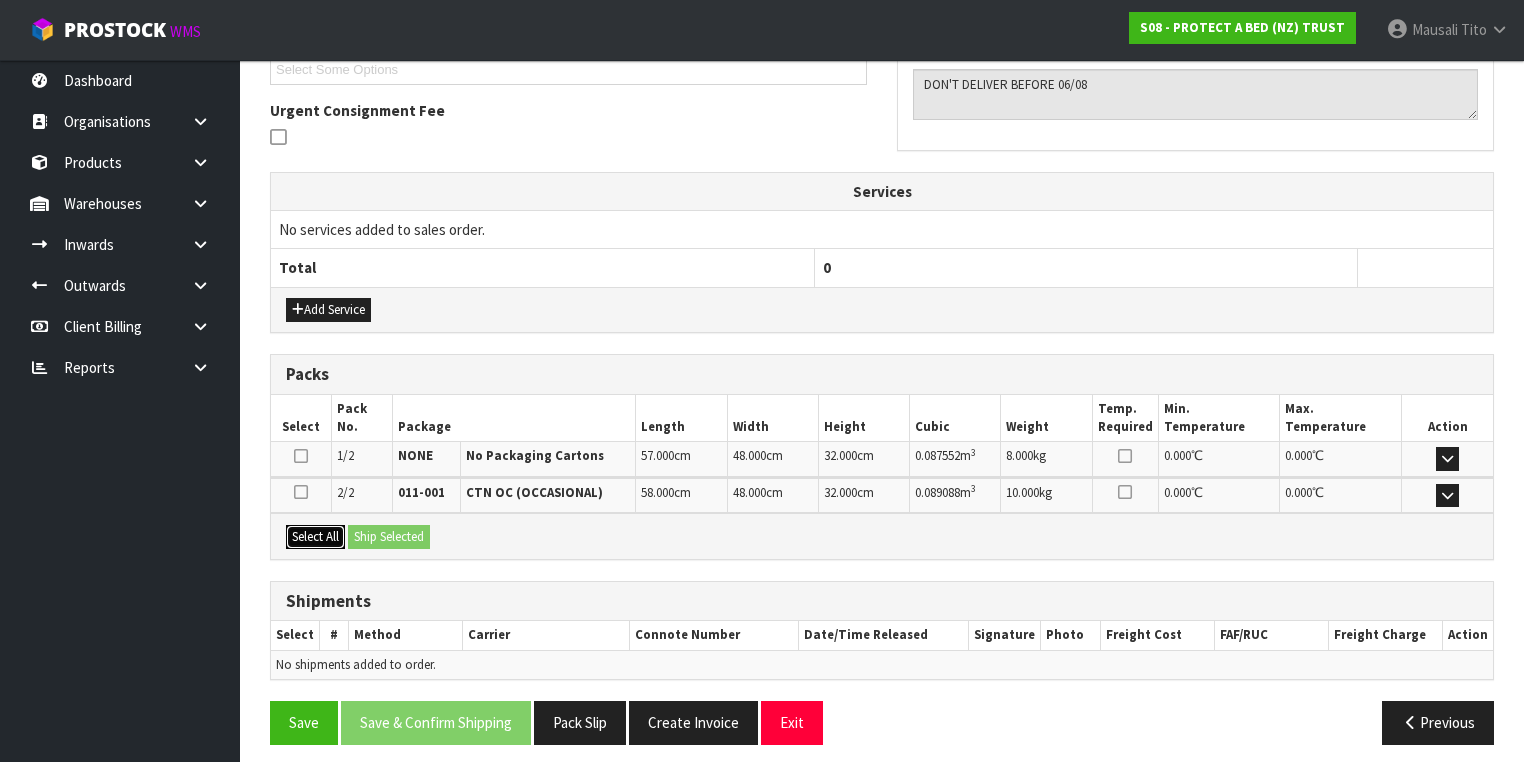 drag, startPoint x: 320, startPoint y: 527, endPoint x: 368, endPoint y: 527, distance: 48 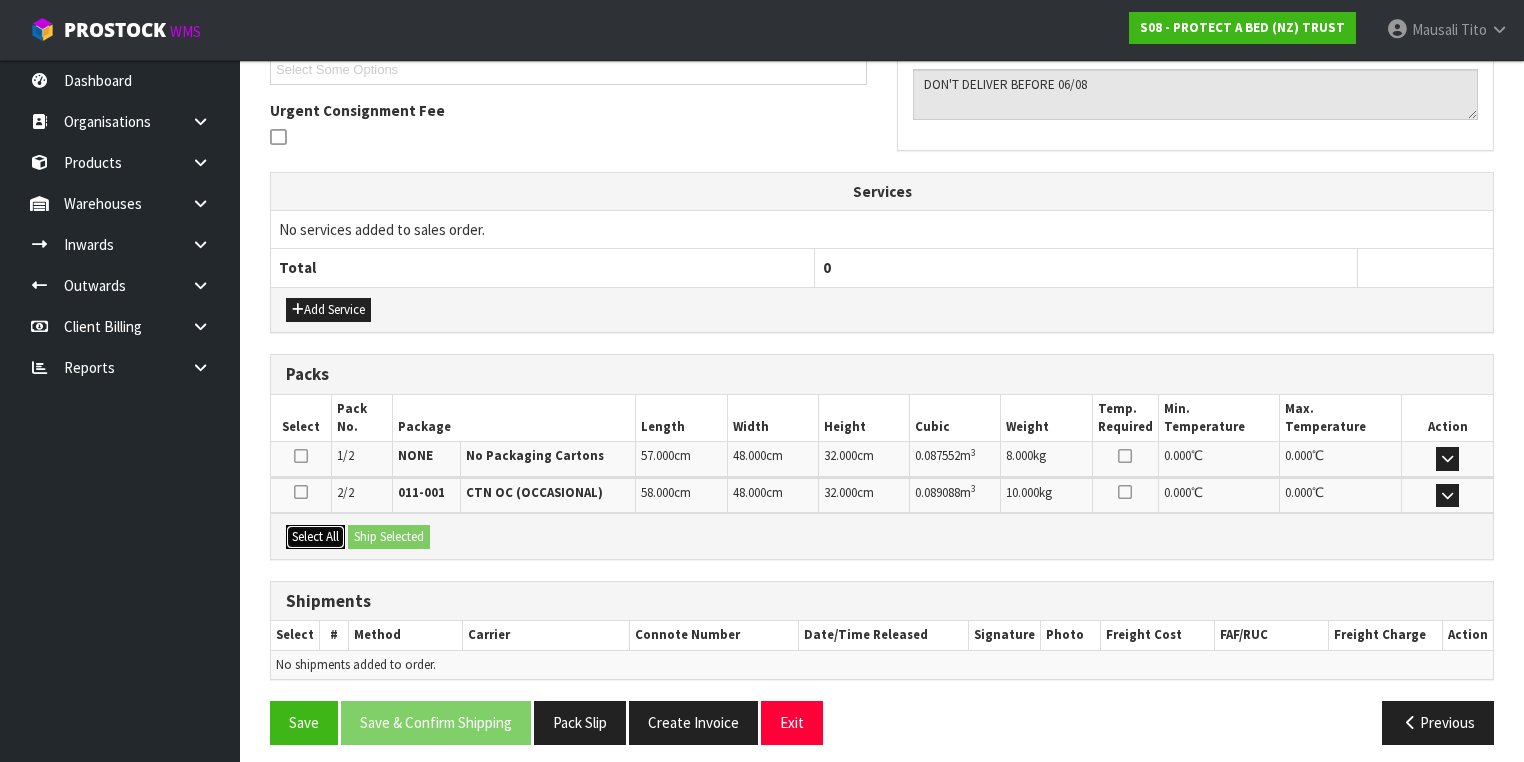 click on "Select All" at bounding box center (315, 537) 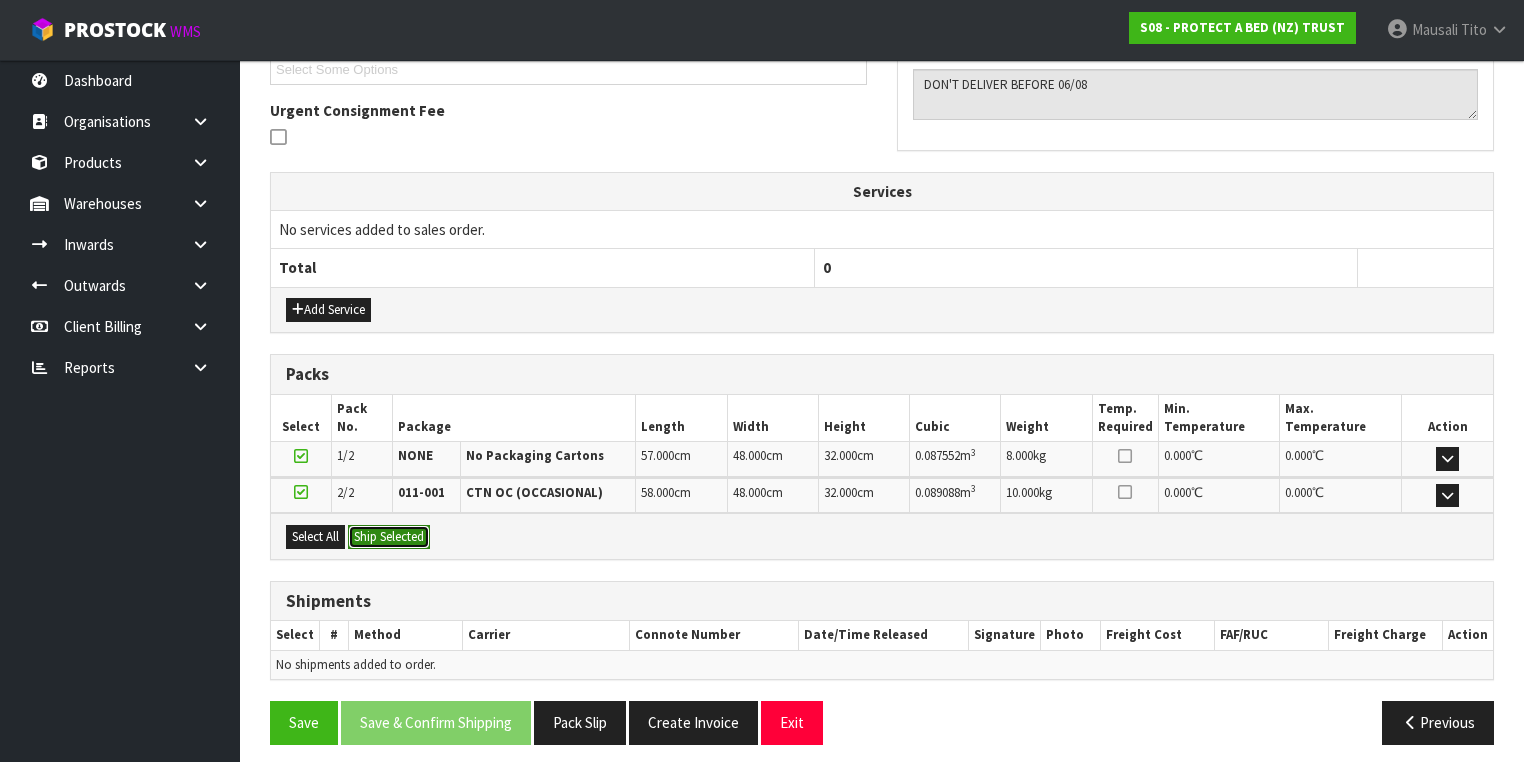 click on "Ship Selected" at bounding box center (389, 537) 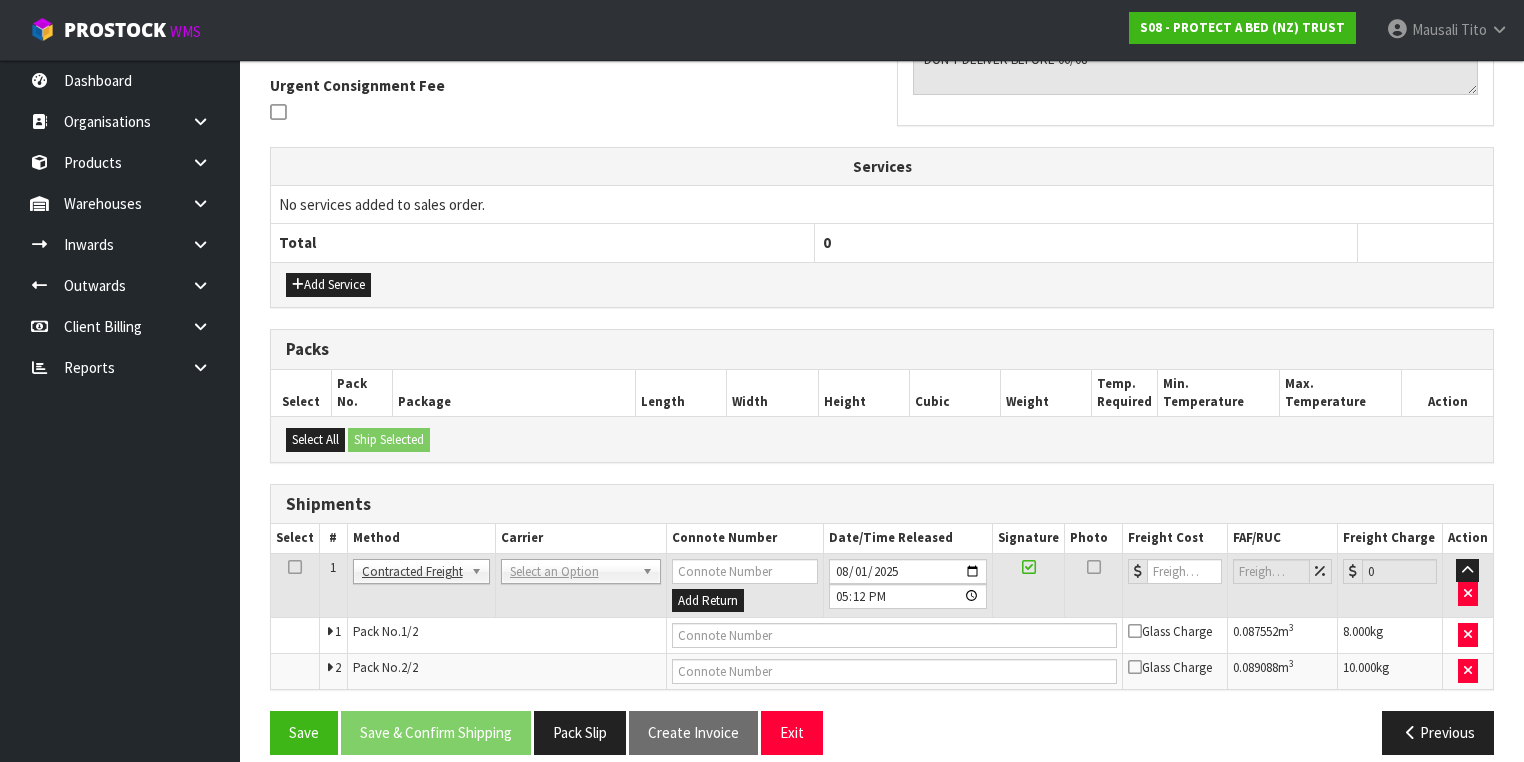 scroll, scrollTop: 600, scrollLeft: 0, axis: vertical 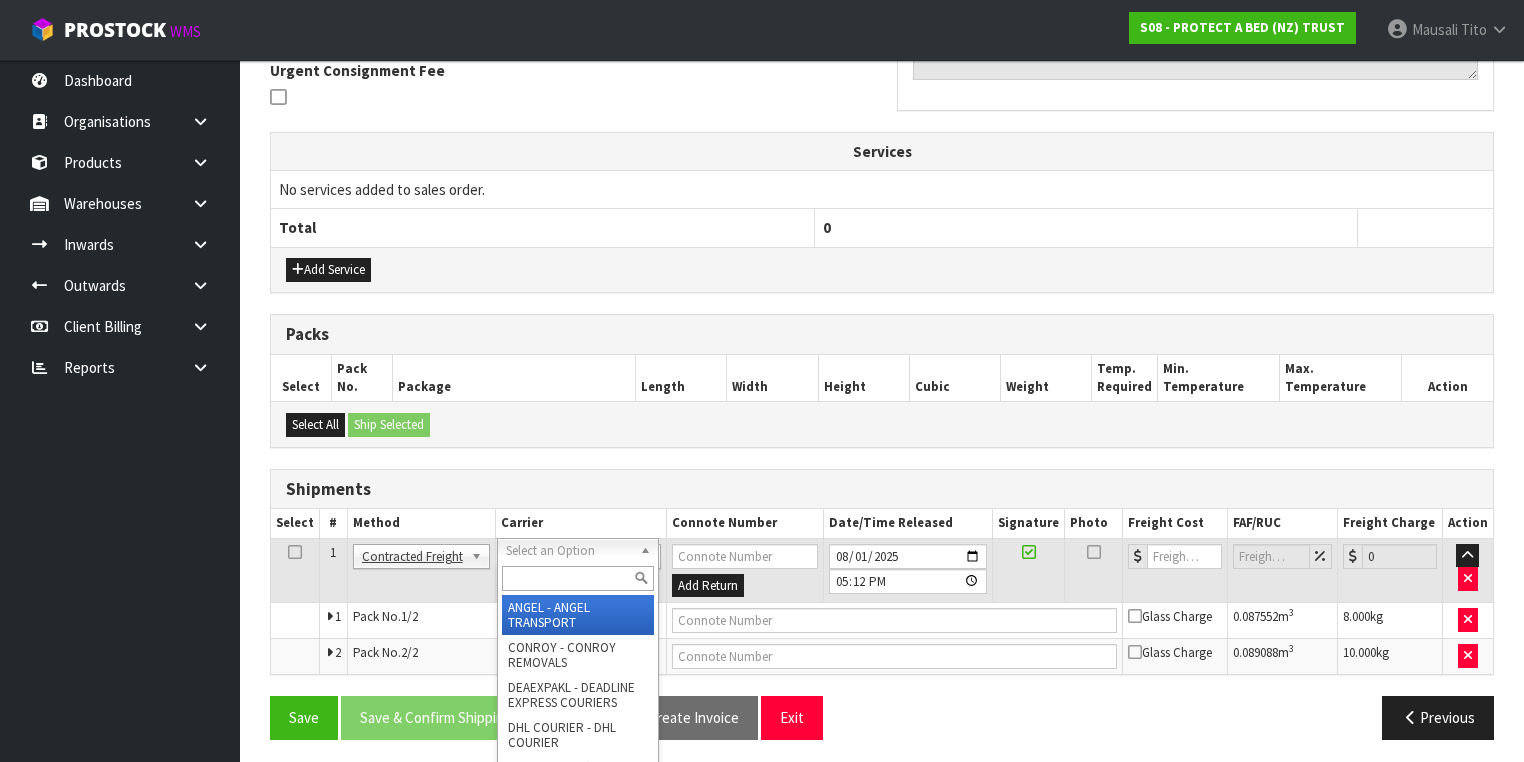 drag, startPoint x: 536, startPoint y: 564, endPoint x: 538, endPoint y: 581, distance: 17.117243 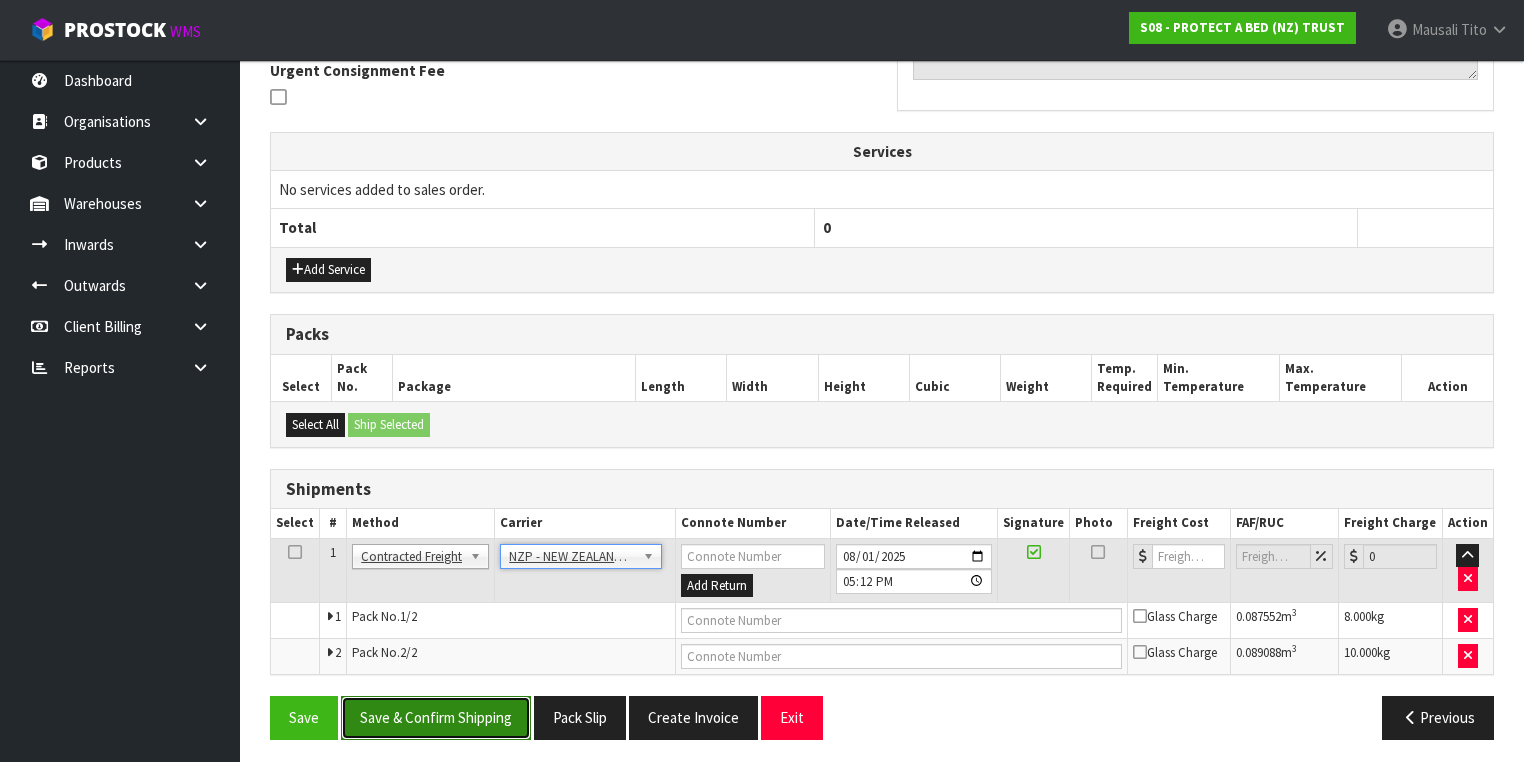 click on "Save & Confirm Shipping" at bounding box center (436, 717) 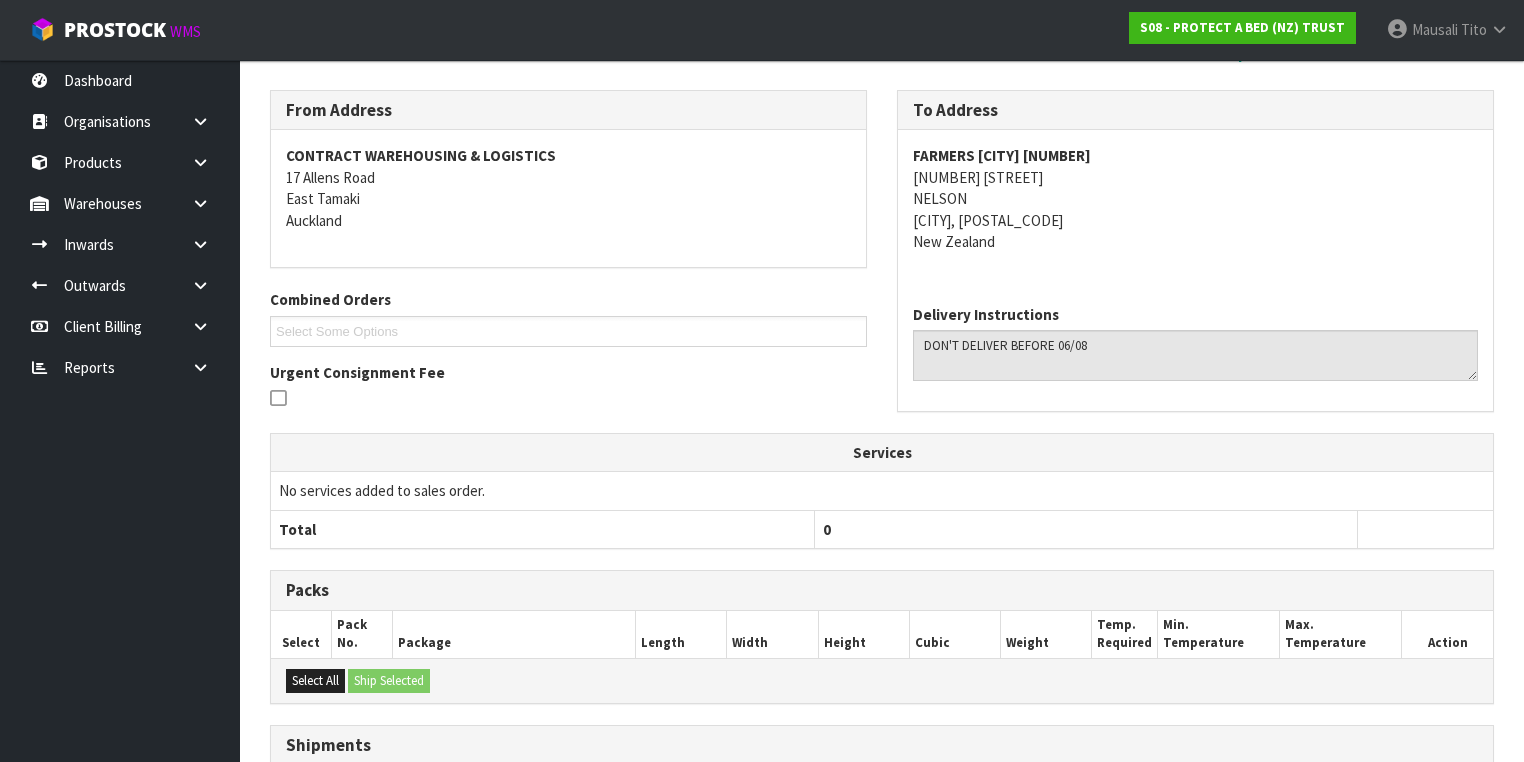 scroll, scrollTop: 570, scrollLeft: 0, axis: vertical 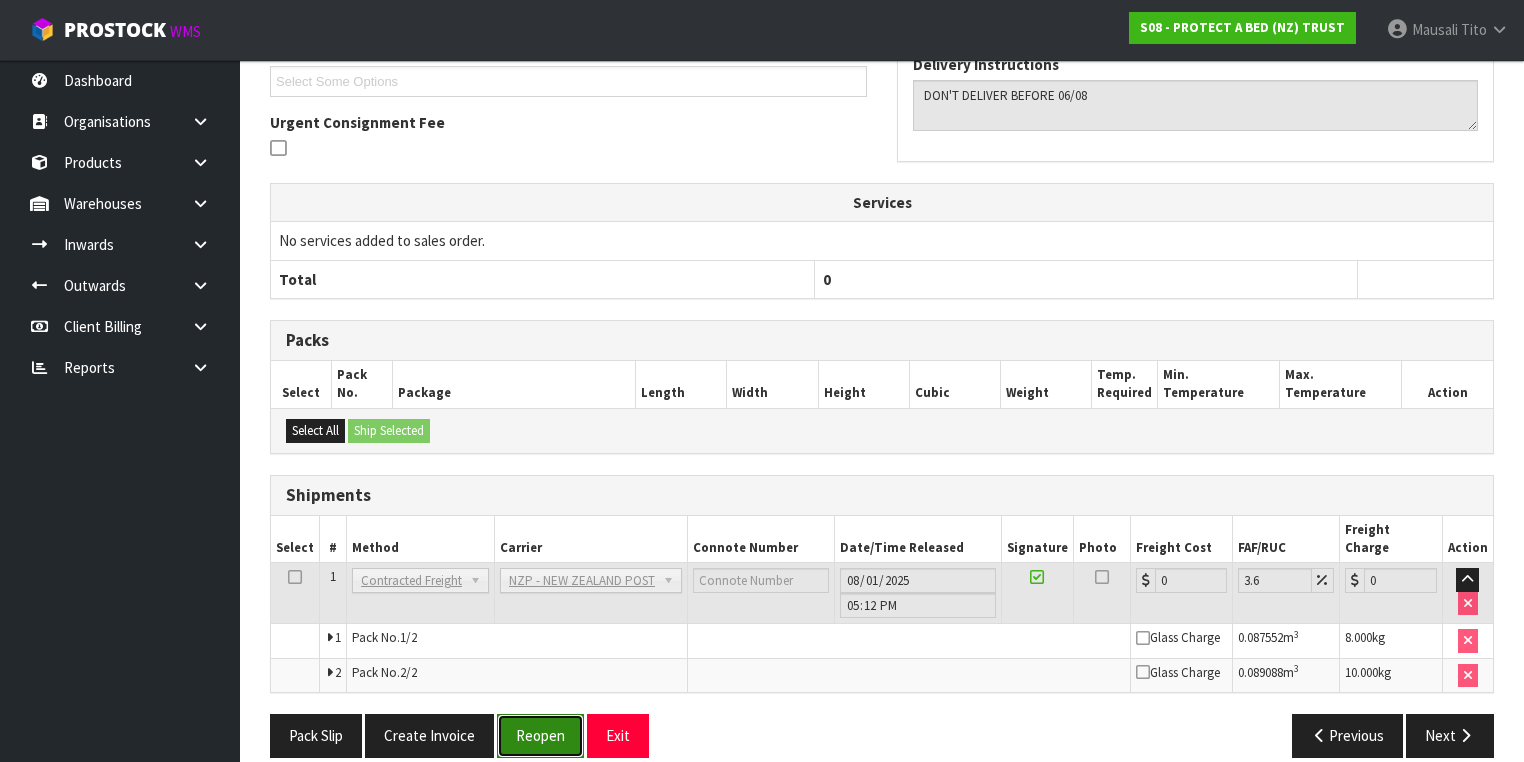 click on "Reopen" at bounding box center (540, 735) 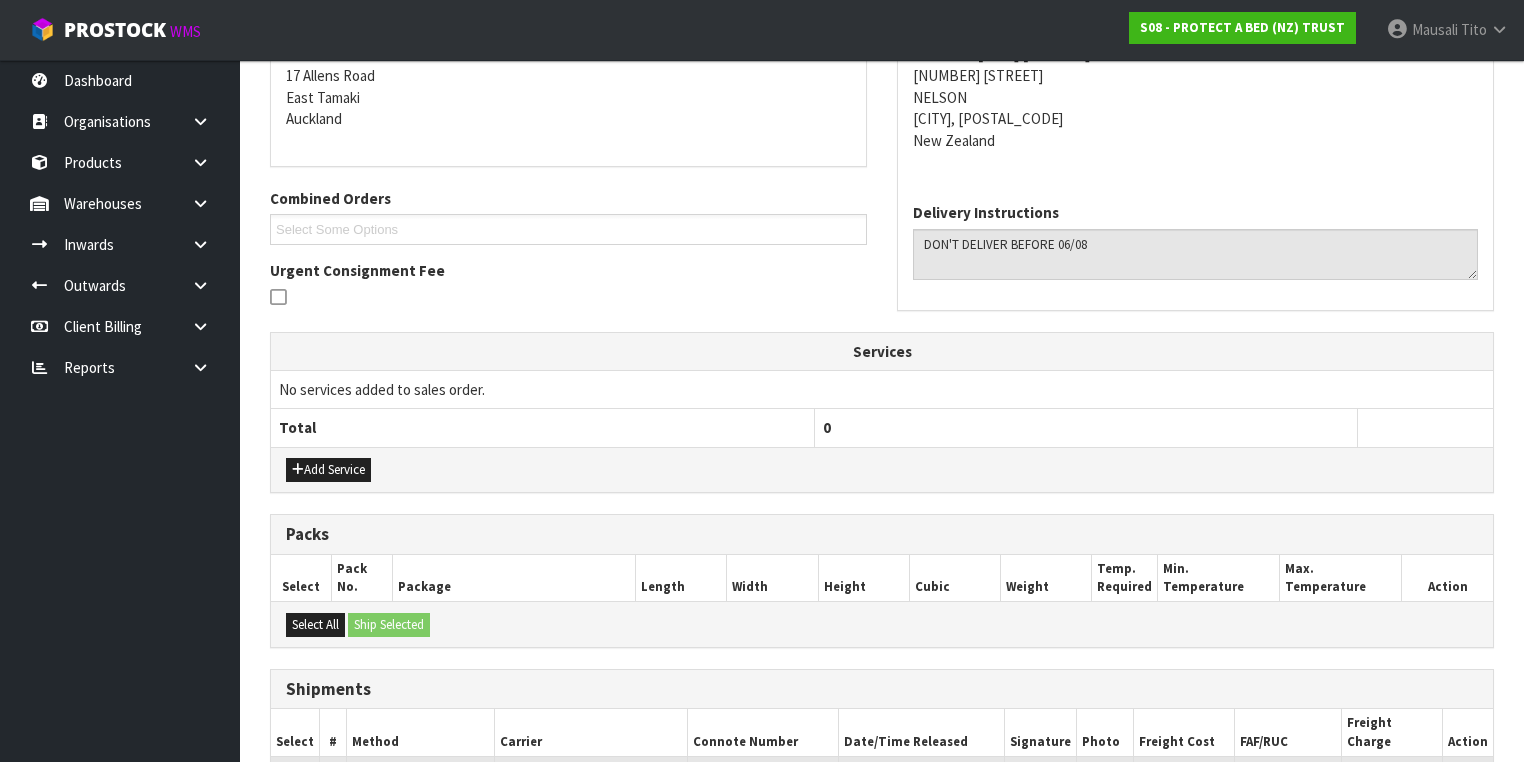 scroll, scrollTop: 618, scrollLeft: 0, axis: vertical 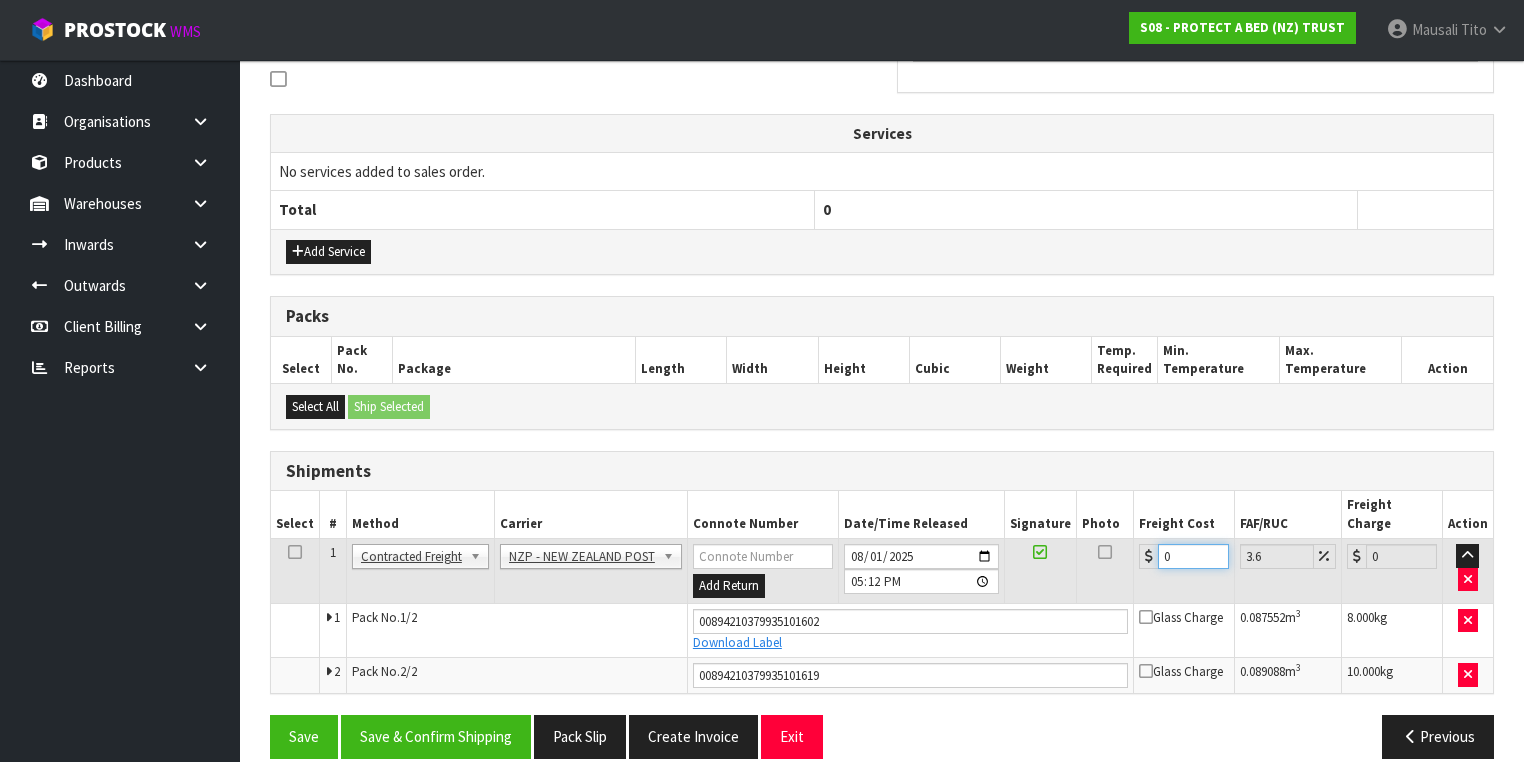 drag, startPoint x: 1172, startPoint y: 528, endPoint x: 1119, endPoint y: 548, distance: 56.648037 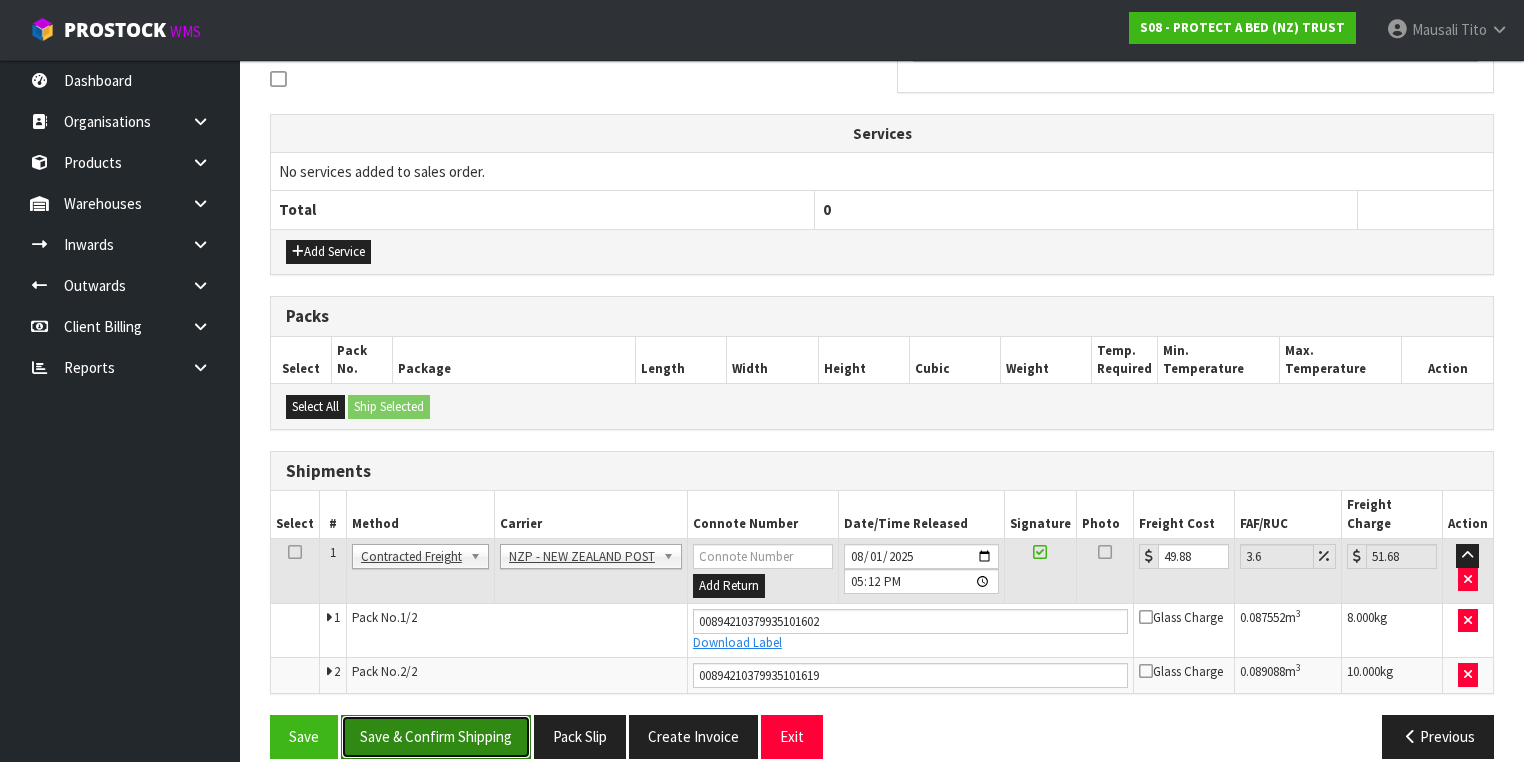 click on "Save & Confirm Shipping" at bounding box center [436, 736] 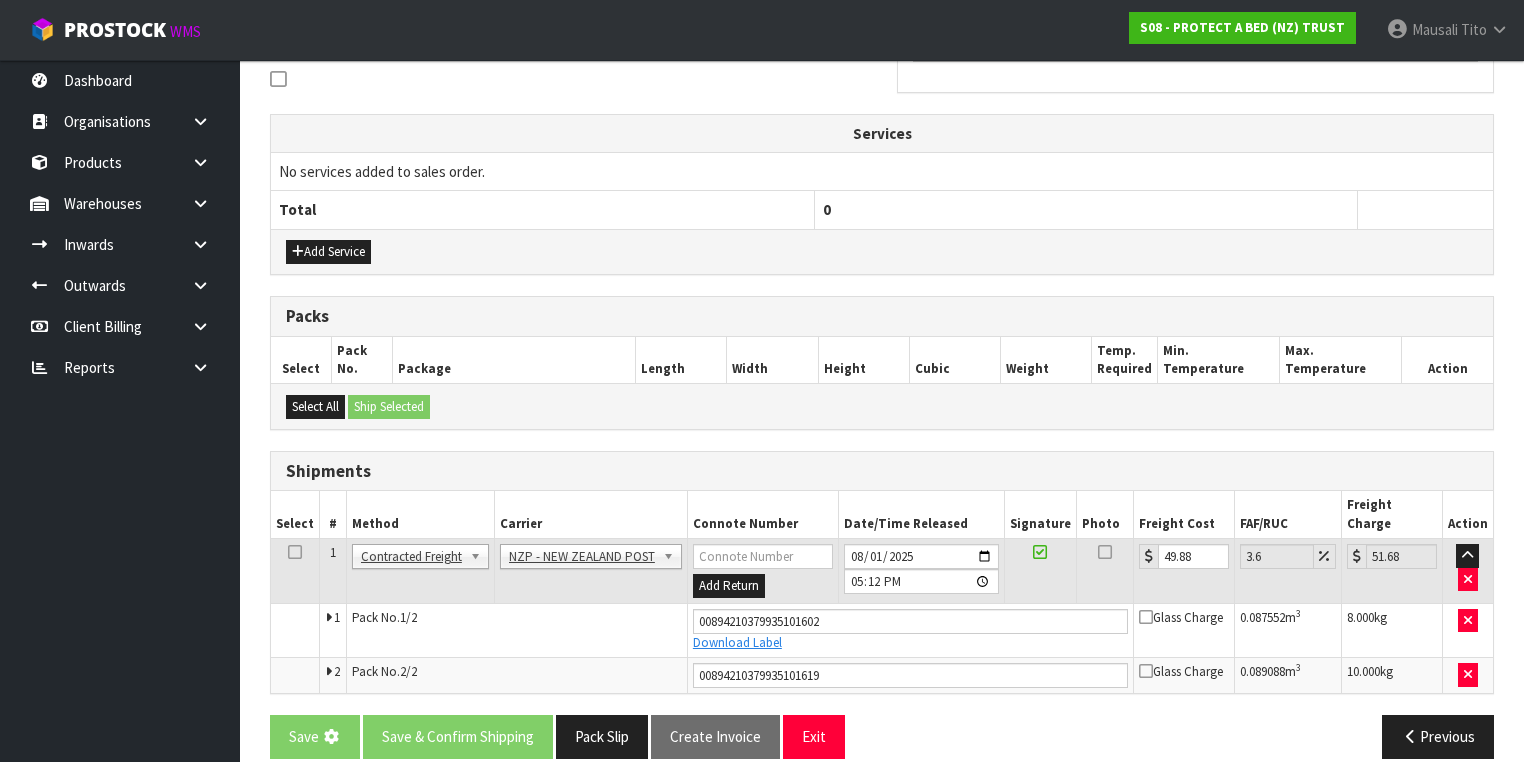 scroll, scrollTop: 0, scrollLeft: 0, axis: both 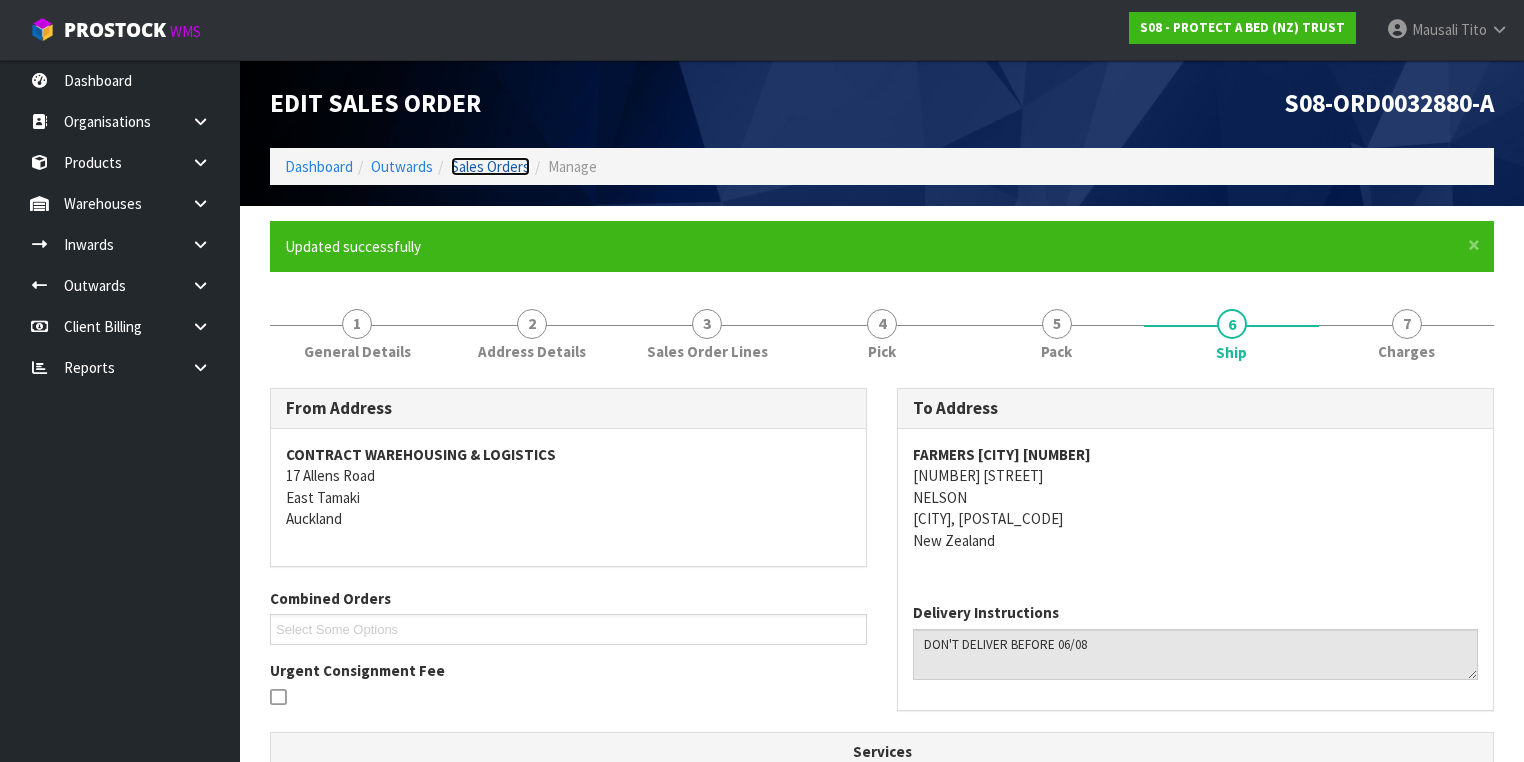 click on "Sales Orders" at bounding box center [490, 166] 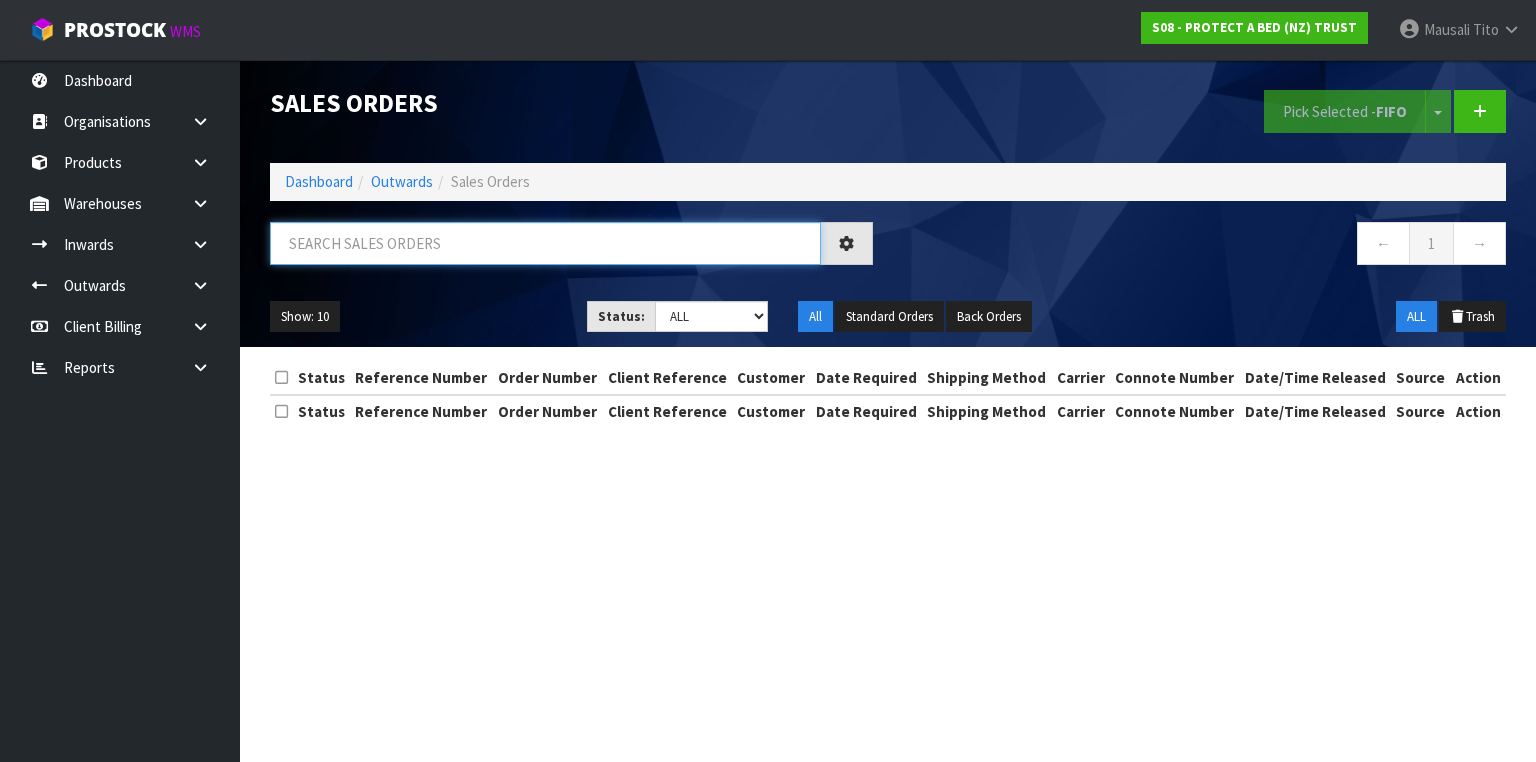 click at bounding box center [545, 243] 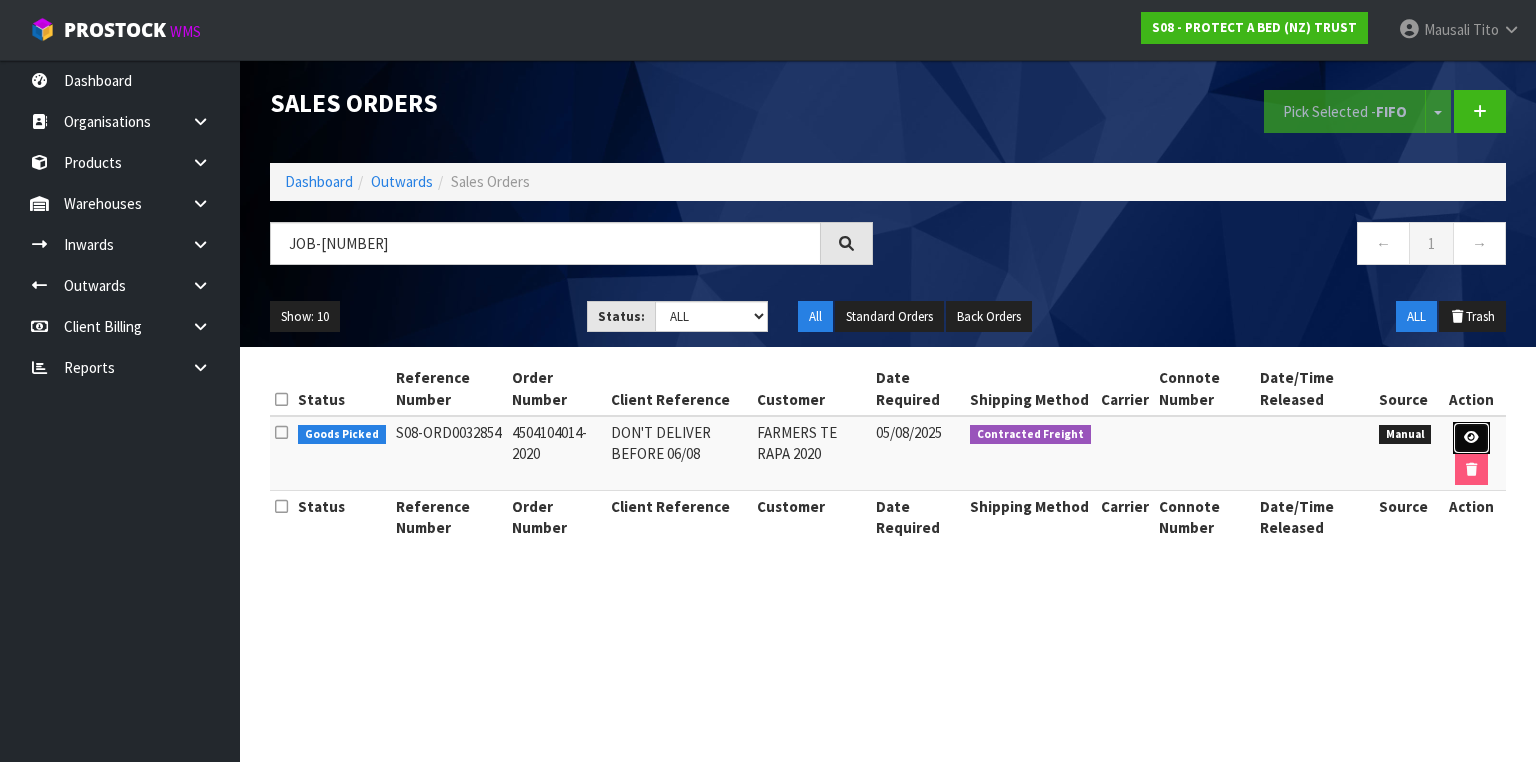 click at bounding box center (1471, 438) 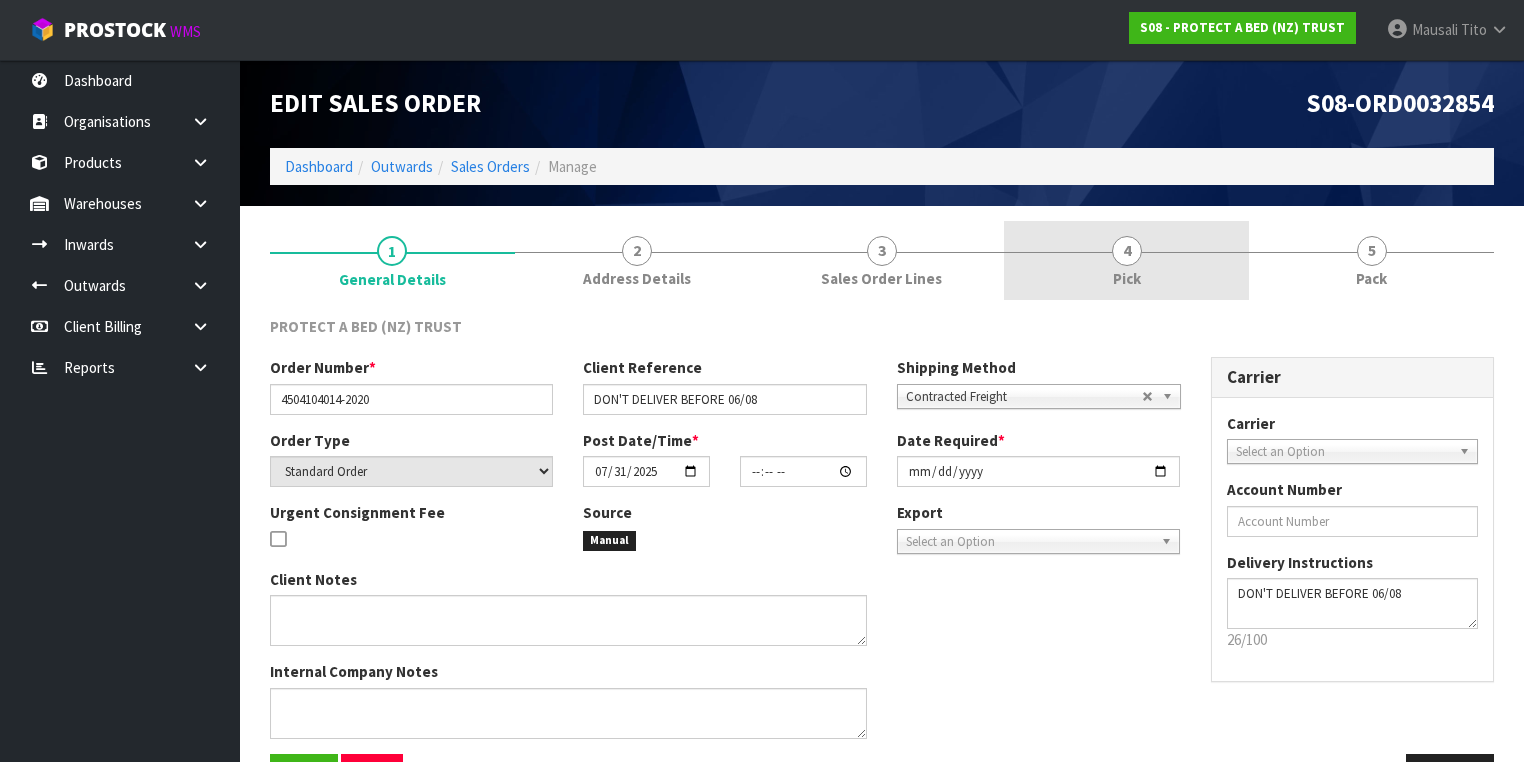 click on "4
Pick" at bounding box center [1126, 260] 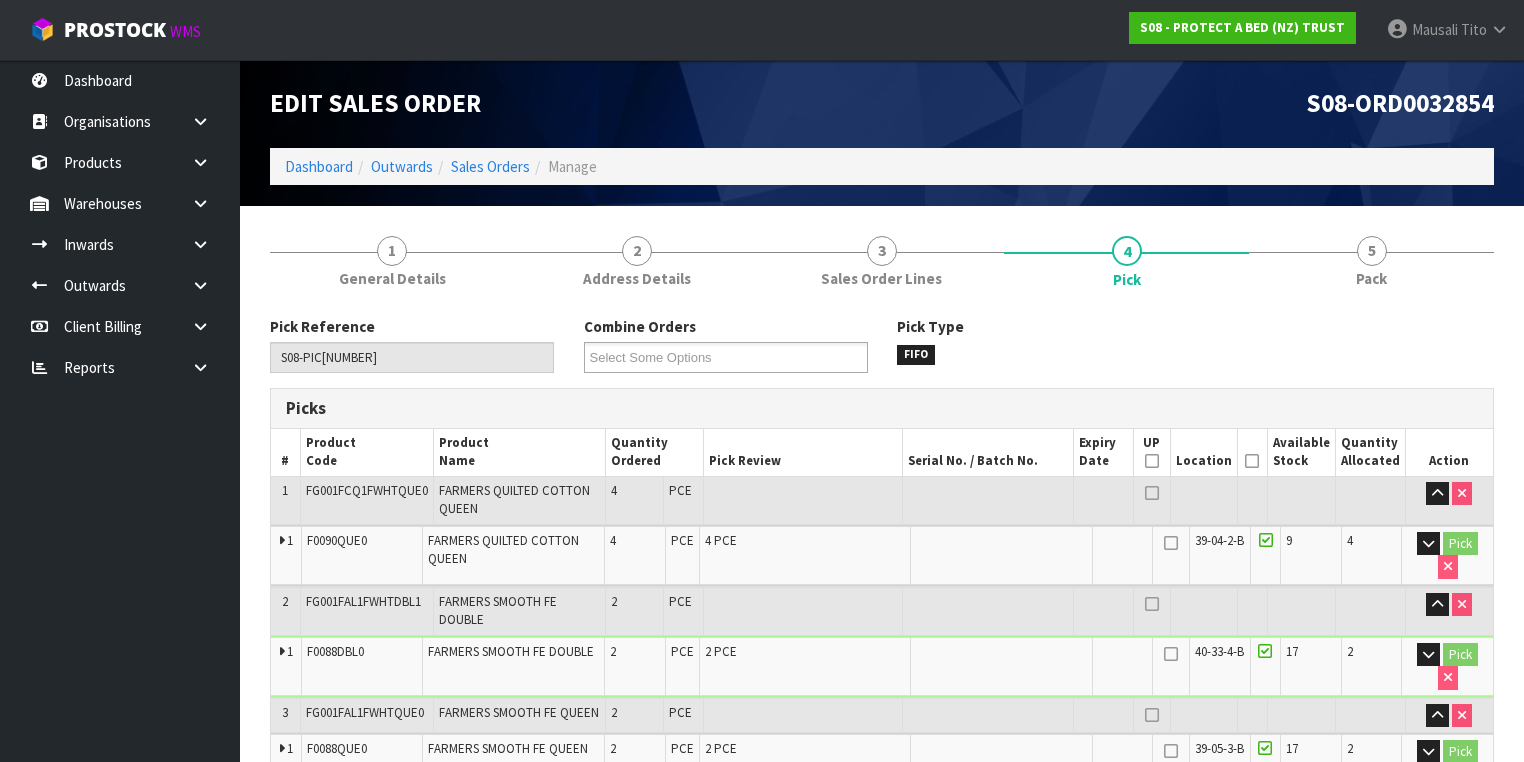 click at bounding box center [1252, 461] 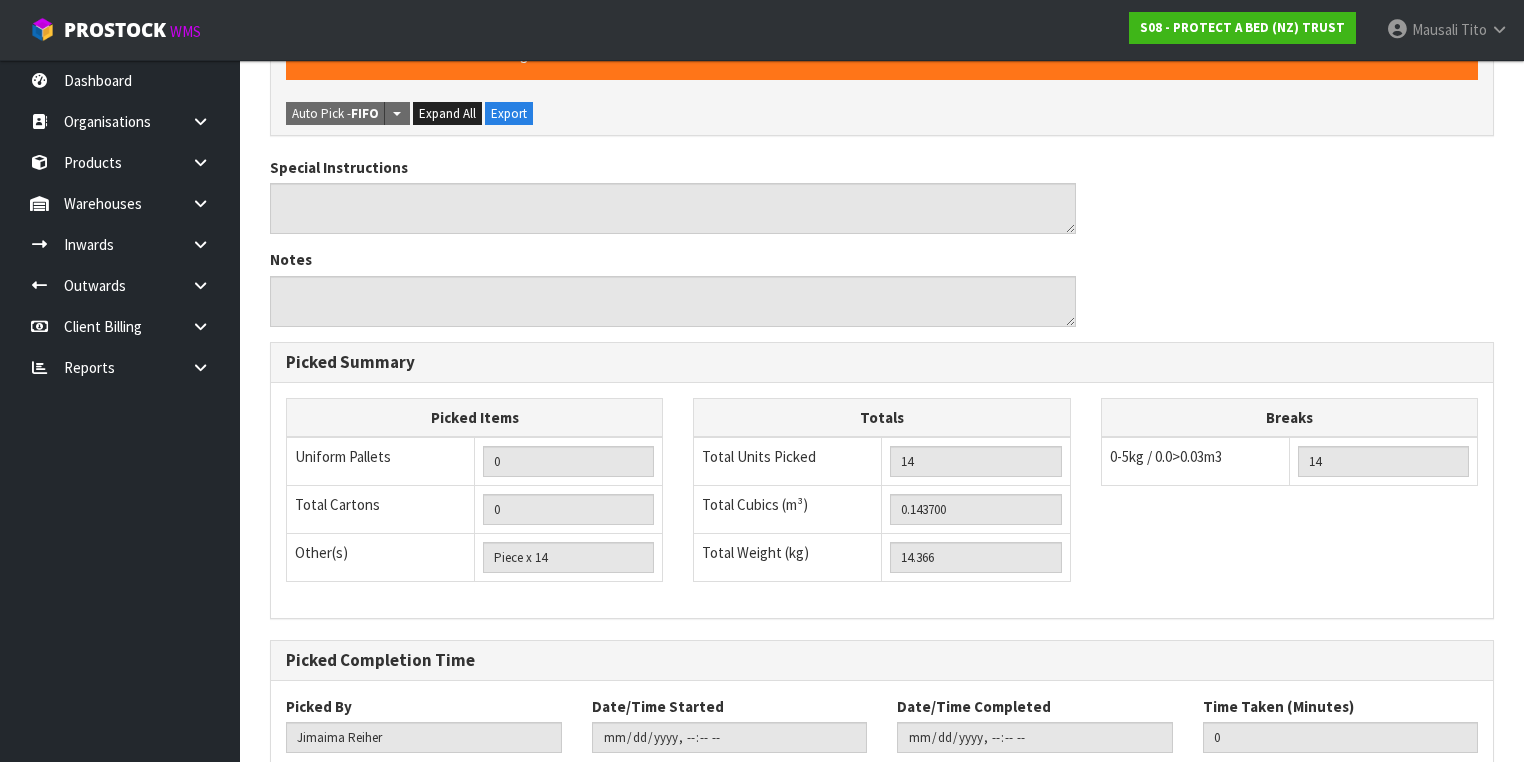 scroll, scrollTop: 1071, scrollLeft: 0, axis: vertical 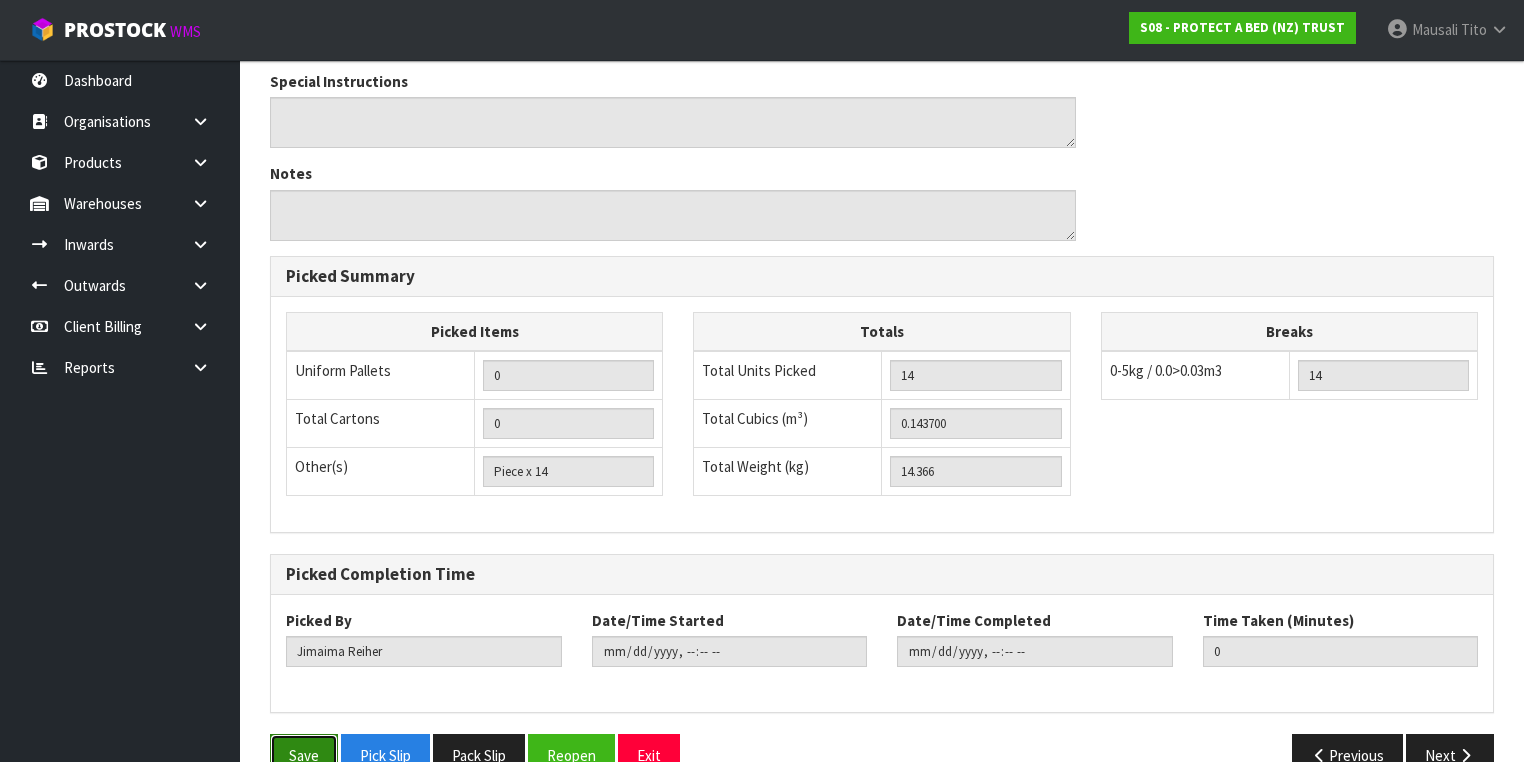 click on "Save" at bounding box center [304, 755] 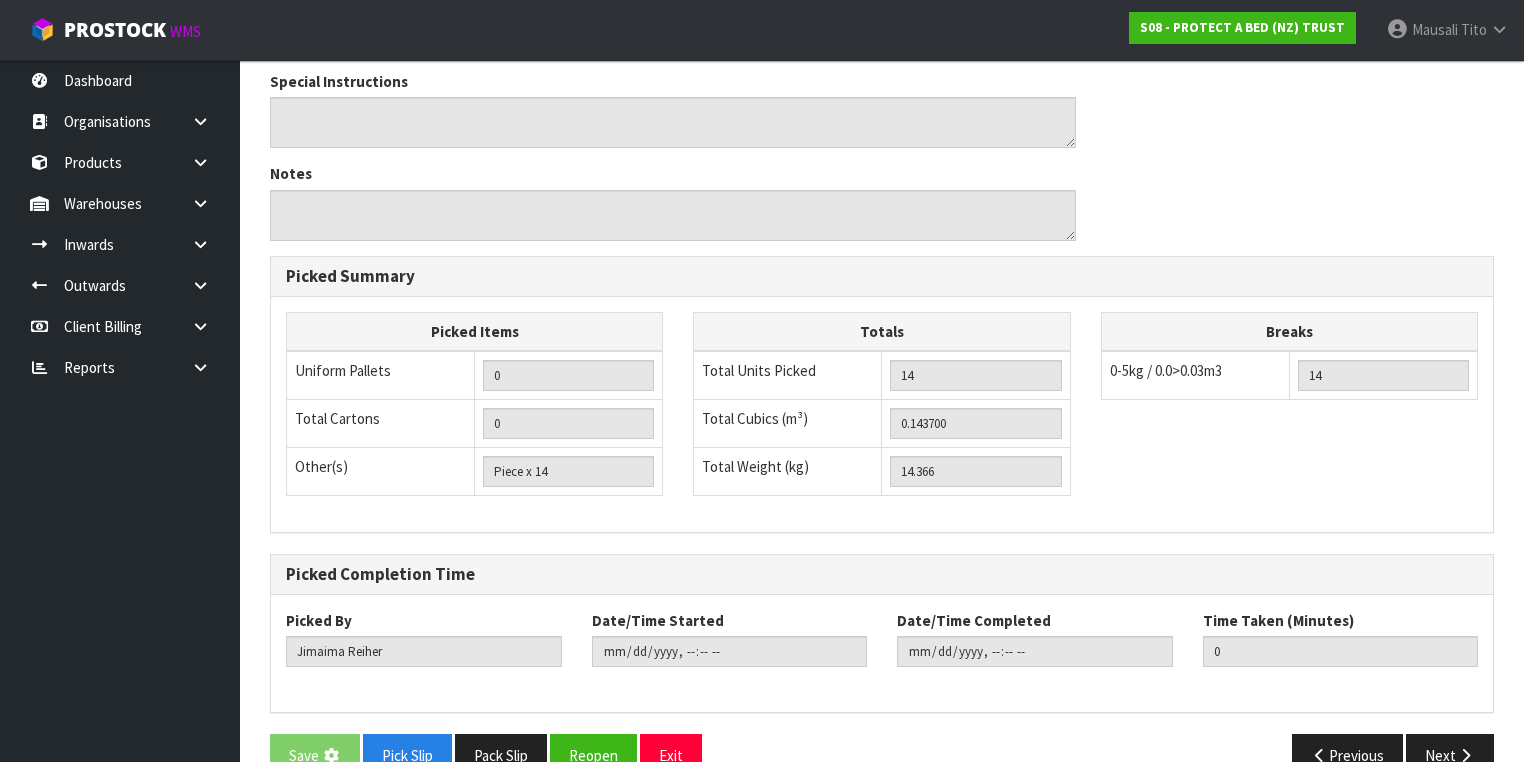 scroll, scrollTop: 0, scrollLeft: 0, axis: both 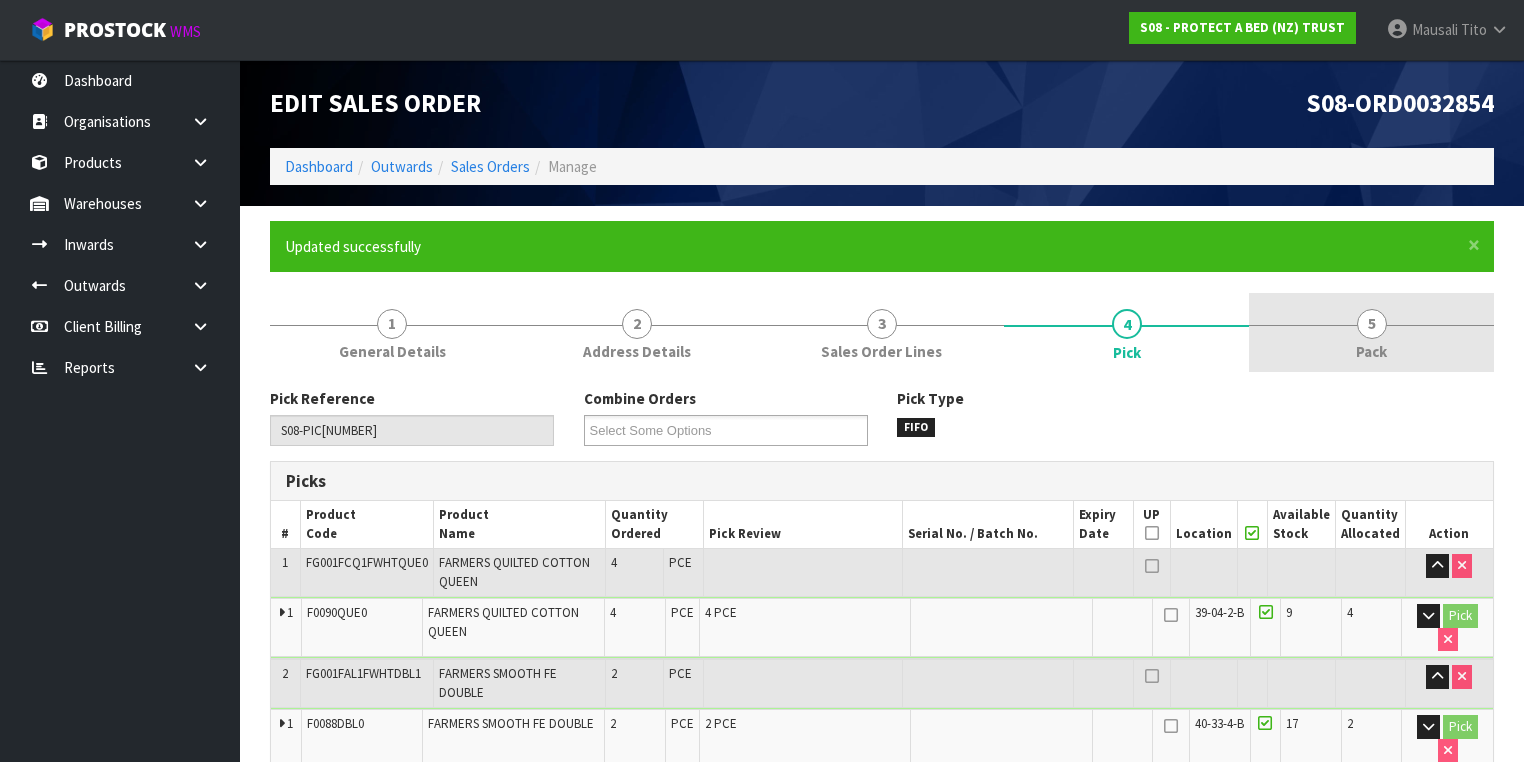 click on "5" at bounding box center (1372, 324) 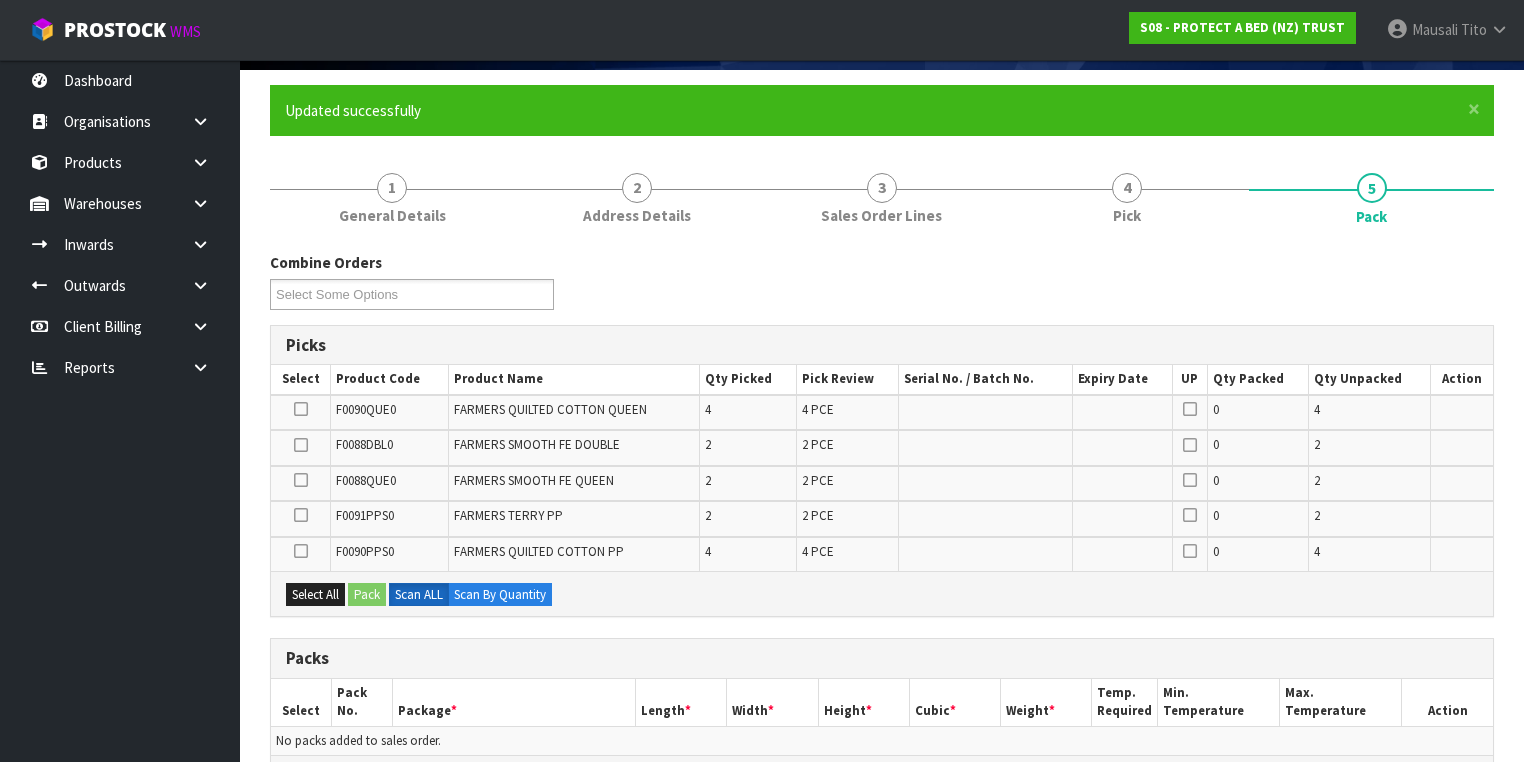 scroll, scrollTop: 240, scrollLeft: 0, axis: vertical 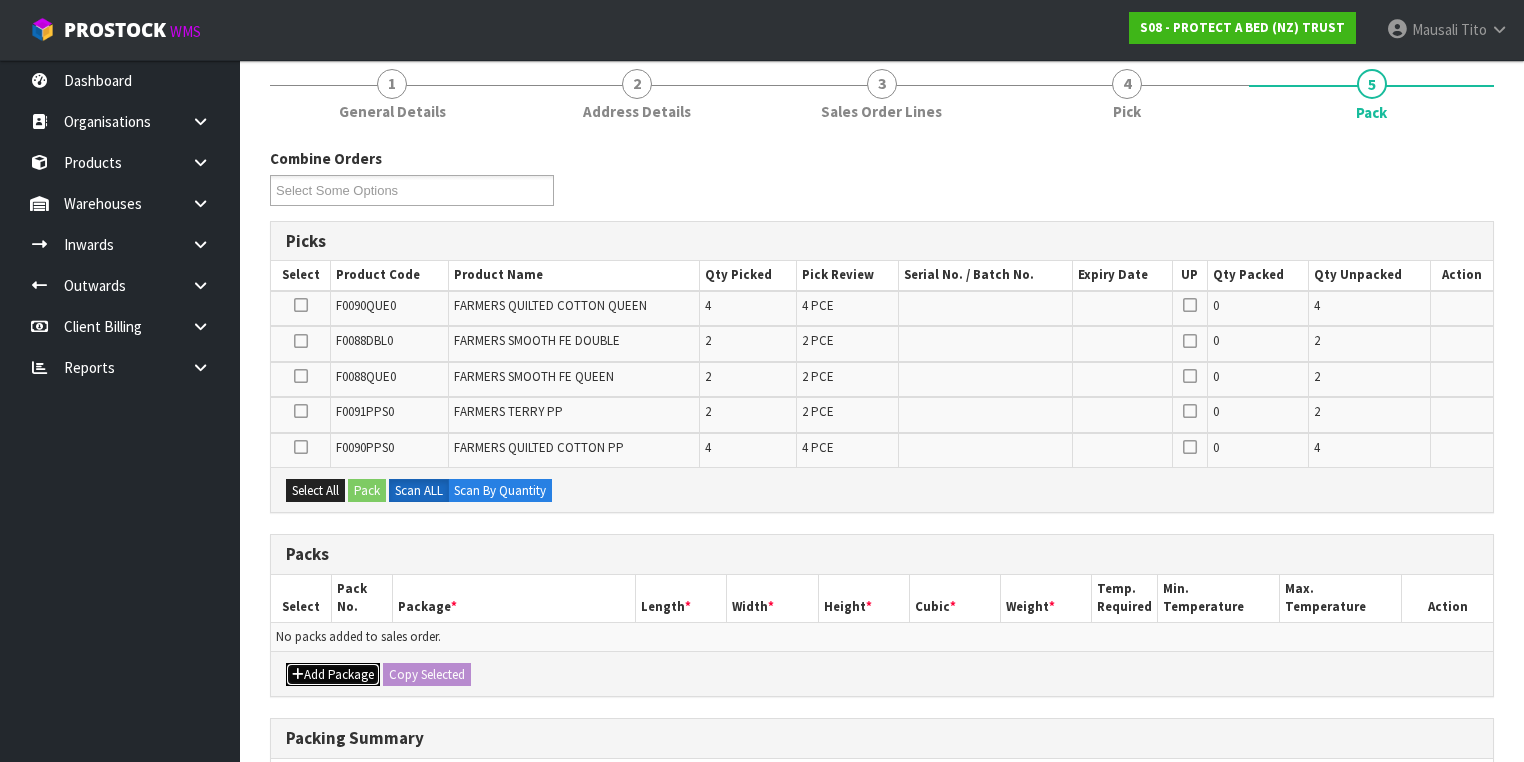click on "Add Package" at bounding box center [333, 675] 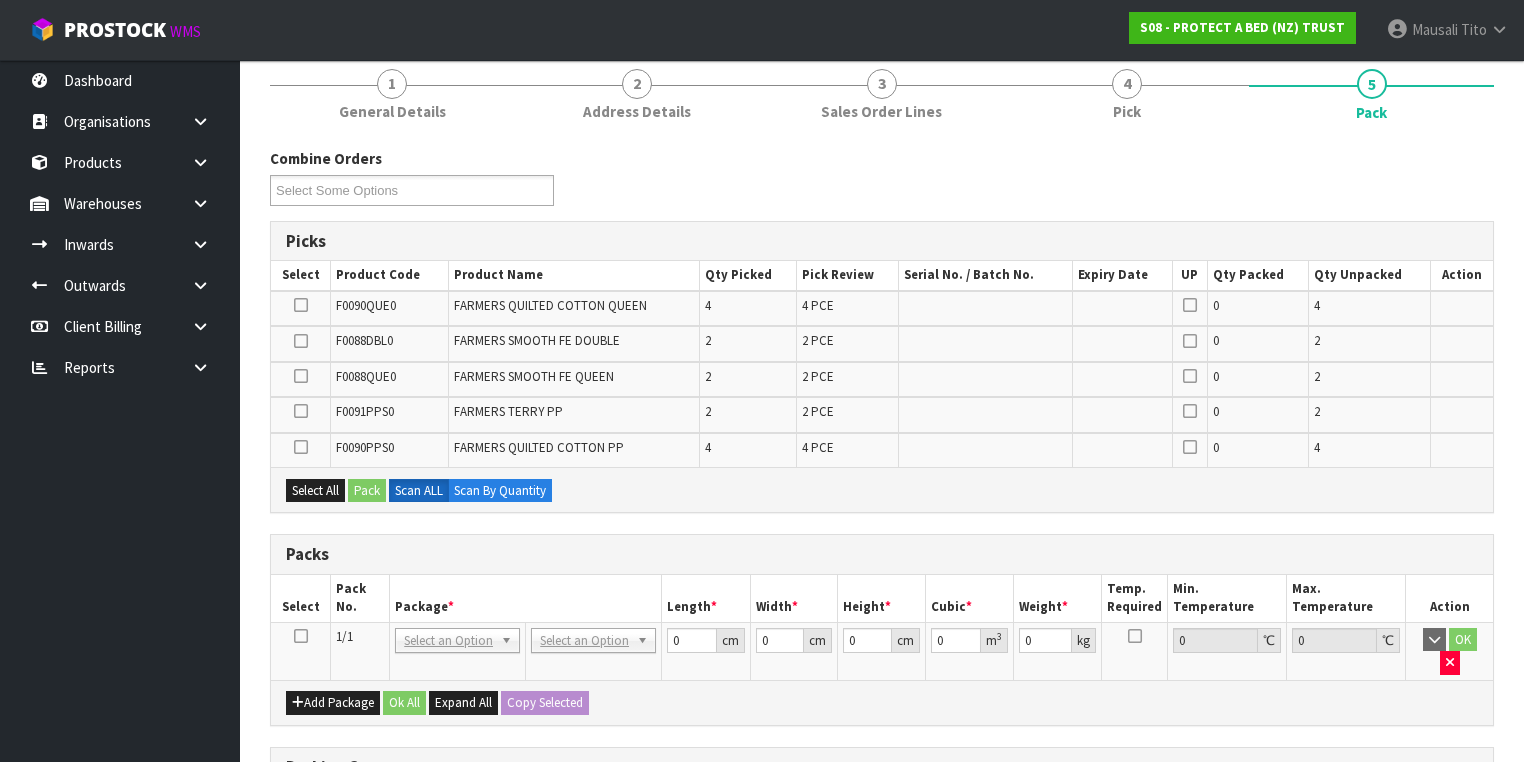 click at bounding box center (301, 636) 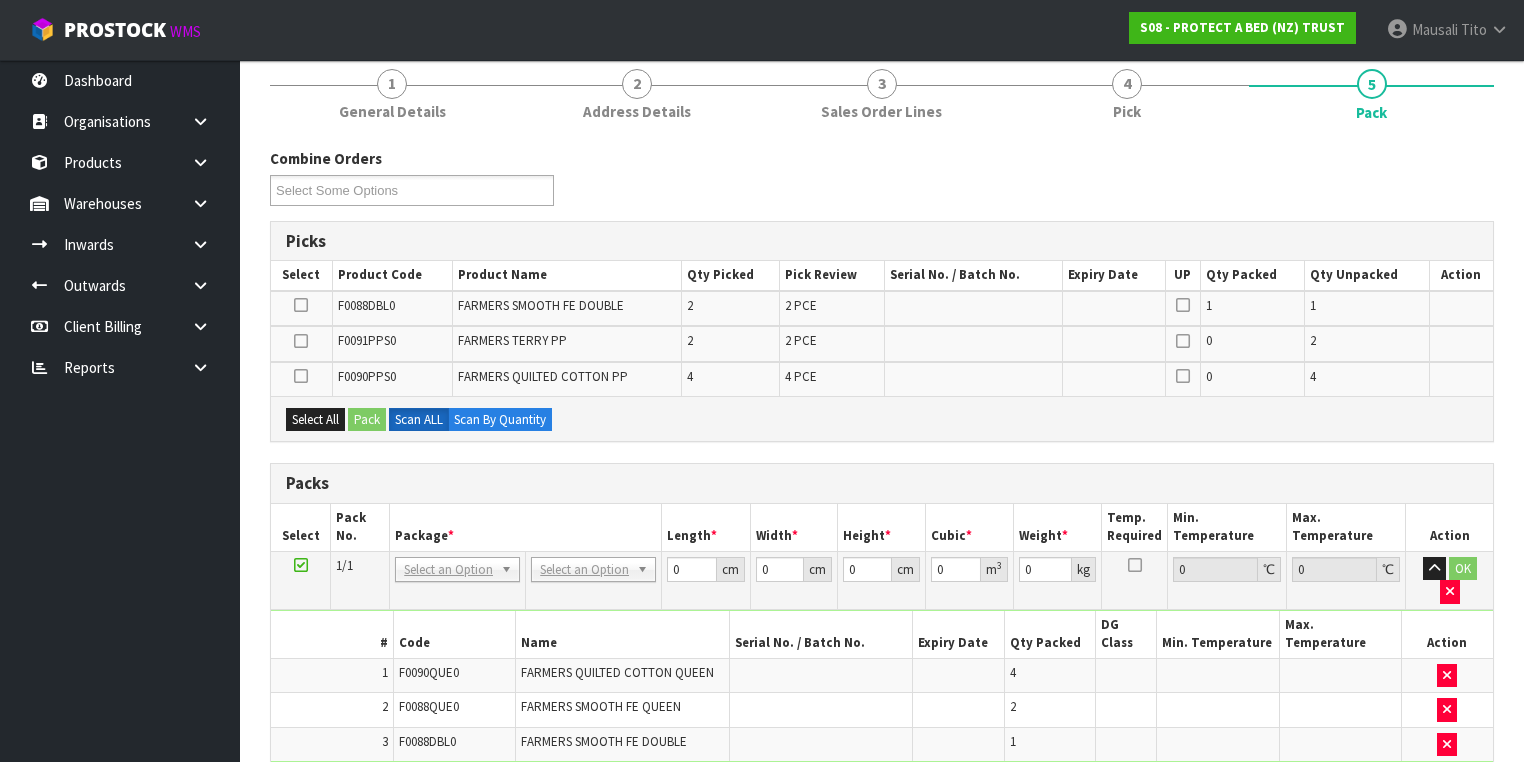 click on "Add Package" at bounding box center (333, 786) 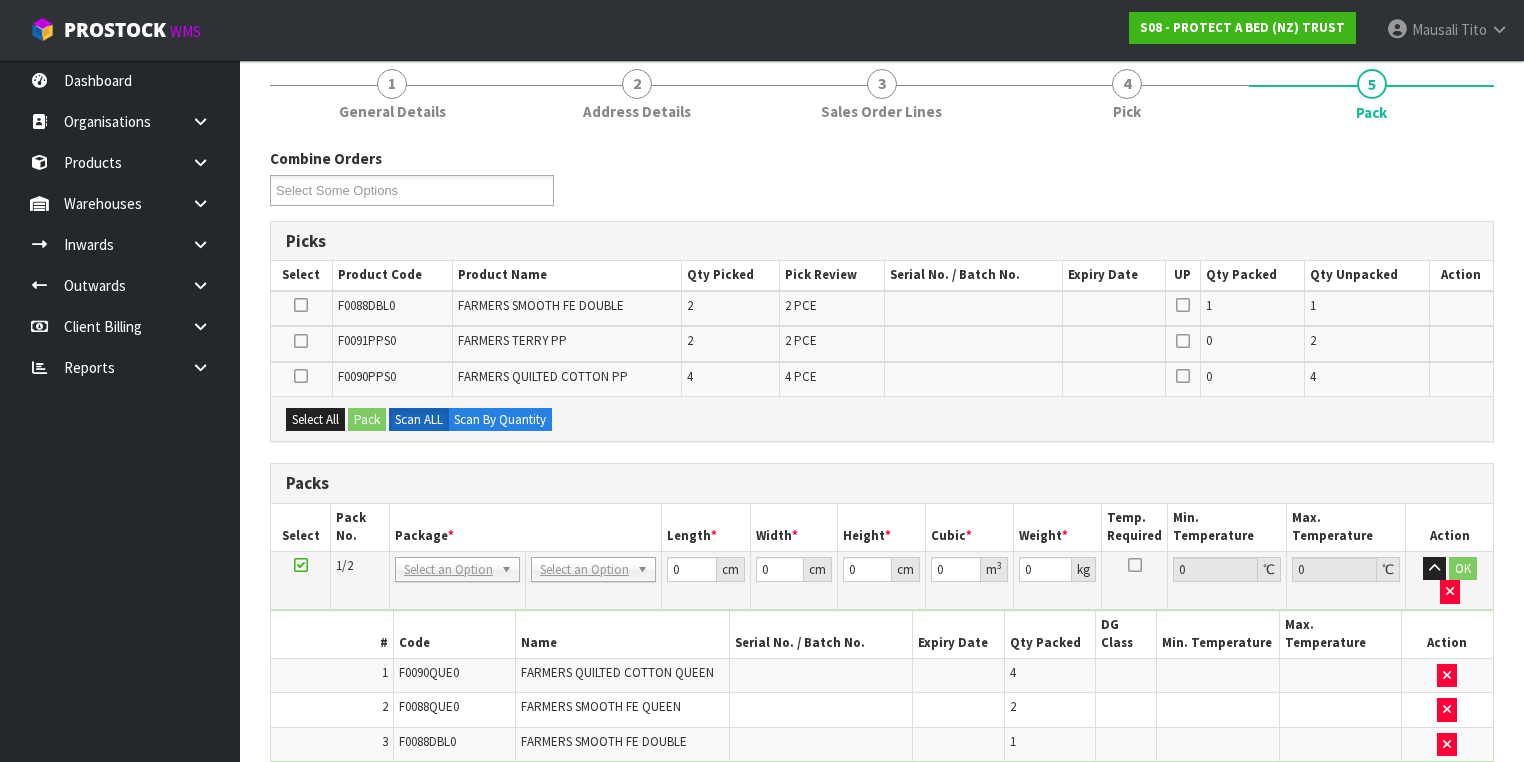 click at bounding box center (301, 777) 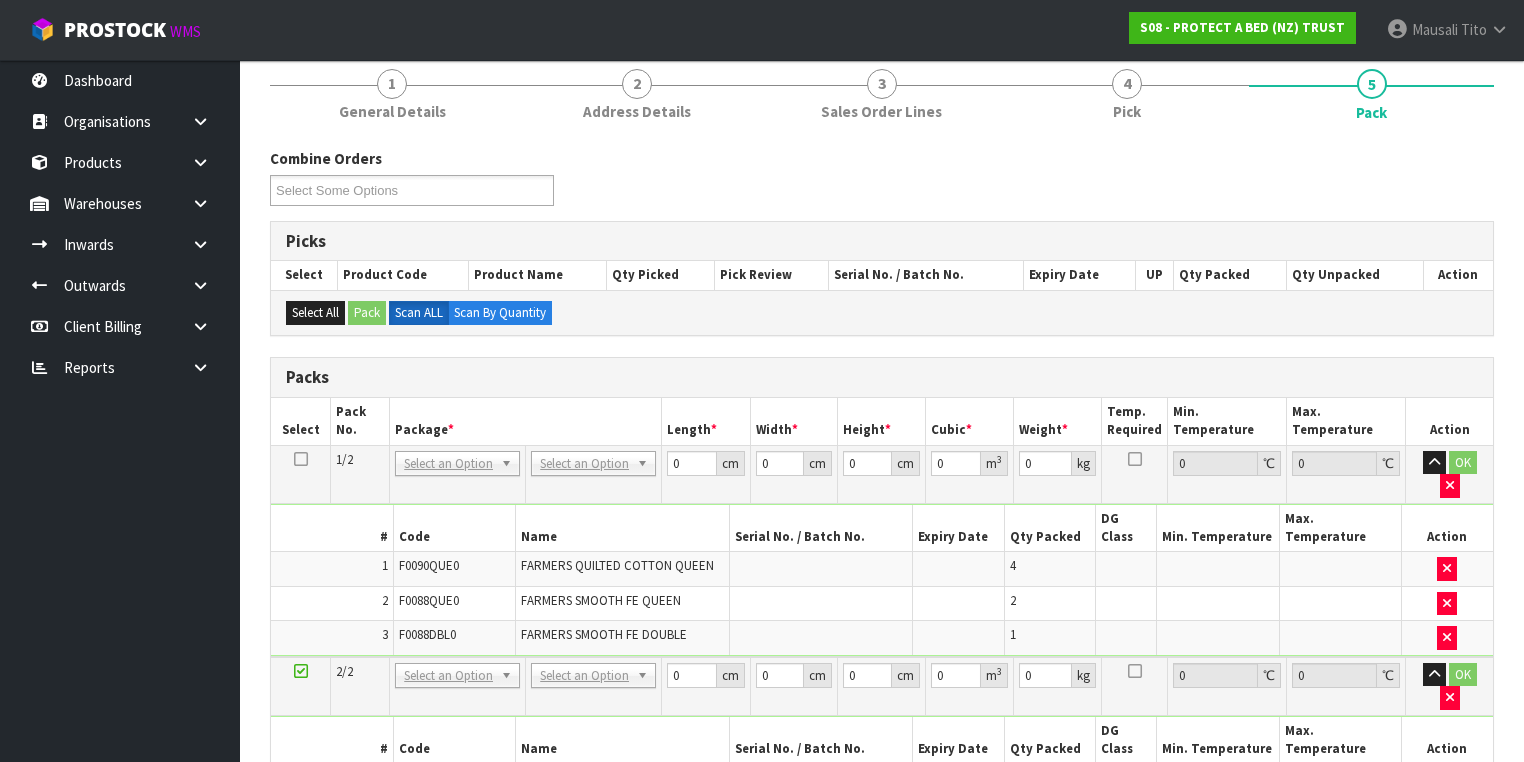 click at bounding box center (301, 459) 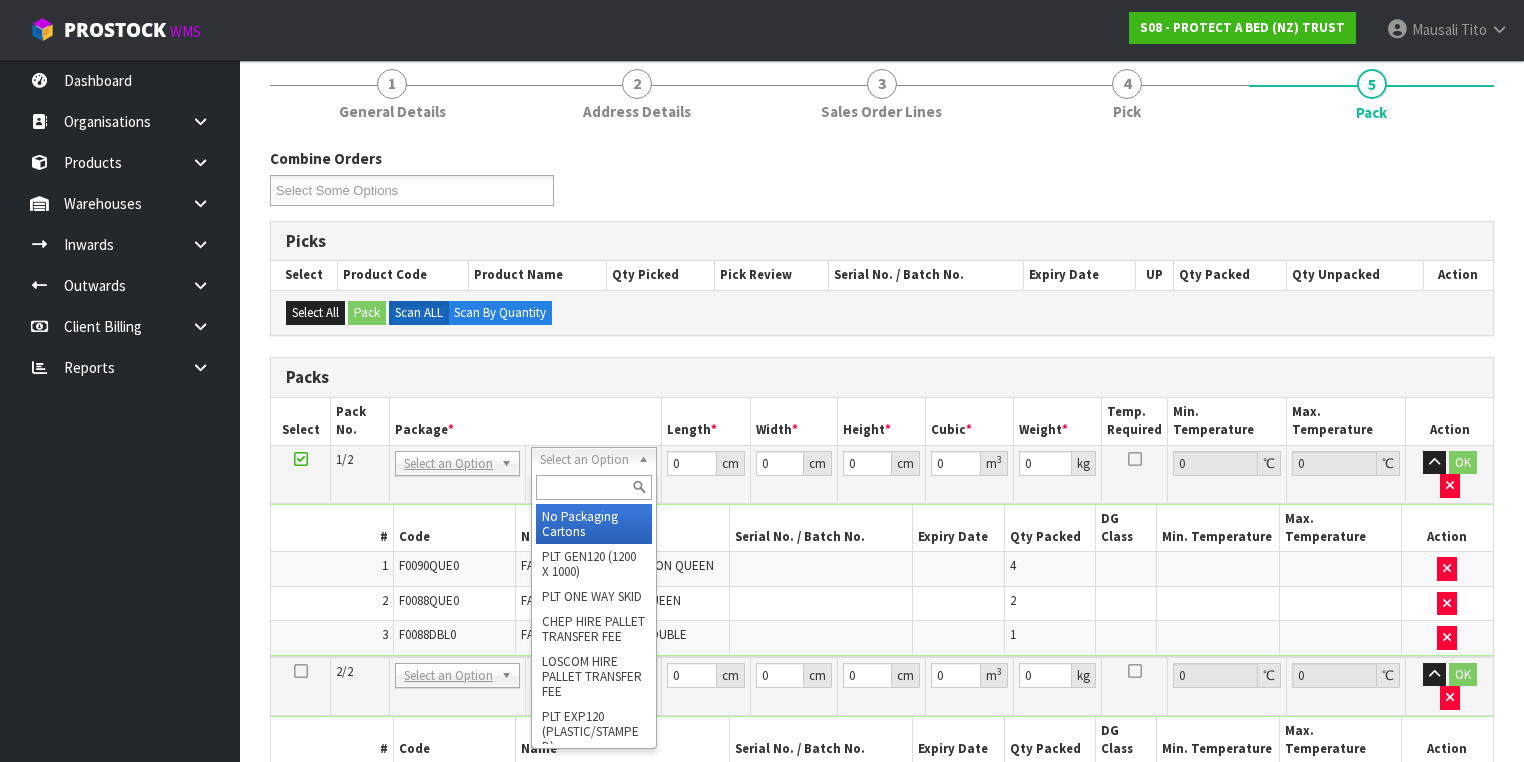 click at bounding box center (593, 487) 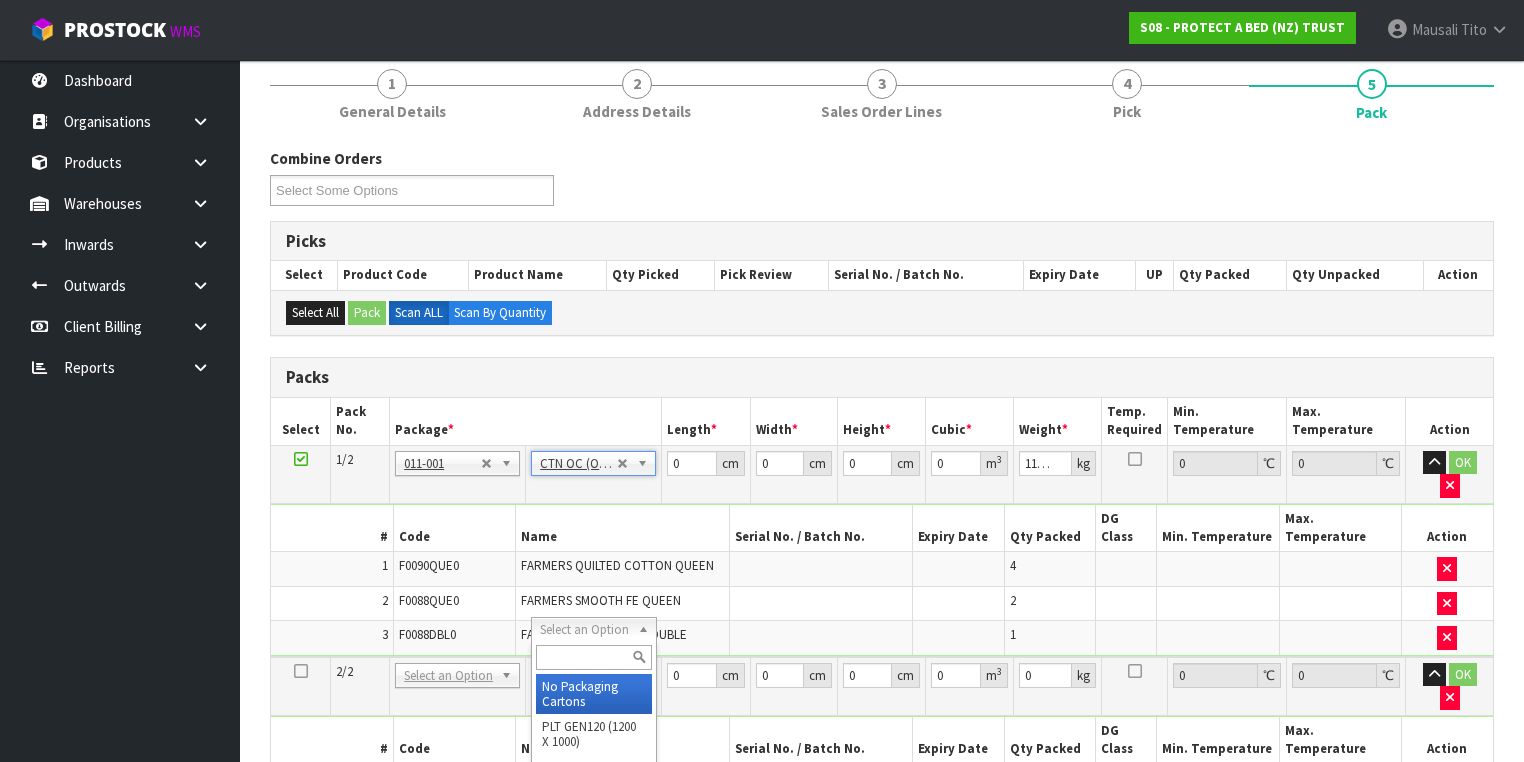click at bounding box center [593, 657] 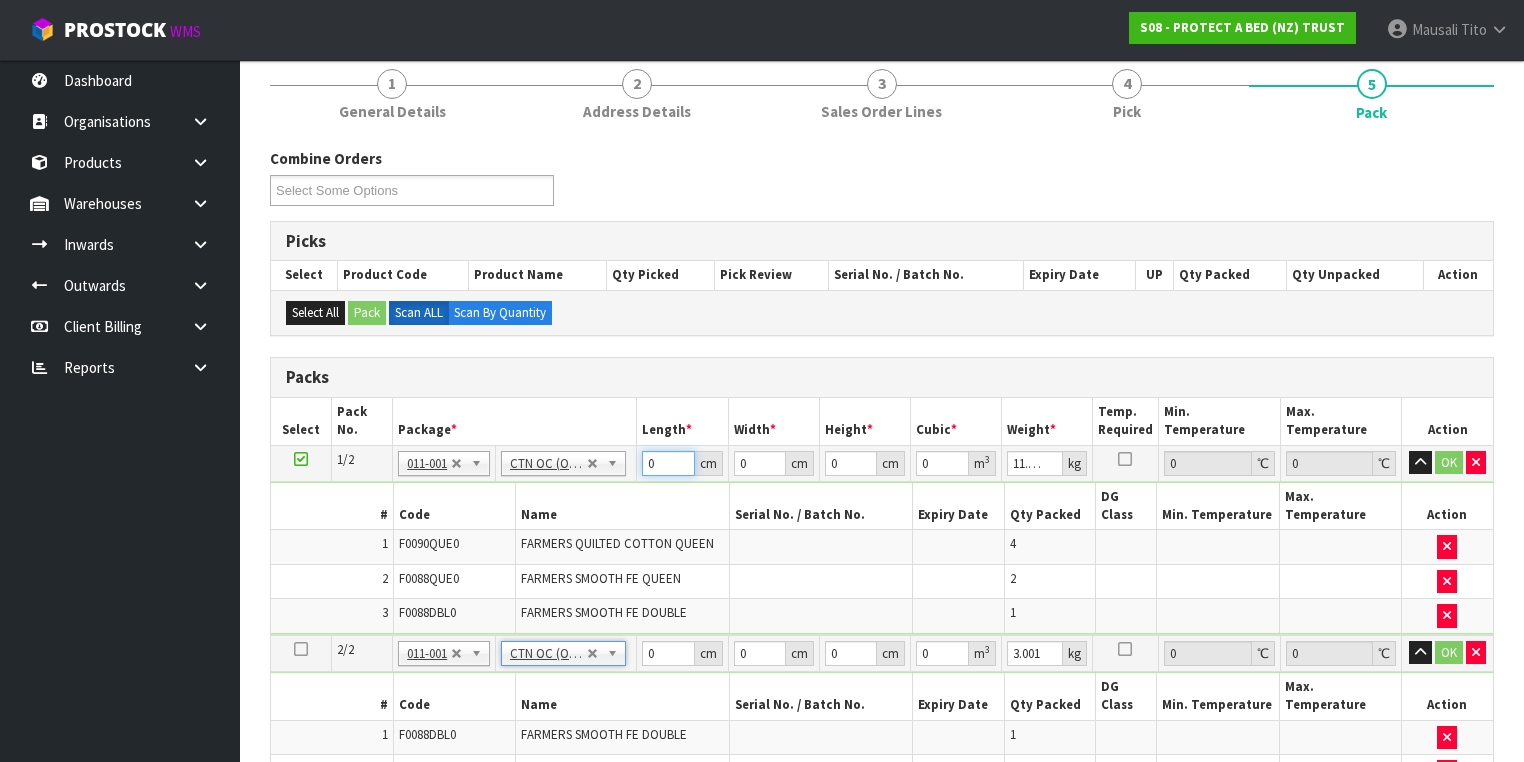 drag, startPoint x: 664, startPoint y: 467, endPoint x: 631, endPoint y: 486, distance: 38.078865 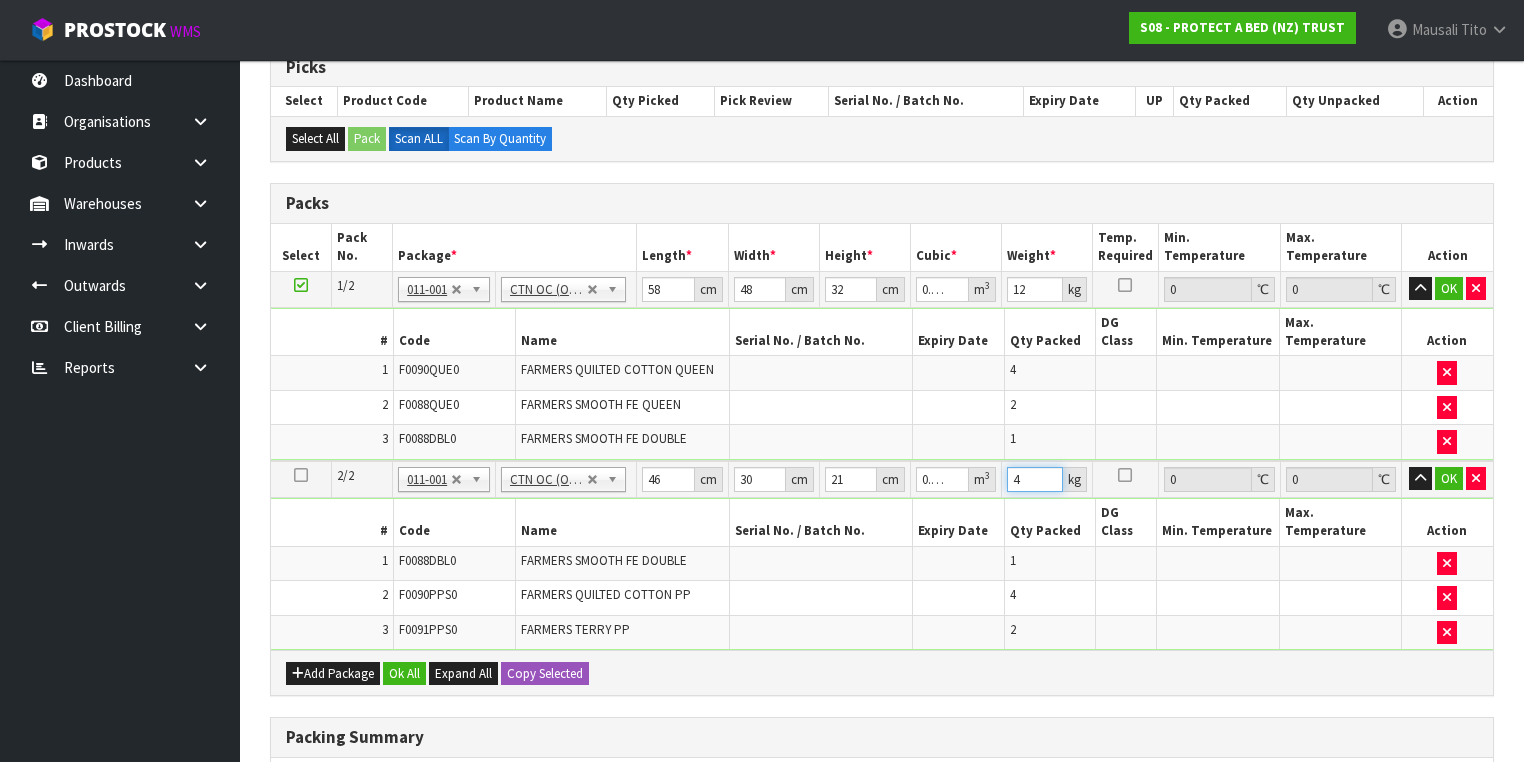 scroll, scrollTop: 560, scrollLeft: 0, axis: vertical 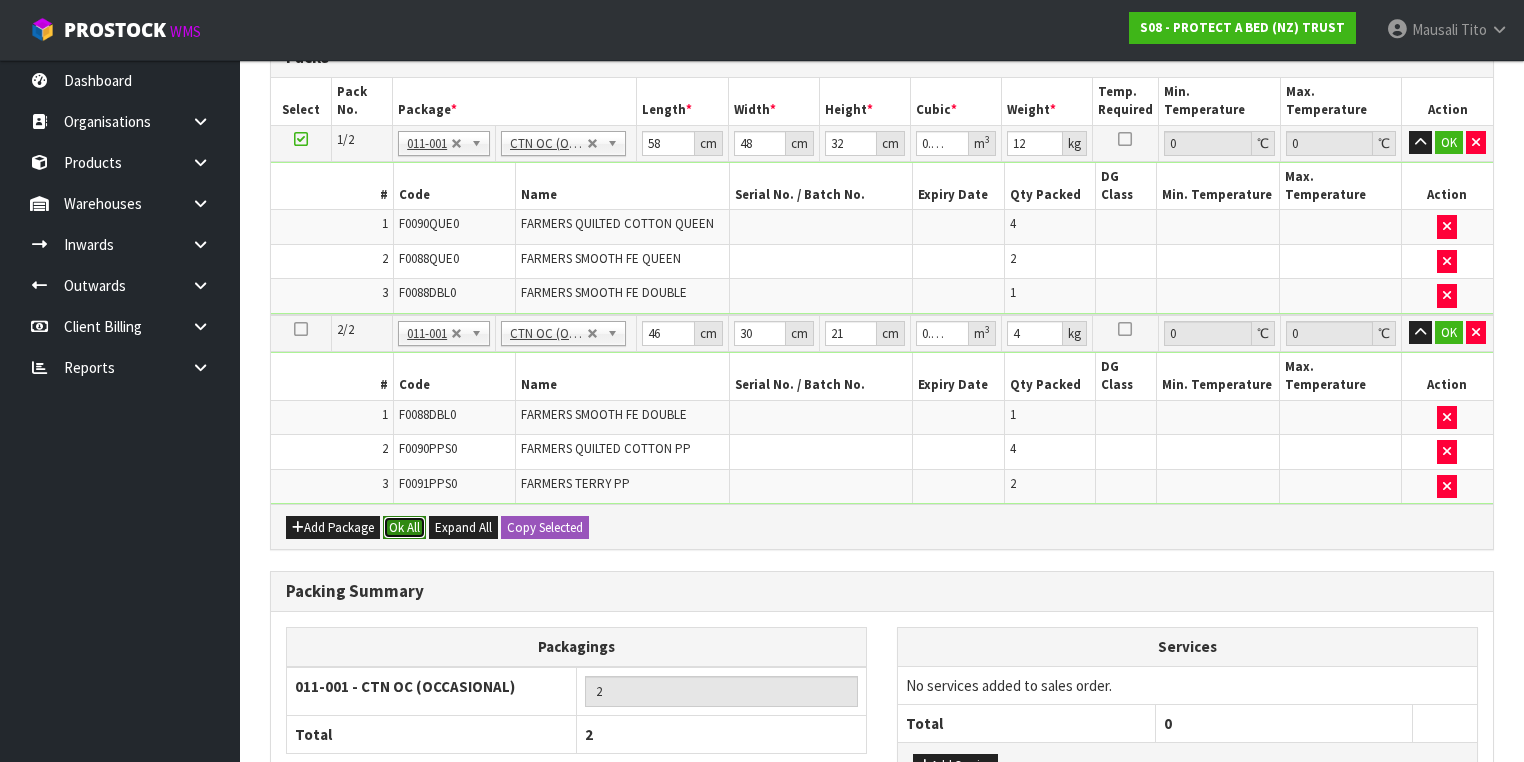 click on "Ok All" at bounding box center (404, 528) 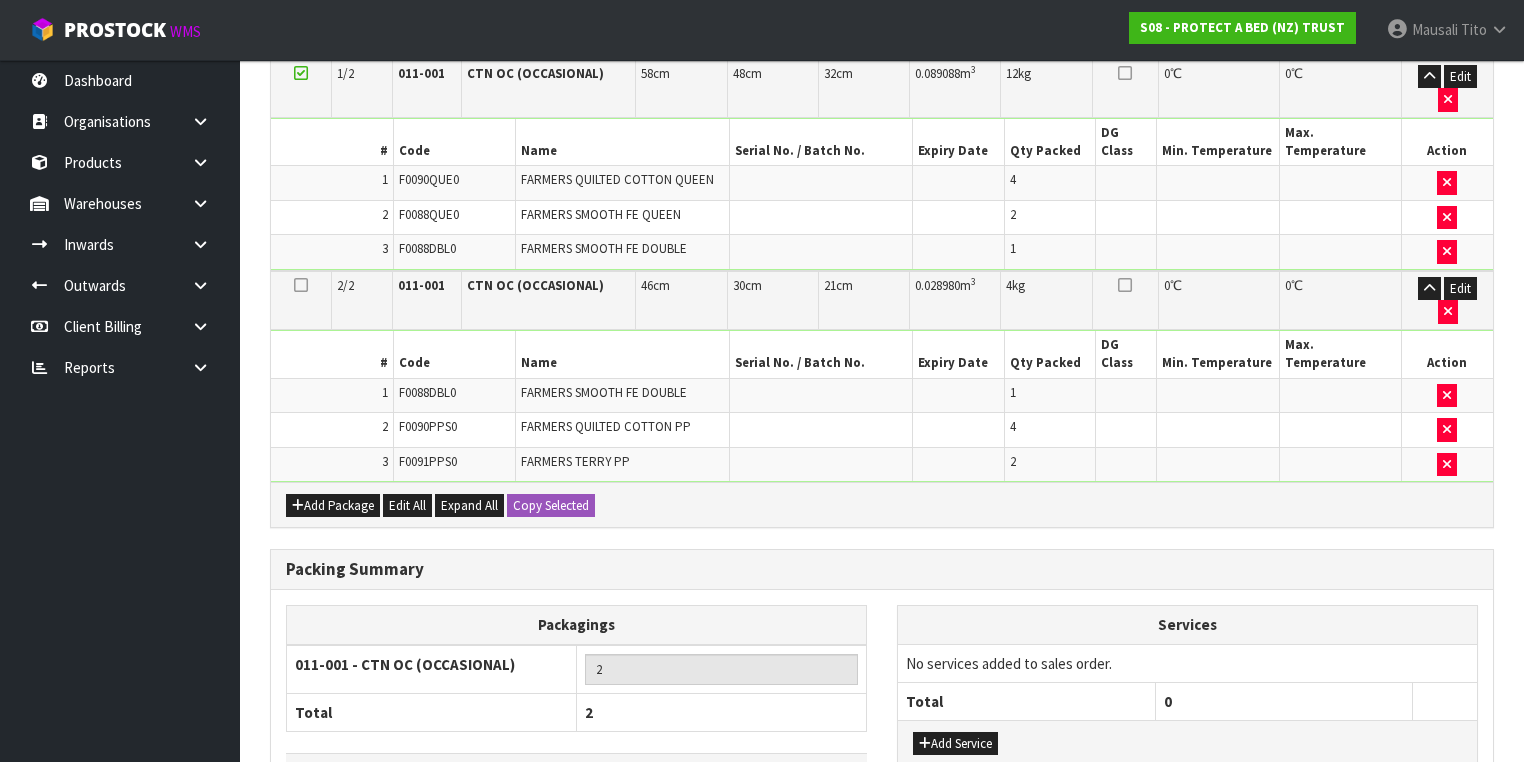 scroll, scrollTop: 675, scrollLeft: 0, axis: vertical 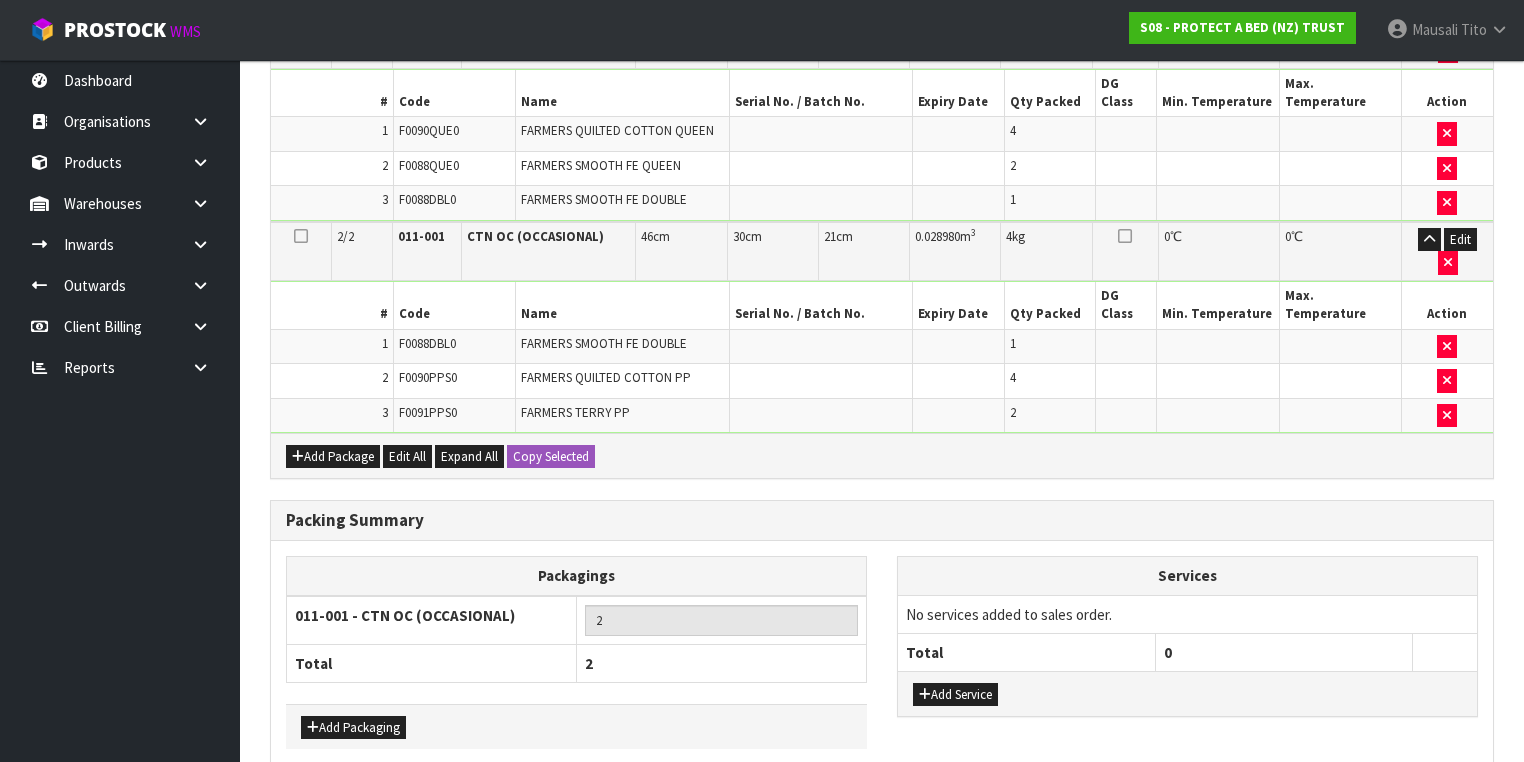 drag, startPoint x: 449, startPoint y: 714, endPoint x: 466, endPoint y: 708, distance: 18.027756 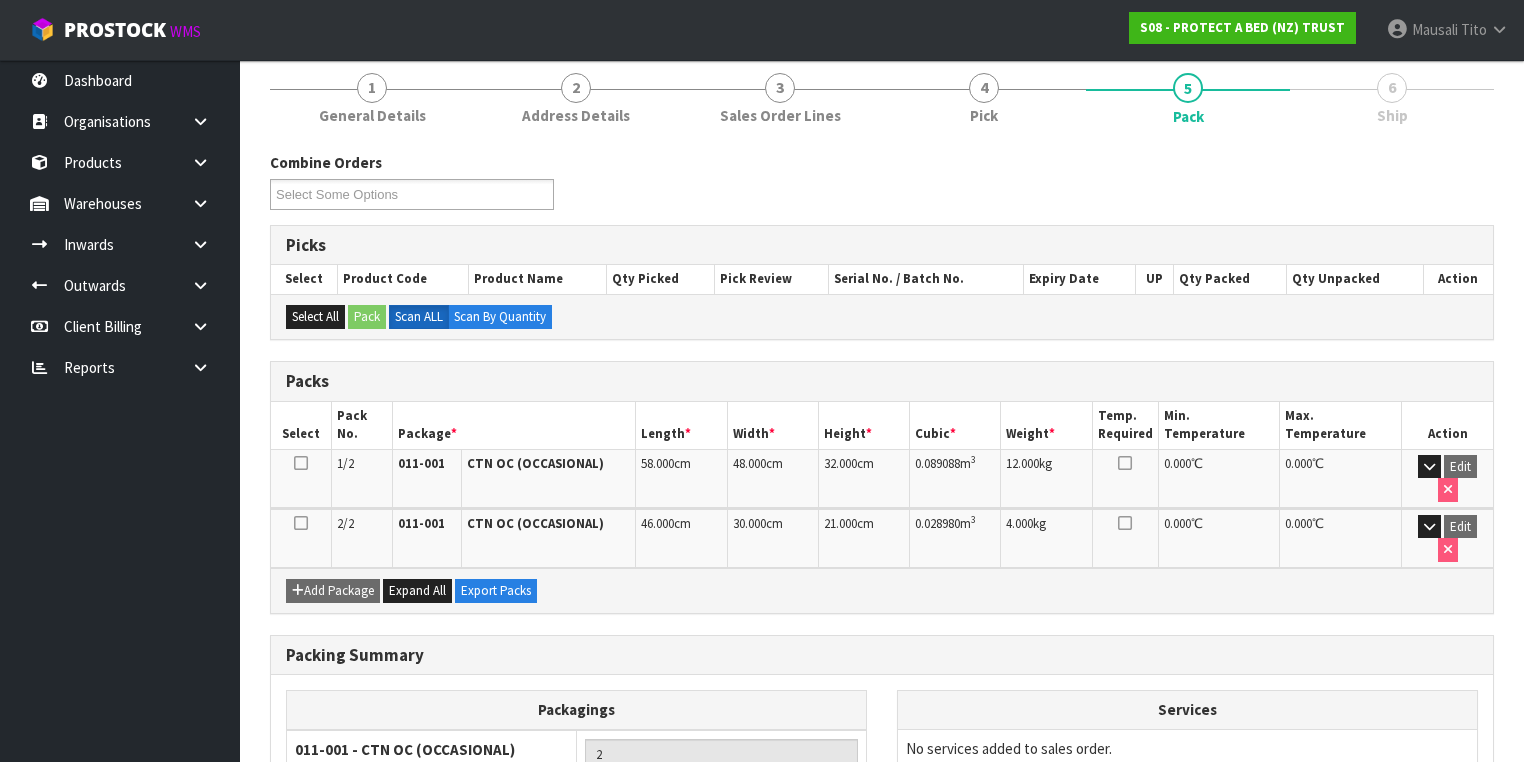 scroll, scrollTop: 368, scrollLeft: 0, axis: vertical 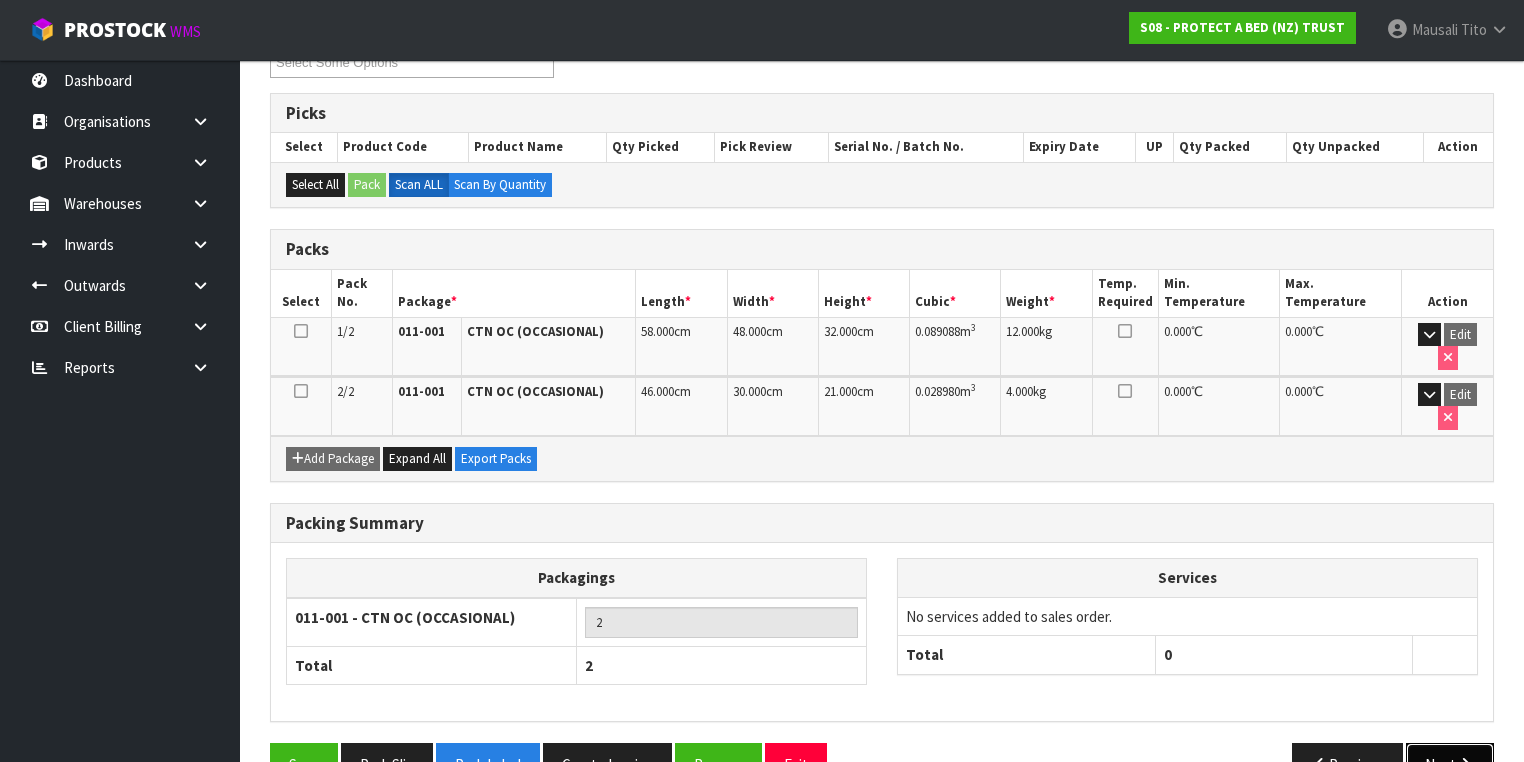 click at bounding box center [1465, 764] 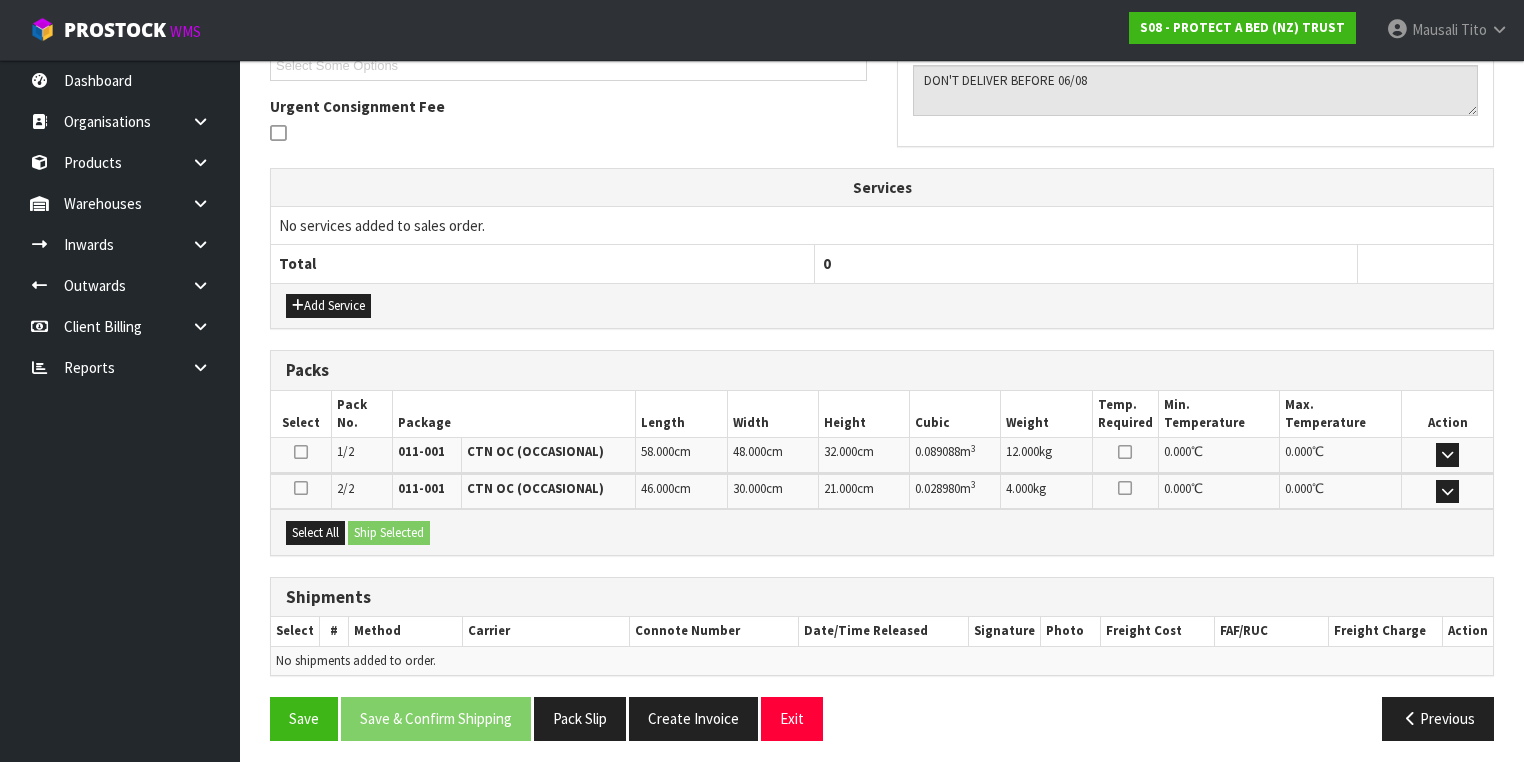 scroll, scrollTop: 564, scrollLeft: 0, axis: vertical 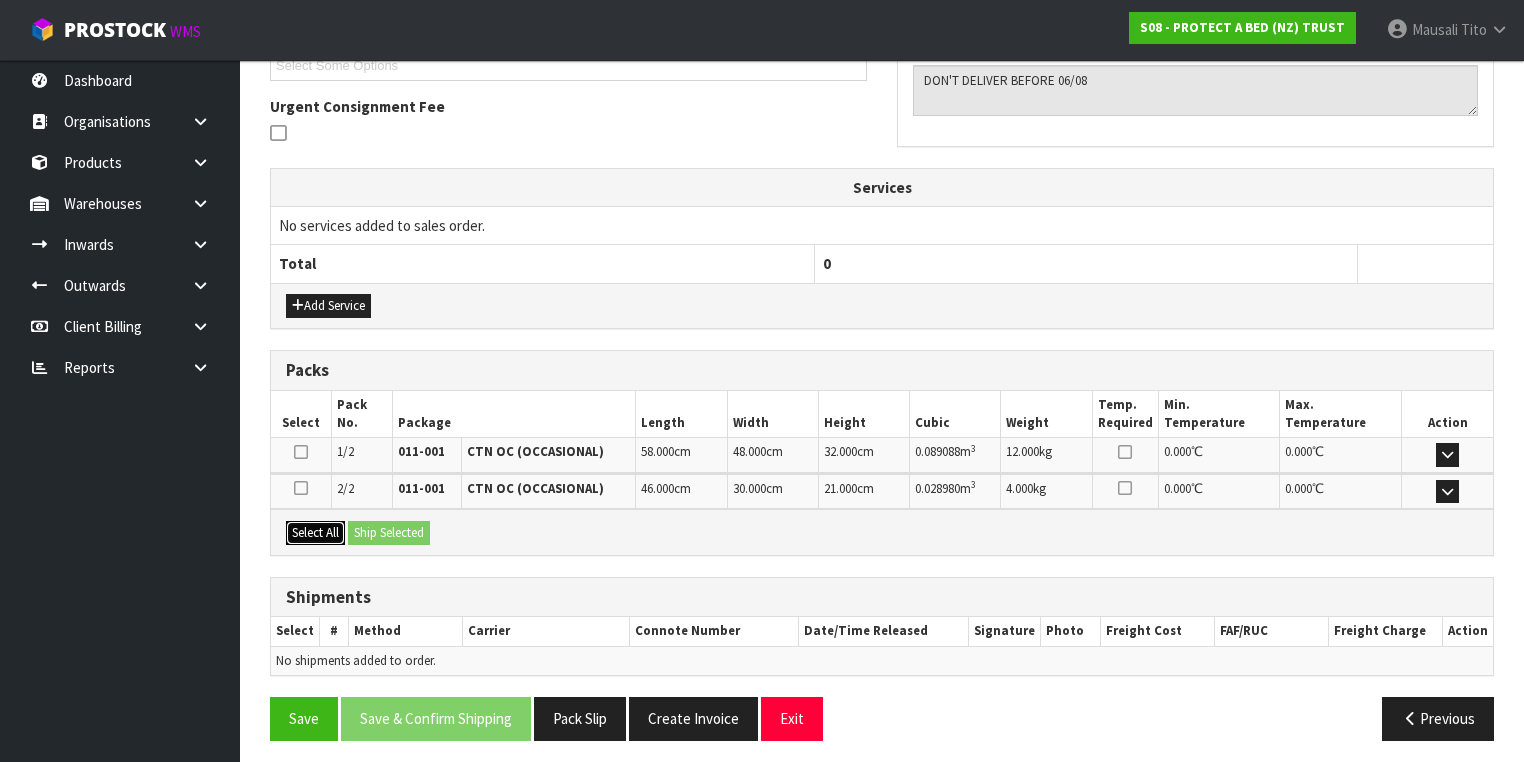click on "Select All" at bounding box center (315, 533) 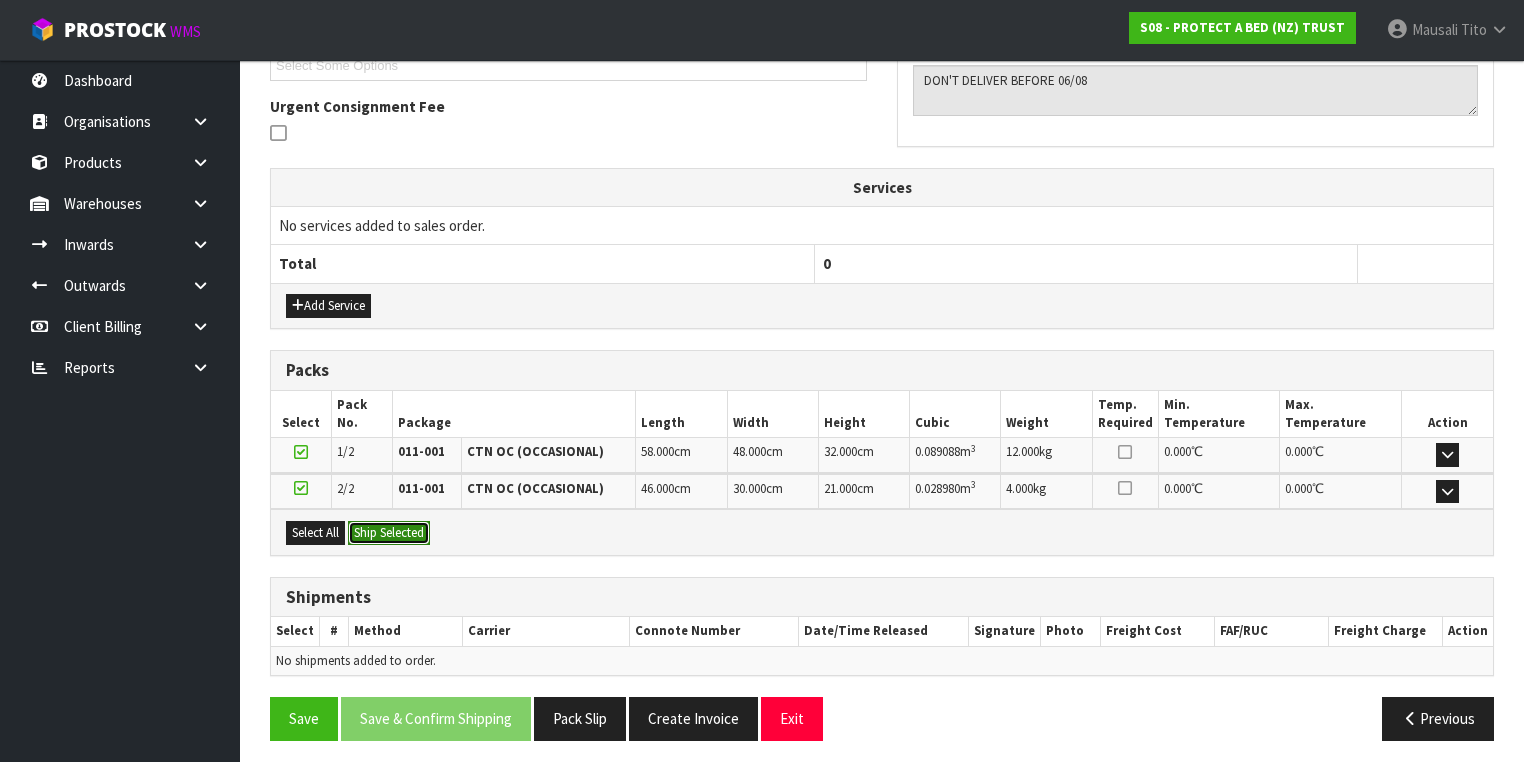 click on "Ship Selected" at bounding box center [389, 533] 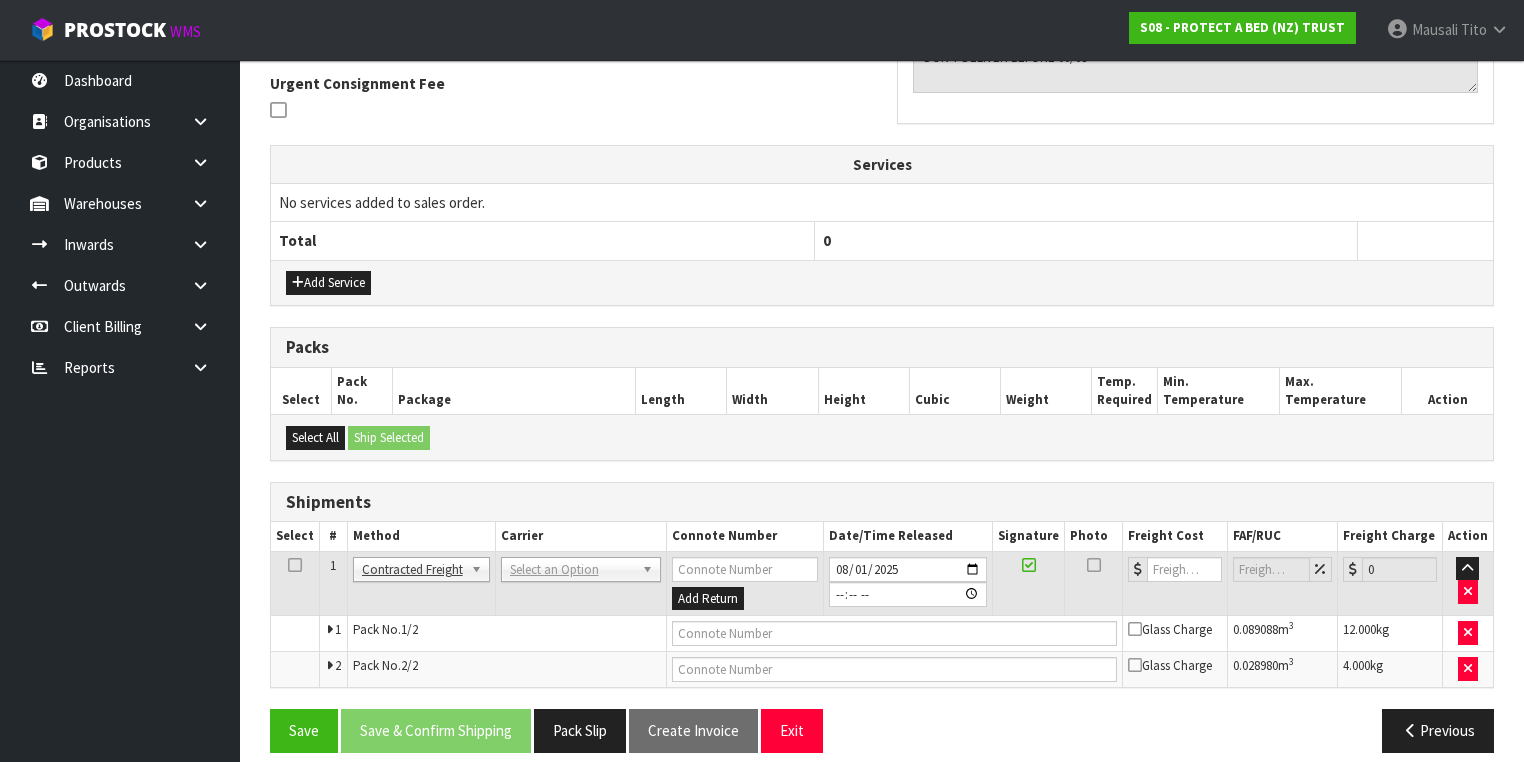 scroll, scrollTop: 600, scrollLeft: 0, axis: vertical 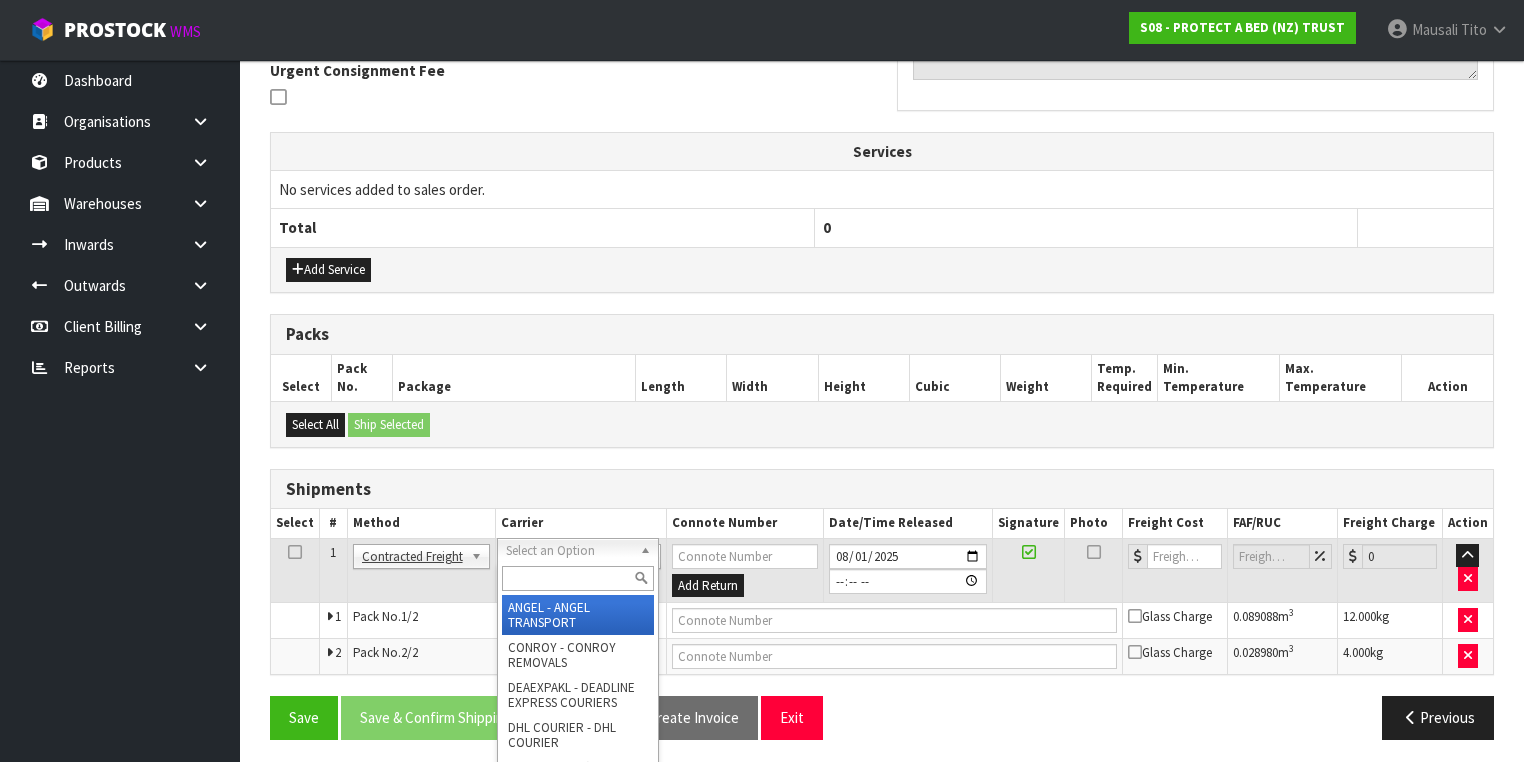 click at bounding box center [578, 578] 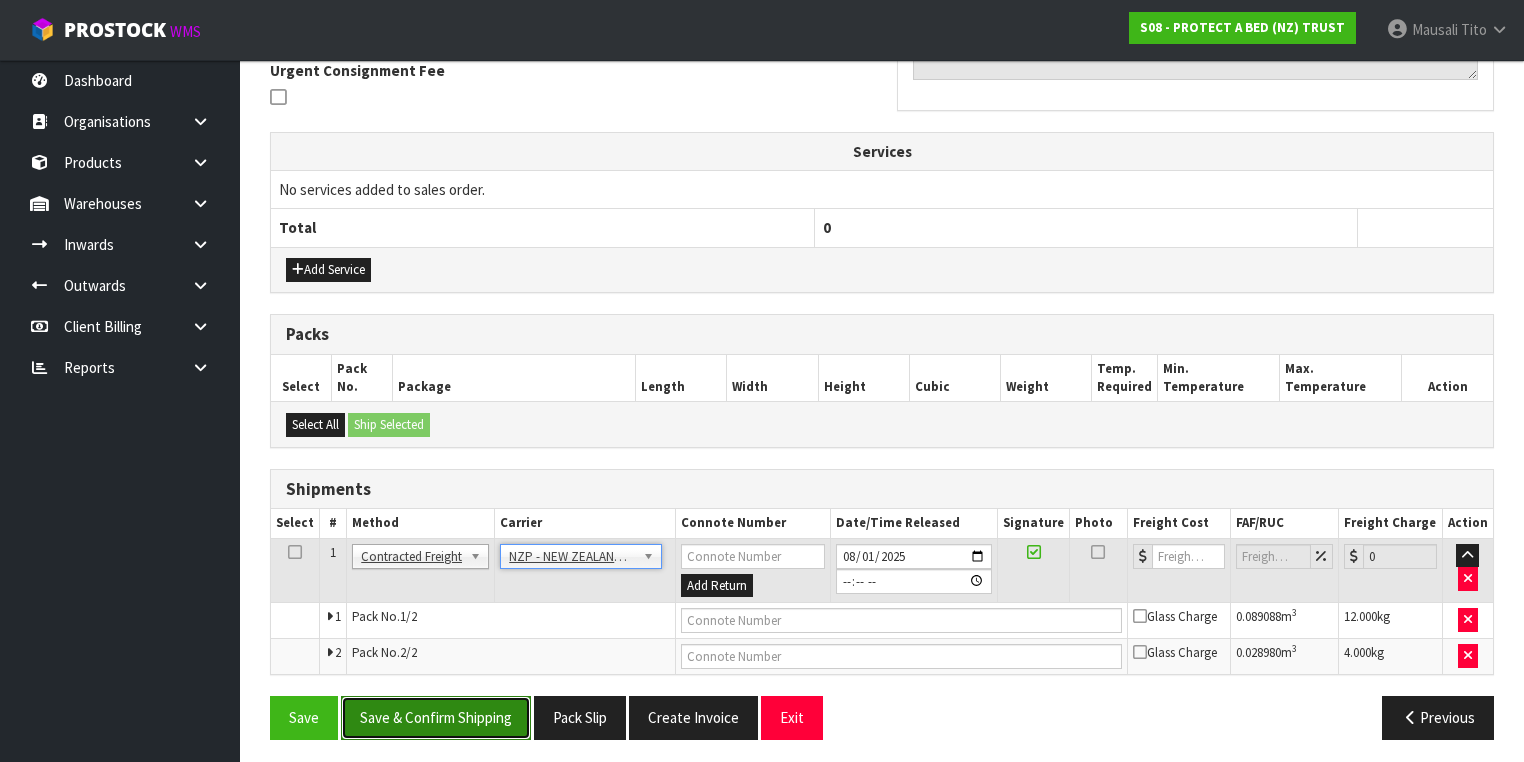 click on "Save & Confirm Shipping" at bounding box center [436, 717] 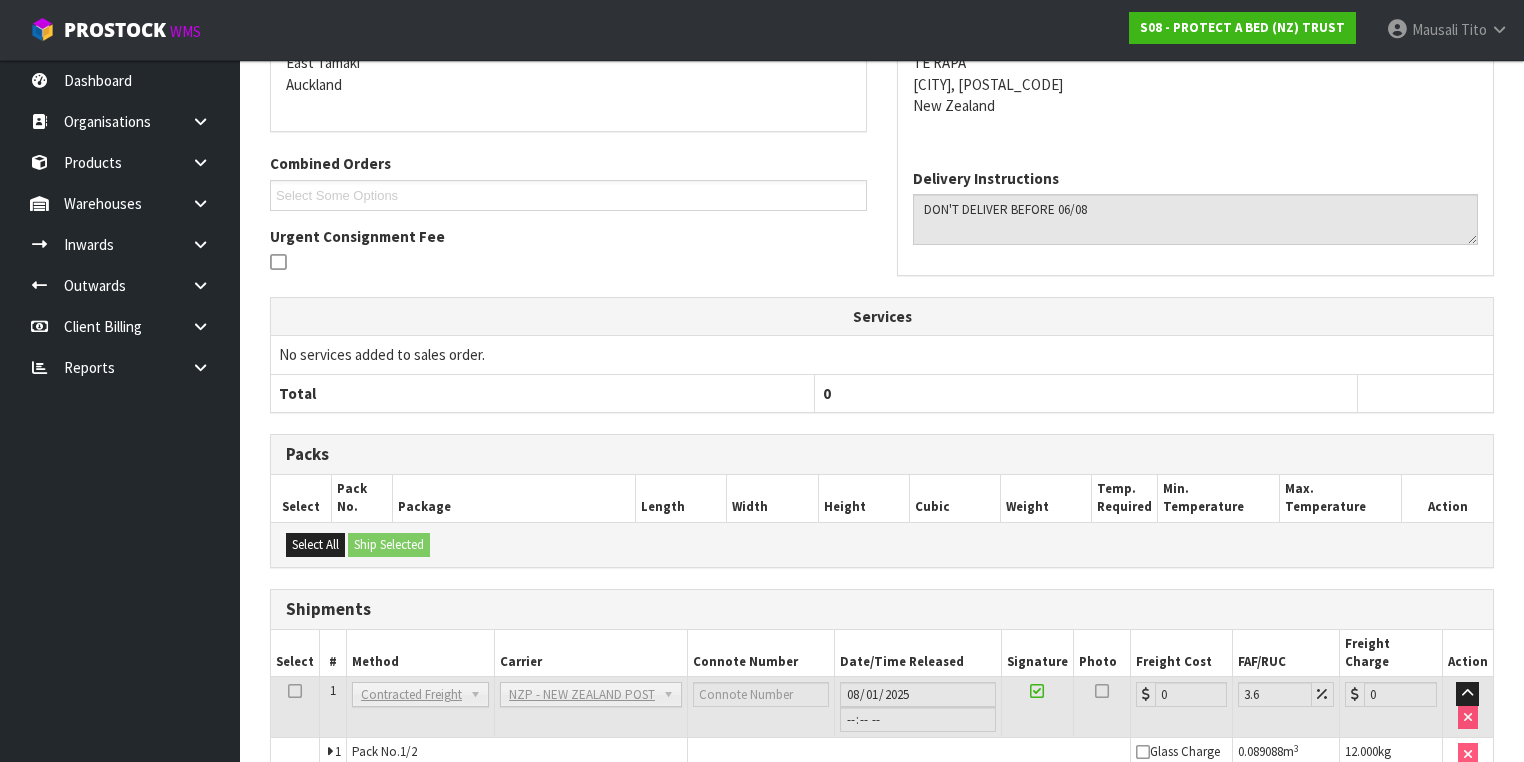 scroll, scrollTop: 570, scrollLeft: 0, axis: vertical 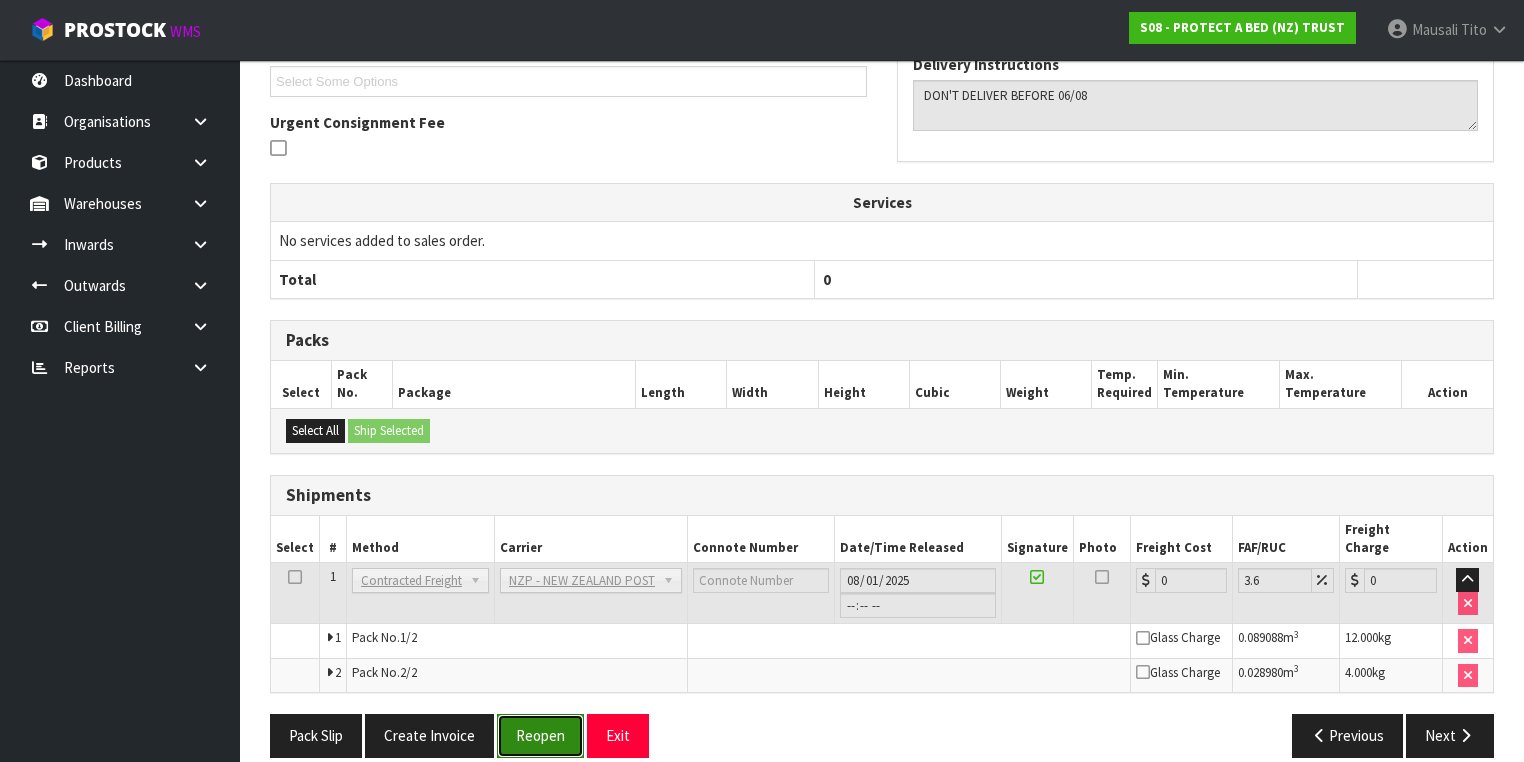 drag, startPoint x: 558, startPoint y: 707, endPoint x: 564, endPoint y: 697, distance: 11.661903 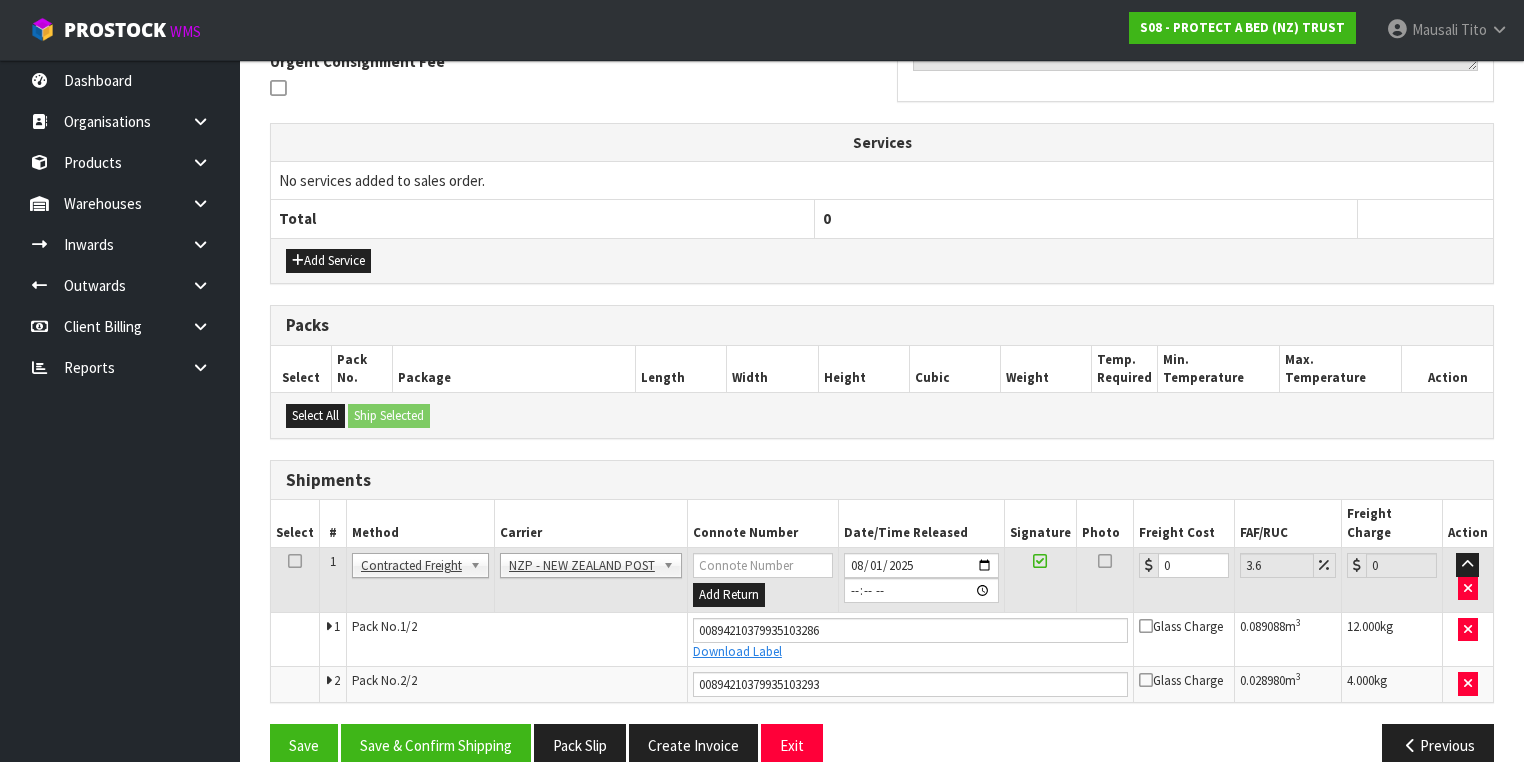 scroll, scrollTop: 618, scrollLeft: 0, axis: vertical 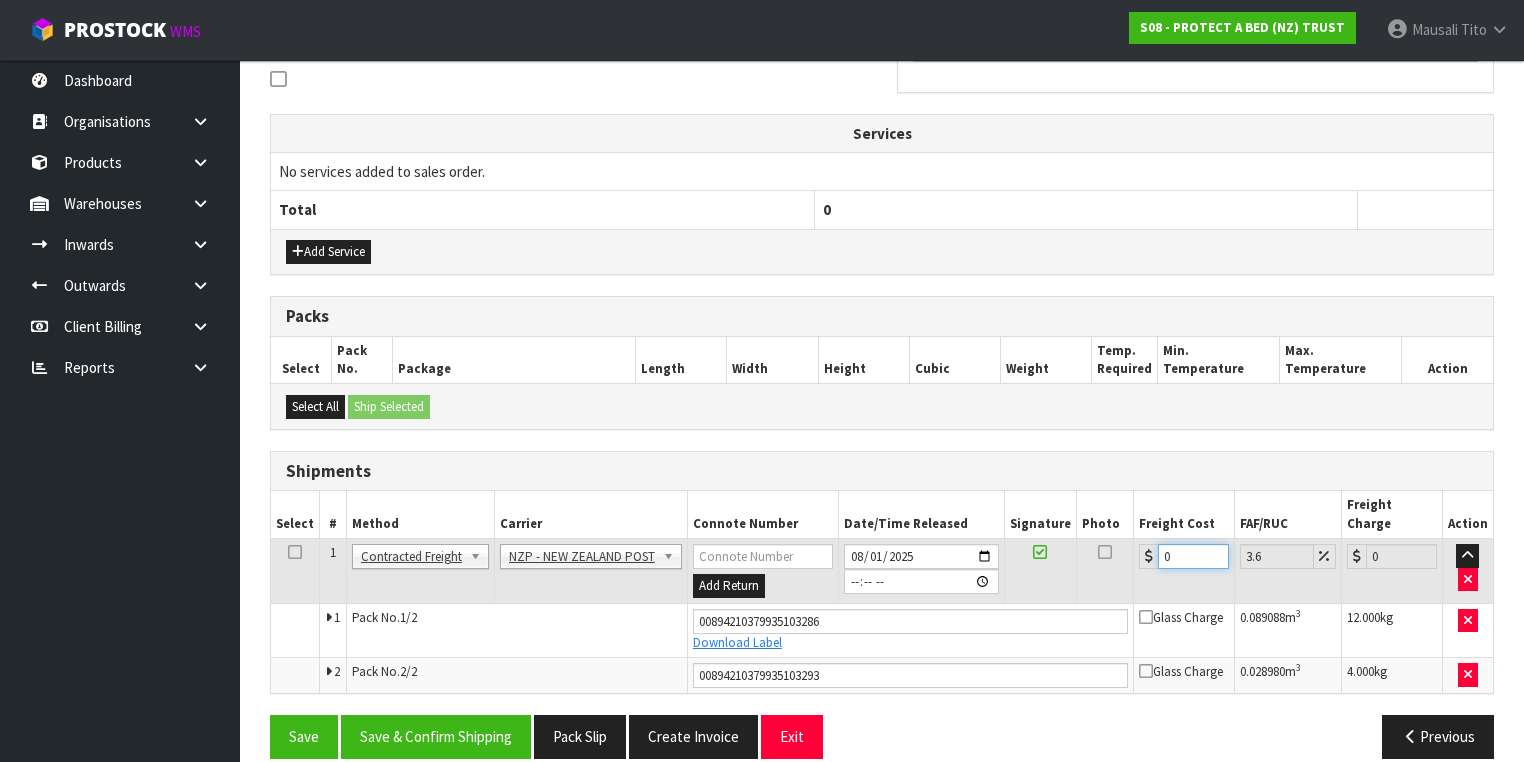 drag, startPoint x: 1185, startPoint y: 528, endPoint x: 1098, endPoint y: 554, distance: 90.80198 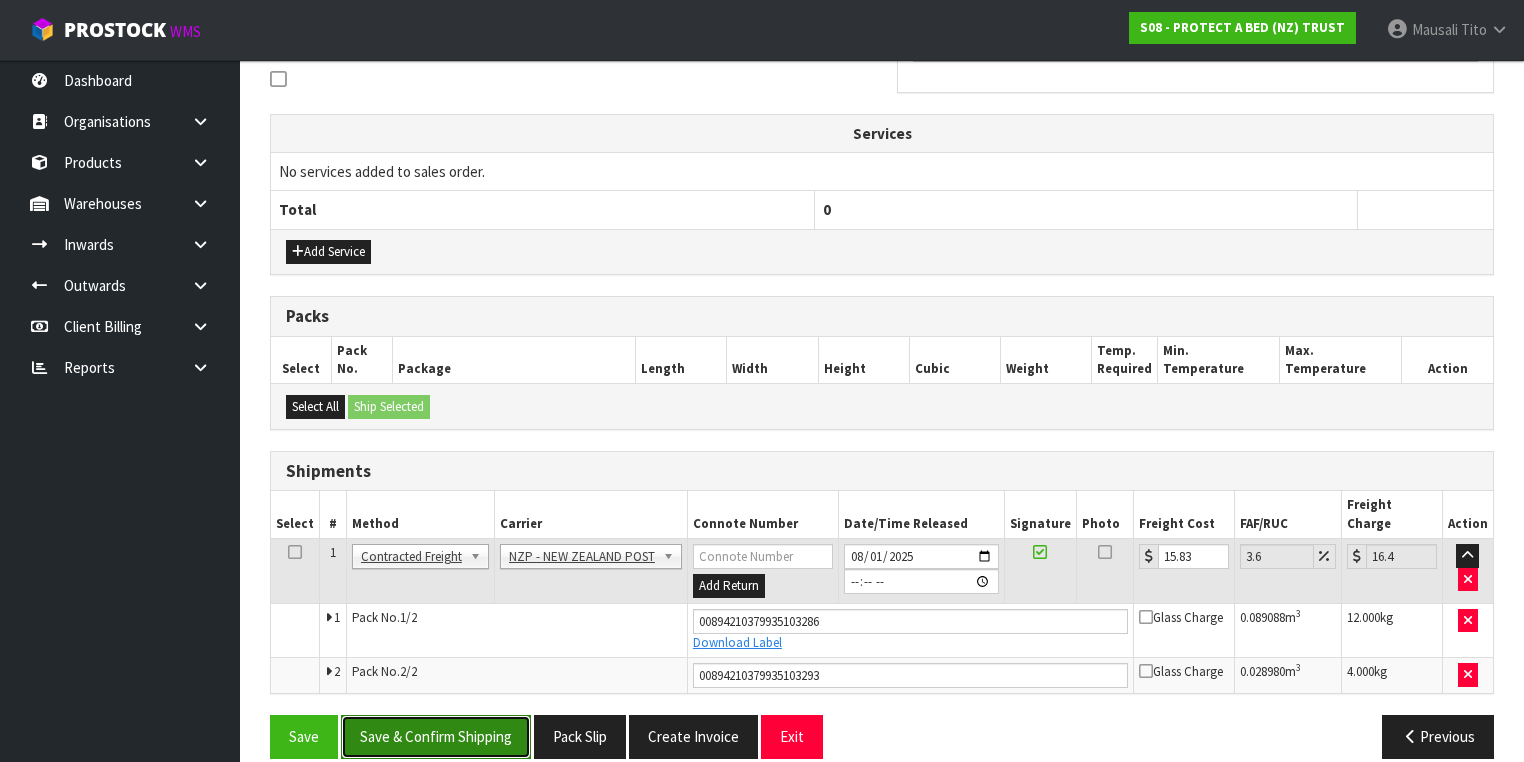 click on "Save & Confirm Shipping" at bounding box center [436, 736] 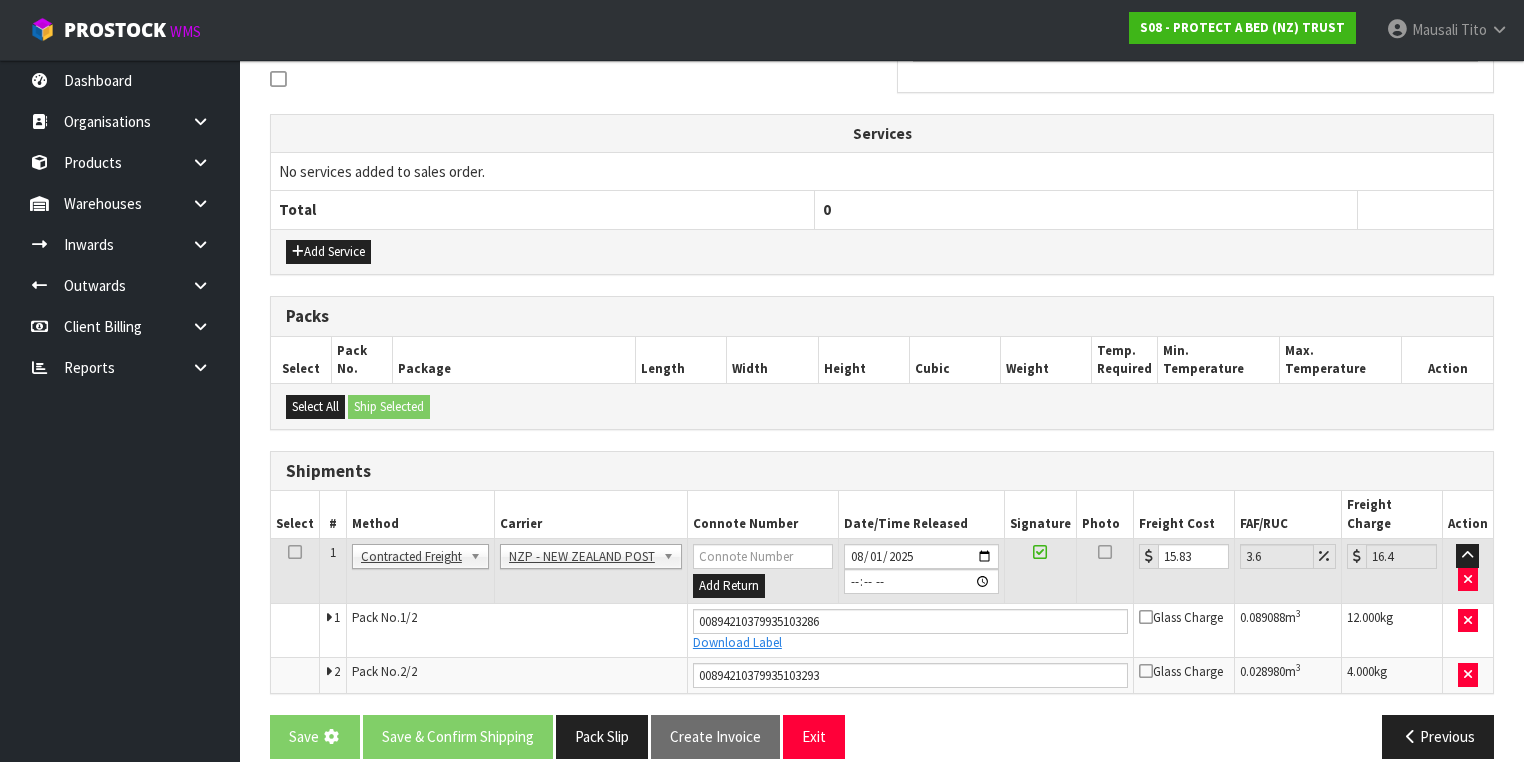 scroll, scrollTop: 0, scrollLeft: 0, axis: both 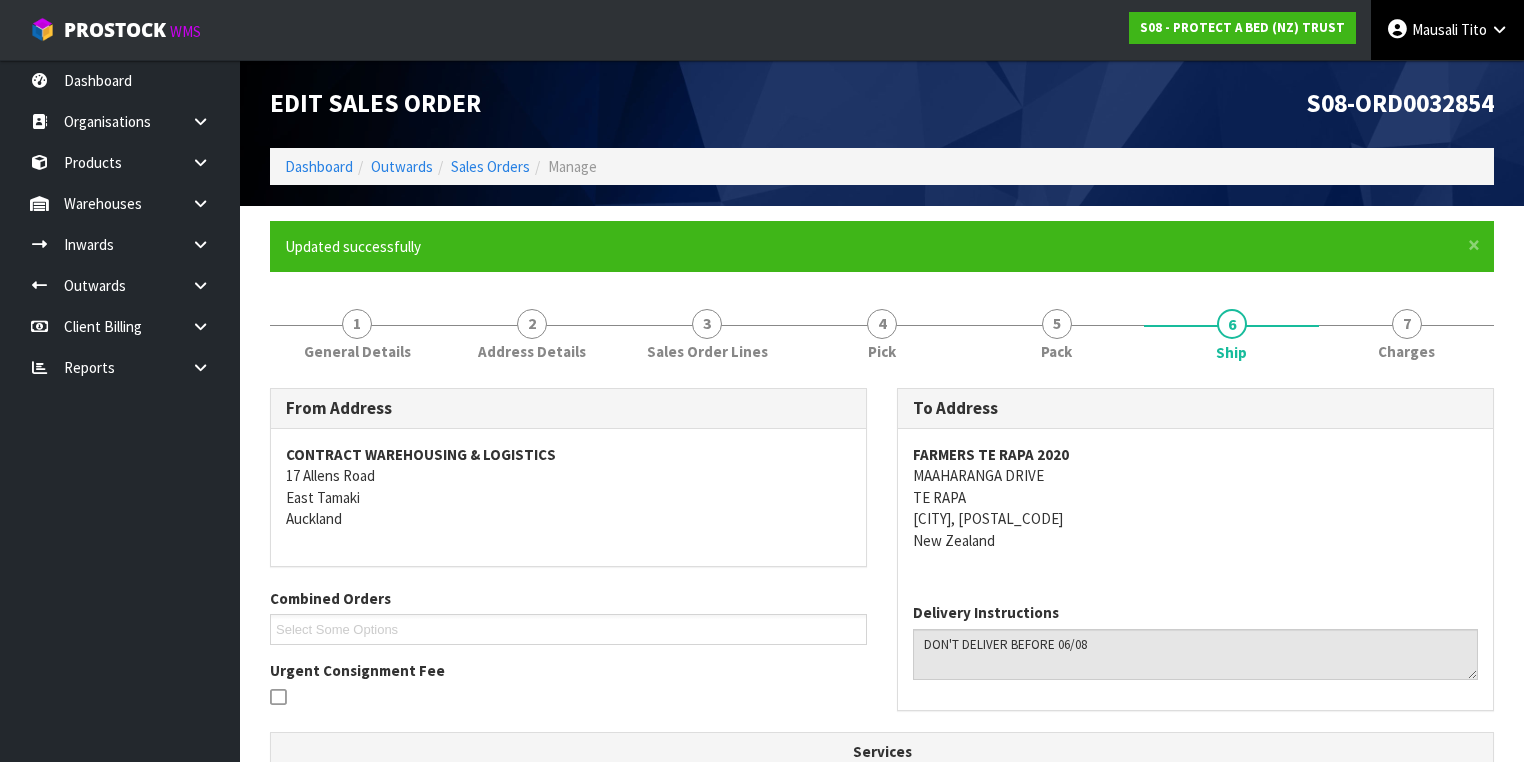 click on "[FIRST] [LAST]" at bounding box center (1447, 30) 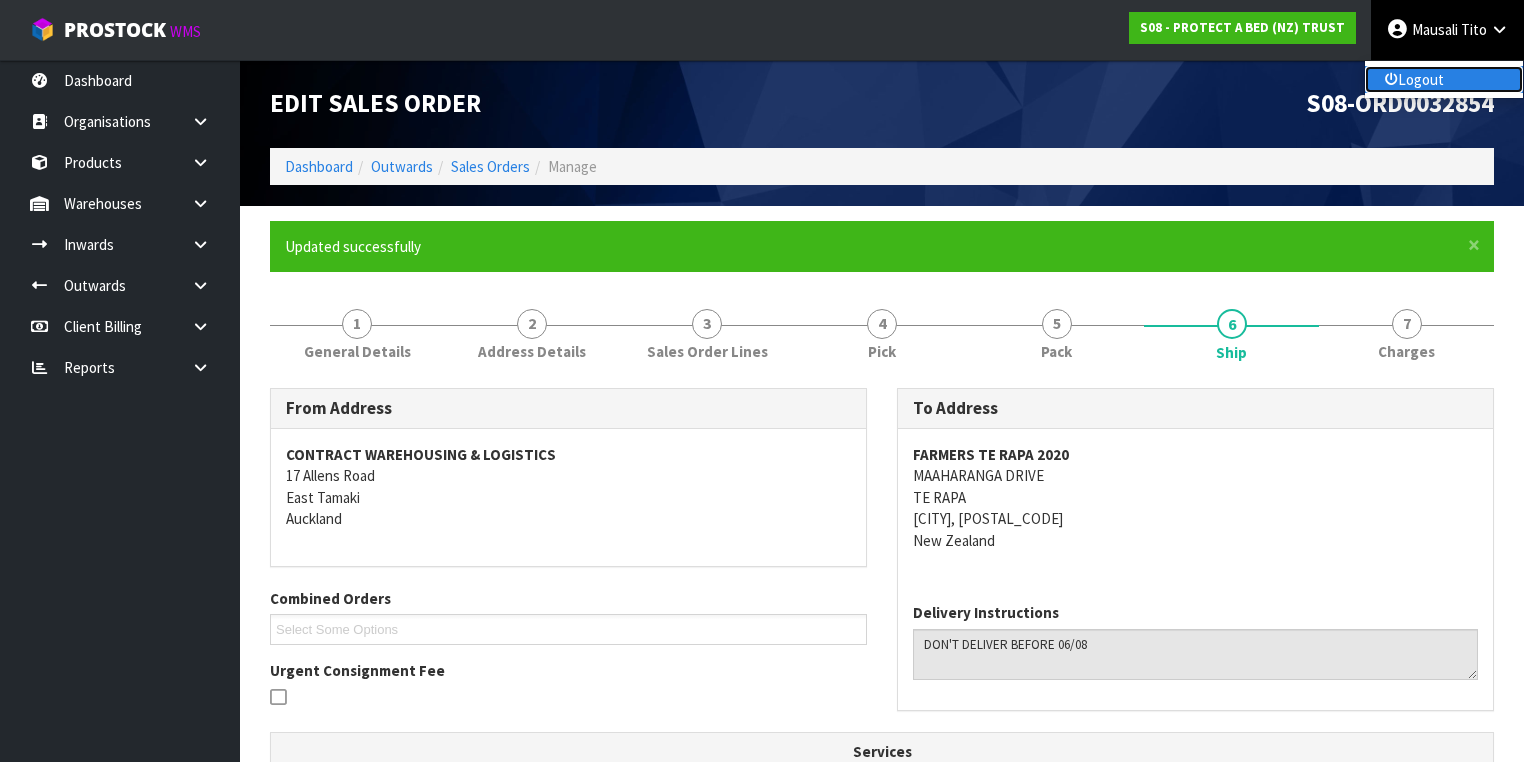 click on "Logout" at bounding box center [1444, 79] 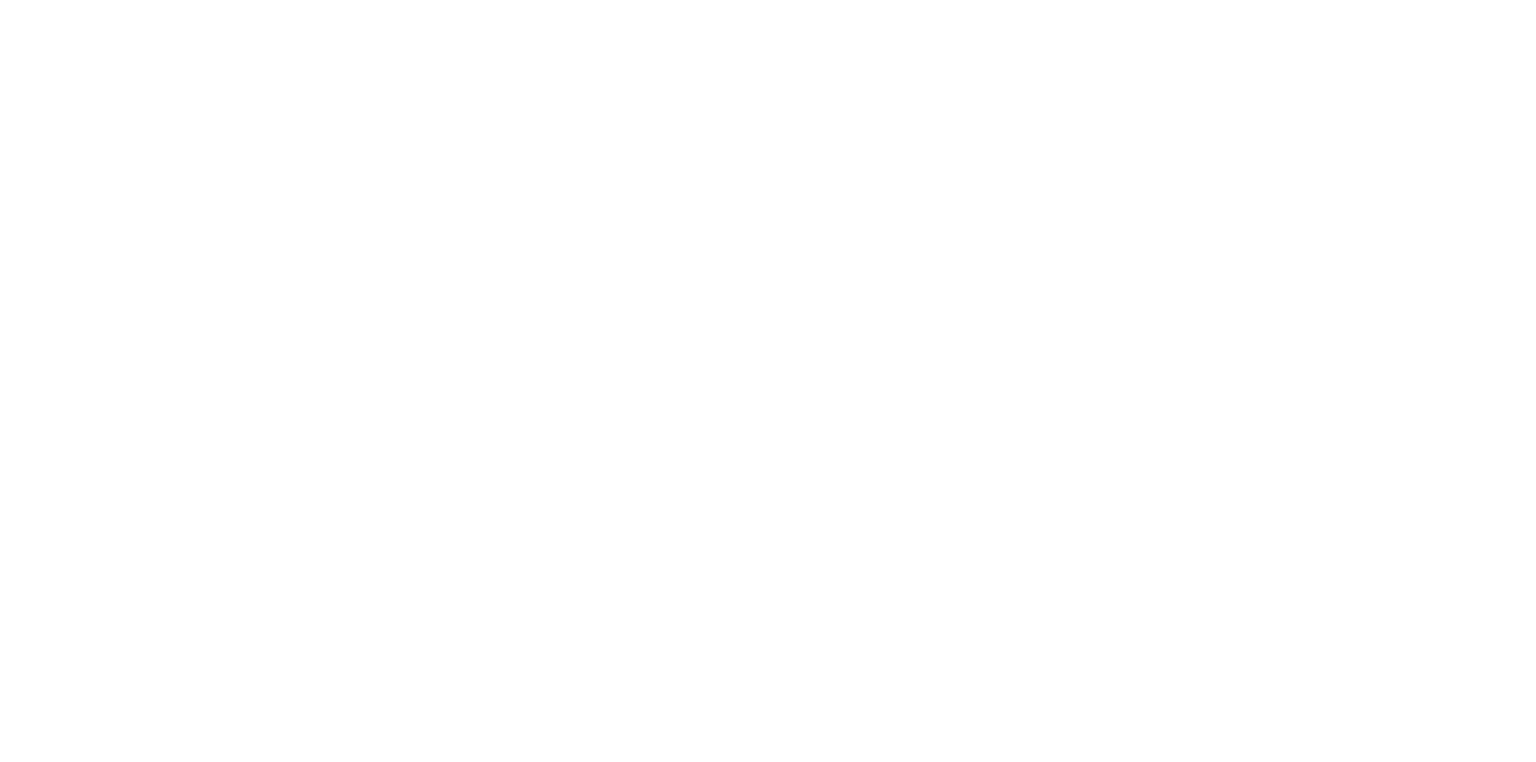 scroll, scrollTop: 0, scrollLeft: 0, axis: both 